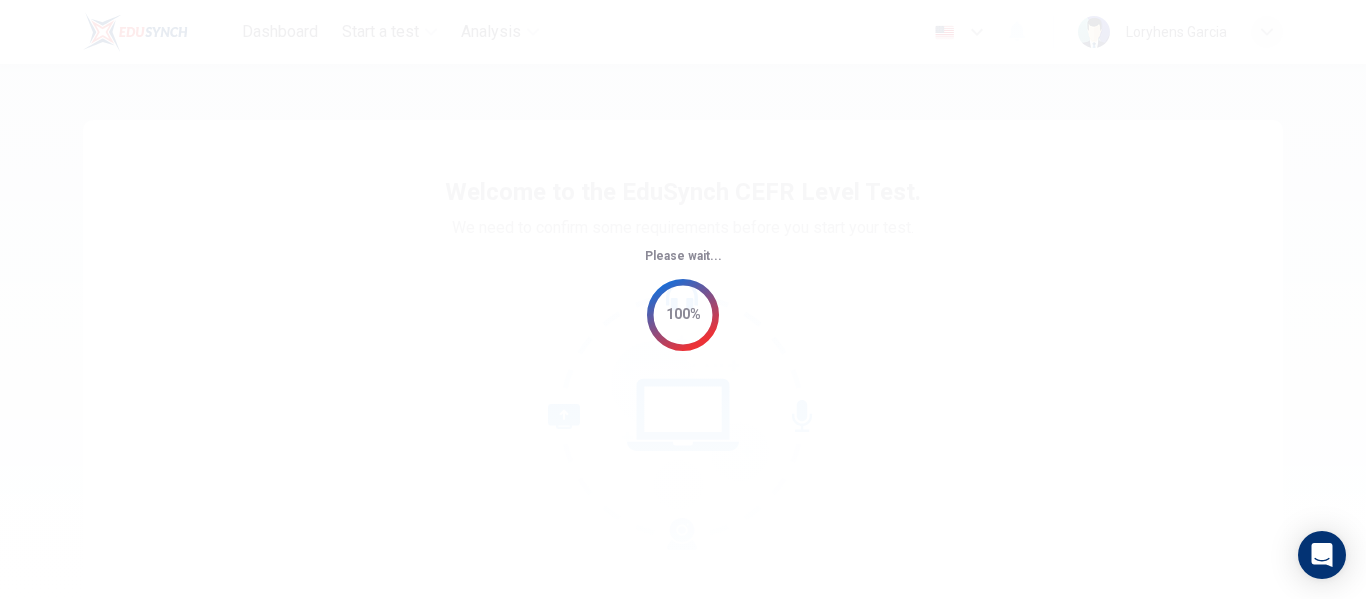 scroll, scrollTop: 0, scrollLeft: 0, axis: both 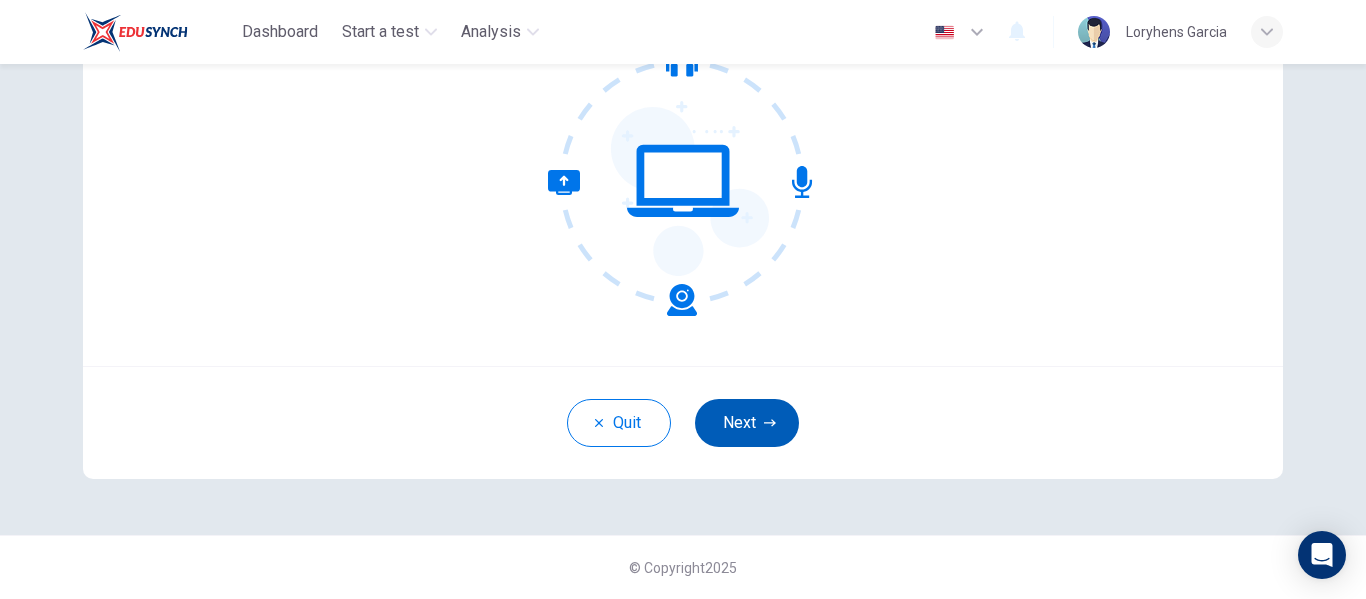 click on "Next" at bounding box center [747, 423] 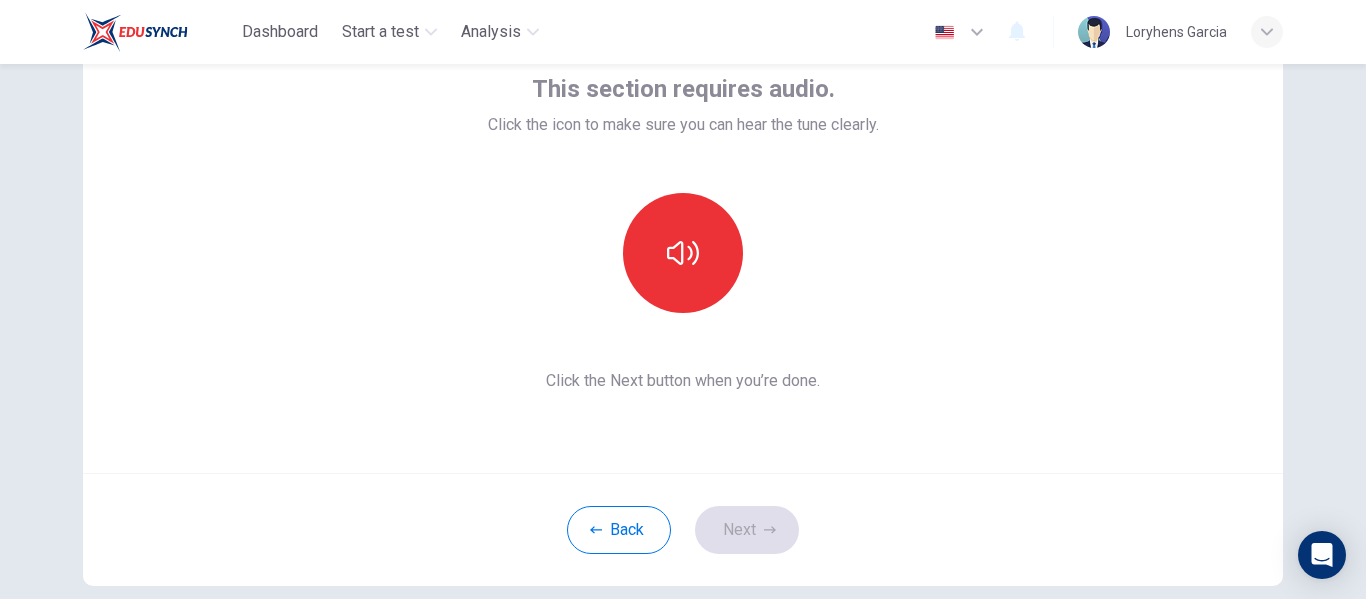 scroll, scrollTop: 129, scrollLeft: 0, axis: vertical 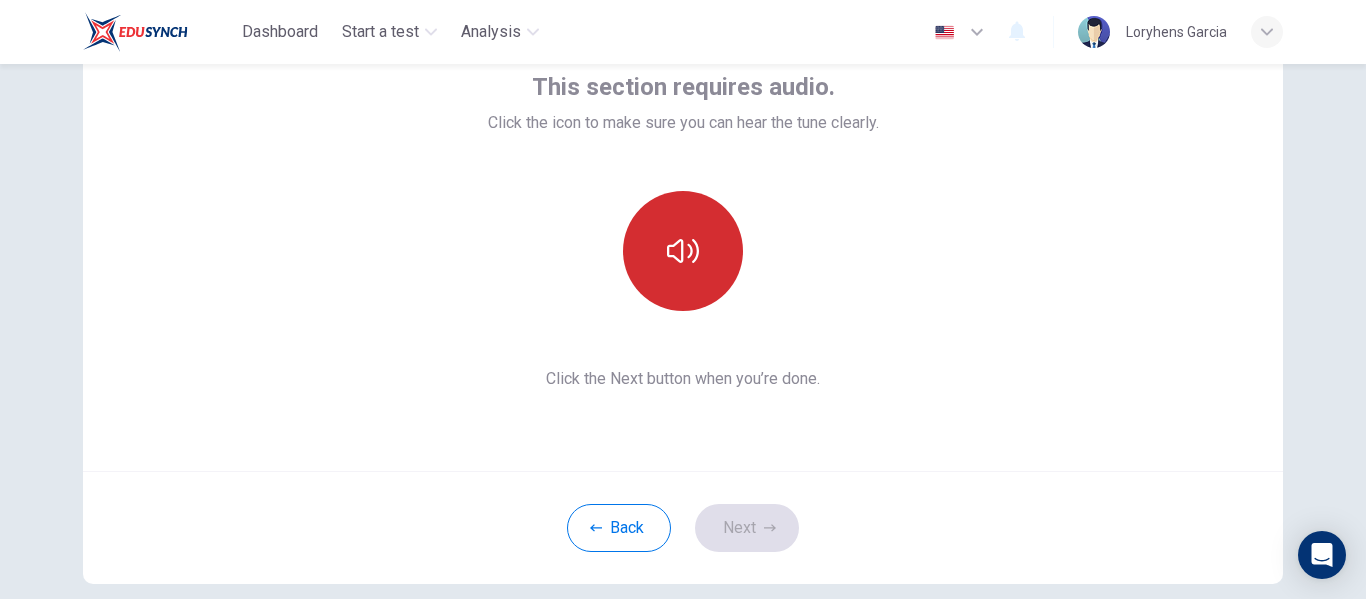 click 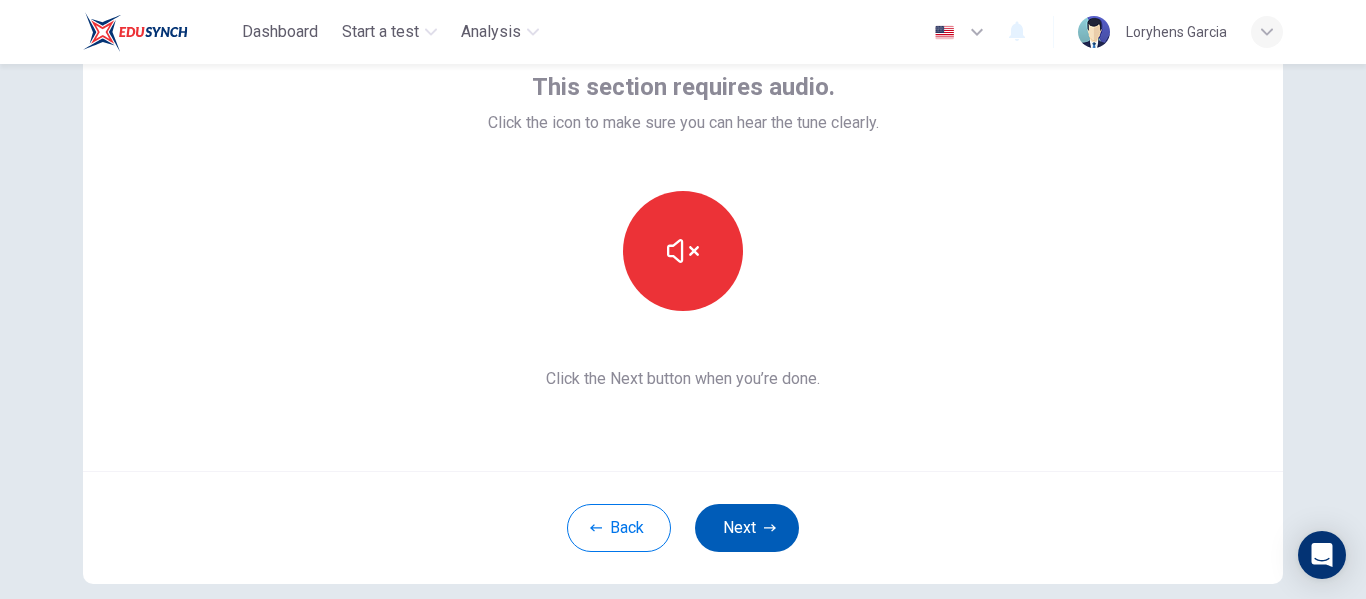 click on "Next" at bounding box center [747, 528] 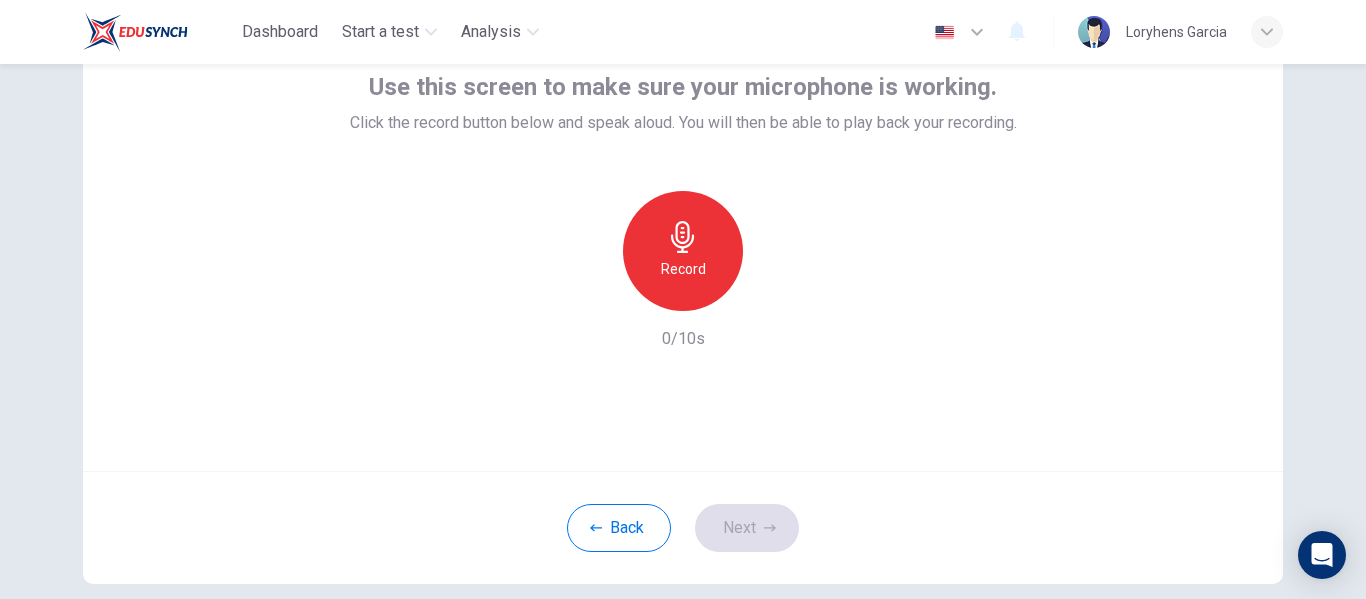 click on "Record" at bounding box center [683, 269] 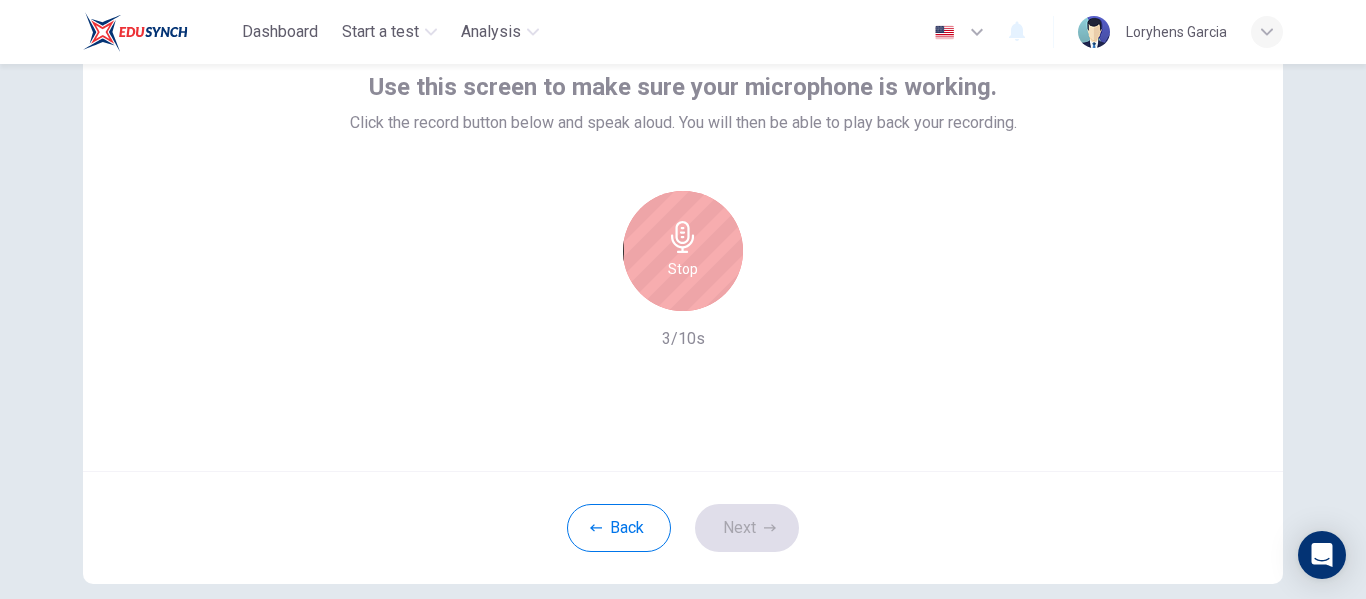 click on "Stop" at bounding box center (683, 251) 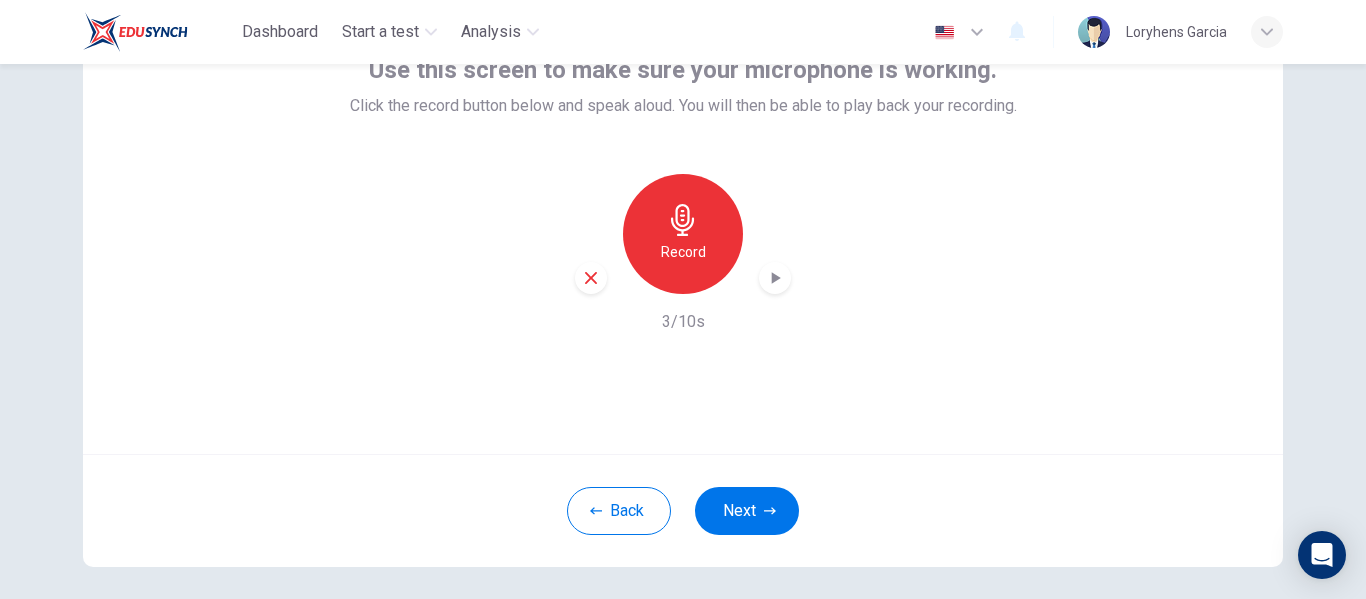 scroll, scrollTop: 181, scrollLeft: 0, axis: vertical 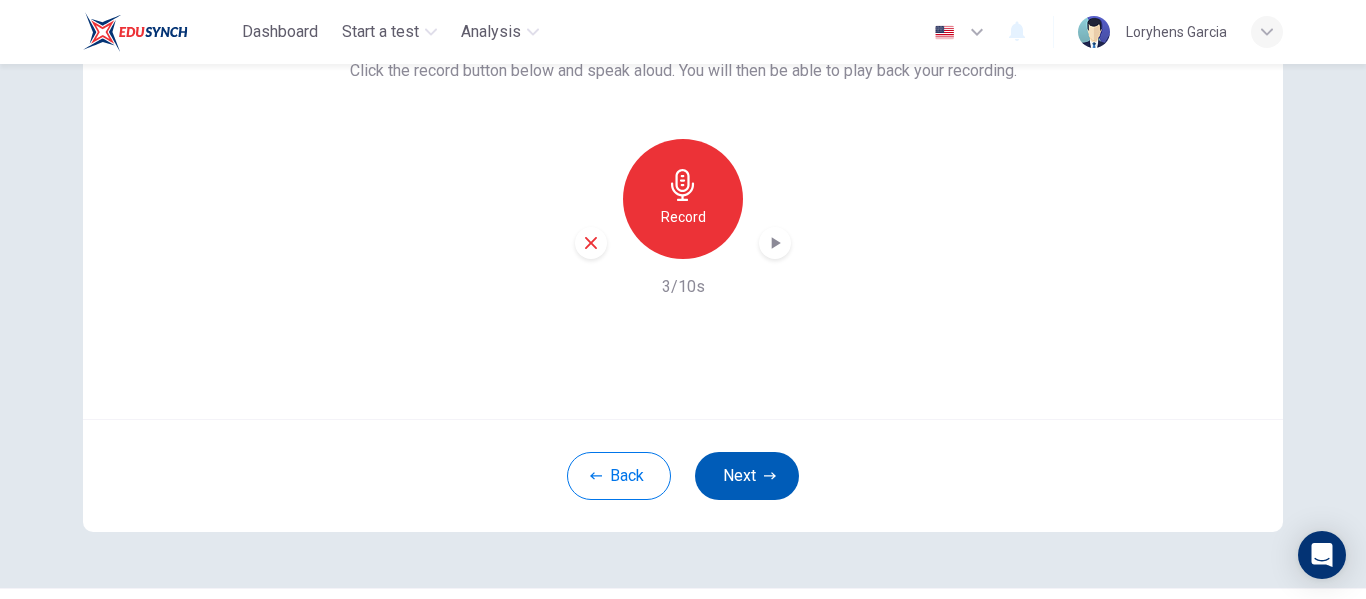 click on "Next" at bounding box center (747, 476) 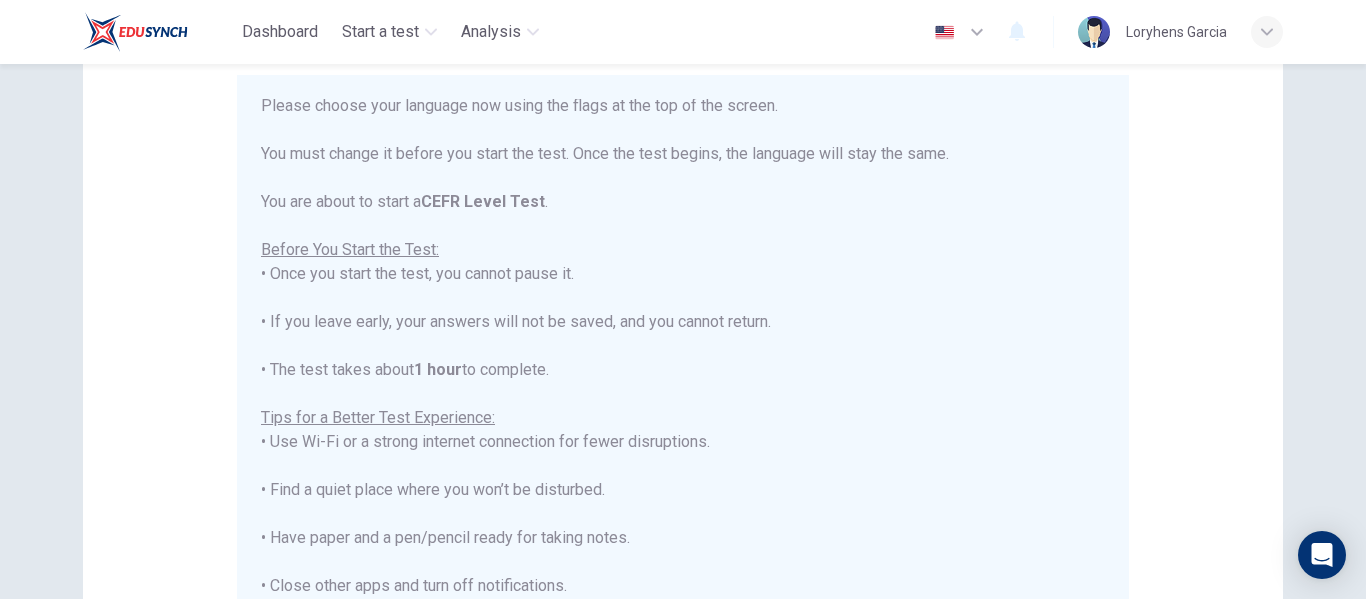 scroll, scrollTop: 191, scrollLeft: 0, axis: vertical 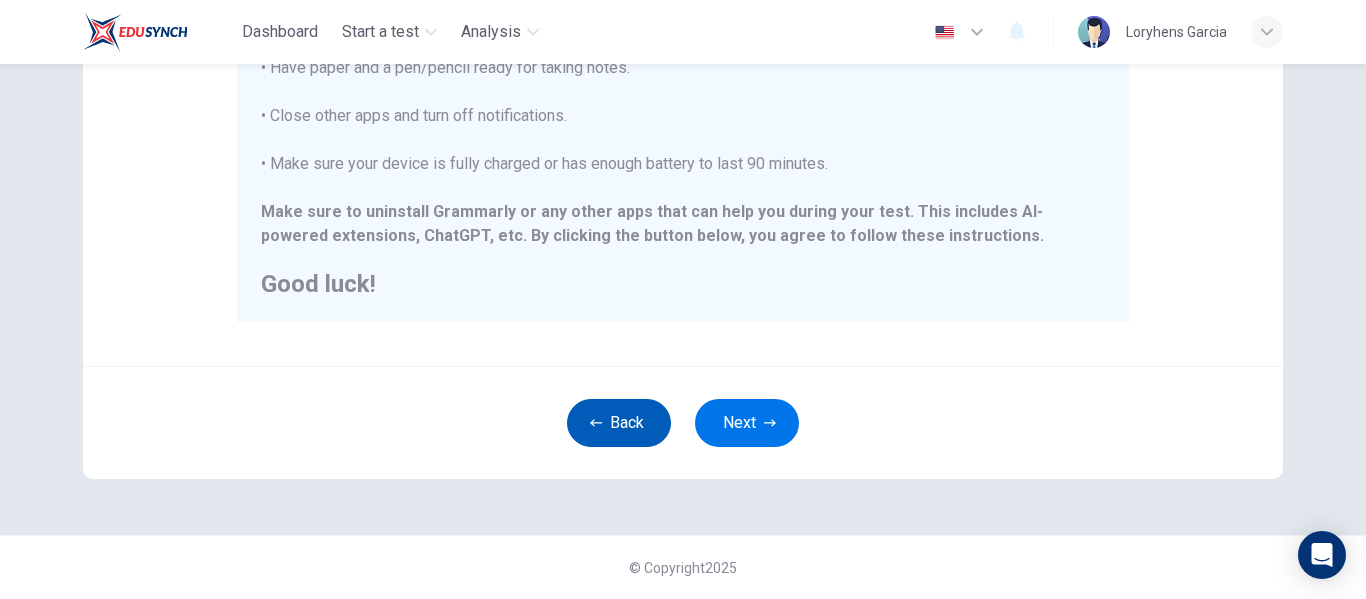 click on "Back" at bounding box center (619, 423) 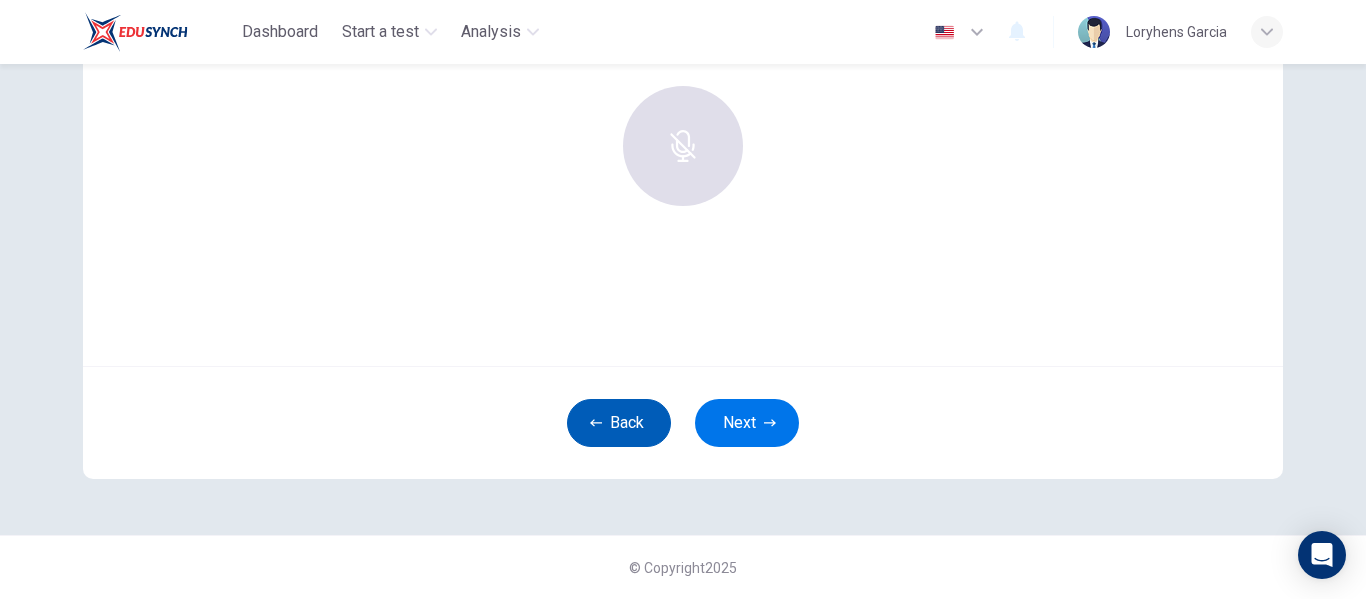 scroll, scrollTop: 234, scrollLeft: 0, axis: vertical 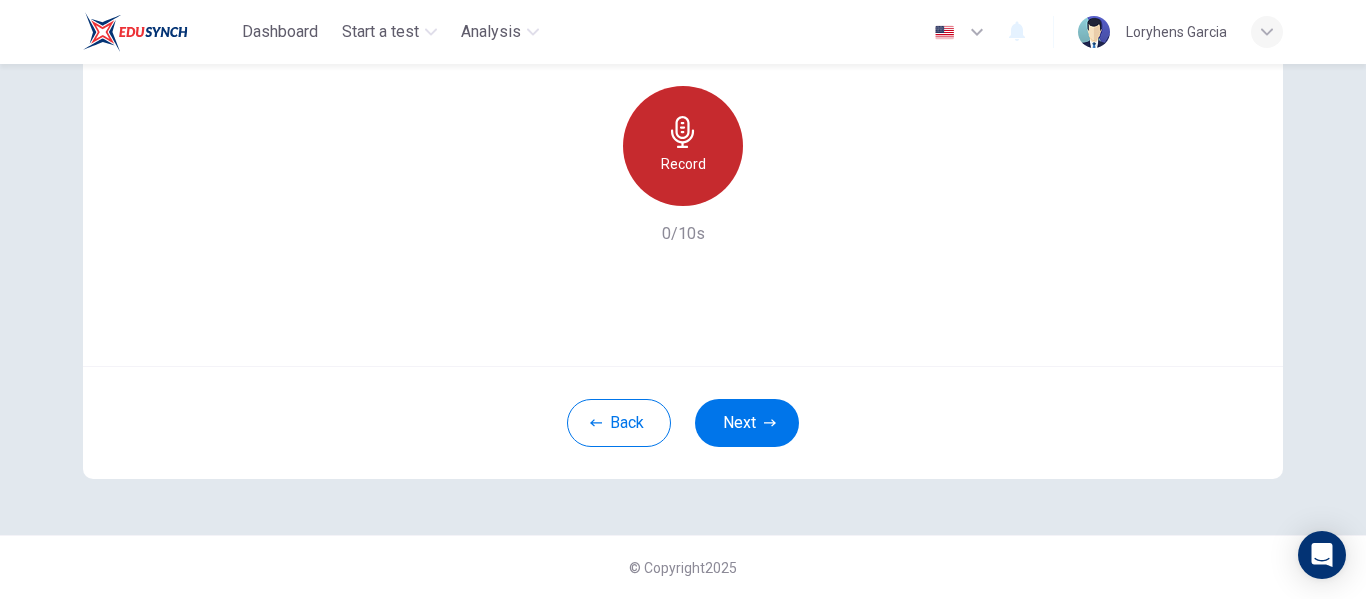 click 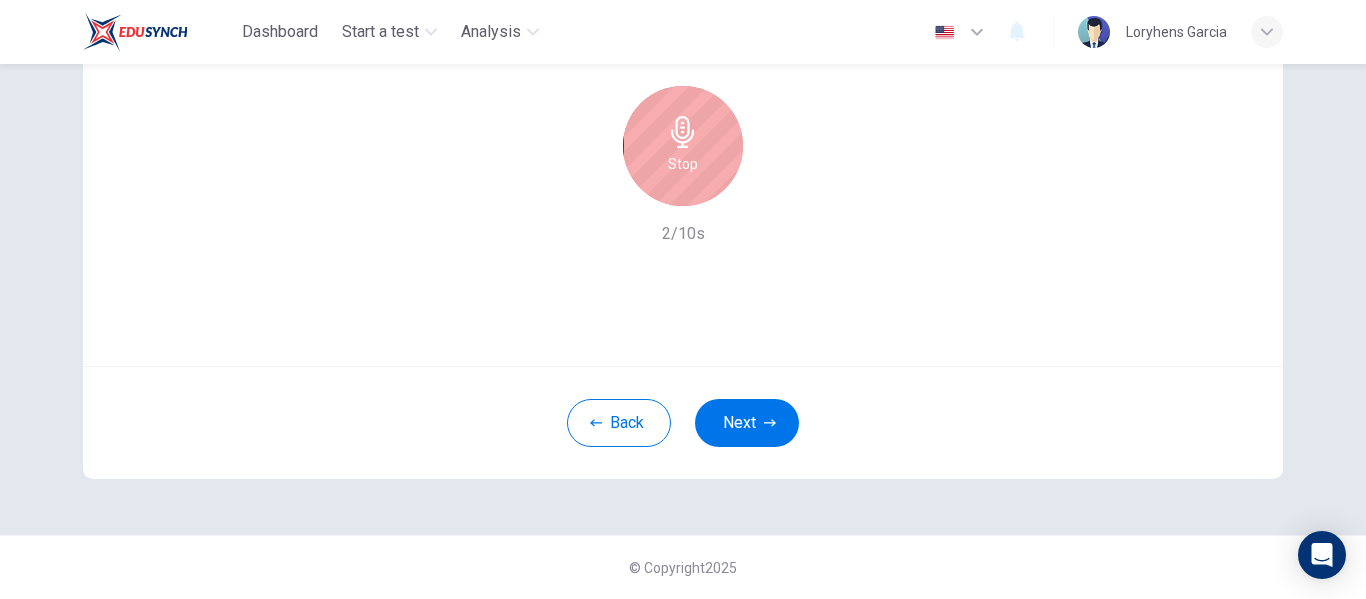 click 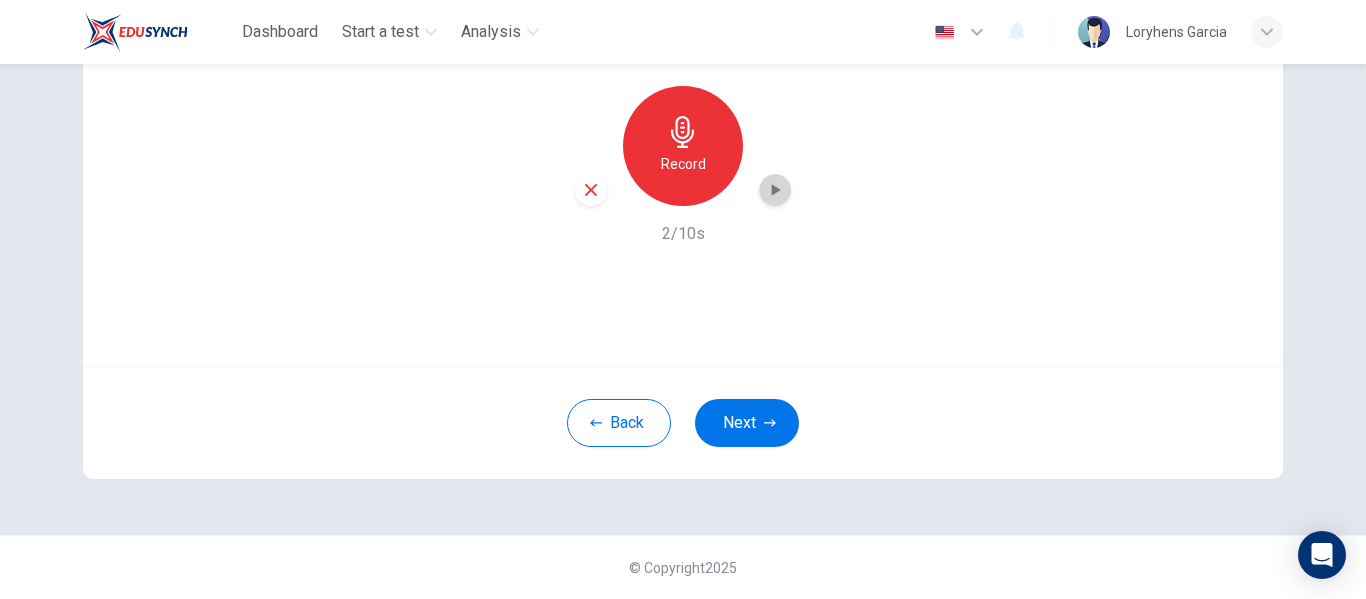 click at bounding box center [775, 190] 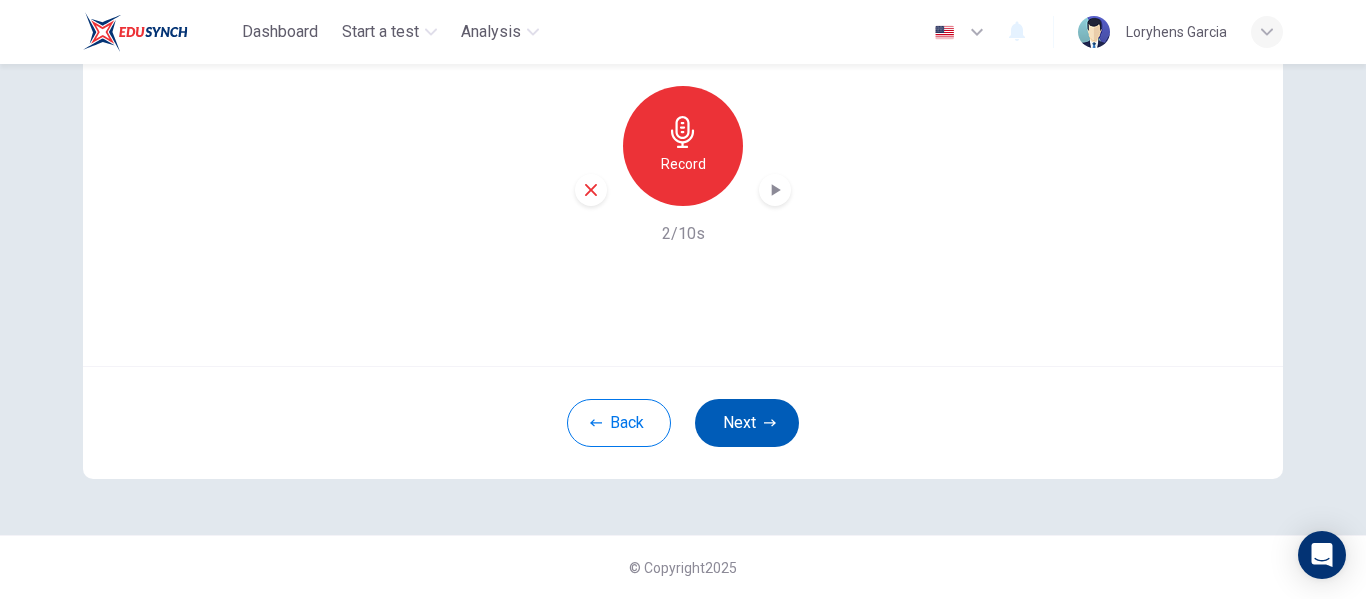 click on "Next" at bounding box center (747, 423) 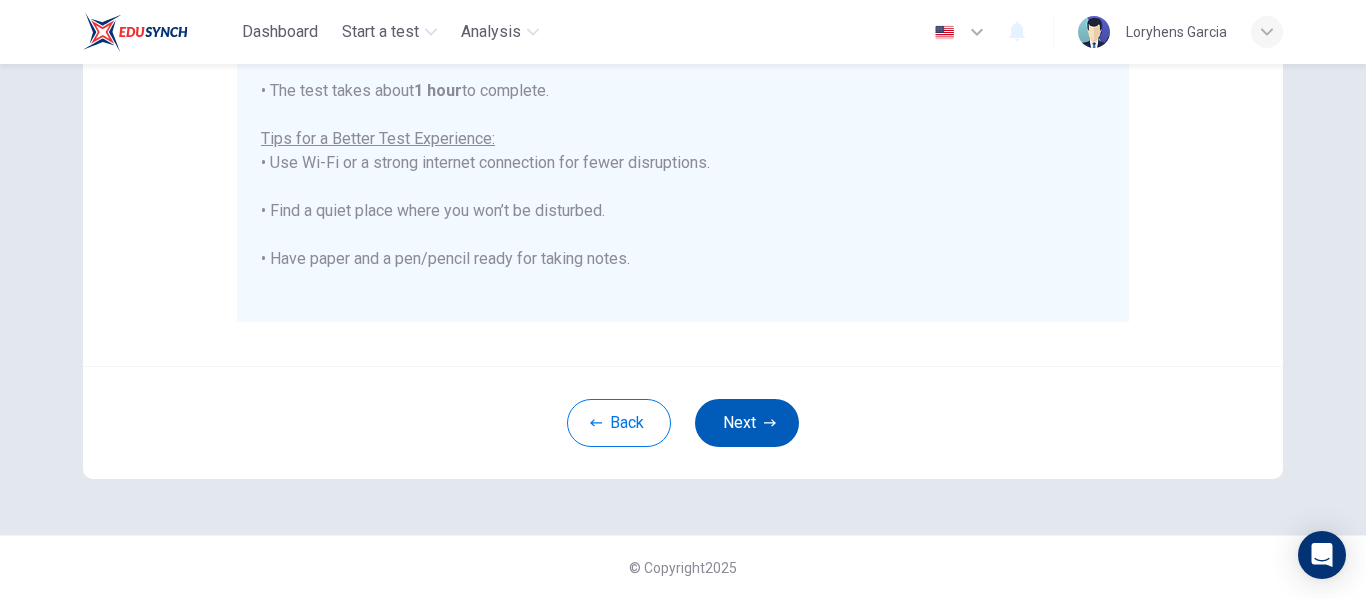scroll, scrollTop: 0, scrollLeft: 0, axis: both 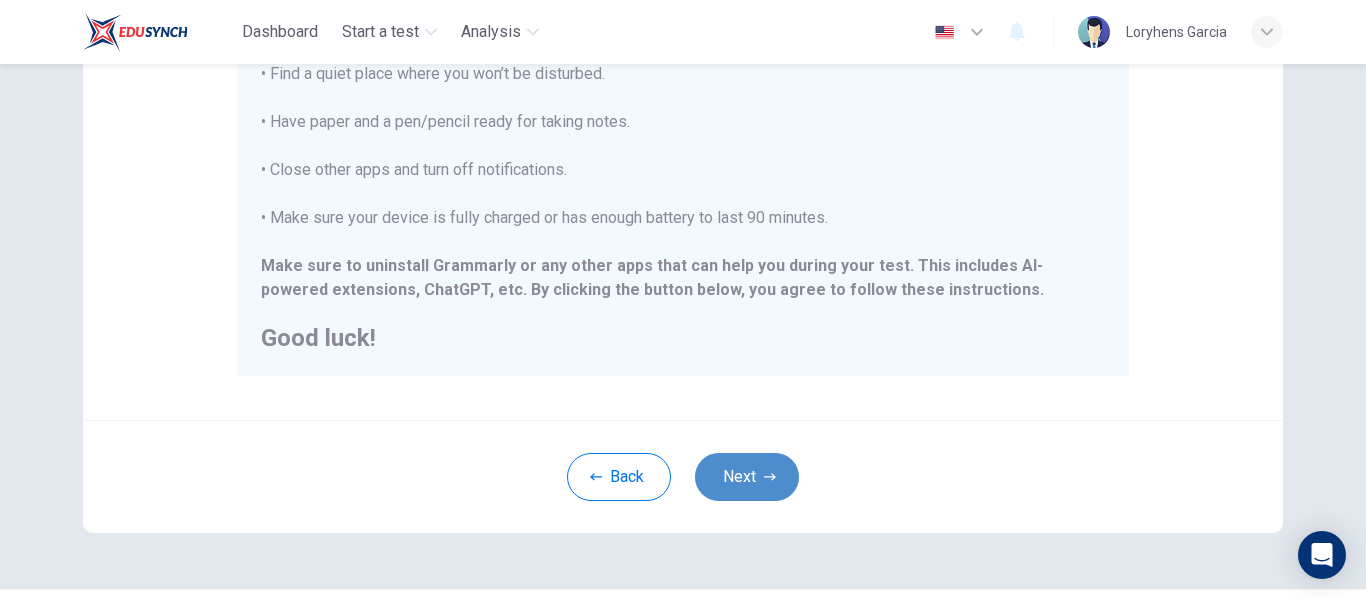 click on "Next" at bounding box center (747, 477) 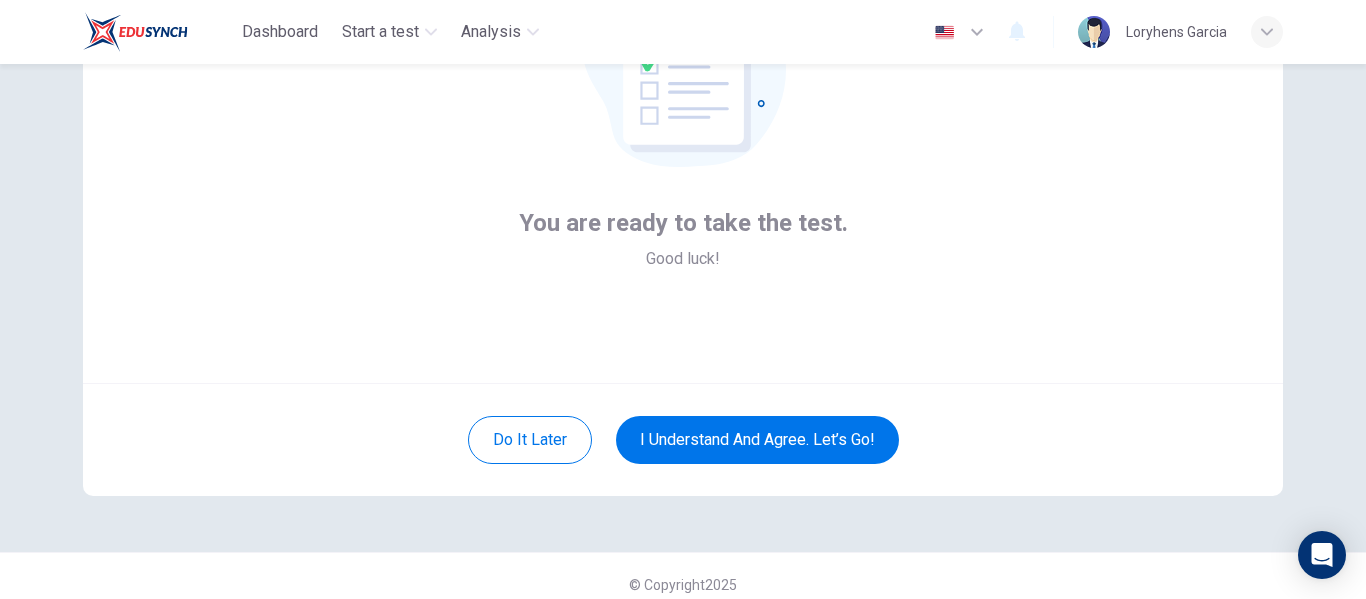 scroll, scrollTop: 220, scrollLeft: 0, axis: vertical 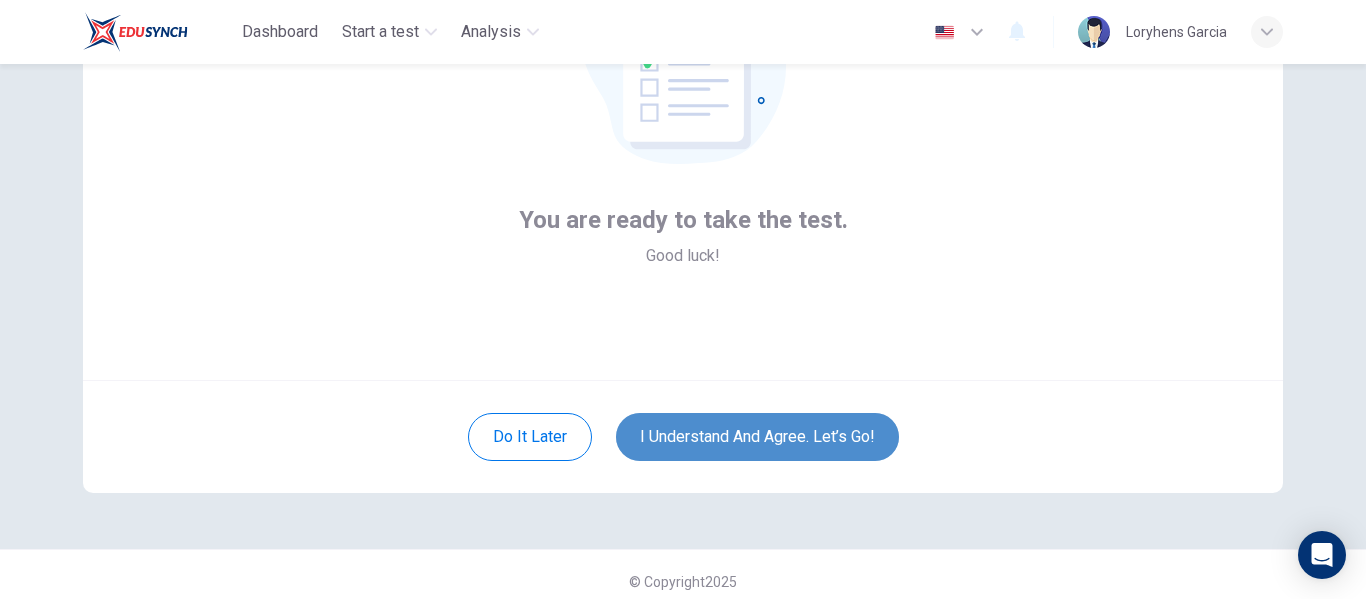 click on "I understand and agree. Let’s go!" at bounding box center [757, 437] 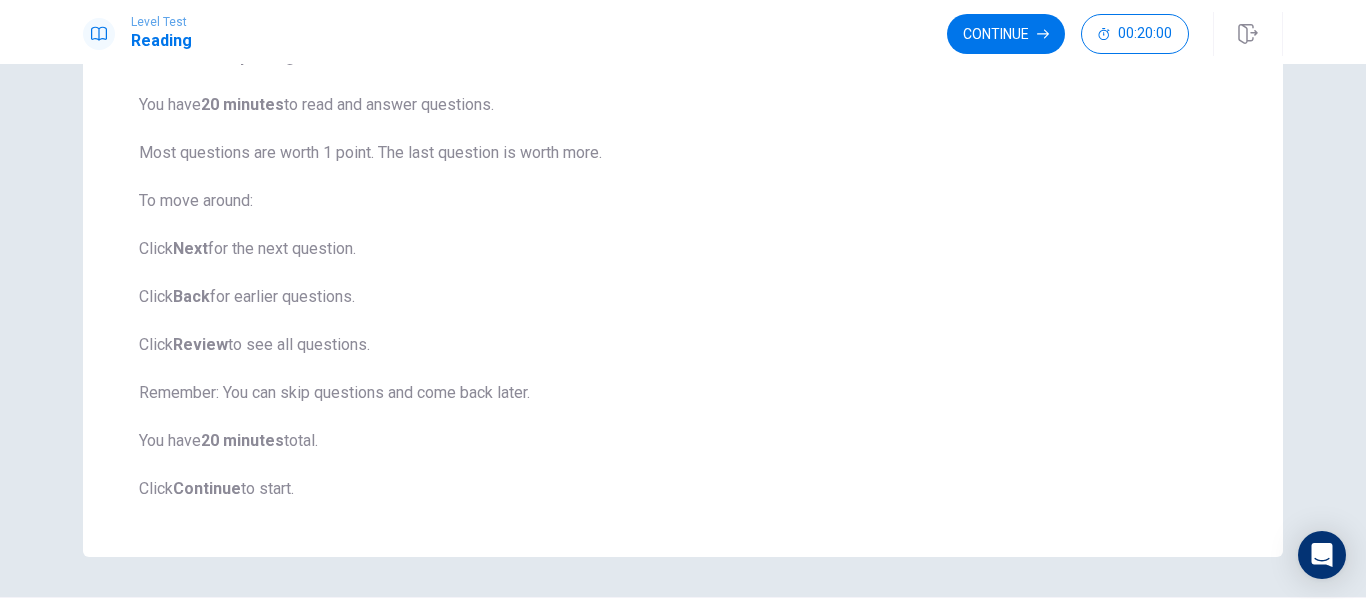 scroll, scrollTop: 199, scrollLeft: 0, axis: vertical 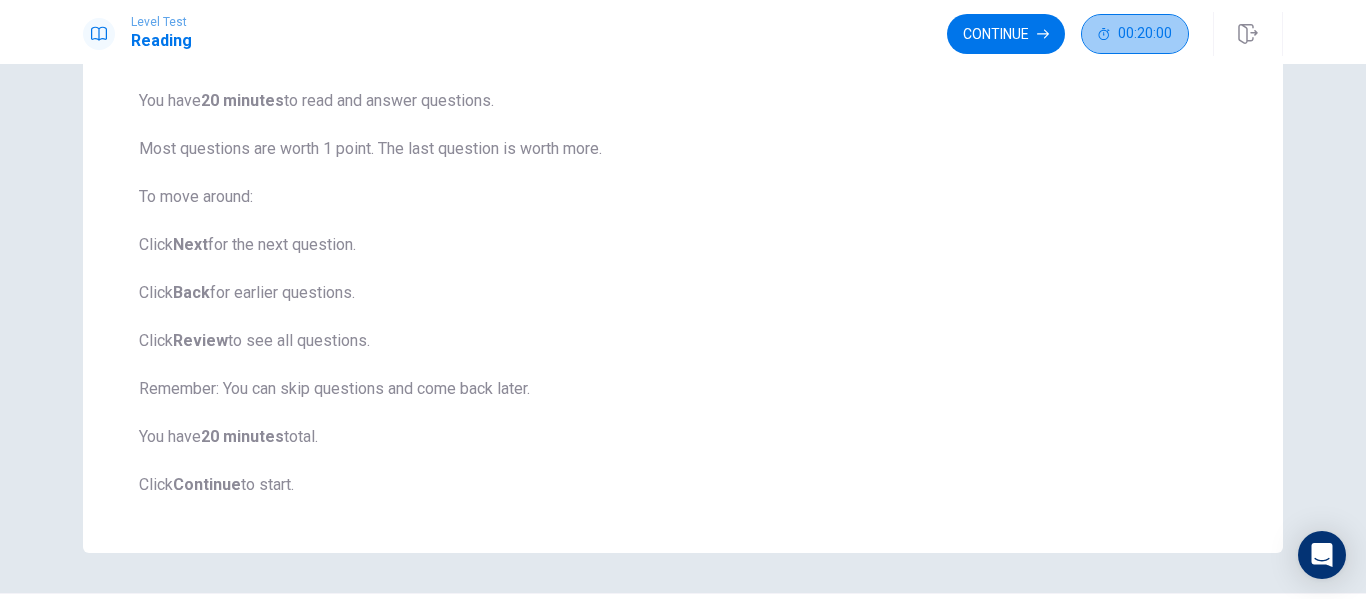 click on "00:20:00" at bounding box center (1135, 34) 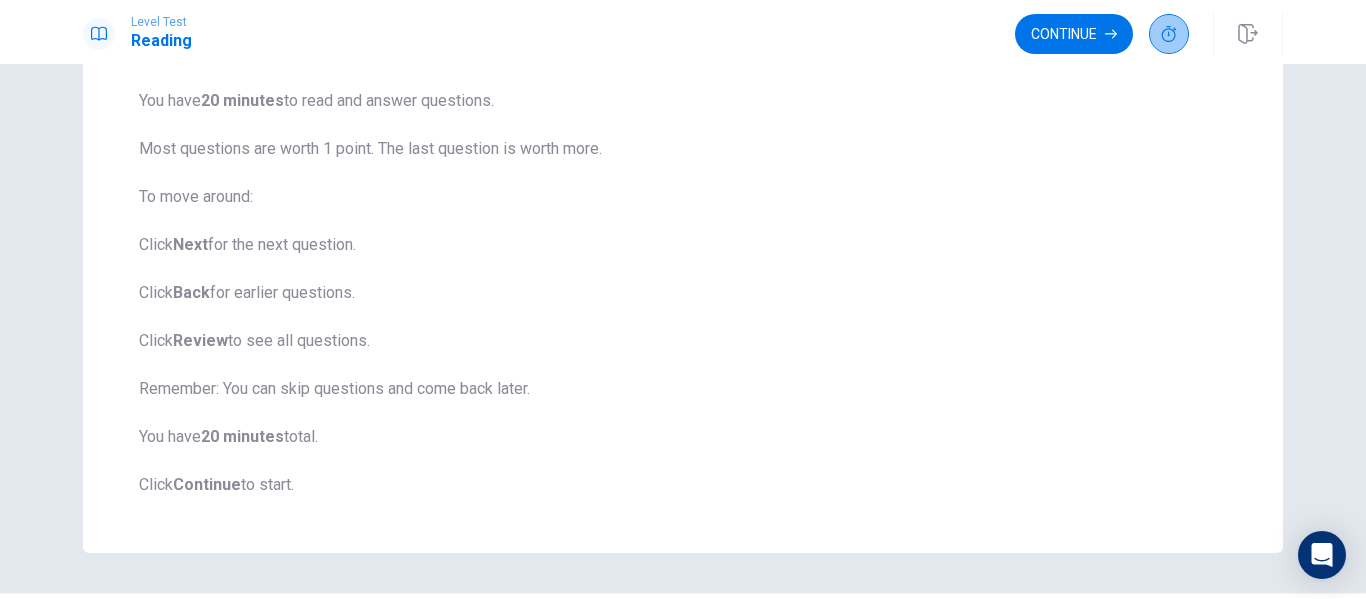 click at bounding box center (1169, 34) 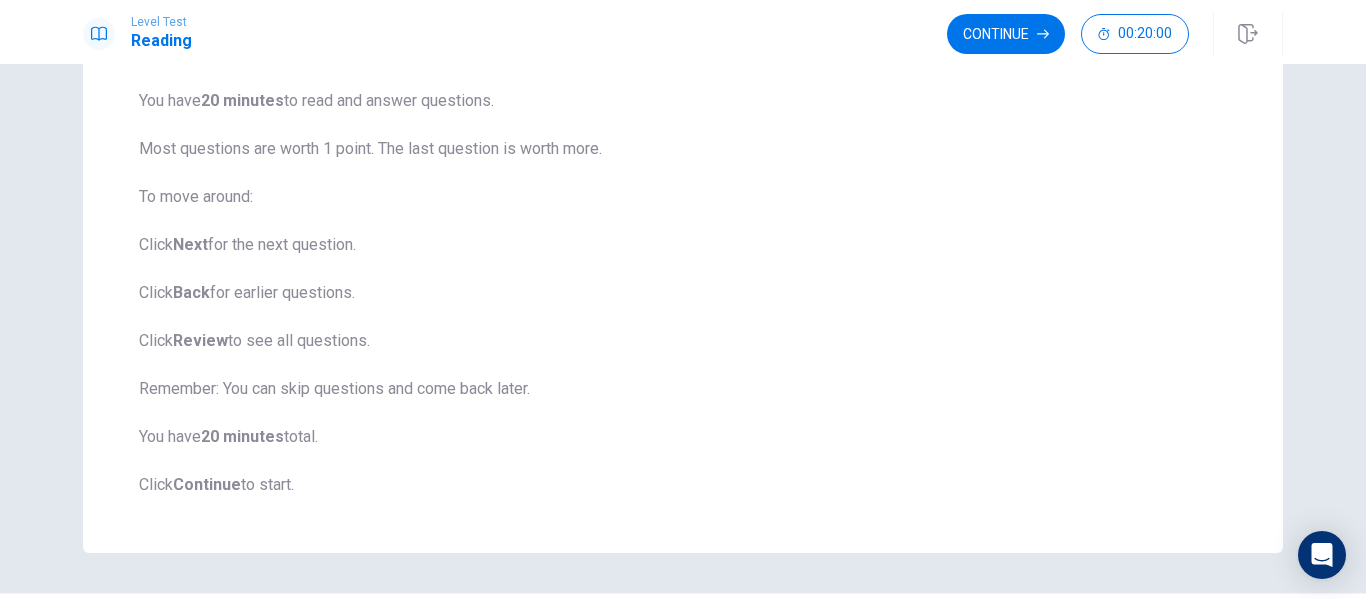 type 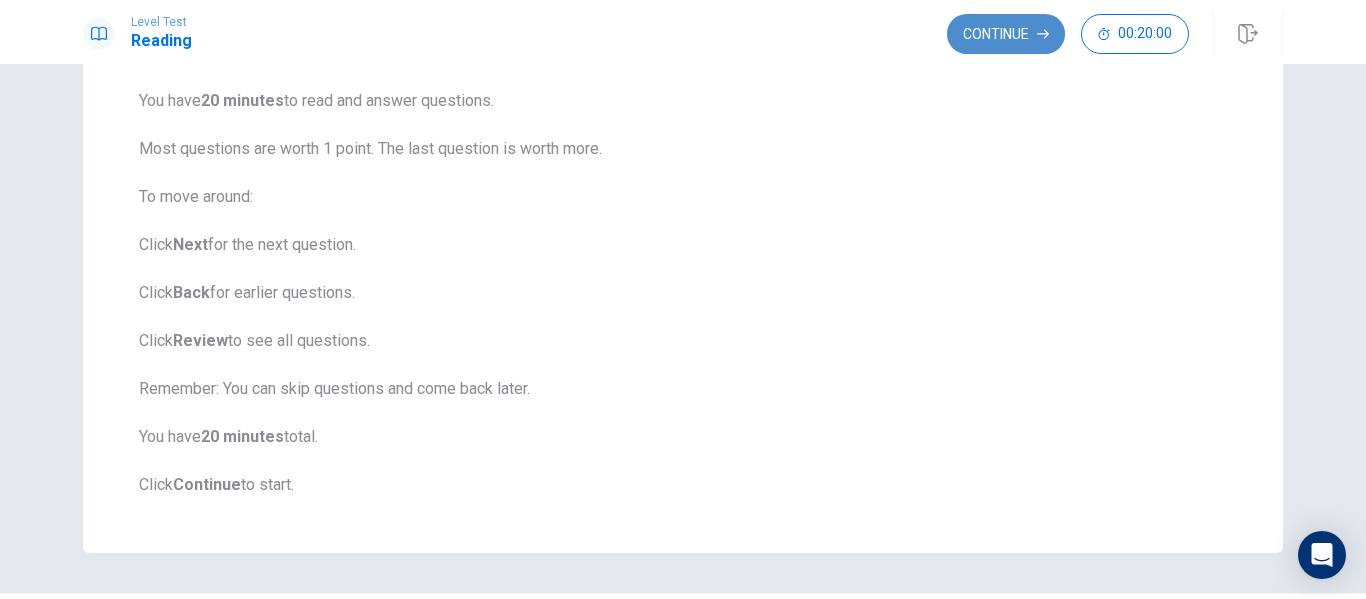 click on "Continue" at bounding box center (1006, 34) 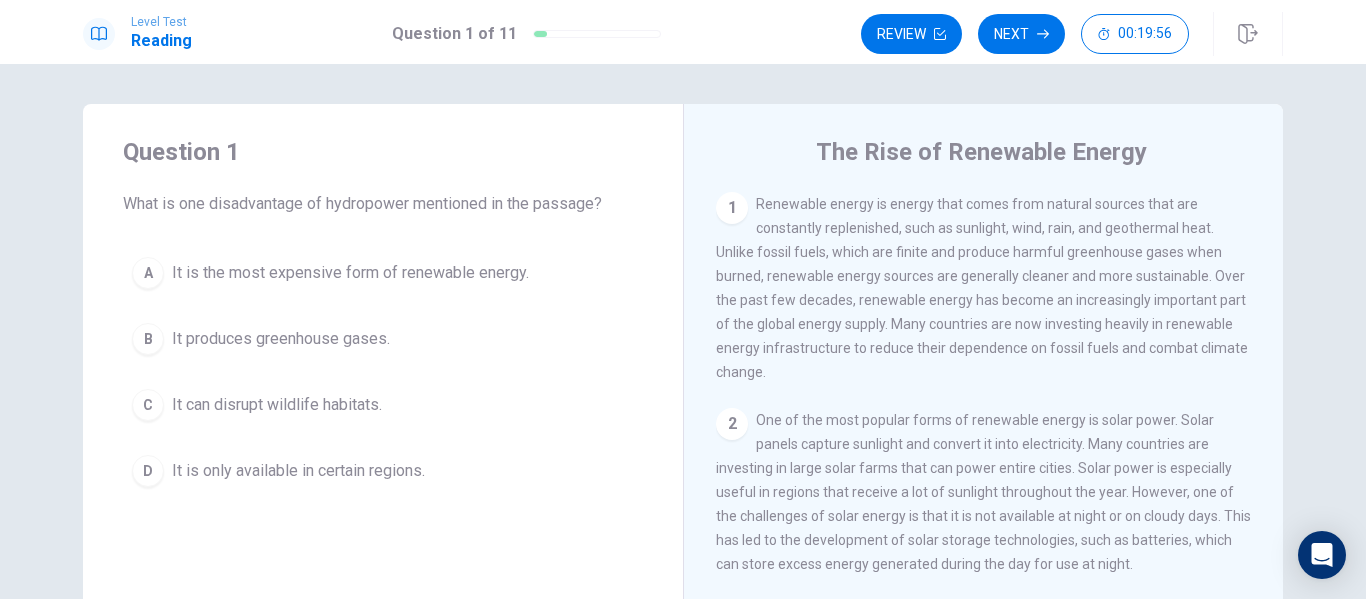 scroll, scrollTop: 7, scrollLeft: 0, axis: vertical 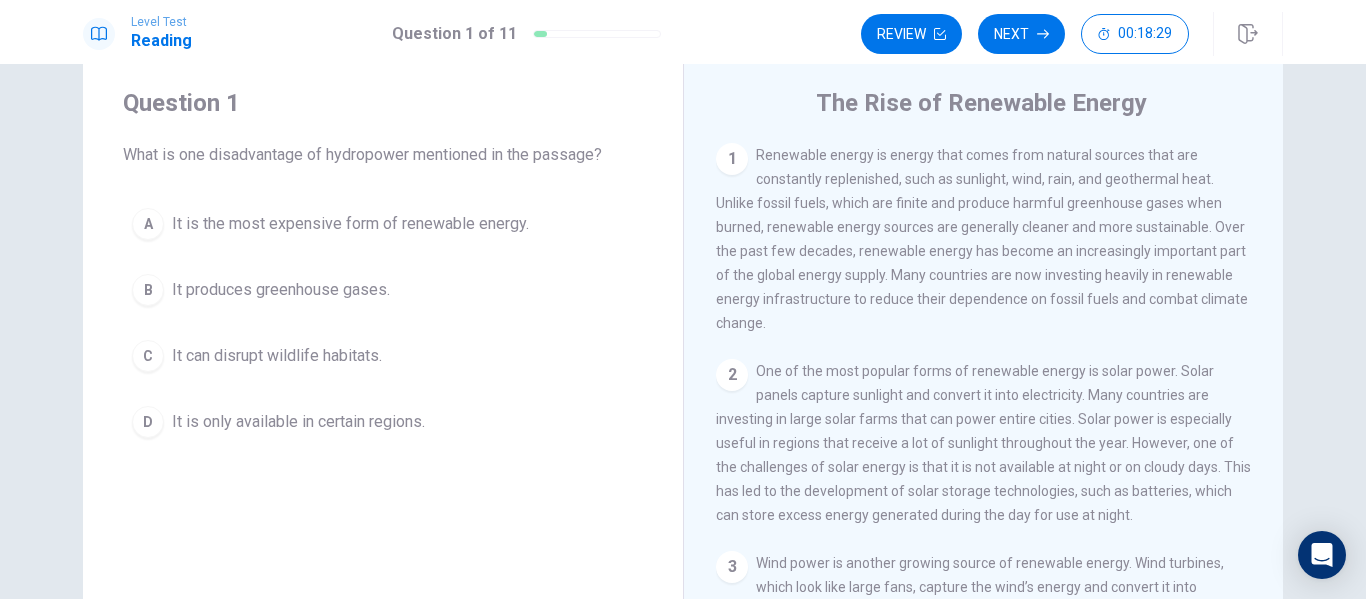 click on "A It is the most expensive form of renewable energy.
B It produces greenhouse gases.
C It can disrupt wildlife habitats.
D It is only available in certain regions." at bounding box center (383, 323) 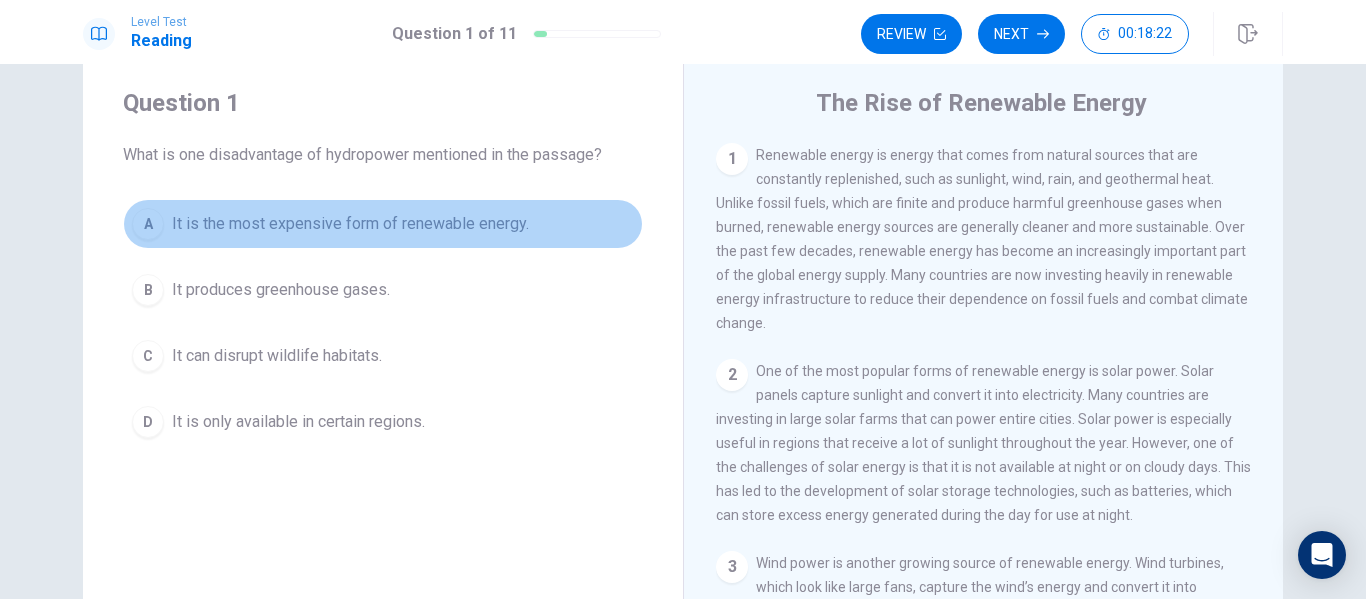 click on "A" at bounding box center [148, 224] 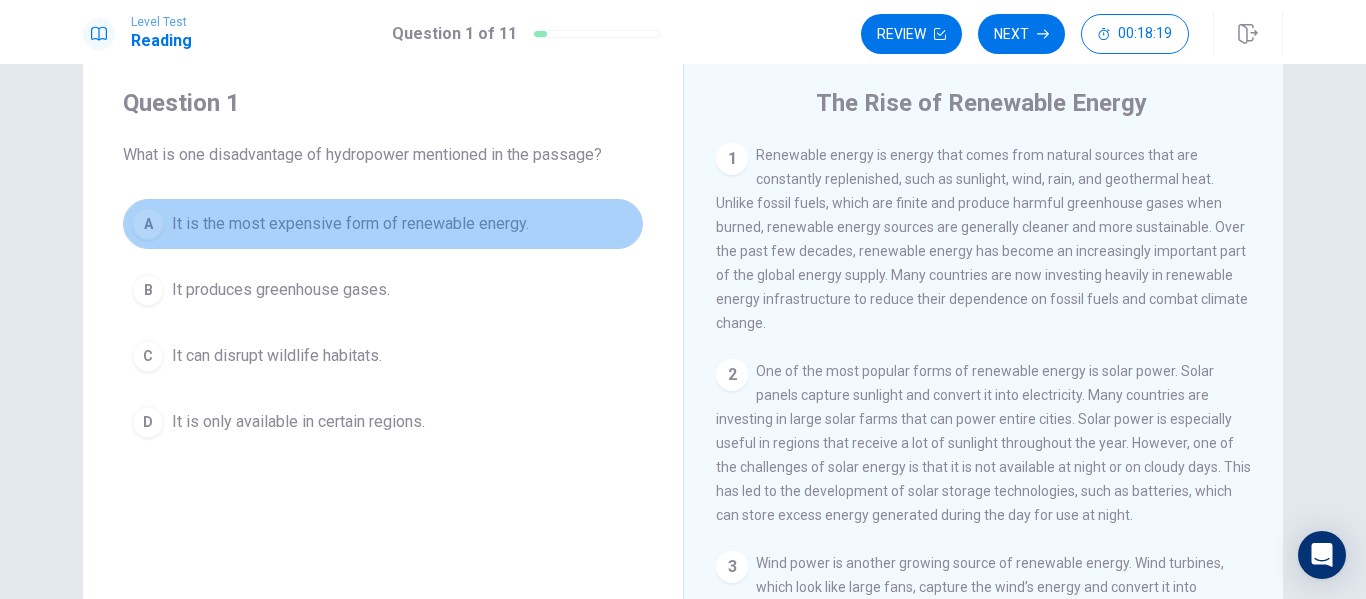 click on "A" at bounding box center (148, 224) 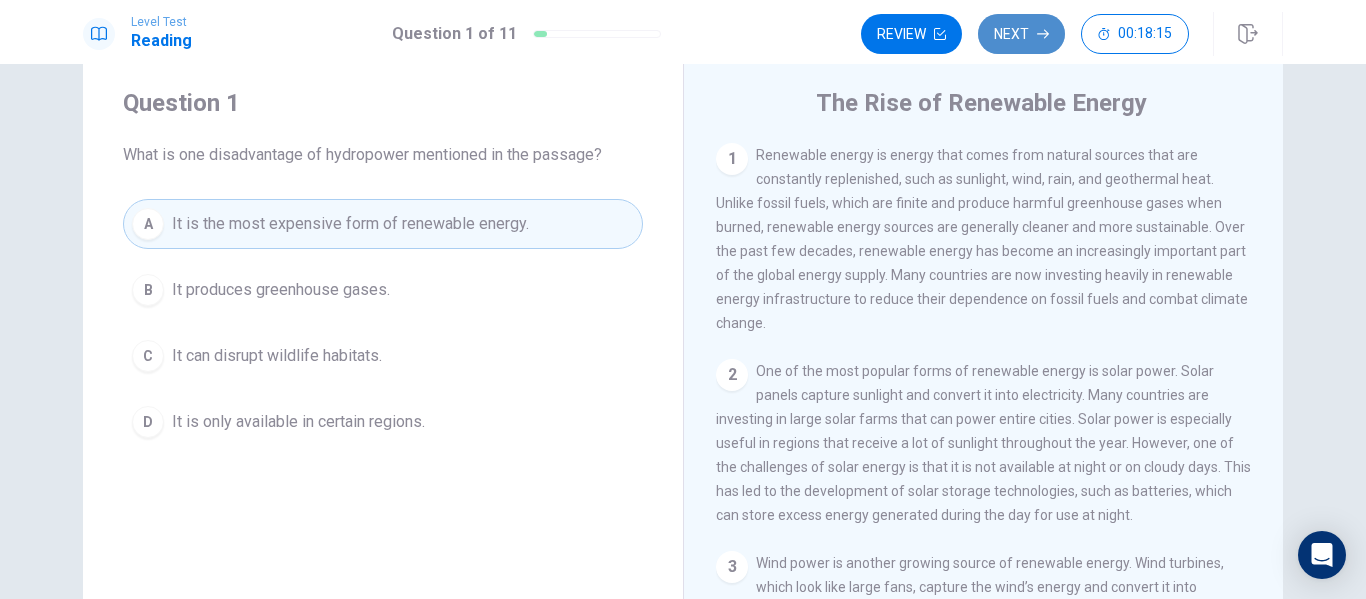 click on "Next" at bounding box center (1021, 34) 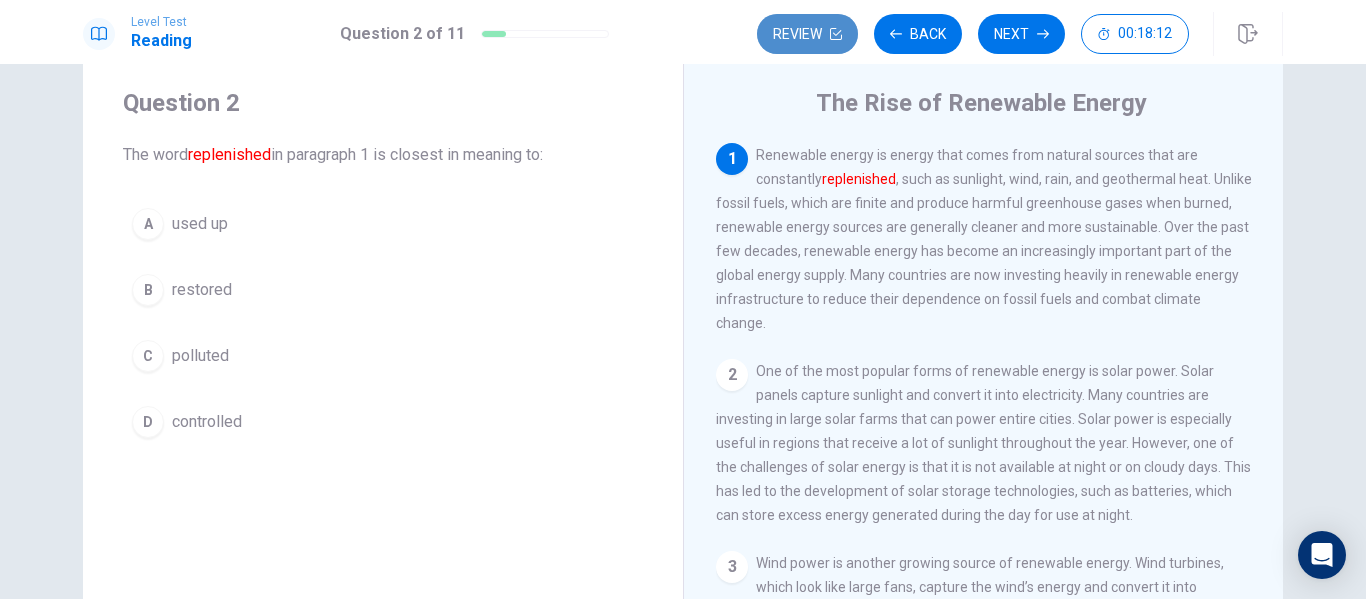click on "Review" at bounding box center [807, 34] 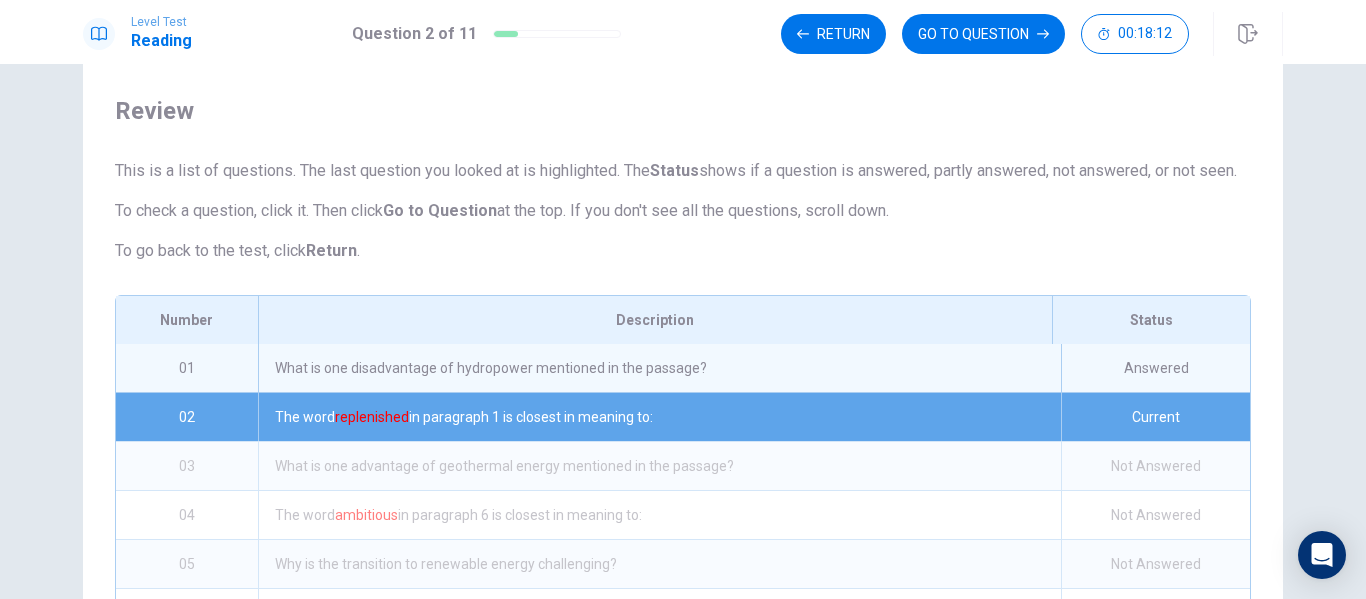 scroll, scrollTop: 179, scrollLeft: 0, axis: vertical 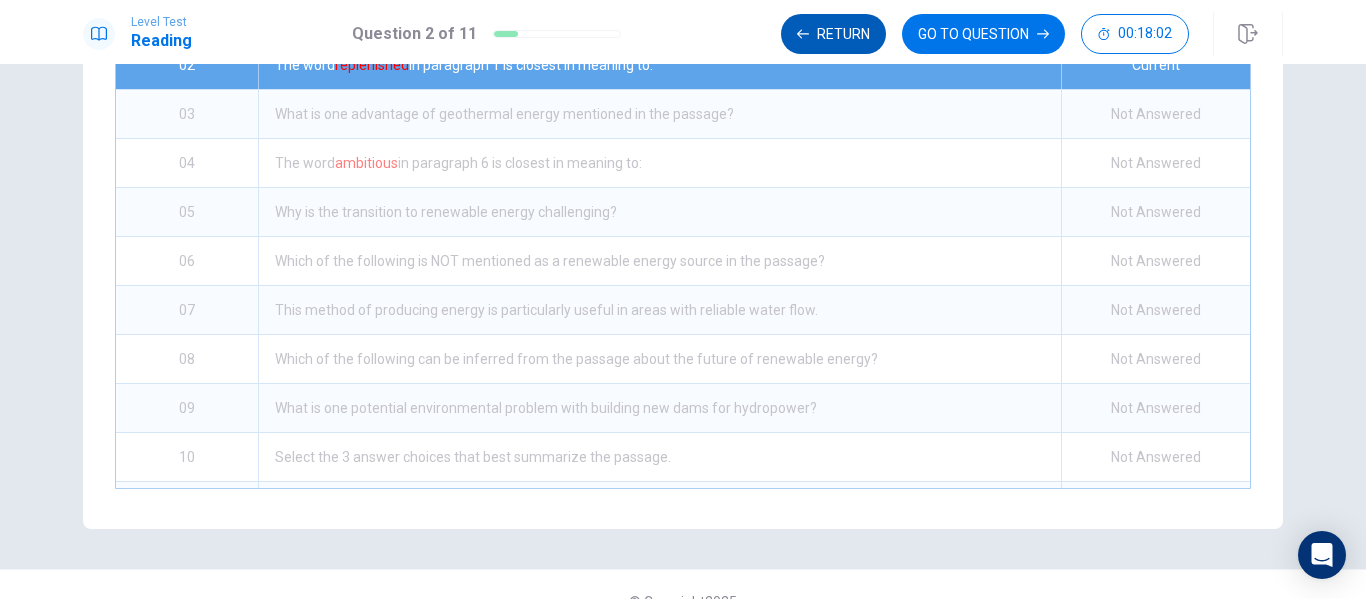 click 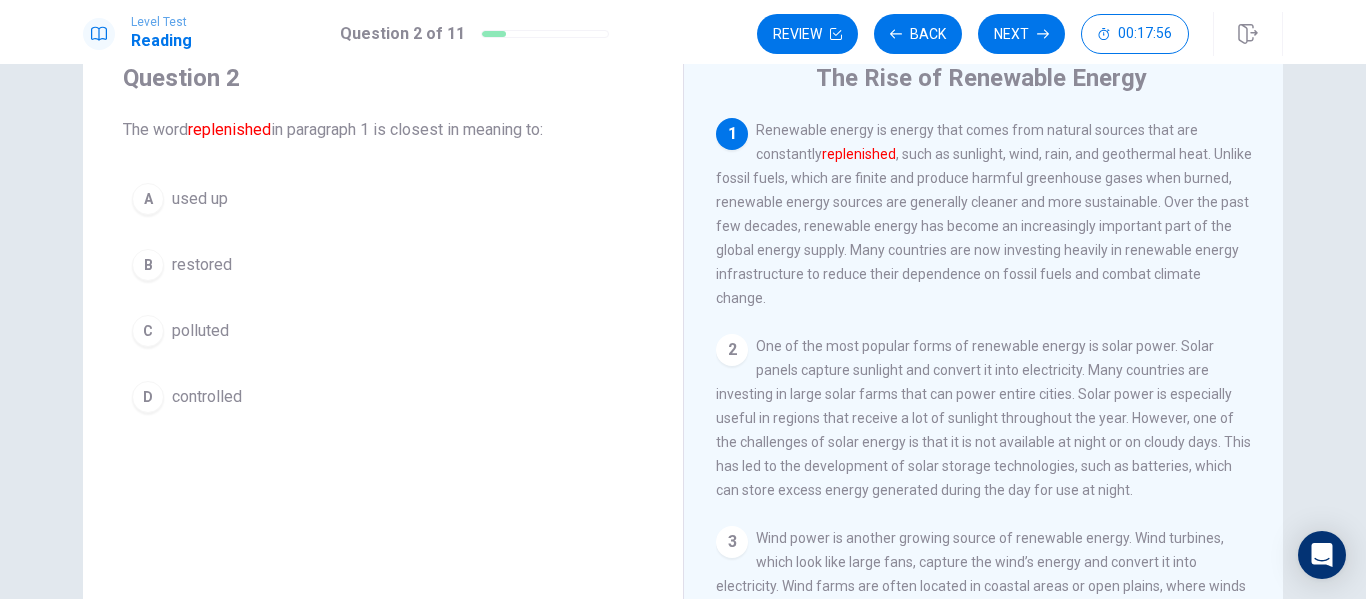 scroll, scrollTop: 73, scrollLeft: 0, axis: vertical 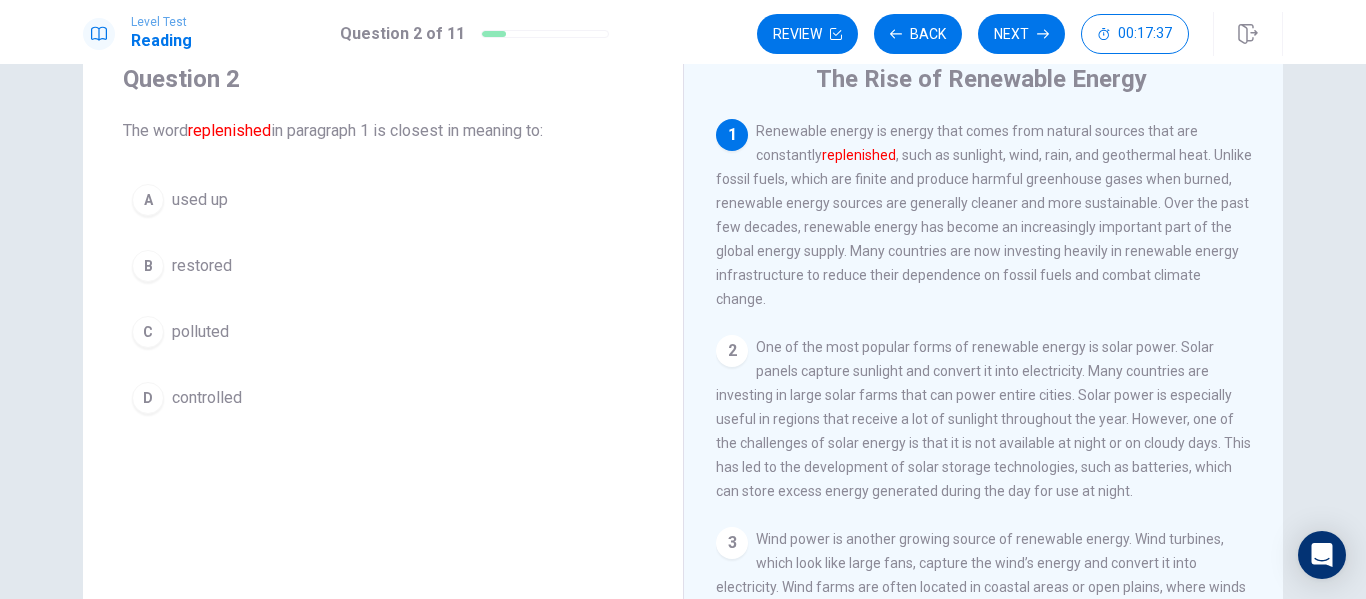 click on "replenished" at bounding box center (859, 155) 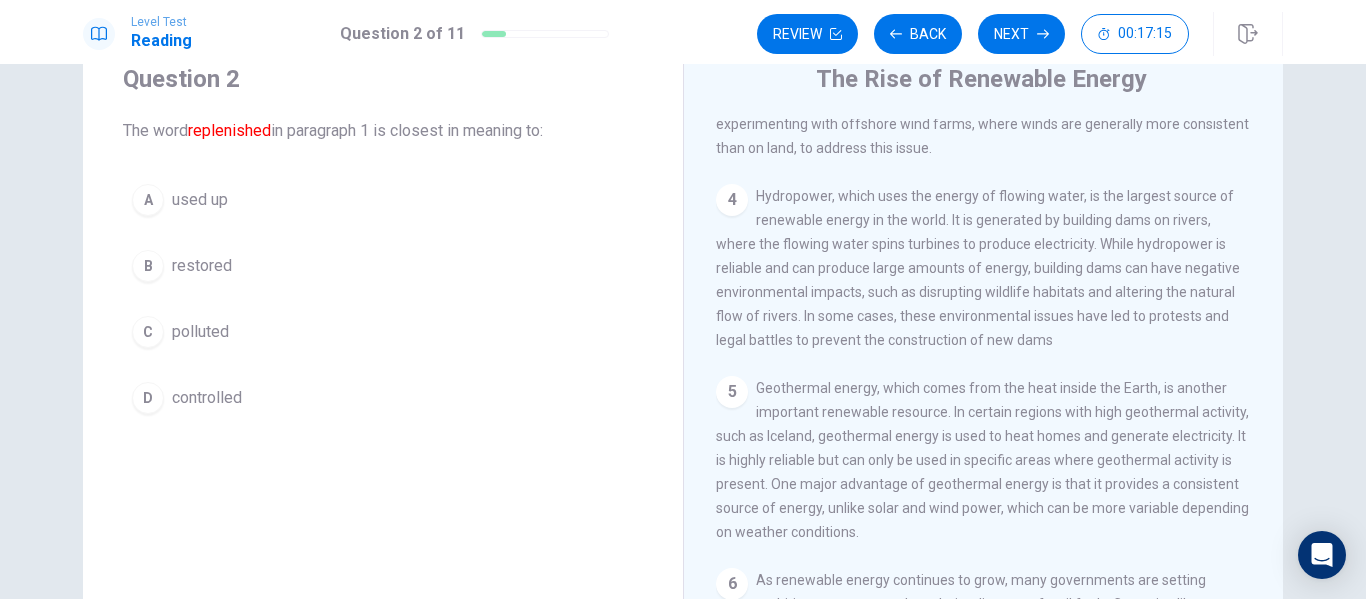scroll, scrollTop: 625, scrollLeft: 0, axis: vertical 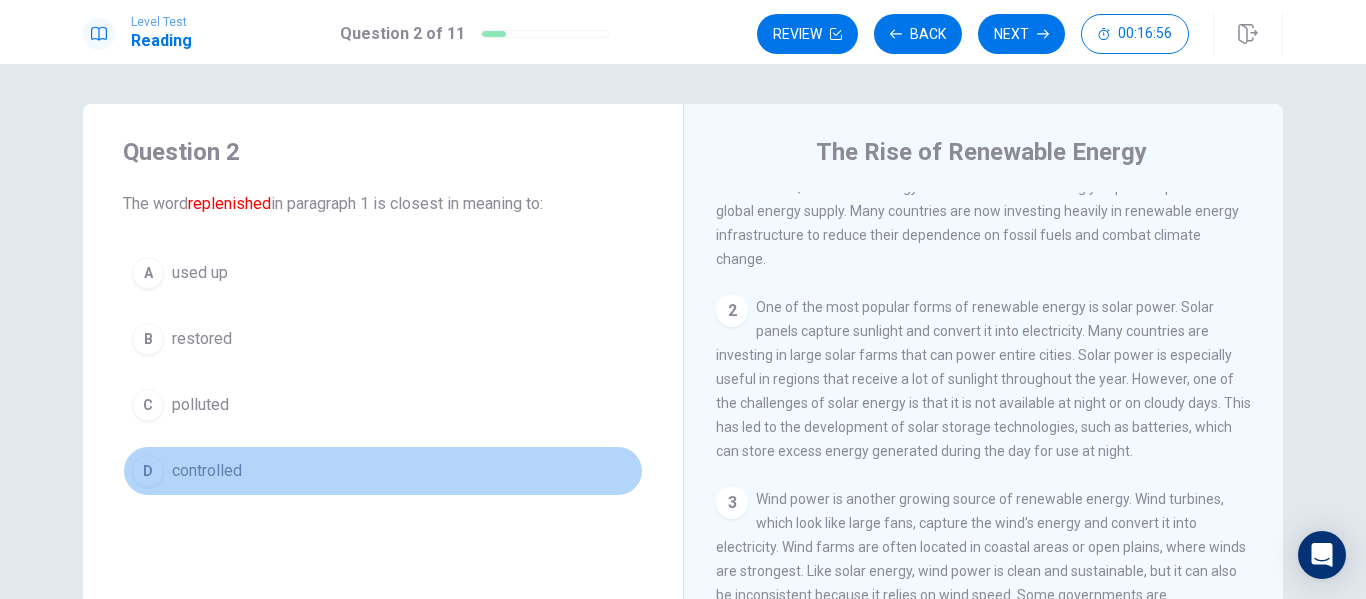 click on "D" at bounding box center [148, 471] 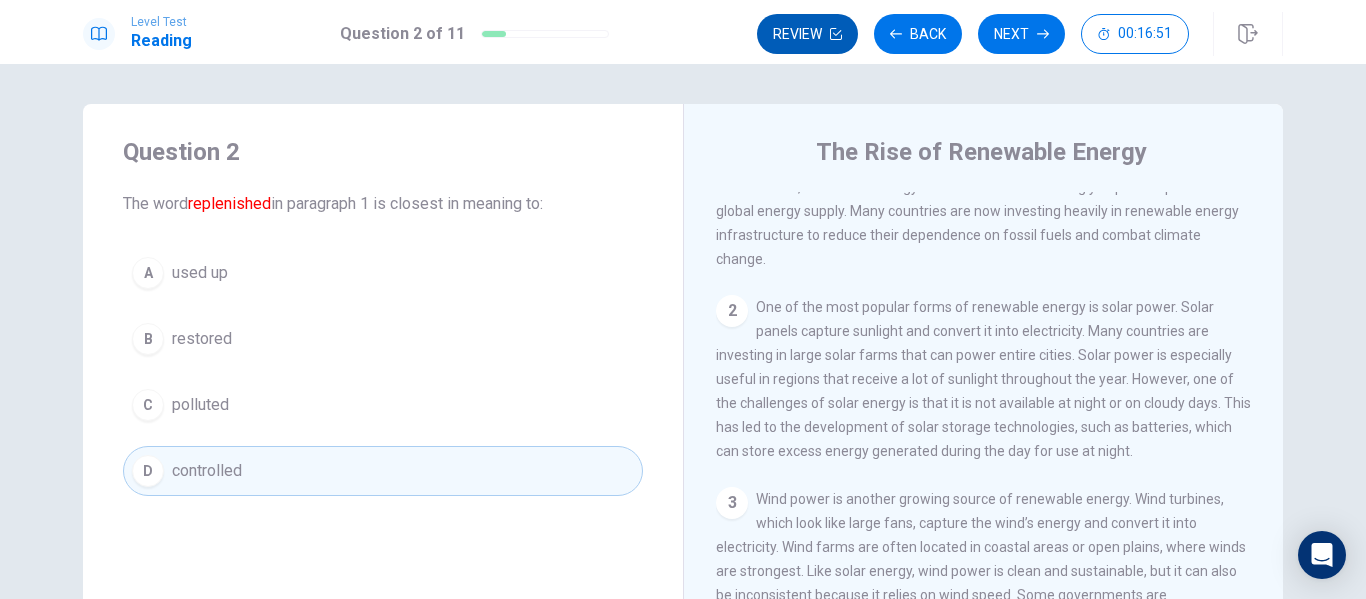 click 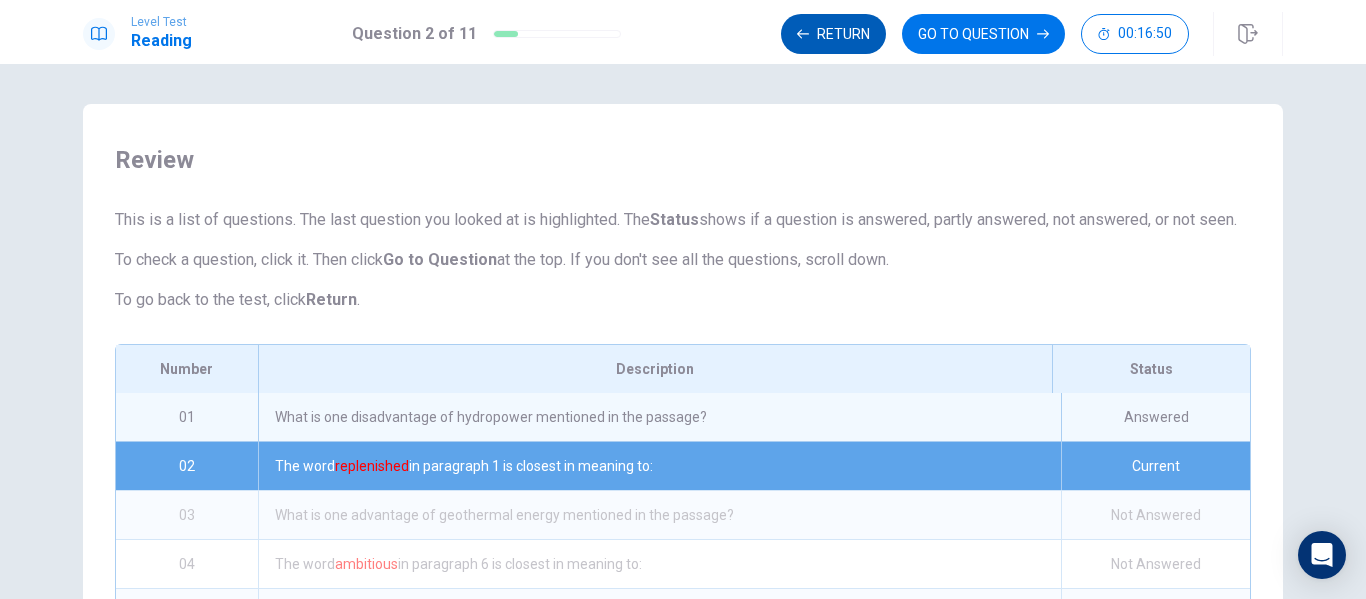 scroll, scrollTop: 305, scrollLeft: 0, axis: vertical 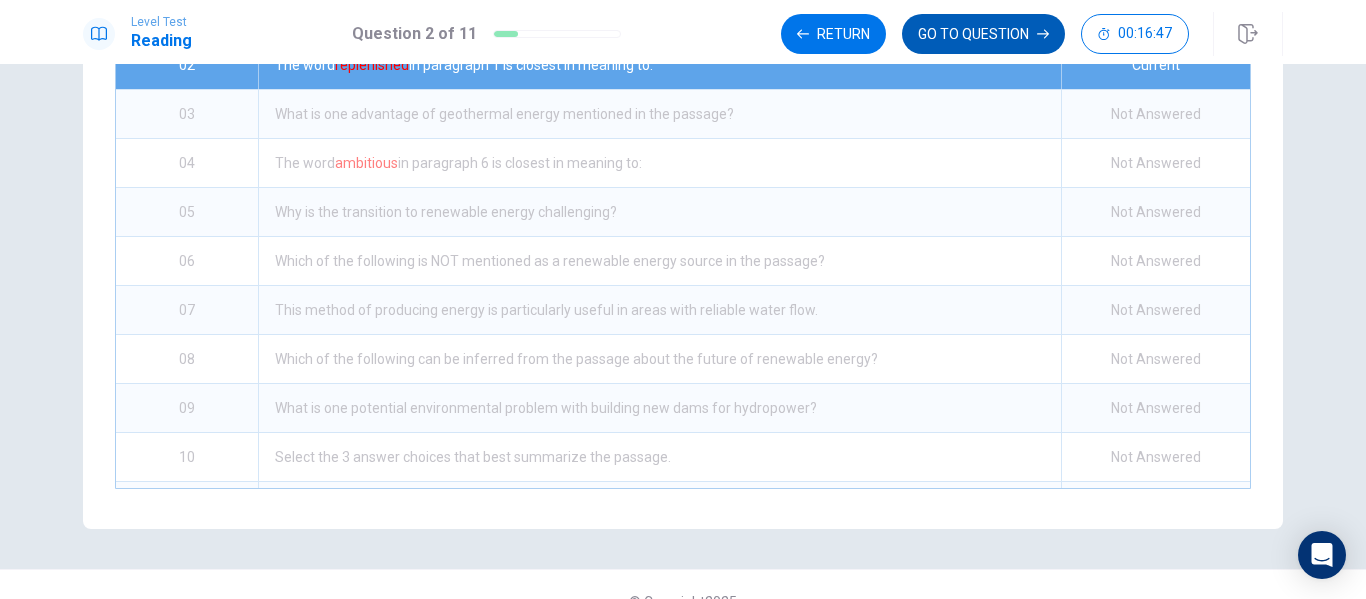 click 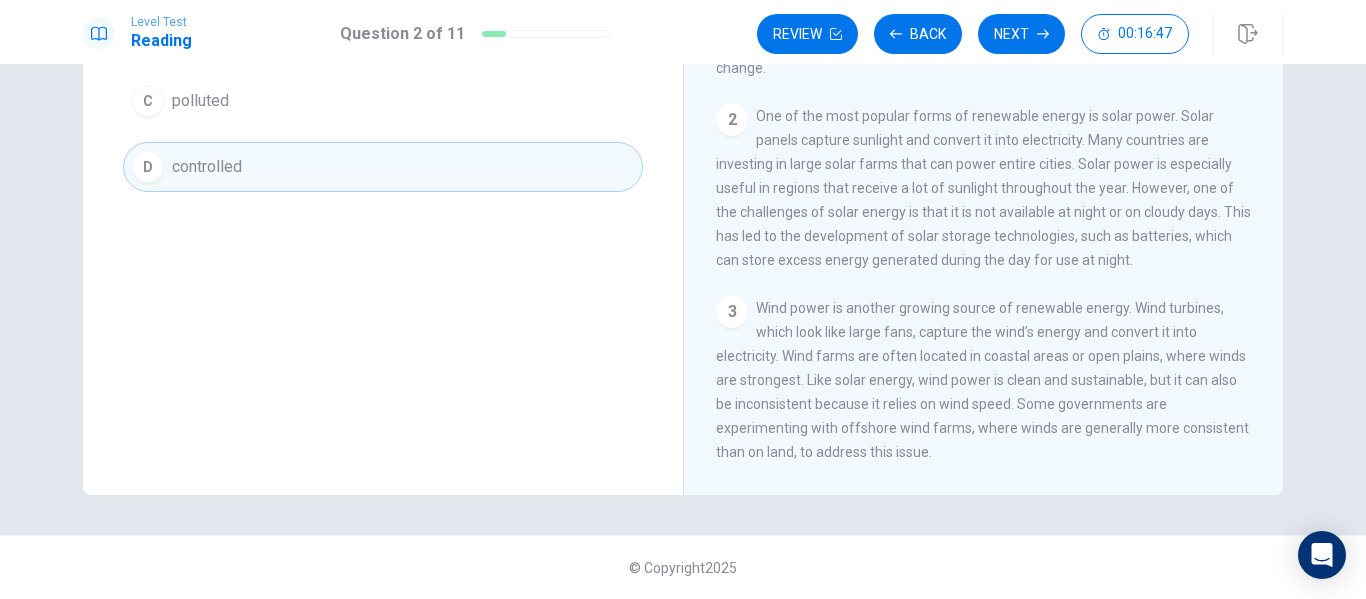 scroll, scrollTop: 304, scrollLeft: 0, axis: vertical 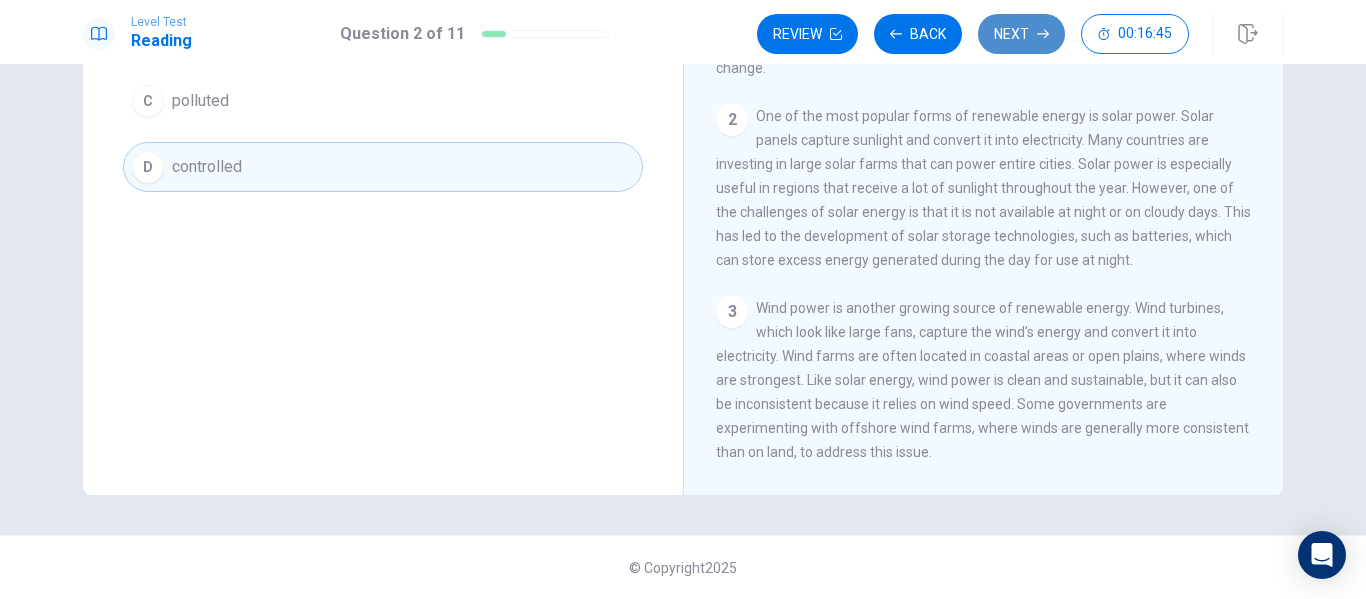 click on "Next" at bounding box center [1021, 34] 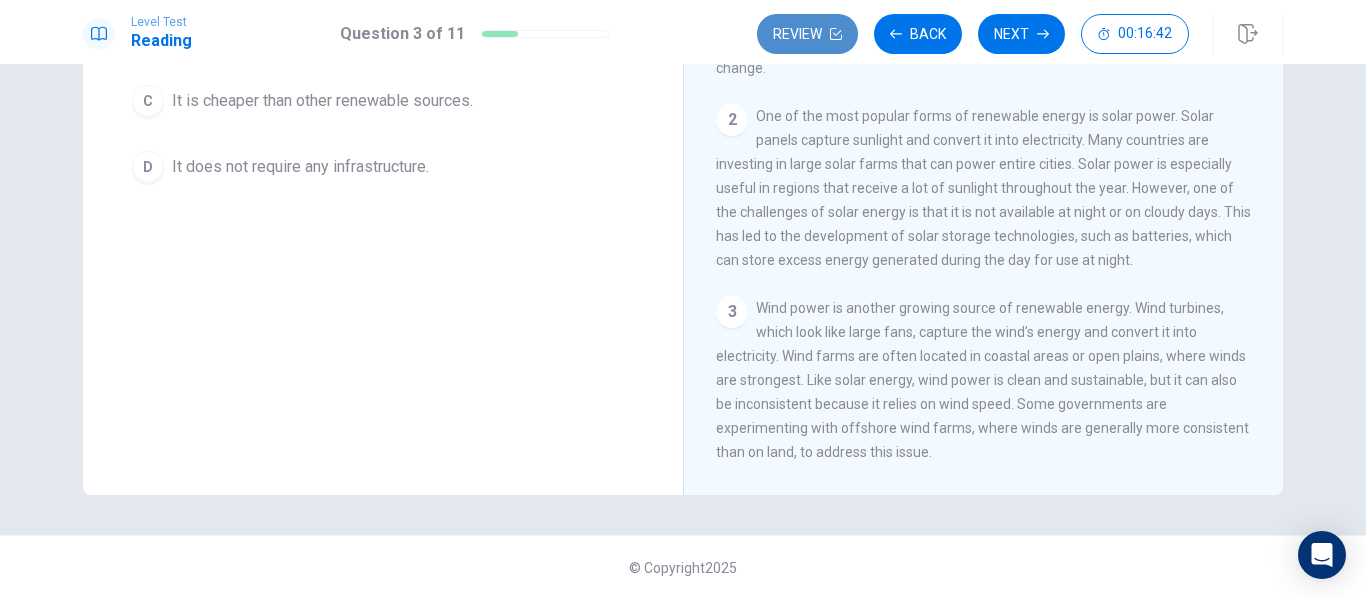 click on "Review" at bounding box center [807, 34] 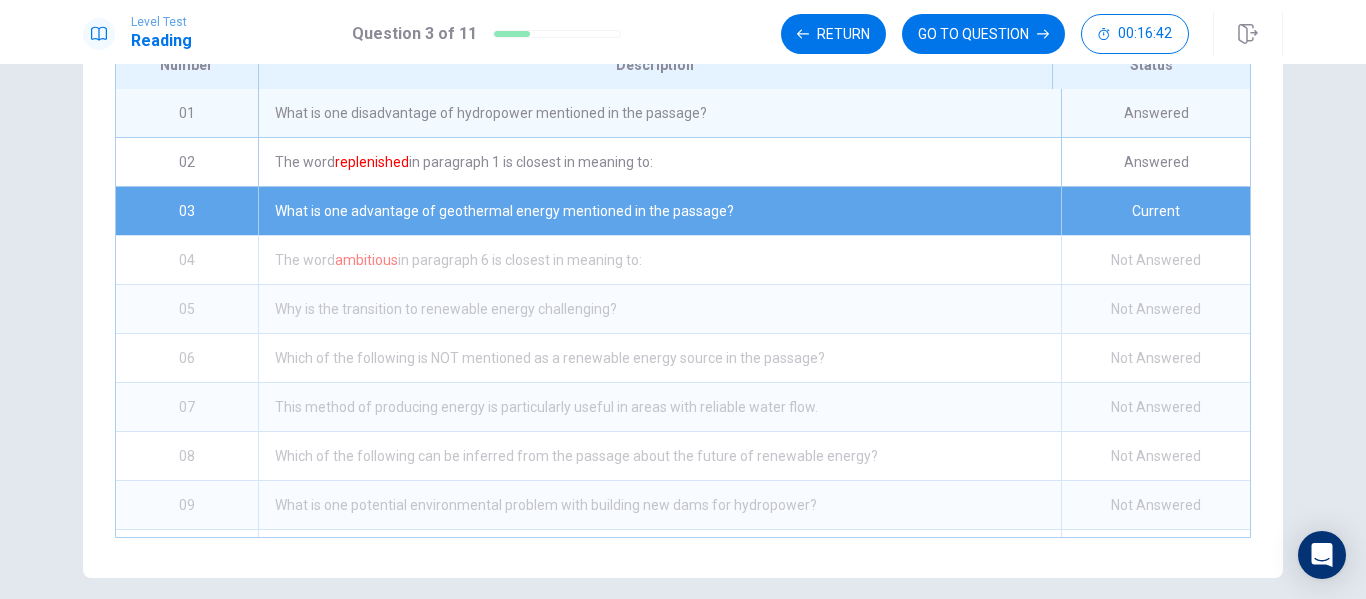 scroll, scrollTop: 353, scrollLeft: 0, axis: vertical 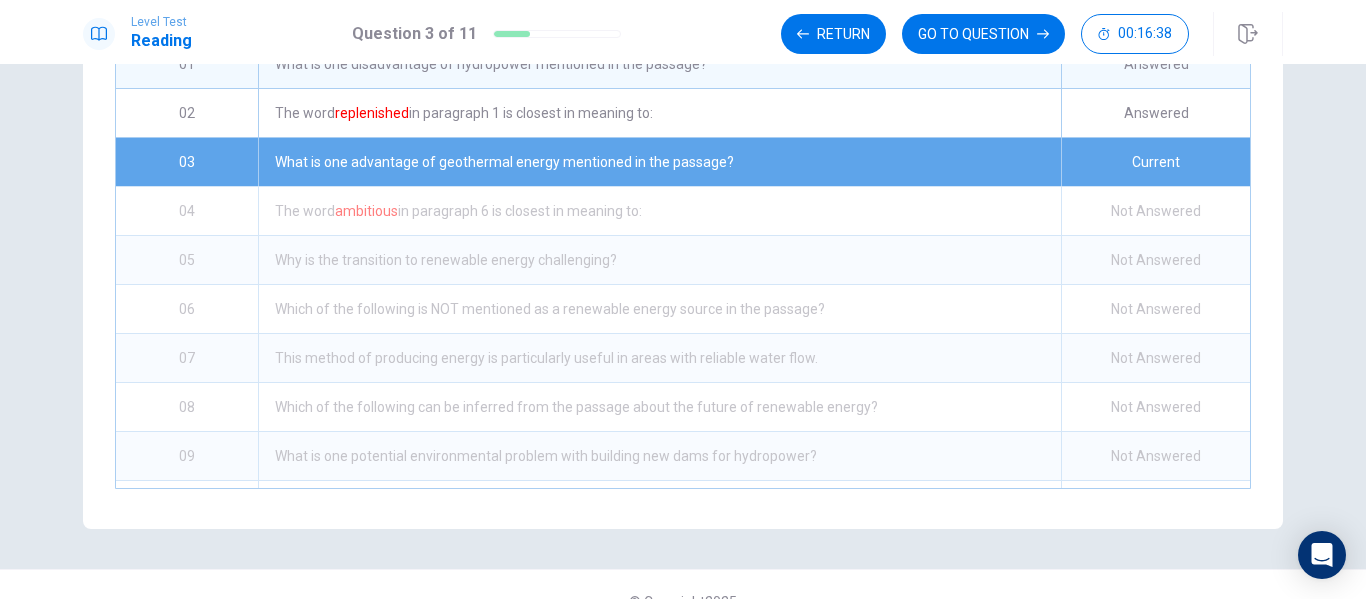 click on "Answered" at bounding box center (1155, 113) 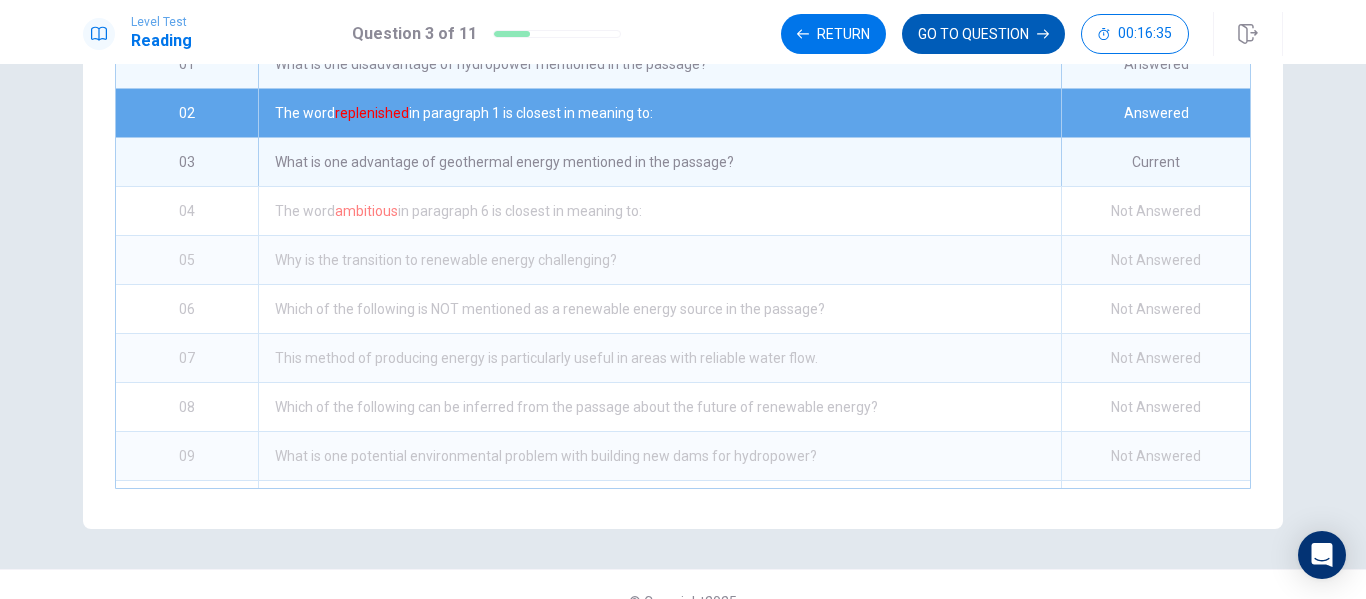 click on "GO TO QUESTION" at bounding box center (983, 34) 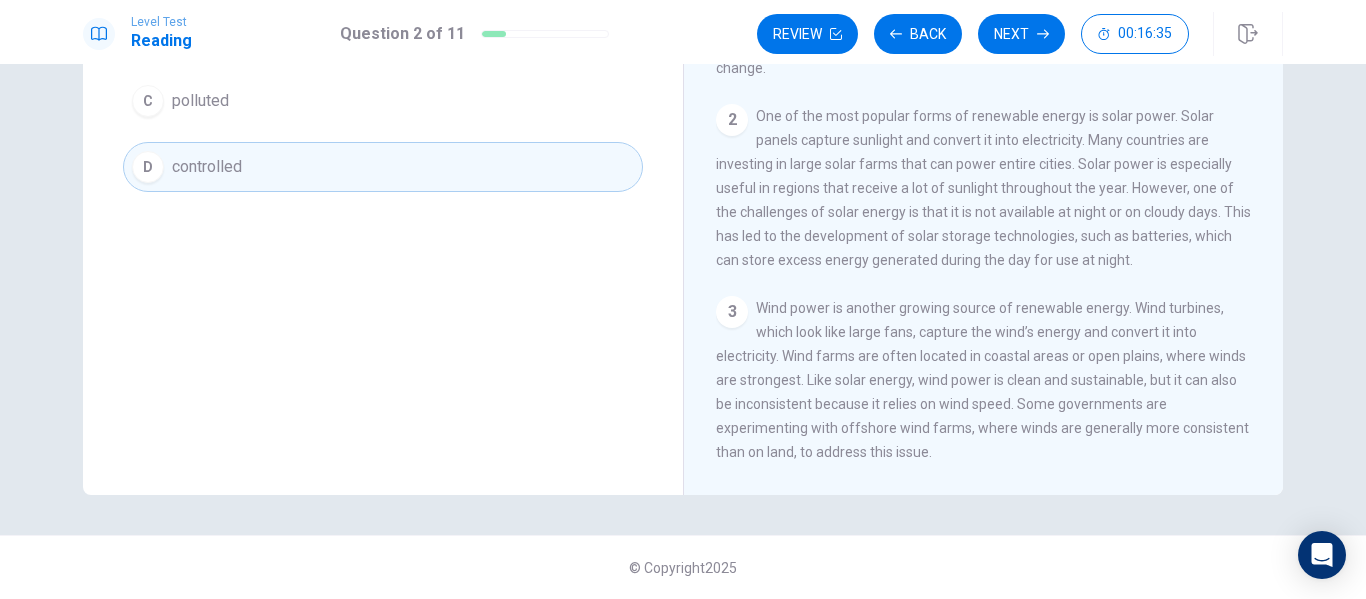 scroll, scrollTop: 304, scrollLeft: 0, axis: vertical 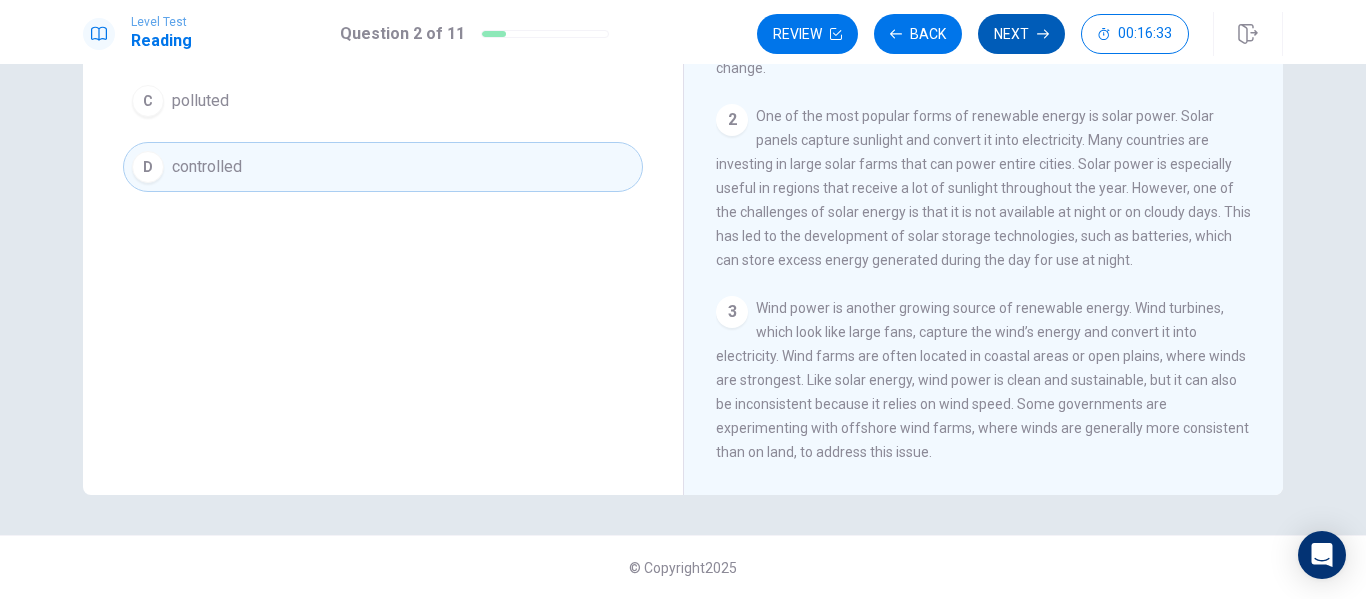 click 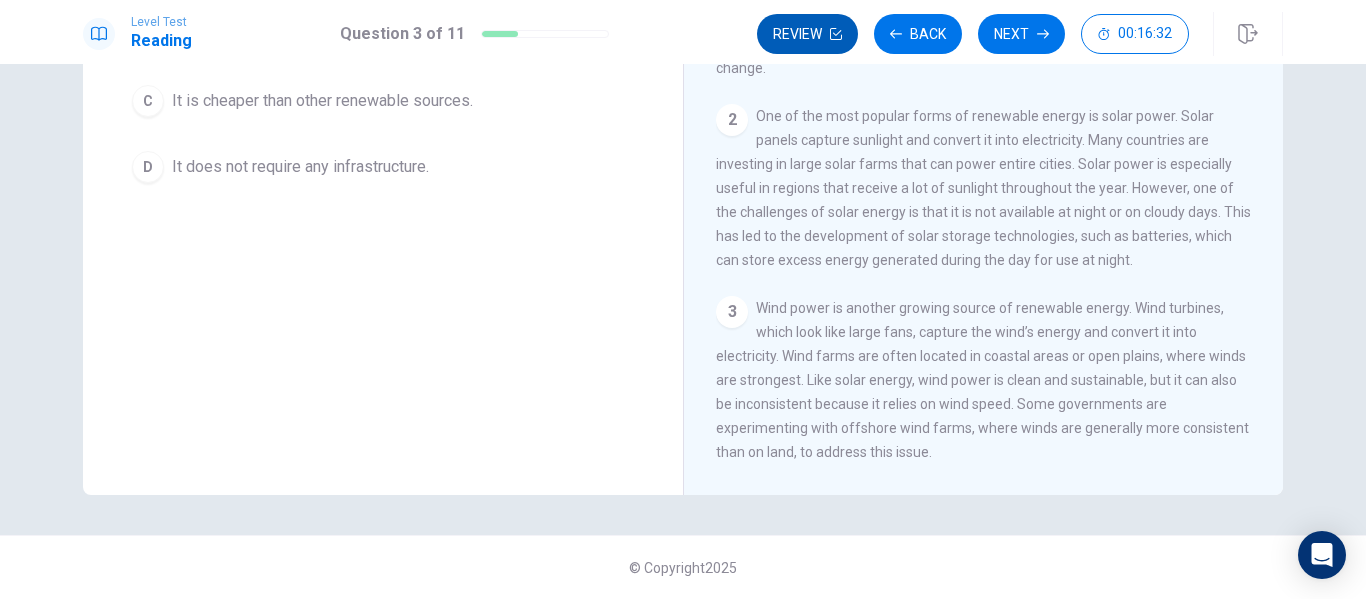 click on "Review" at bounding box center (807, 34) 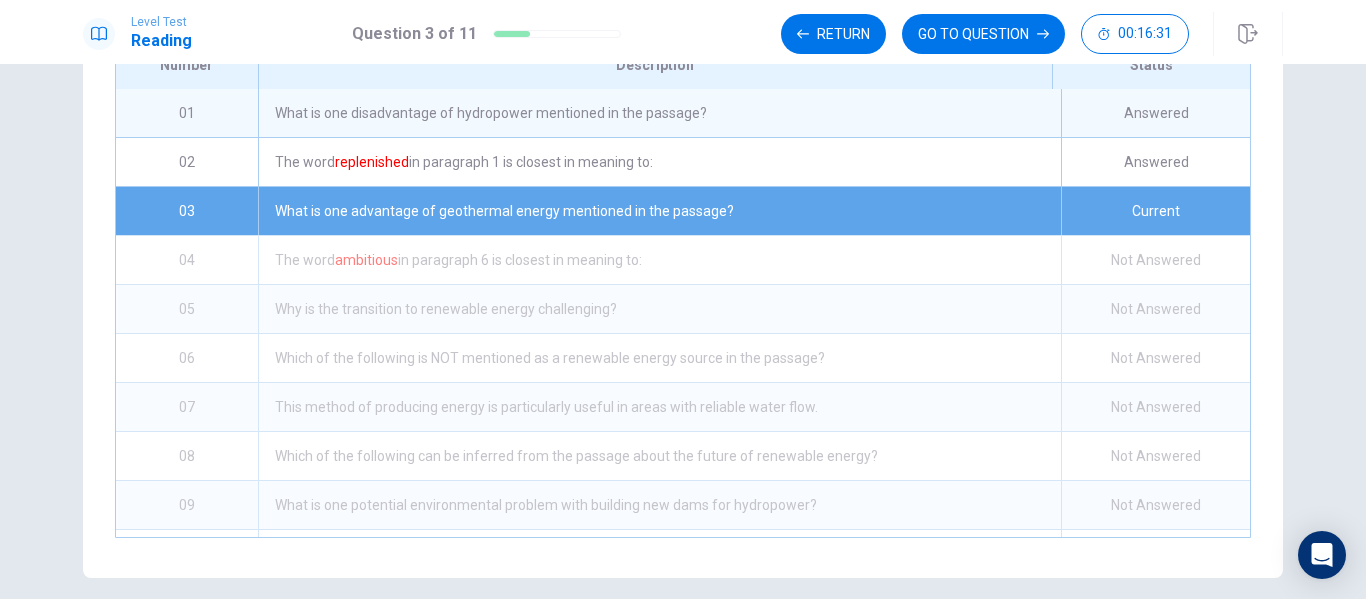 scroll, scrollTop: 353, scrollLeft: 0, axis: vertical 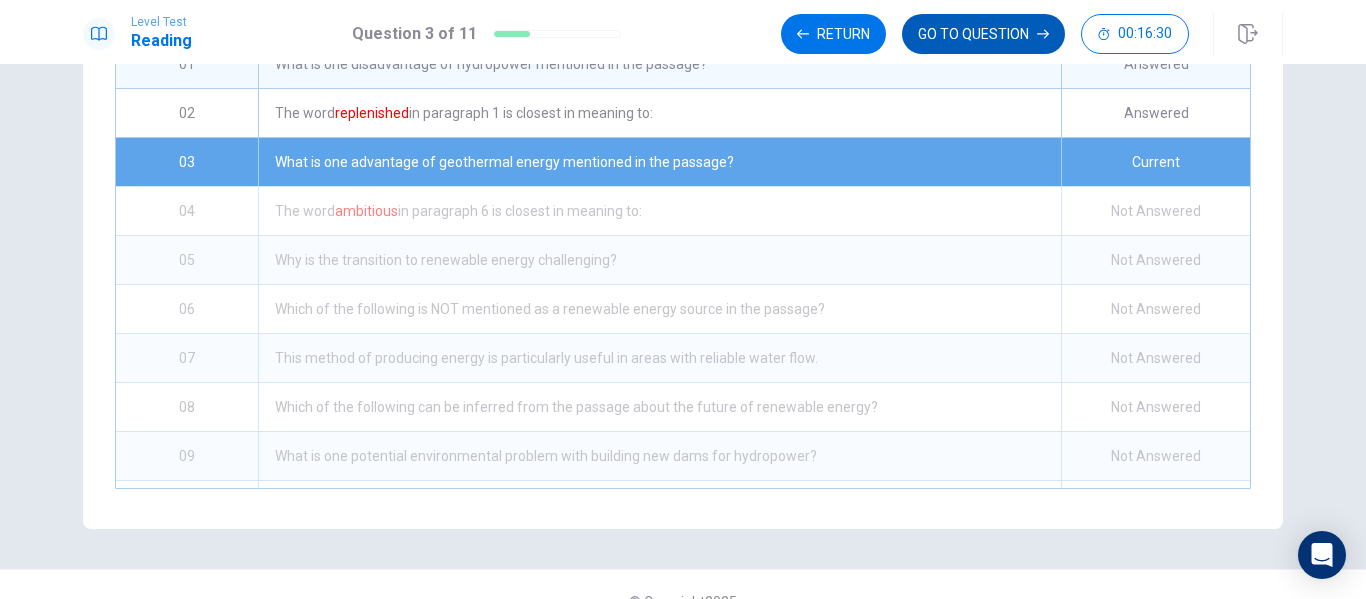 click on "GO TO QUESTION" at bounding box center (983, 34) 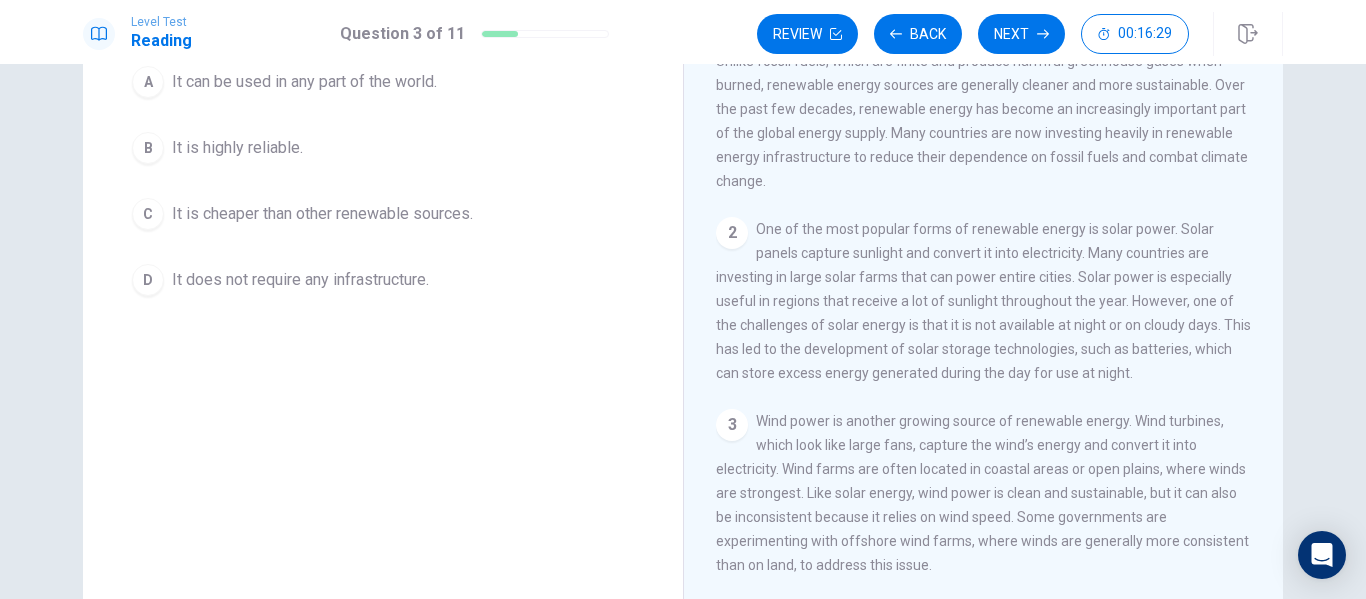 scroll, scrollTop: 0, scrollLeft: 0, axis: both 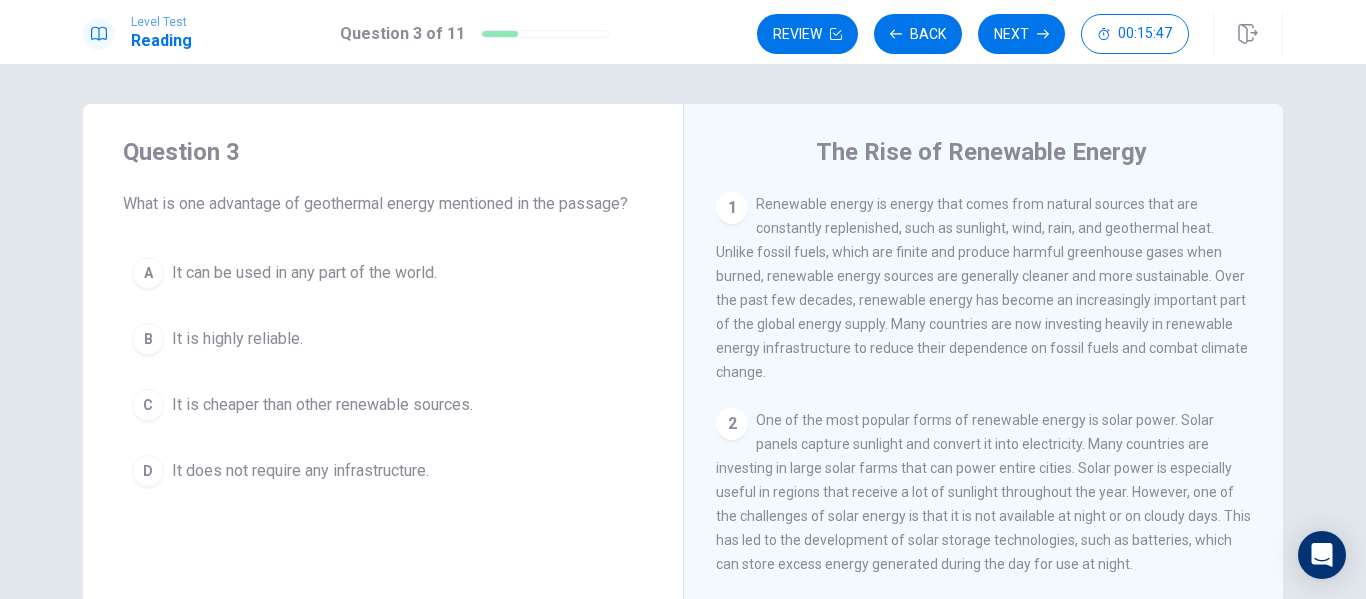 click on "A" at bounding box center (148, 273) 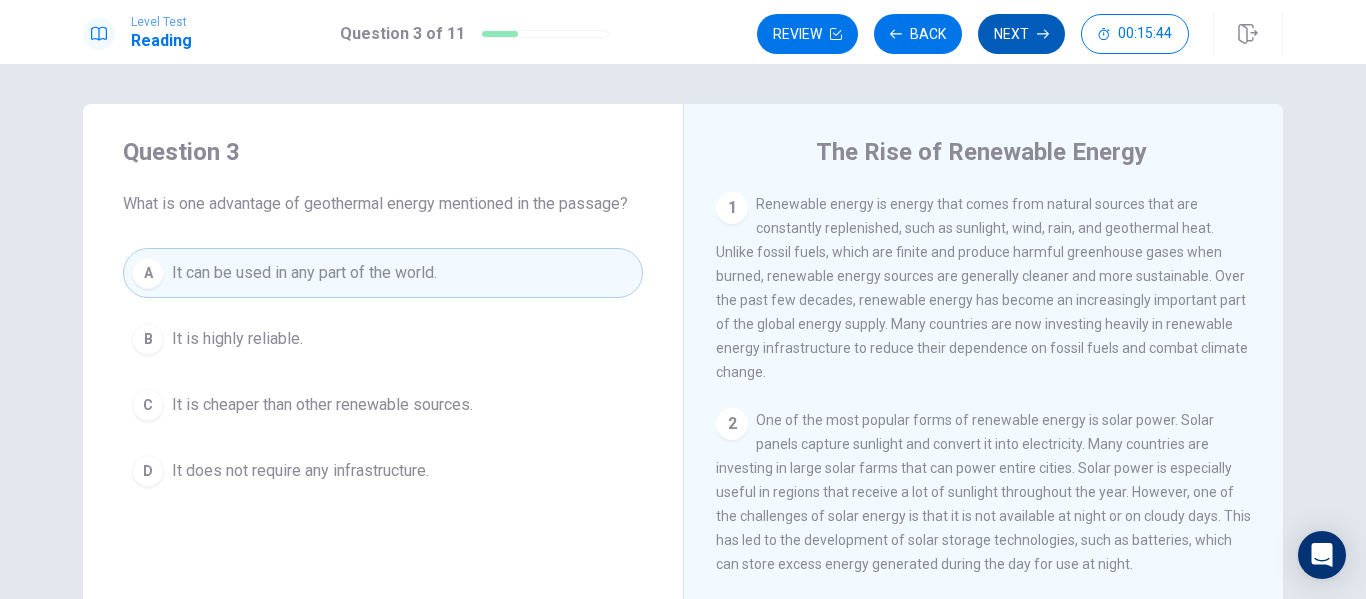 click on "Next" at bounding box center (1021, 34) 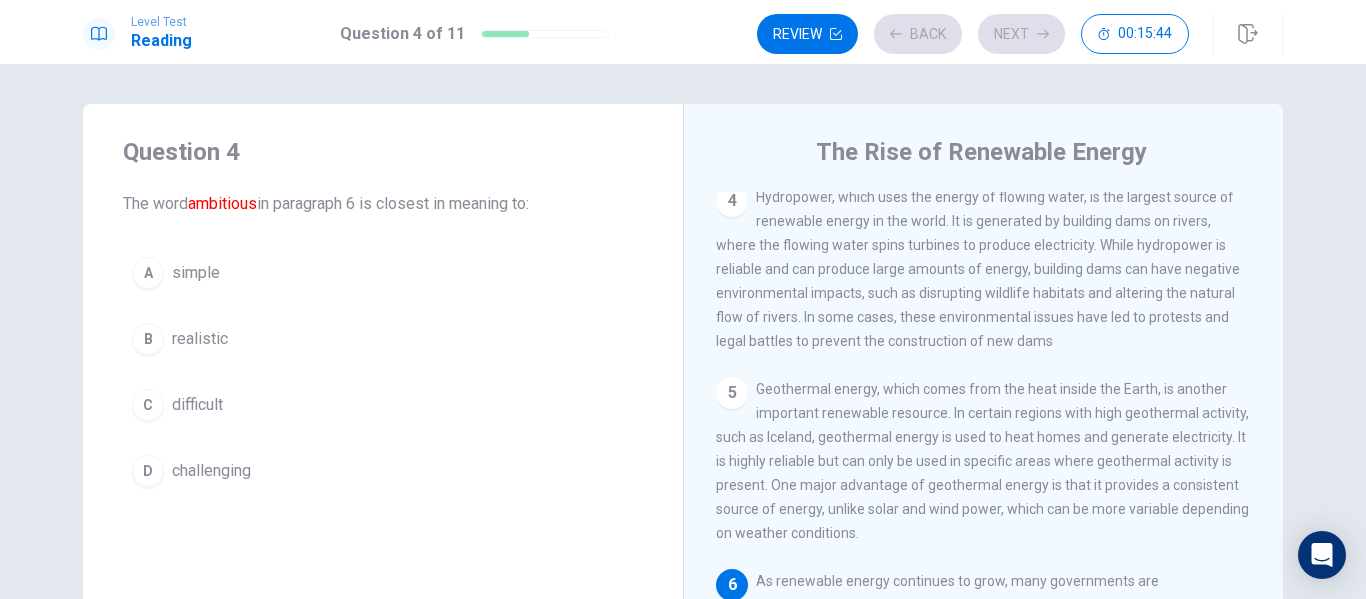 scroll, scrollTop: 625, scrollLeft: 0, axis: vertical 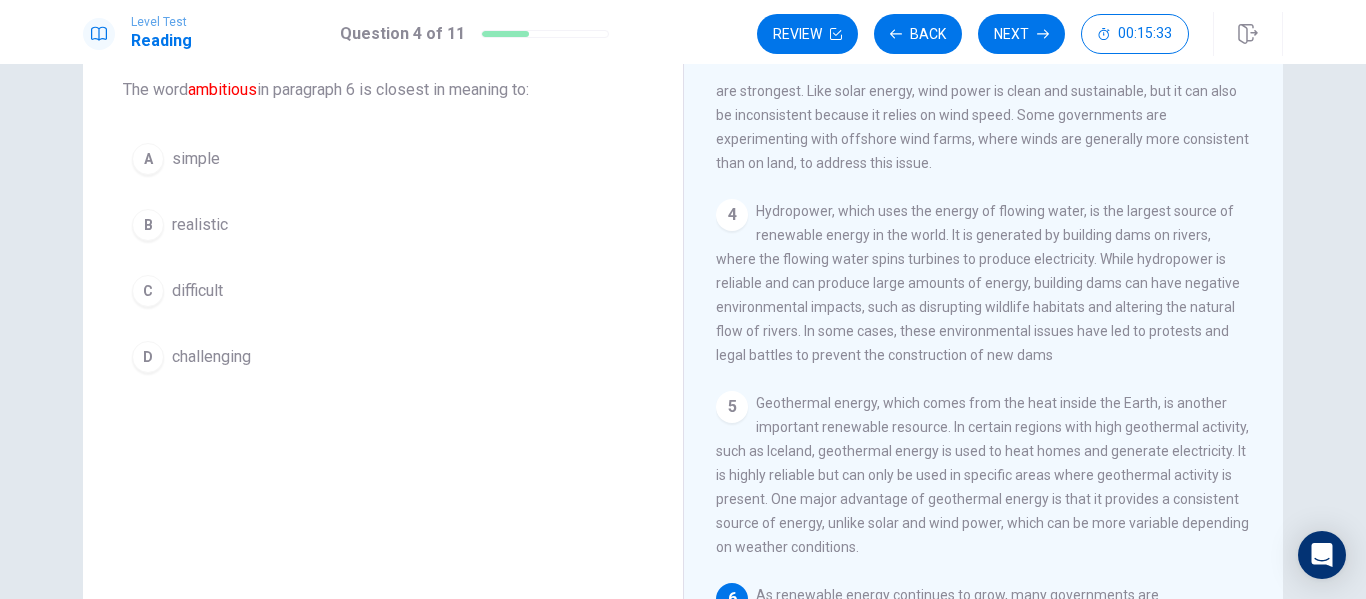 click on "challenging" at bounding box center (211, 357) 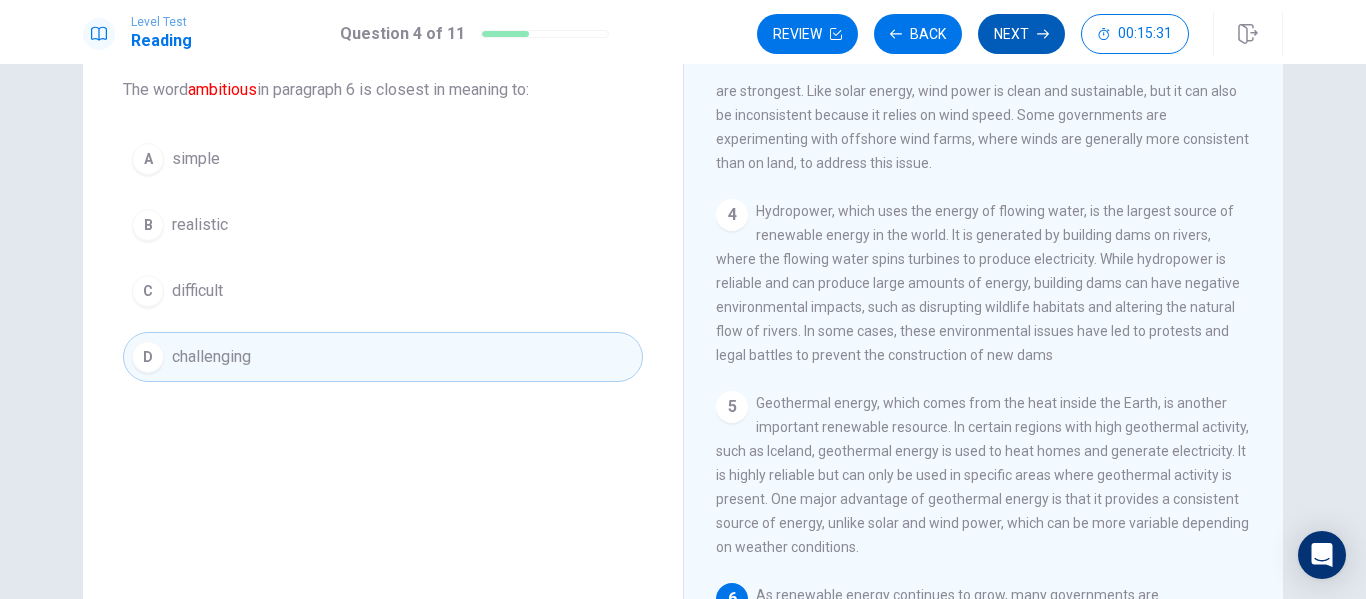 click on "Next" at bounding box center [1021, 34] 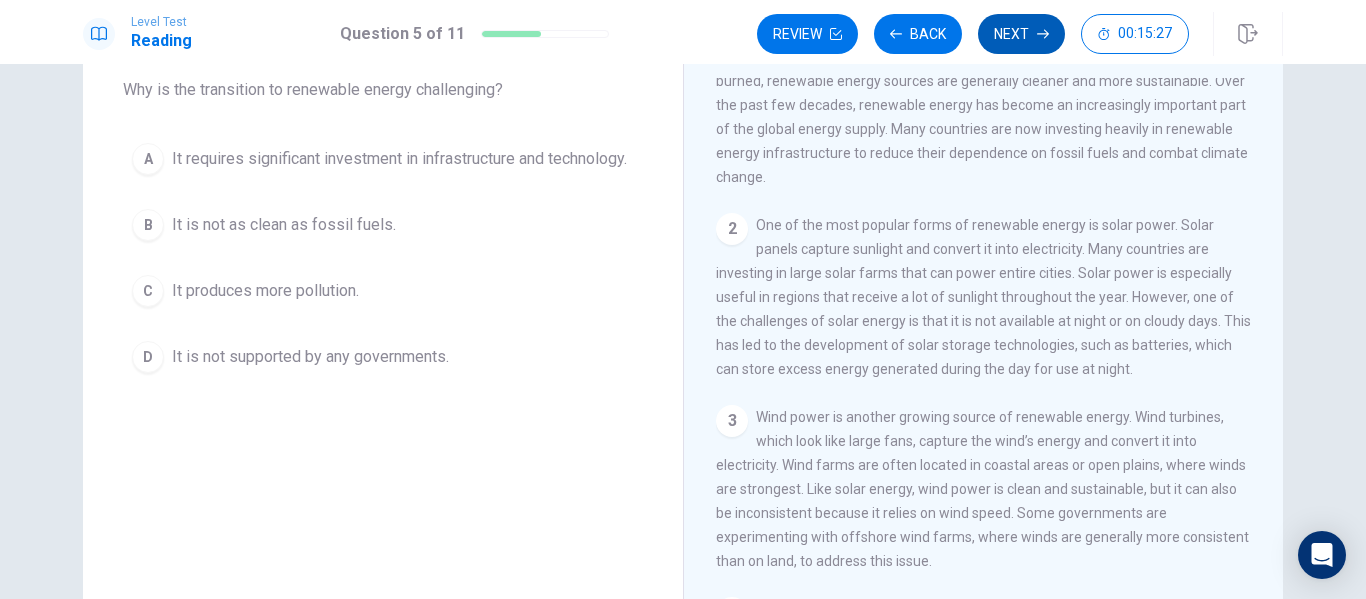 scroll, scrollTop: 0, scrollLeft: 0, axis: both 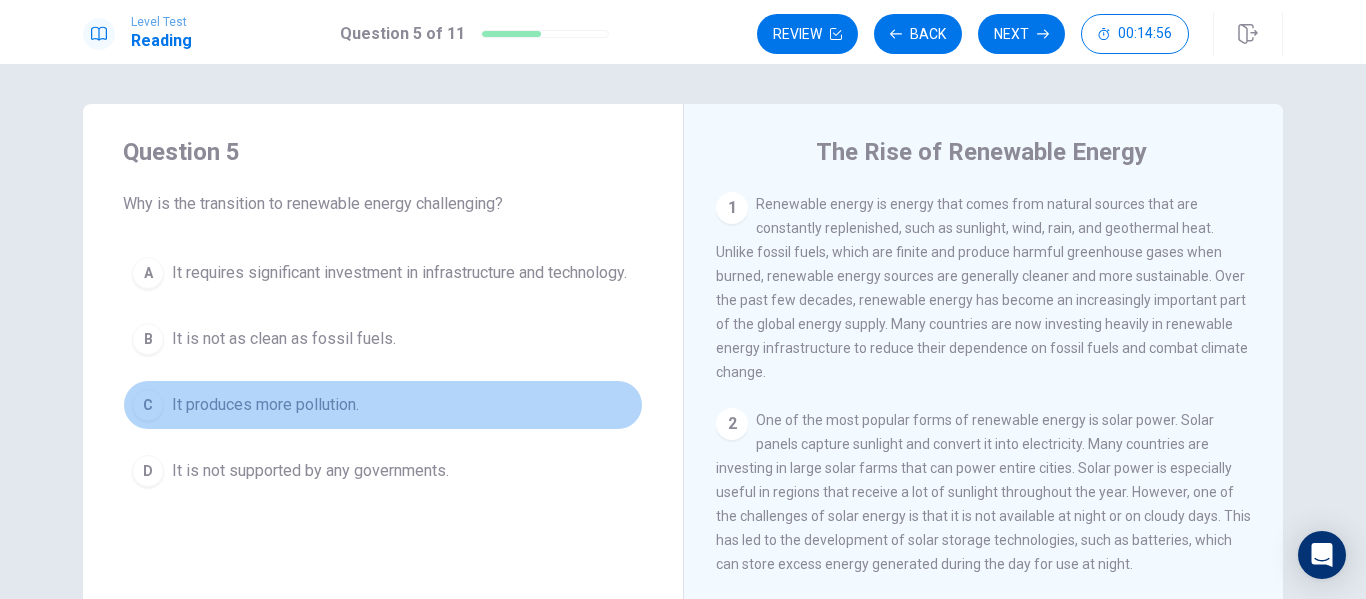 click on "C" at bounding box center [148, 405] 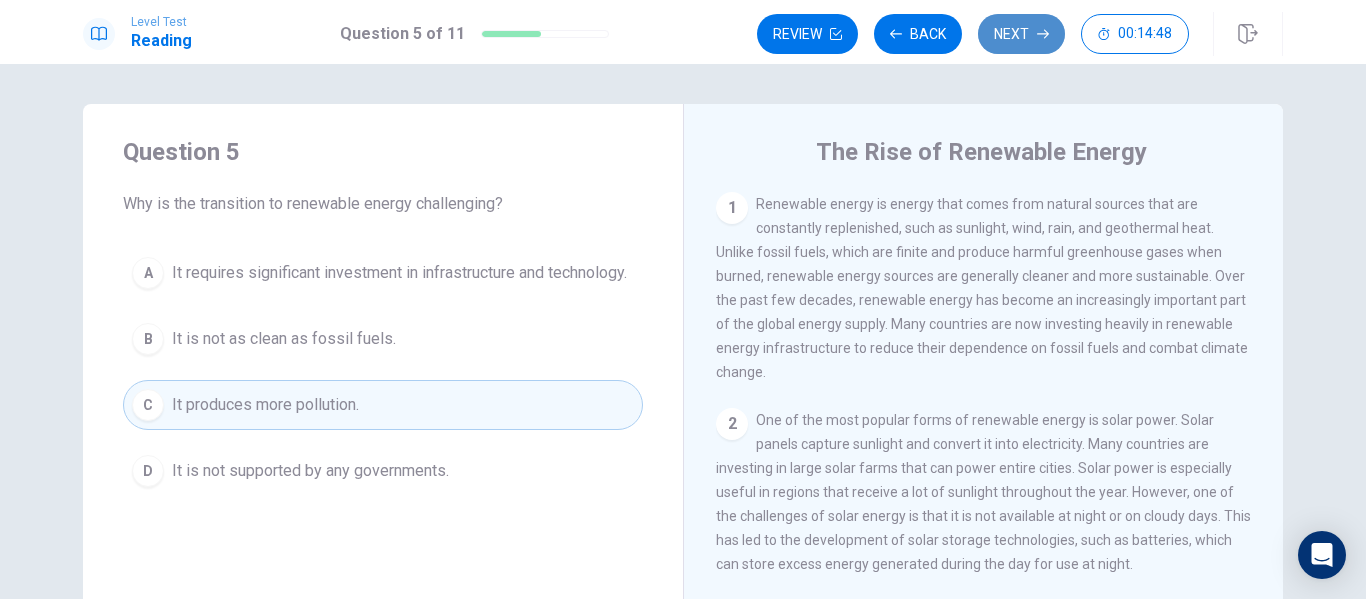 click on "Next" at bounding box center (1021, 34) 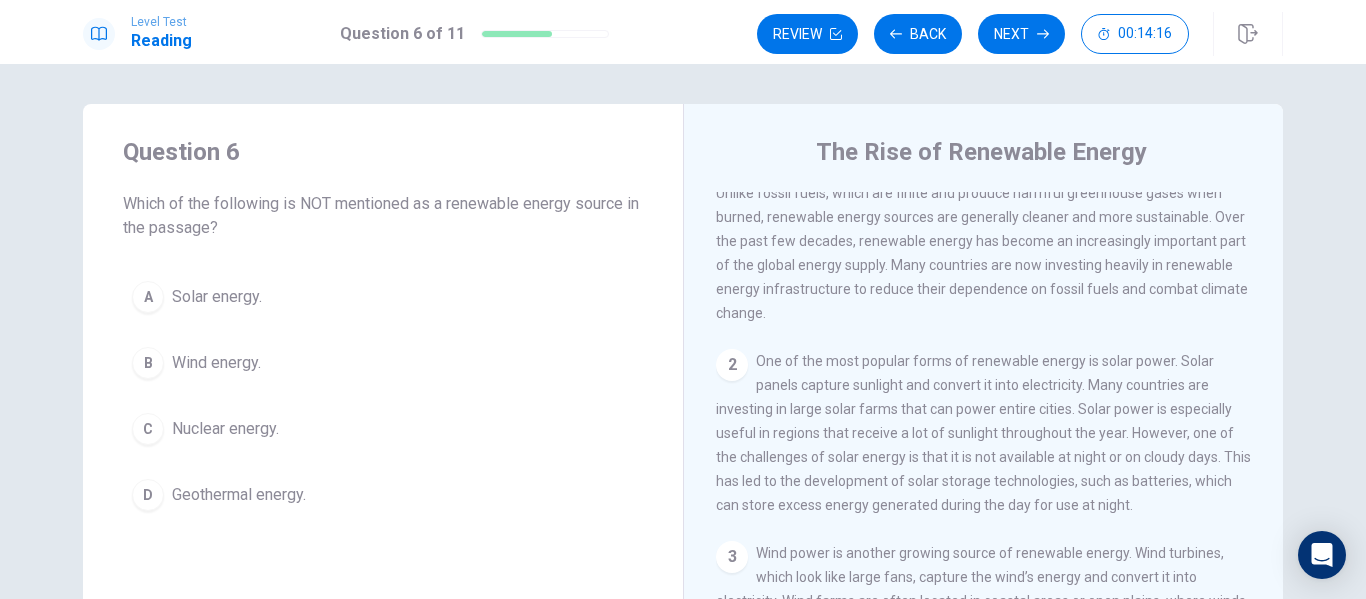 scroll, scrollTop: 60, scrollLeft: 0, axis: vertical 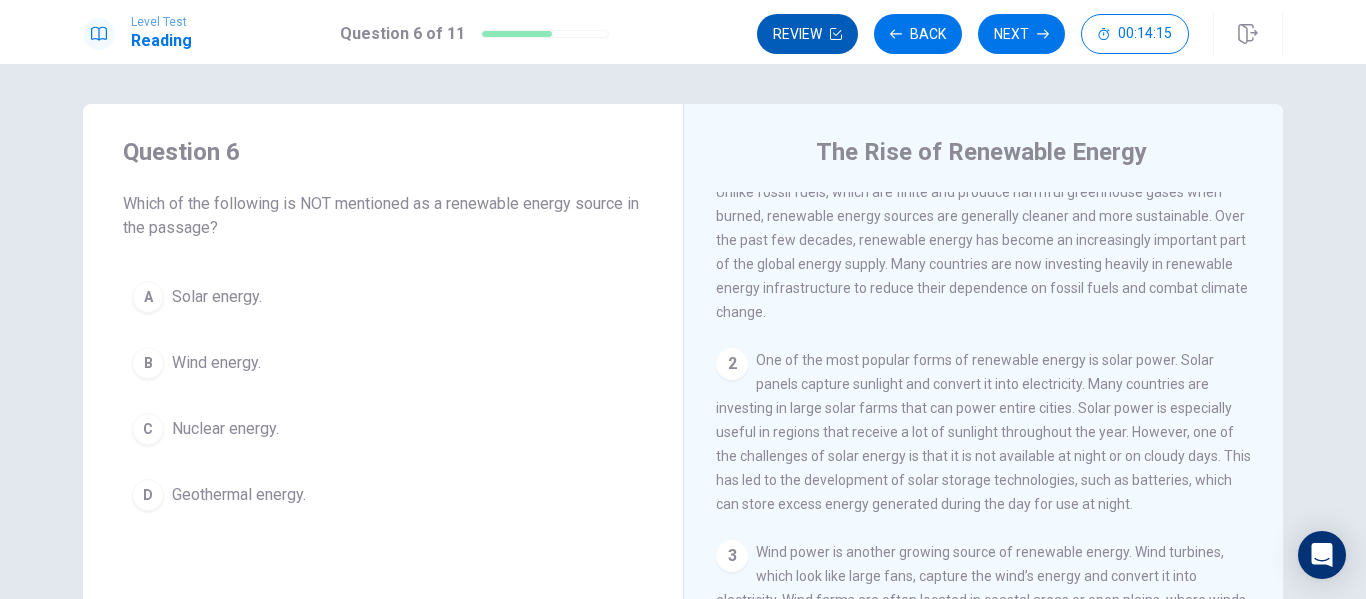 click on "Review" at bounding box center (807, 34) 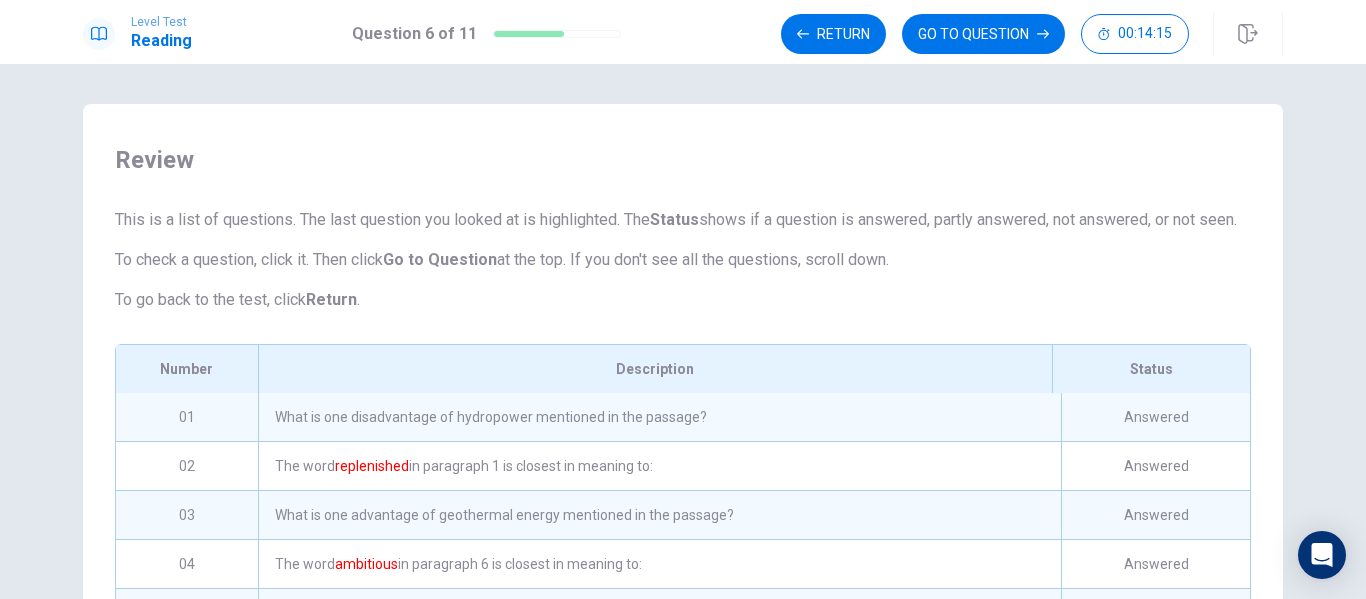 scroll, scrollTop: 235, scrollLeft: 0, axis: vertical 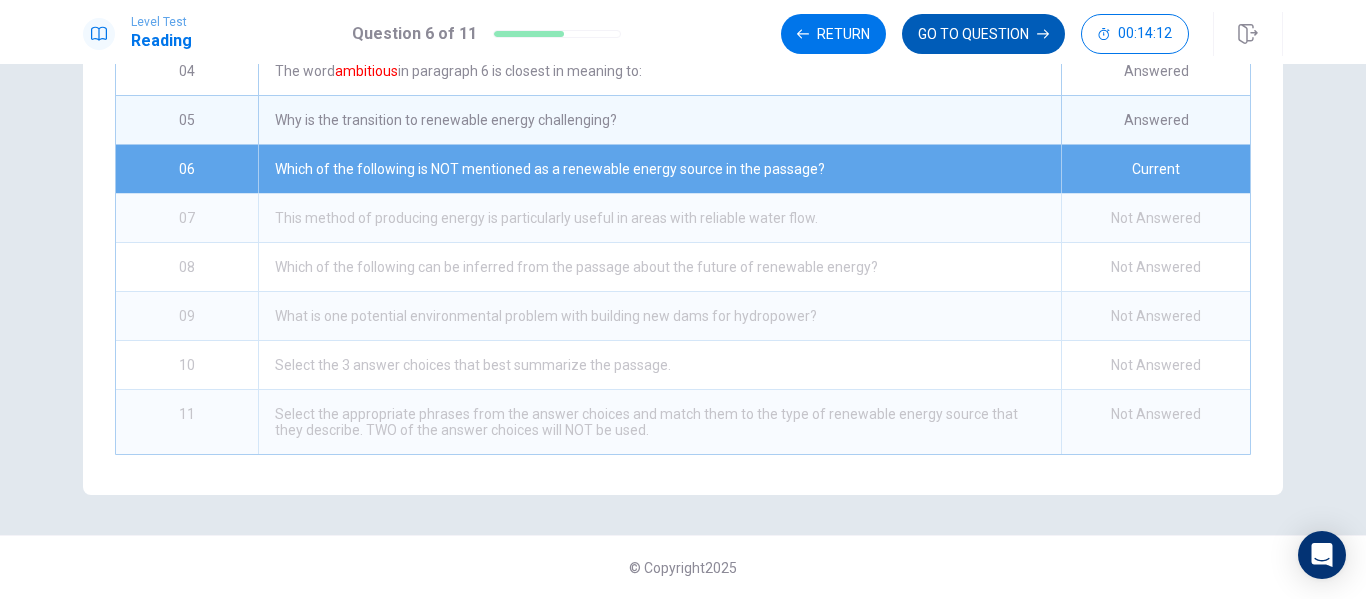 click on "GO TO QUESTION" at bounding box center [983, 34] 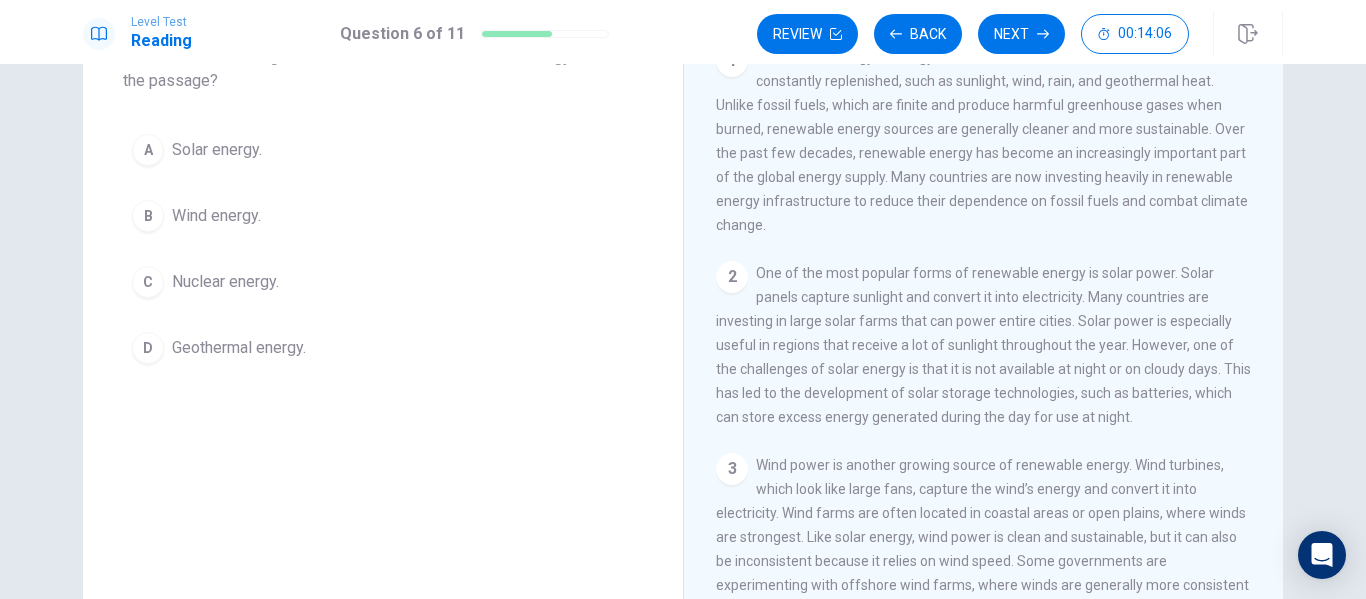 scroll, scrollTop: 148, scrollLeft: 0, axis: vertical 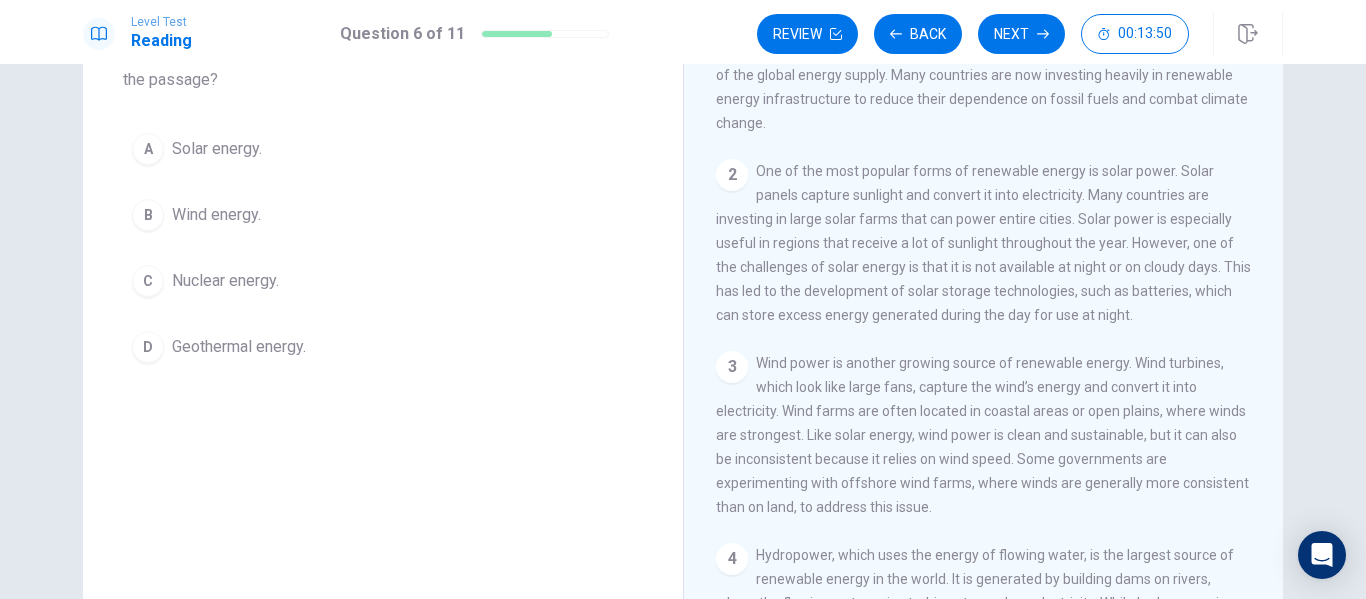 click on "3 Wind power is another growing source of renewable energy. Wind turbines, which look like large fans, capture the wind’s energy and convert it into electricity. Wind farms are often located in coastal areas or open plains, where winds are strongest. Like solar energy, wind power is clean and sustainable, but it can also be inconsistent because it relies on wind speed. Some governments are experimenting with offshore wind farms, where winds are generally more consistent than on land, to address this issue." at bounding box center (984, 435) 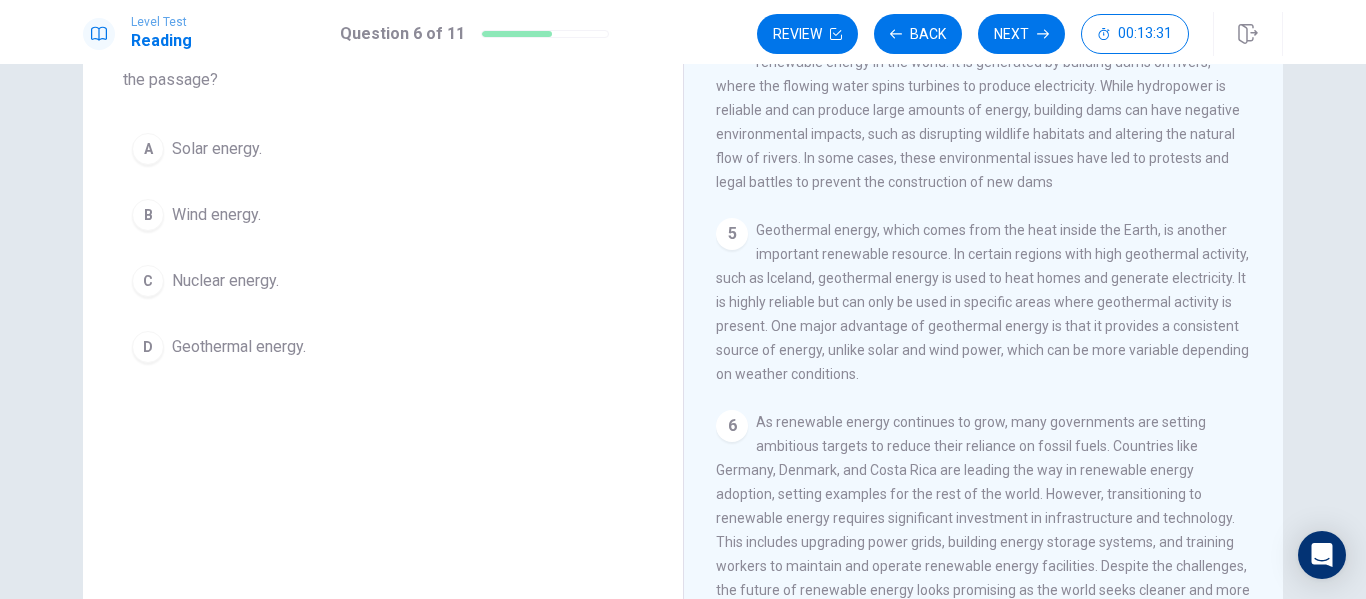 scroll, scrollTop: 625, scrollLeft: 0, axis: vertical 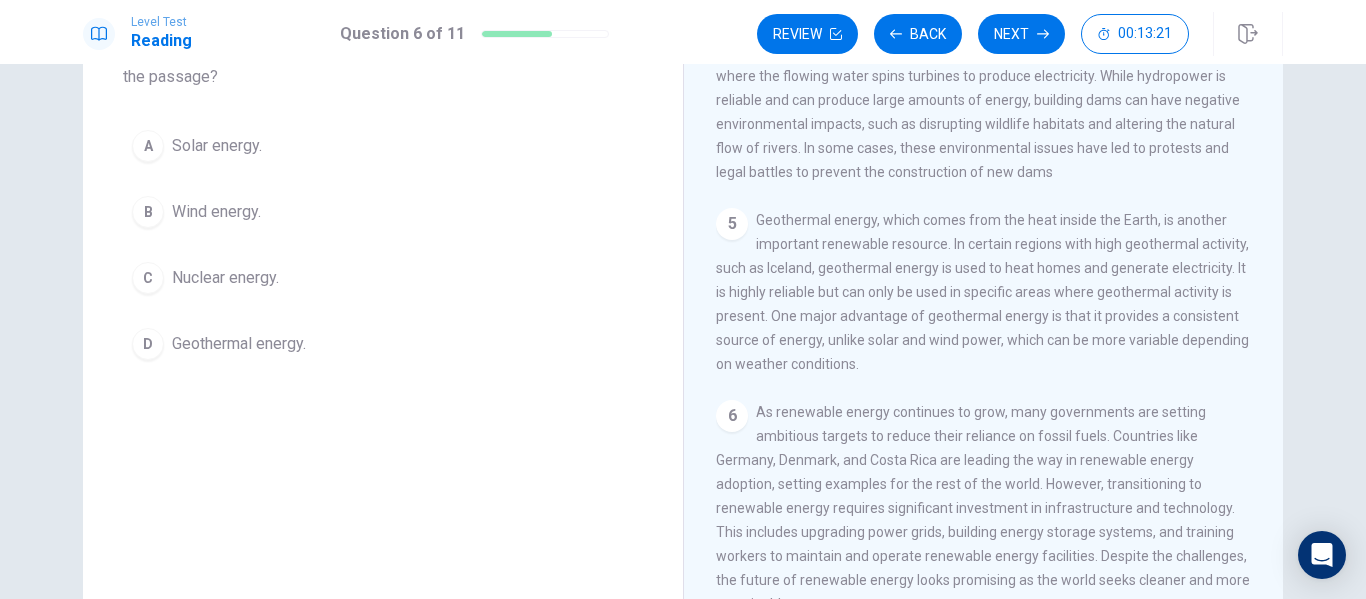 click on "C" at bounding box center [148, 278] 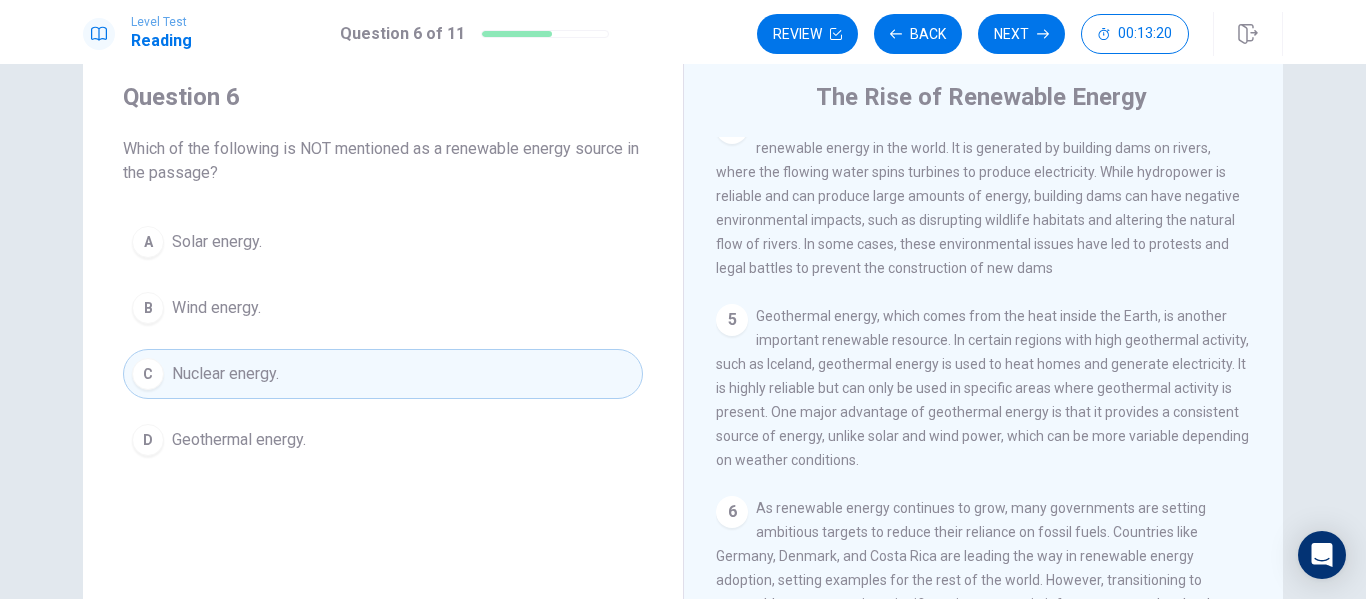 scroll, scrollTop: 0, scrollLeft: 0, axis: both 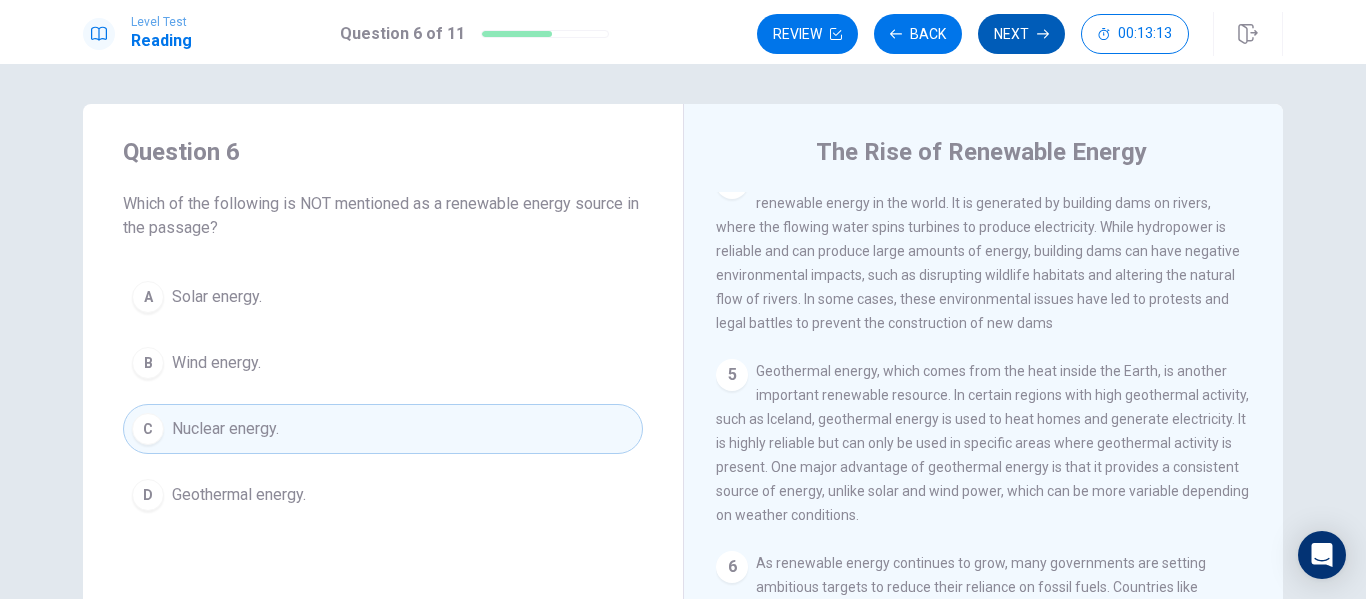 click on "Next" at bounding box center [1021, 34] 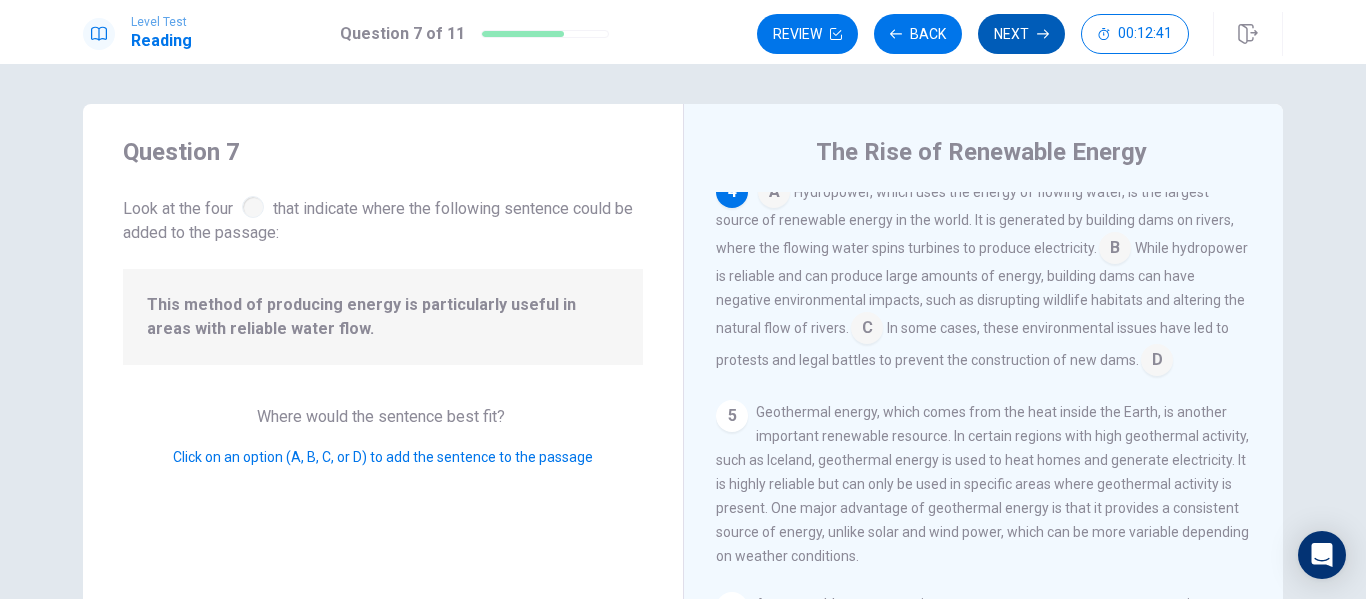 scroll, scrollTop: 657, scrollLeft: 0, axis: vertical 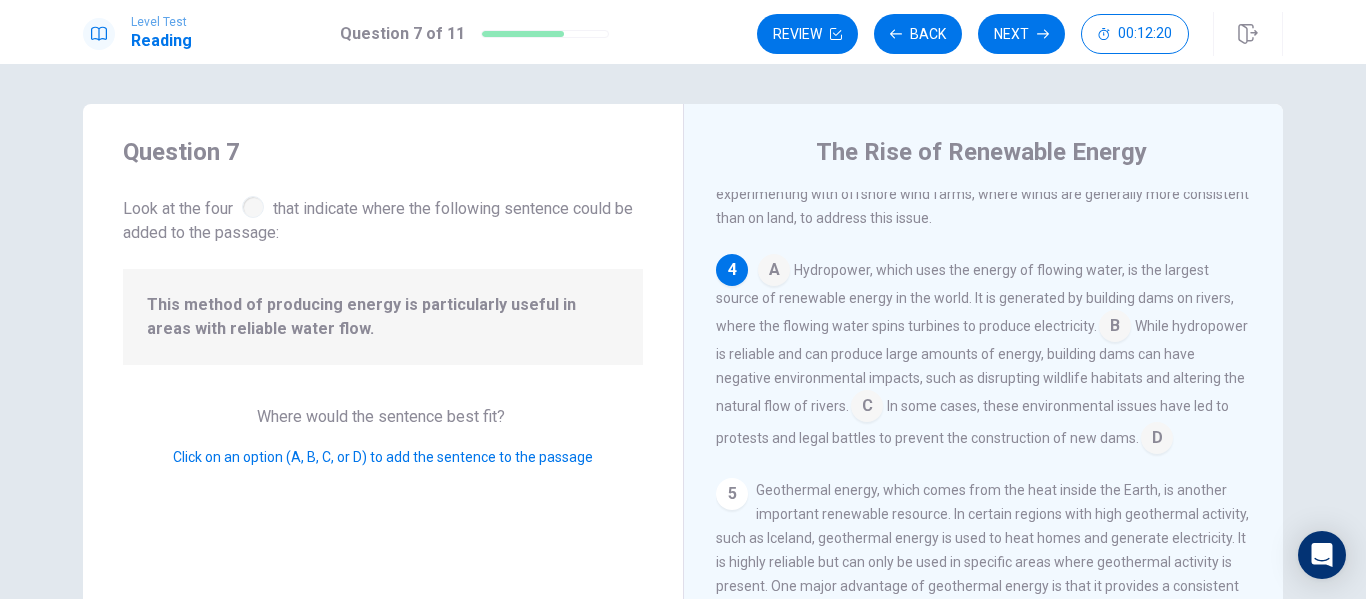 click on "Hydropower, which uses the energy of flowing water, is the largest source of renewable energy in the world. It is generated by building dams on rivers, where the flowing water spins turbines to produce electricity." at bounding box center (975, 298) 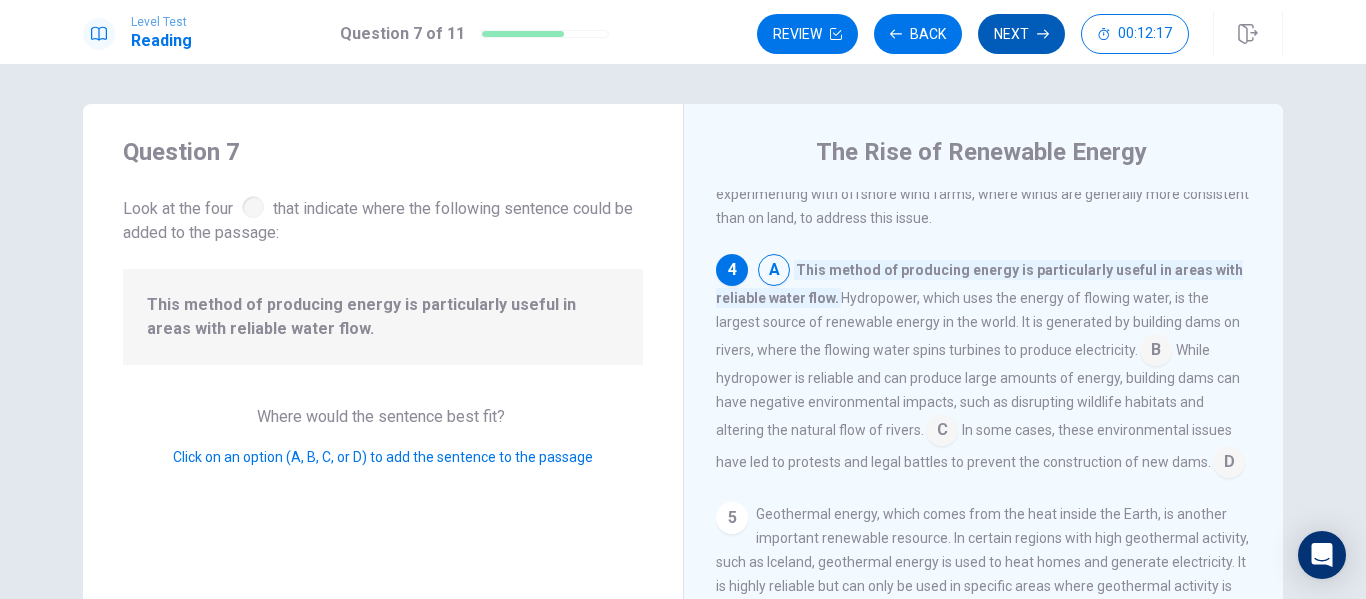 click on "Next" at bounding box center [1021, 34] 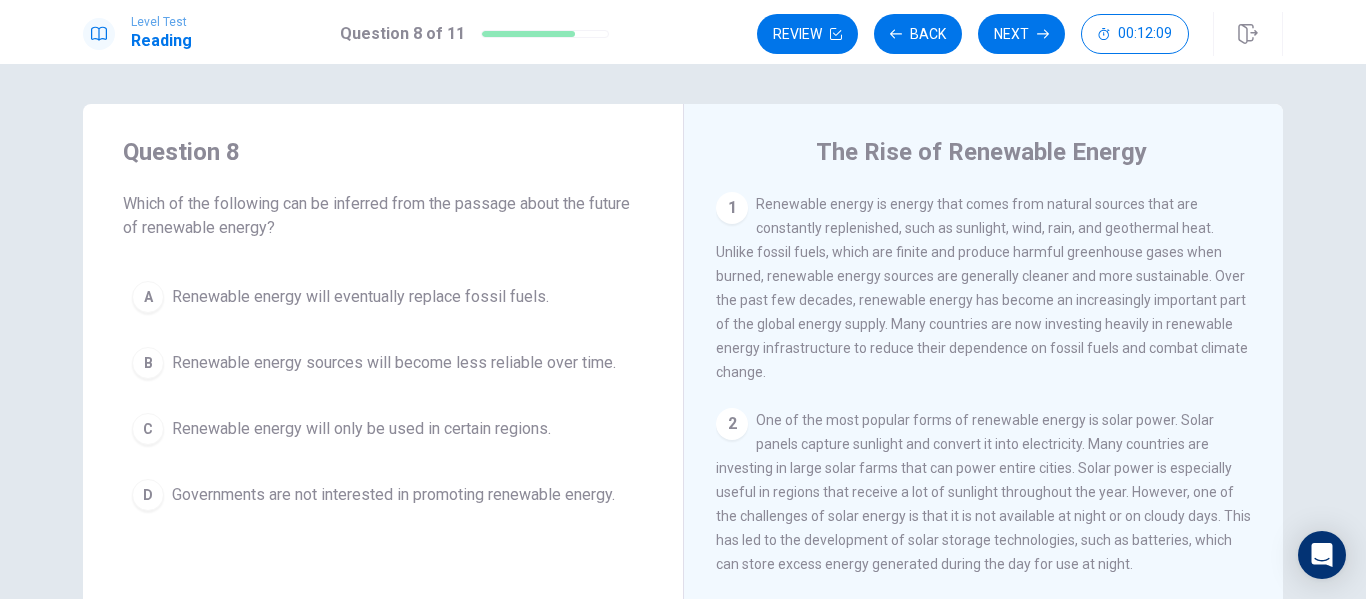 click on "Review Back Next 00:12:09" at bounding box center [973, 34] 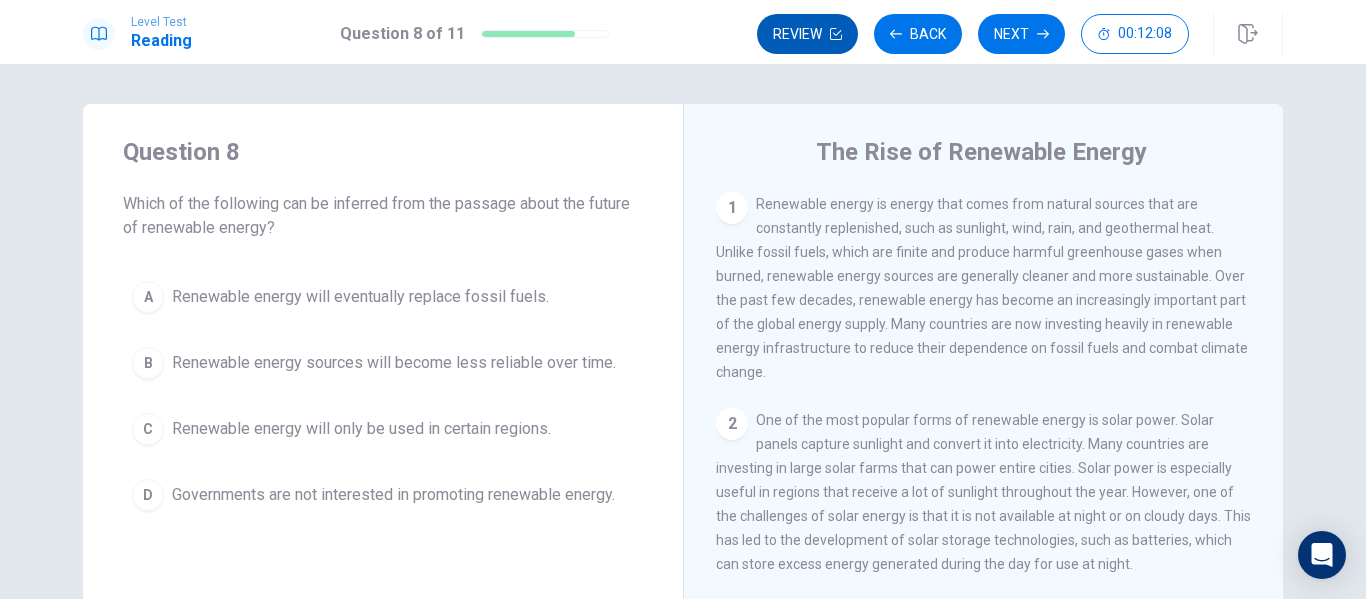 click 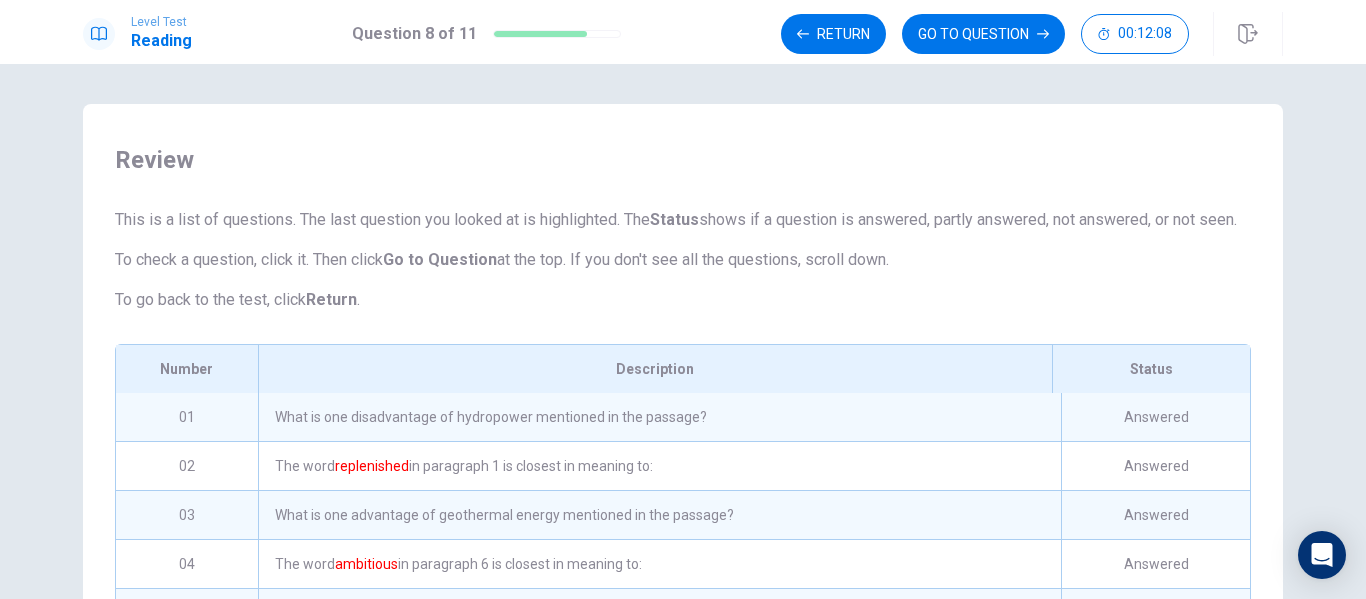 scroll, scrollTop: 300, scrollLeft: 0, axis: vertical 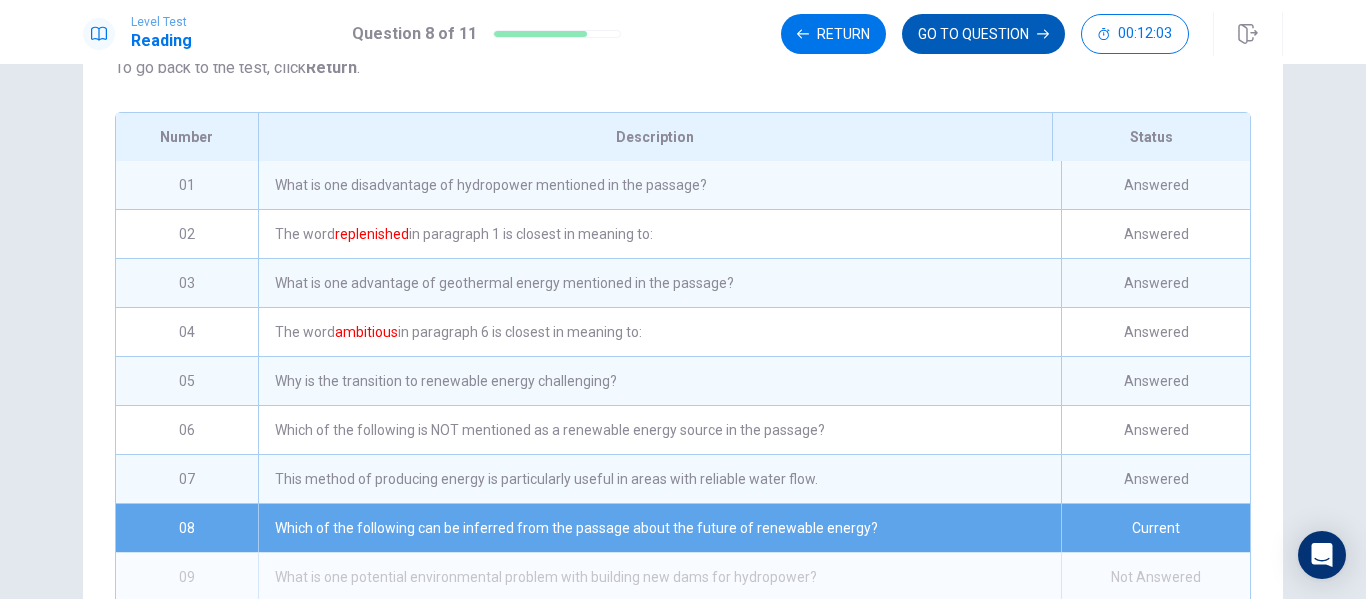 click on "GO TO QUESTION" at bounding box center (983, 34) 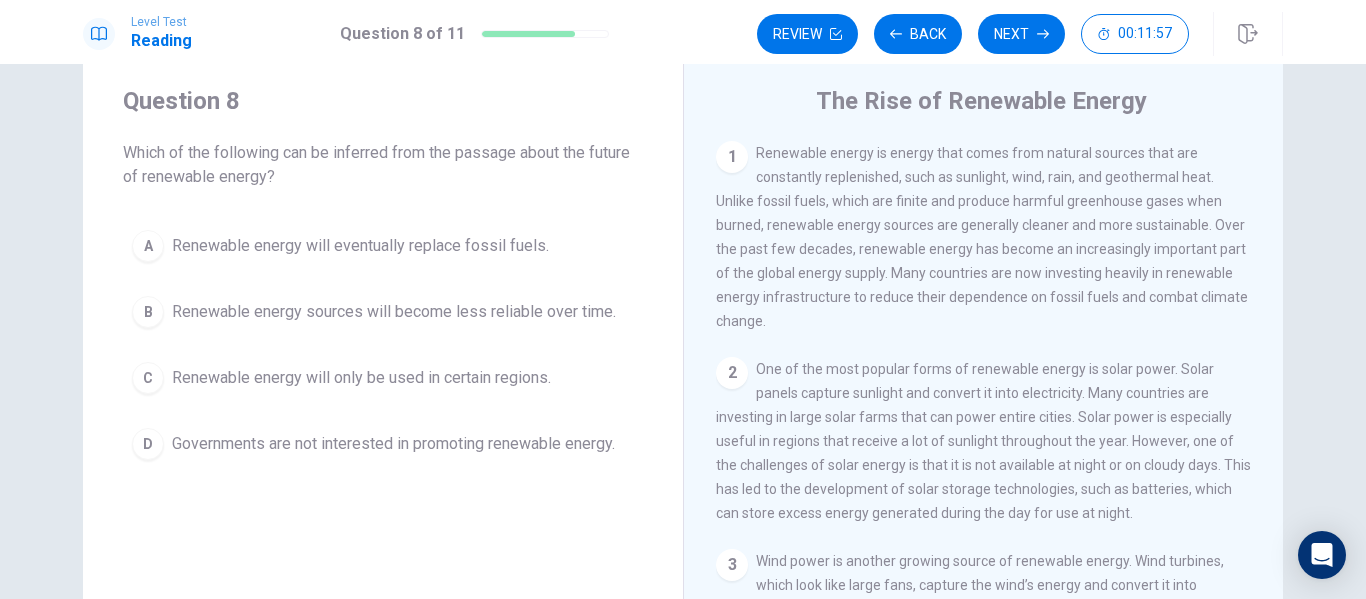 scroll, scrollTop: 53, scrollLeft: 0, axis: vertical 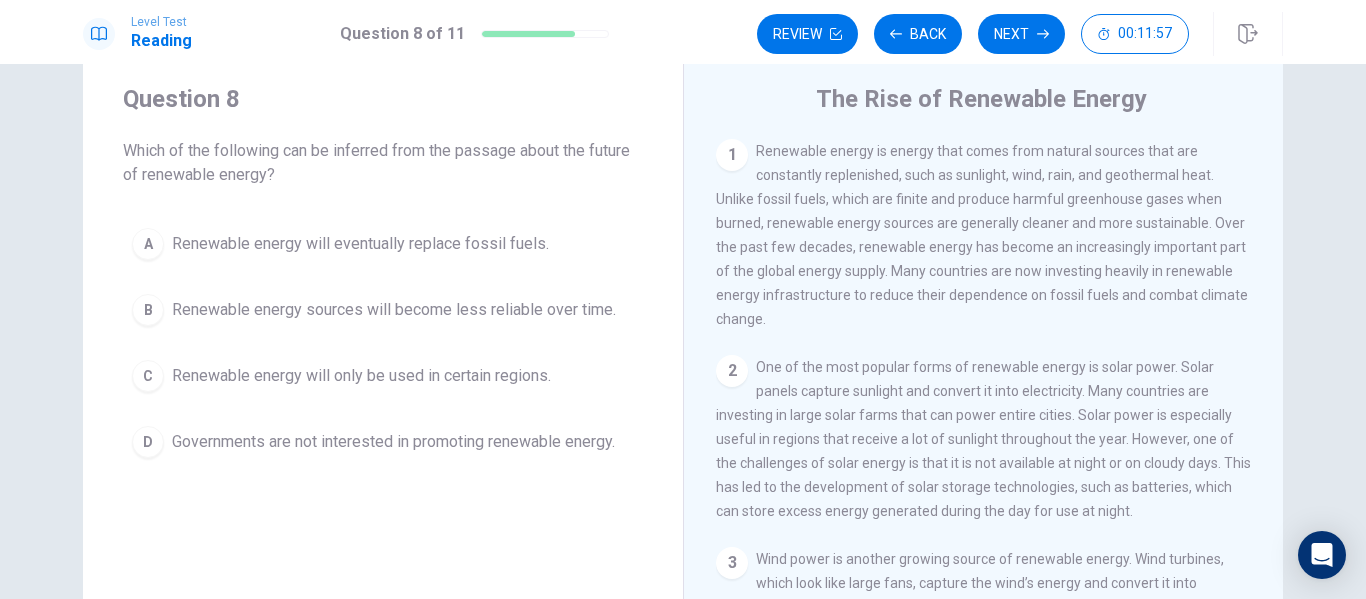 click on "3" at bounding box center (732, 563) 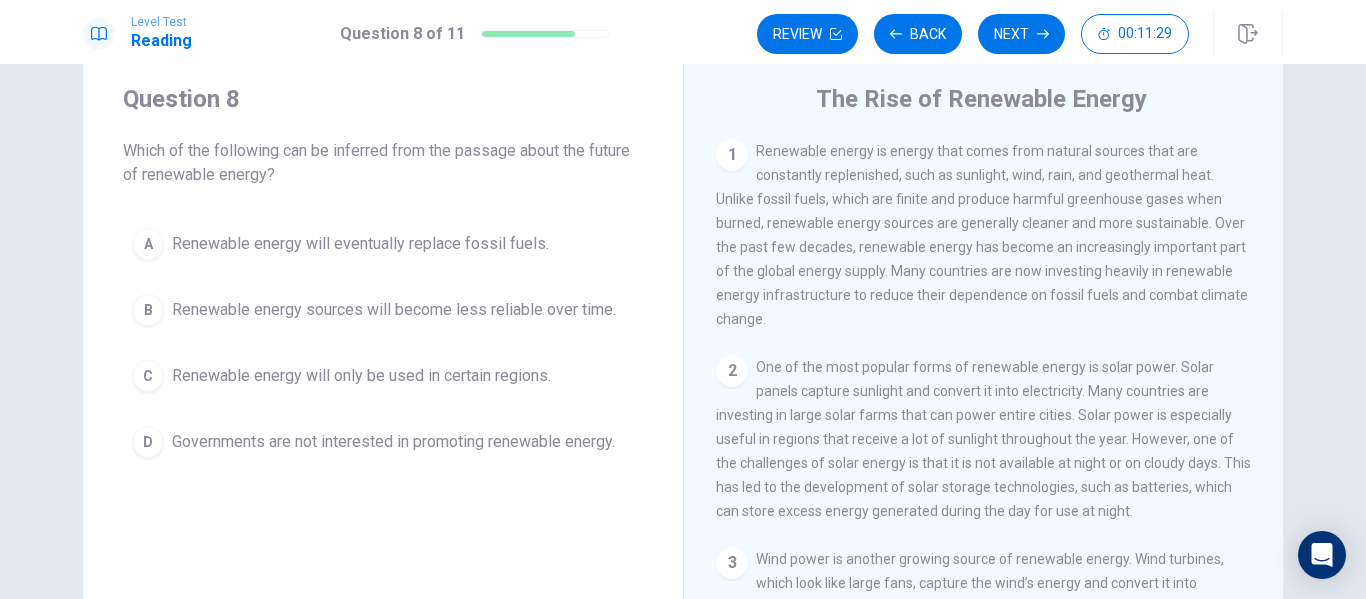 click on "Renewable energy sources will become less reliable over time." at bounding box center (394, 310) 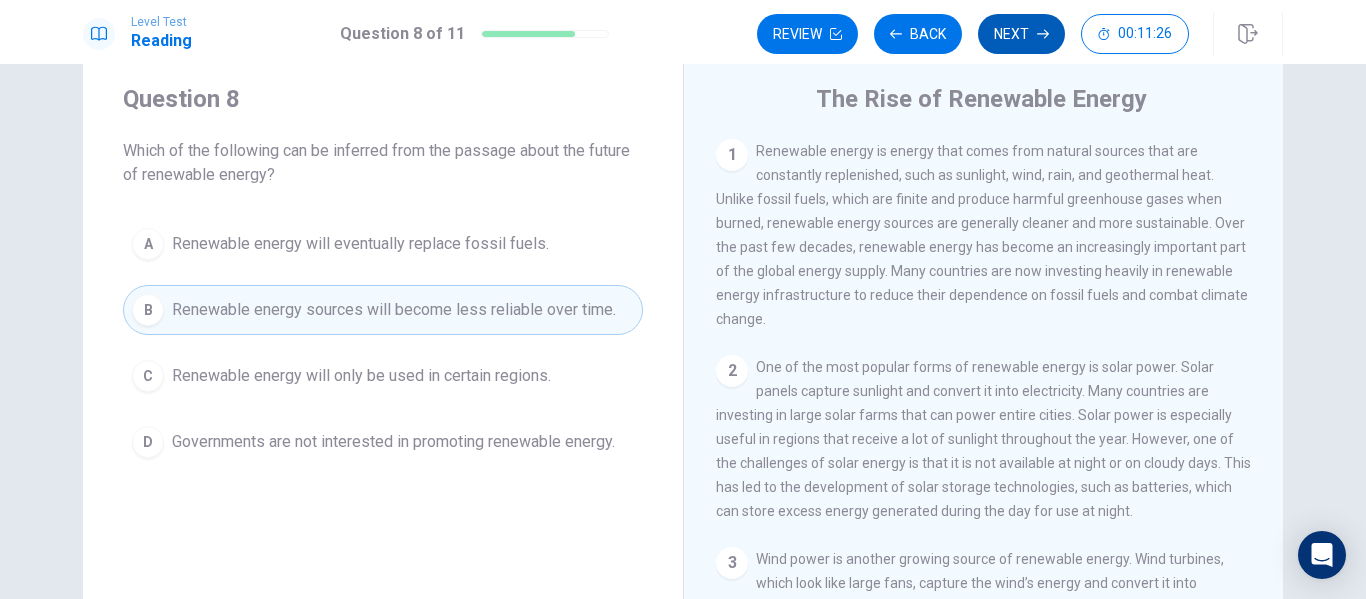 click 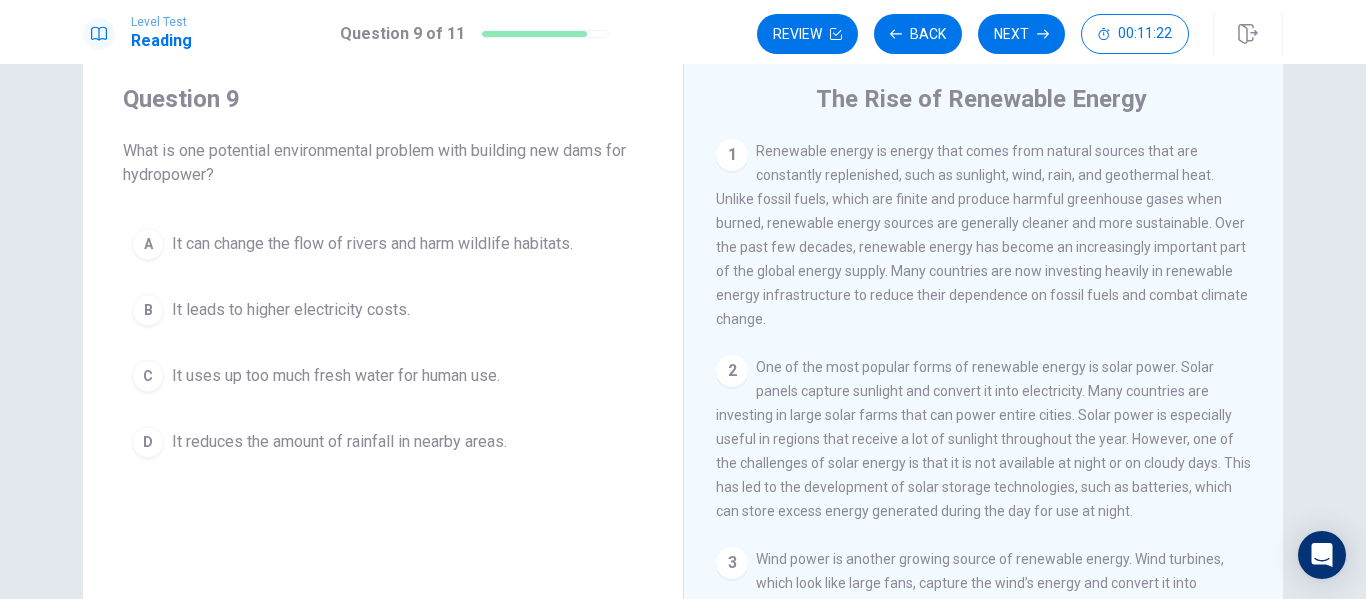 click on "Level Test Reading Question 9 of 11 Review Back Next 00:11:22" at bounding box center [683, 32] 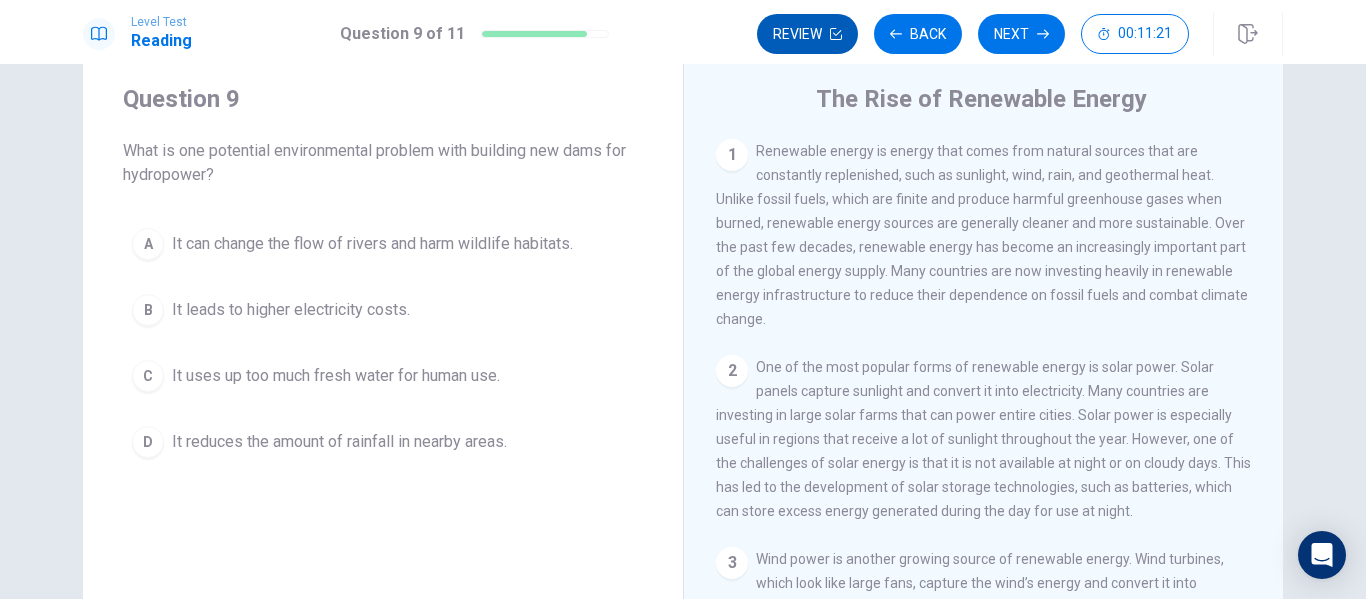 click on "Review" at bounding box center (807, 34) 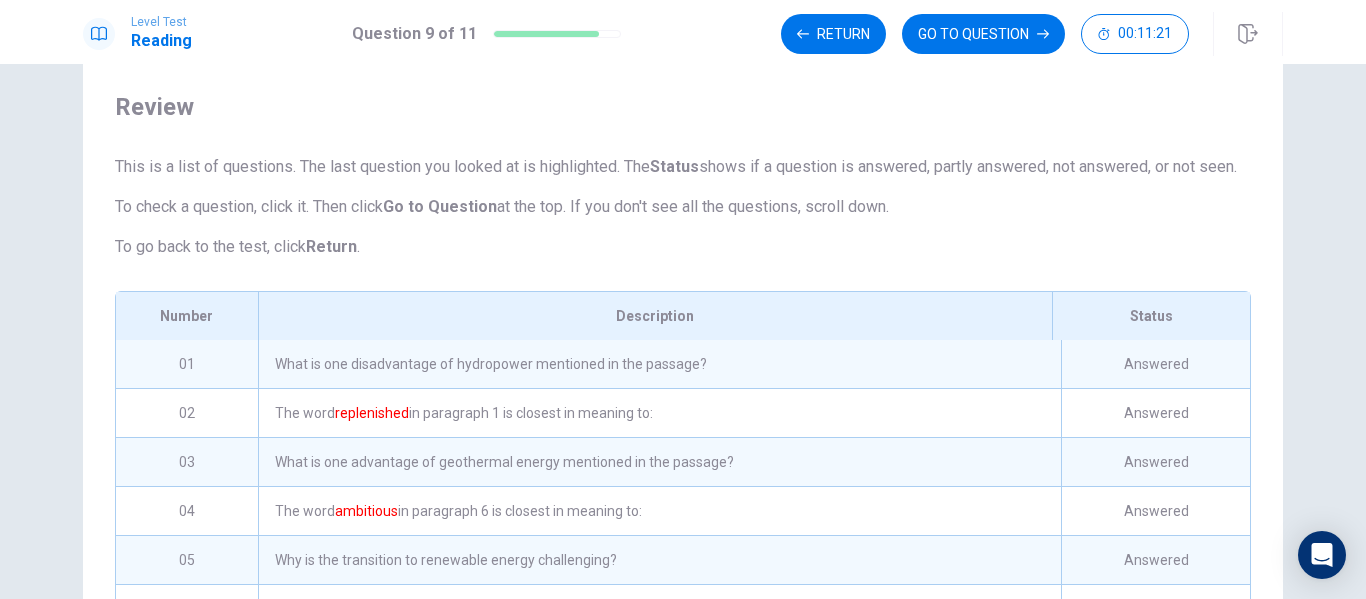 scroll, scrollTop: 379, scrollLeft: 0, axis: vertical 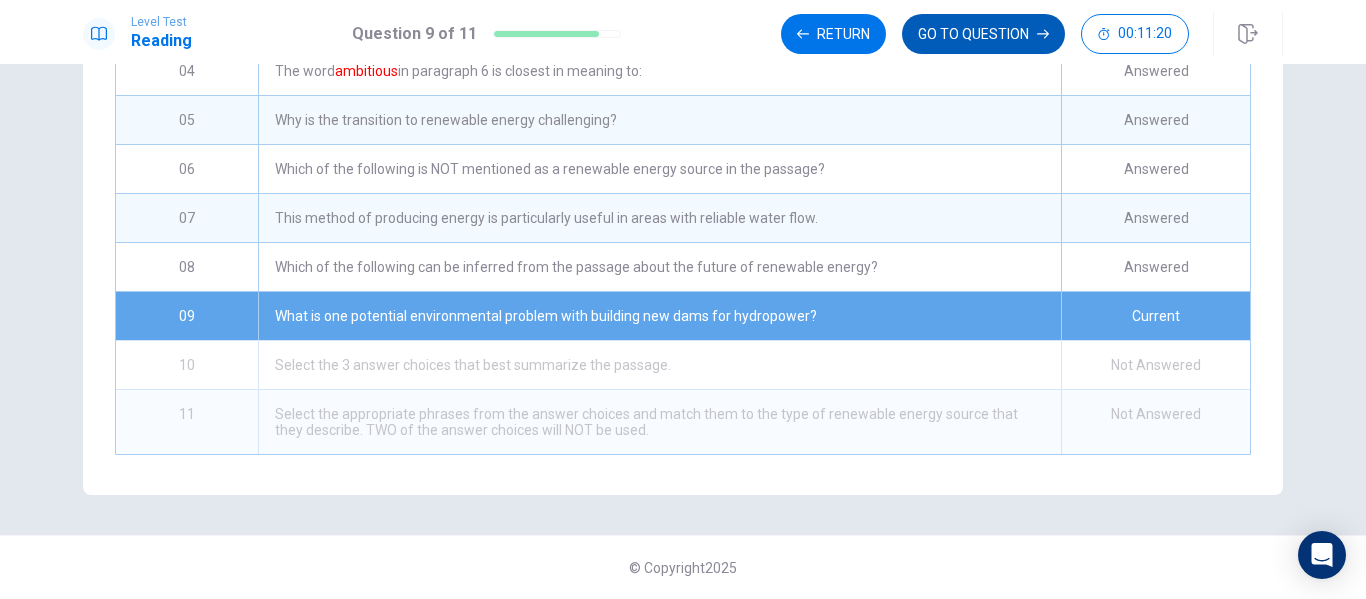 click on "GO TO QUESTION" at bounding box center (983, 34) 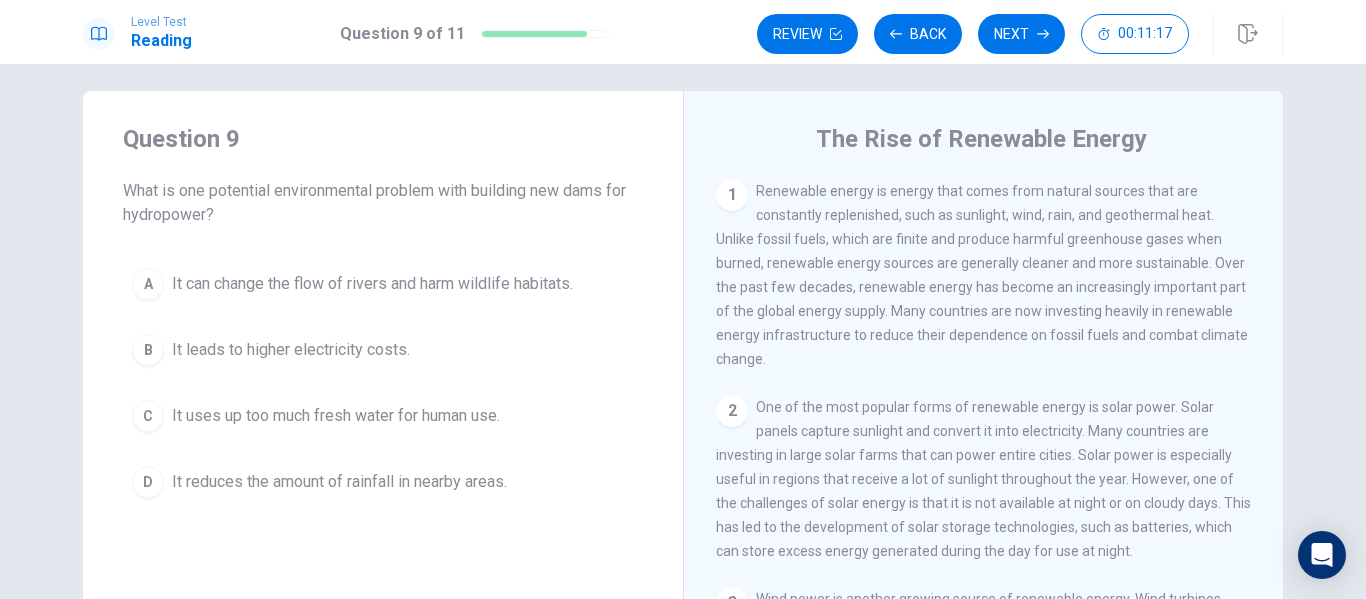 scroll, scrollTop: 0, scrollLeft: 0, axis: both 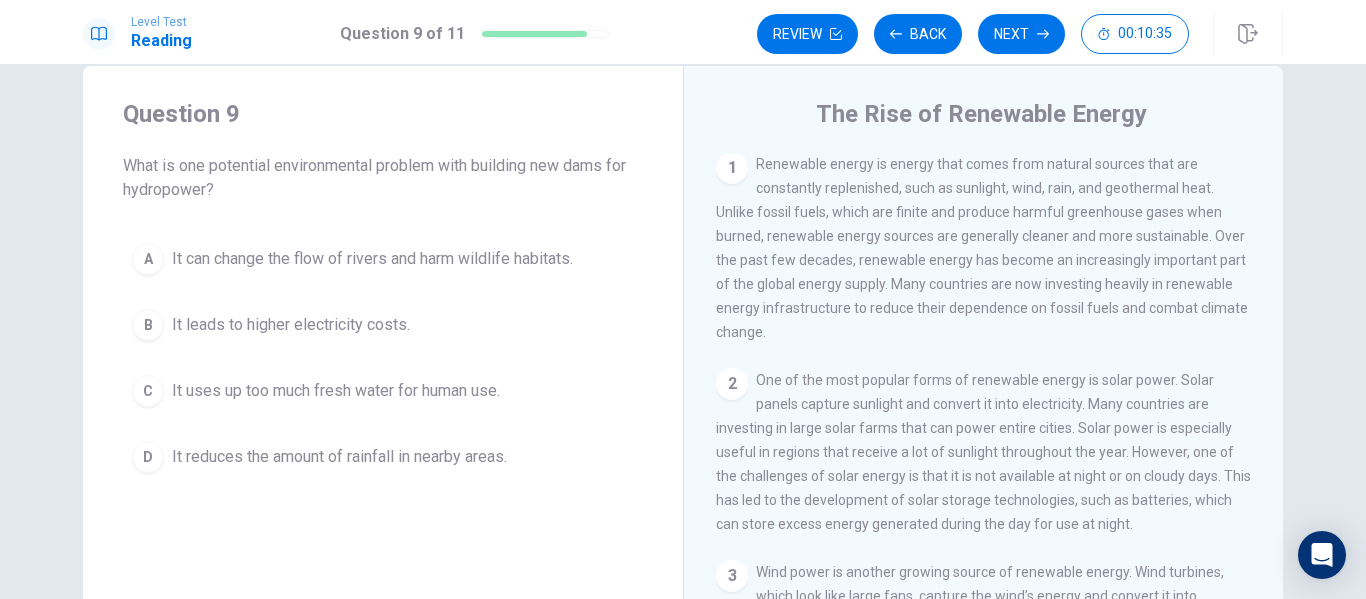 click on "A It can change the flow of rivers and harm wildlife habitats." at bounding box center (383, 259) 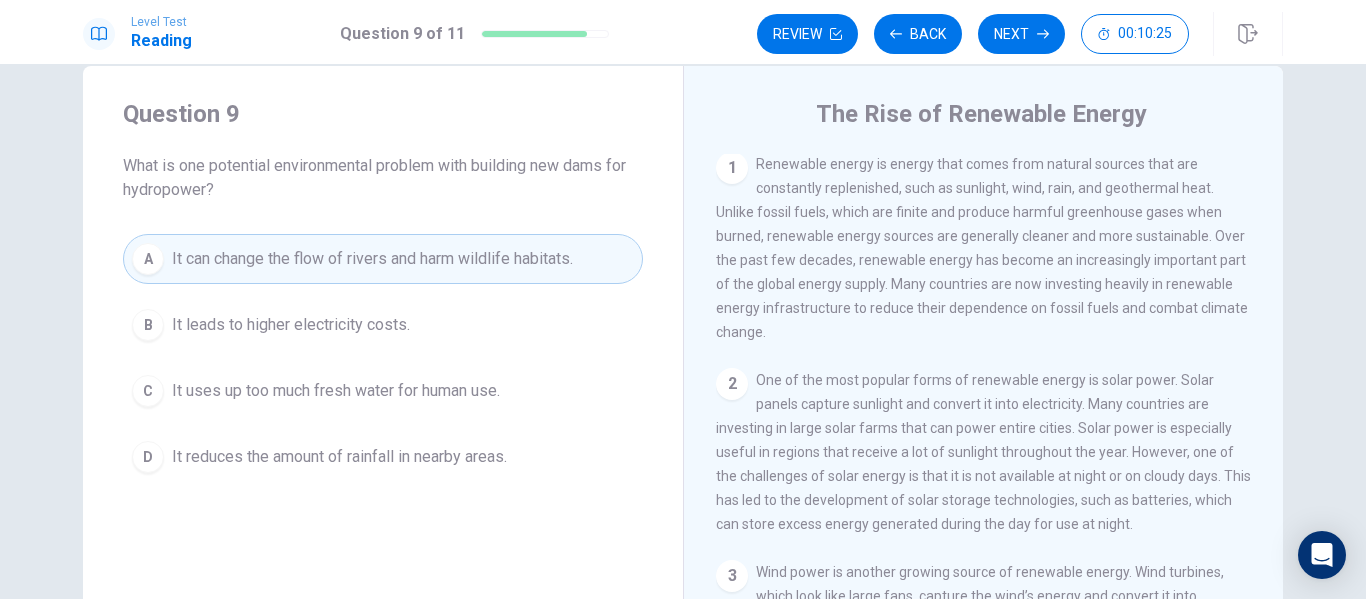 click on "It leads to higher electricity costs." at bounding box center (291, 325) 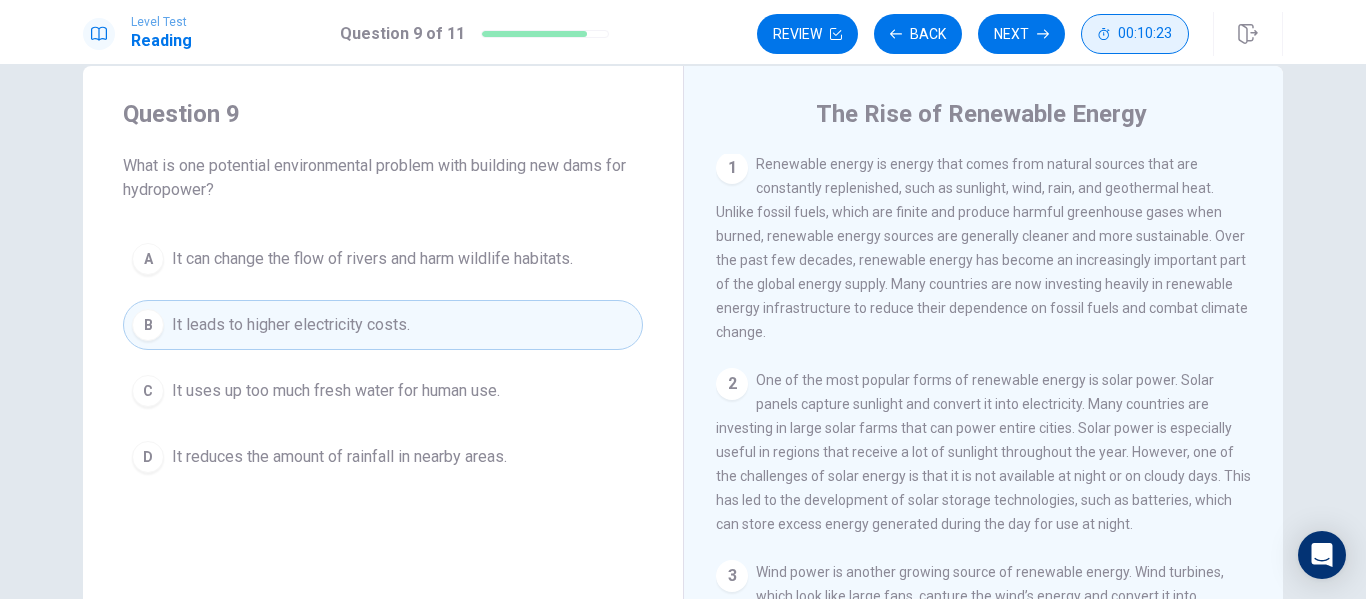 click on "00:10:23" at bounding box center (1145, 34) 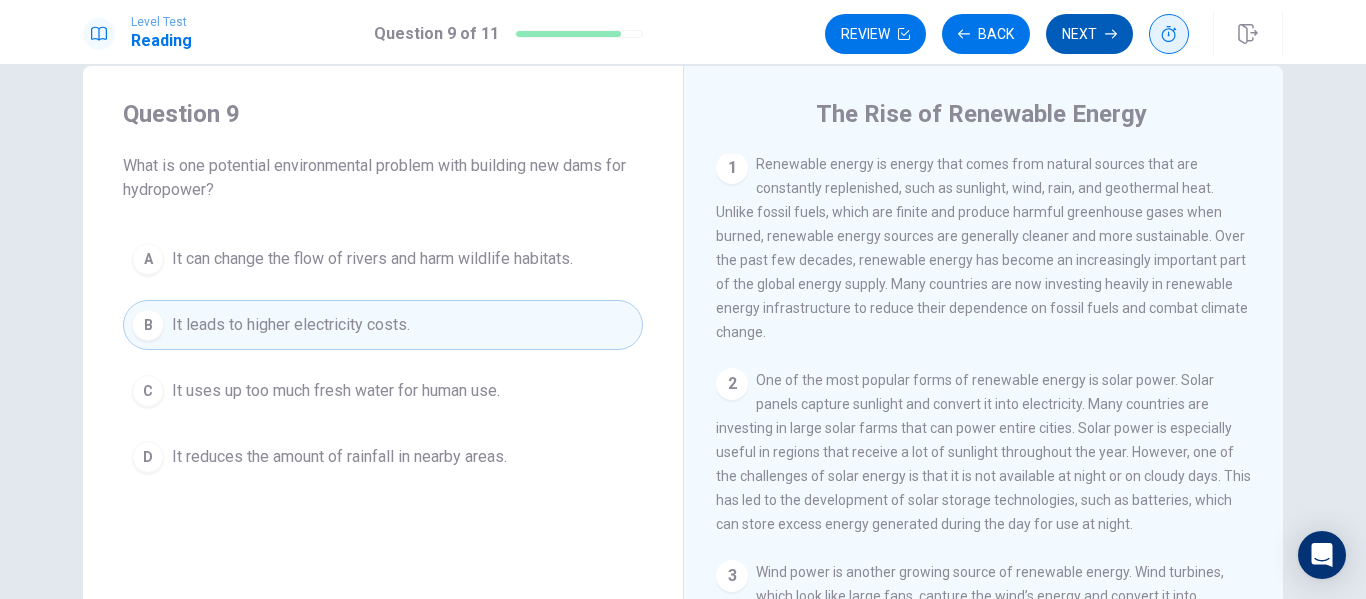 click 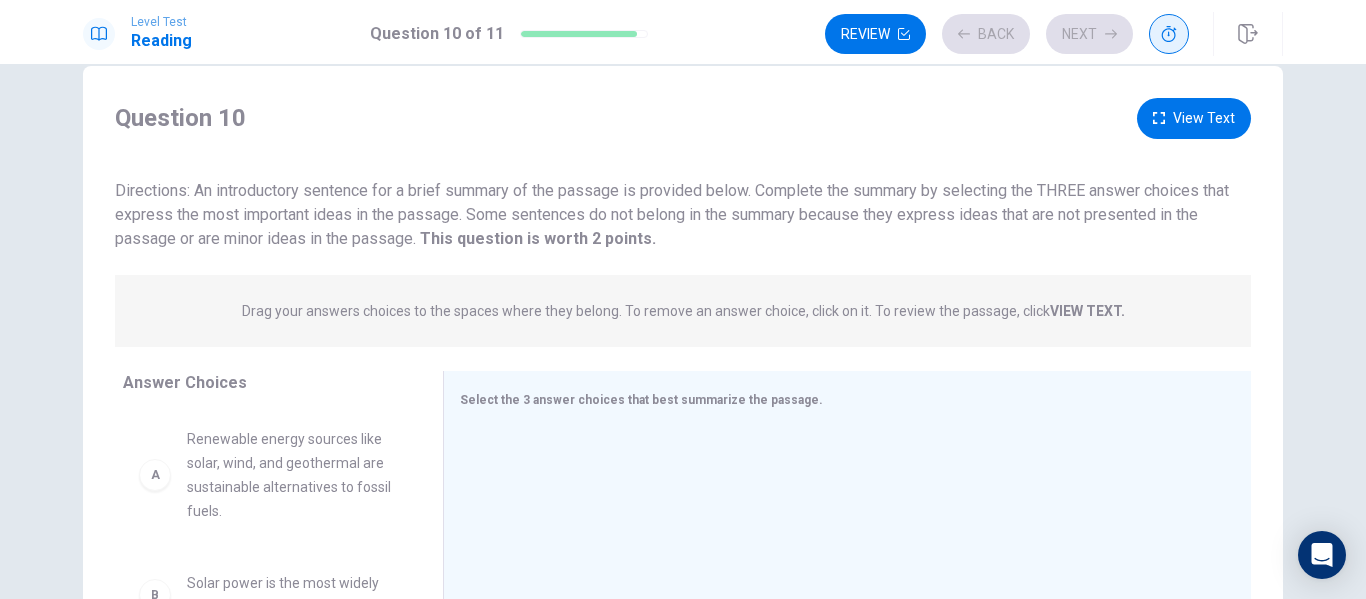 click 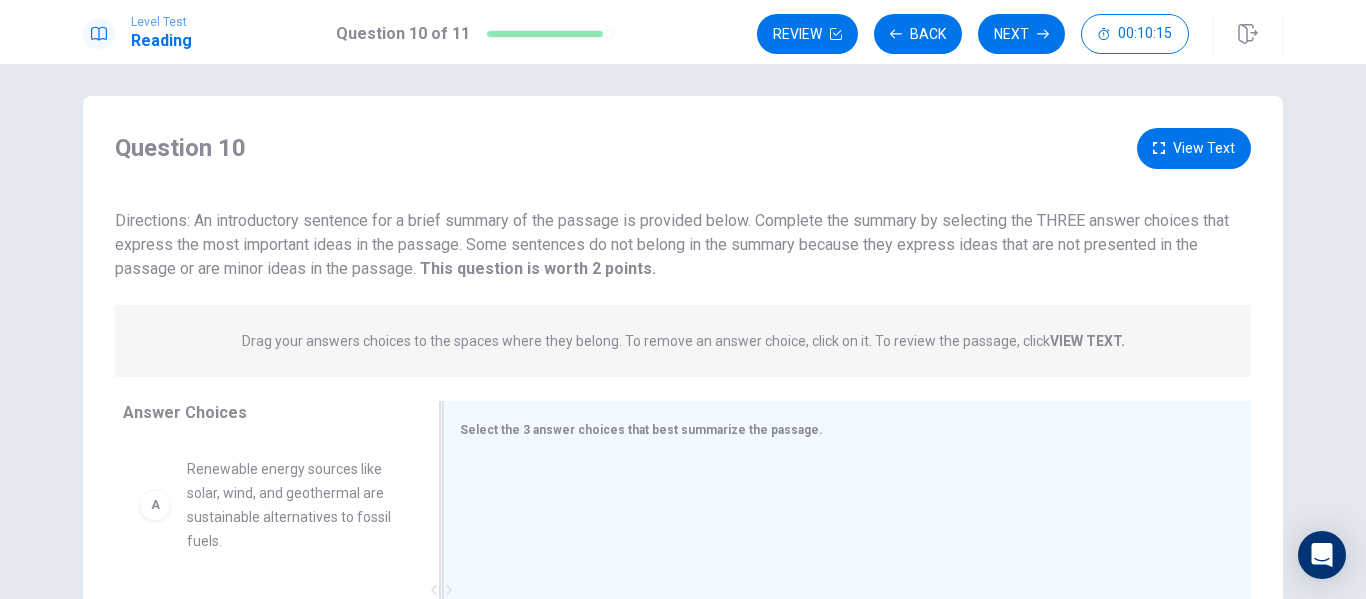 click at bounding box center (839, 592) 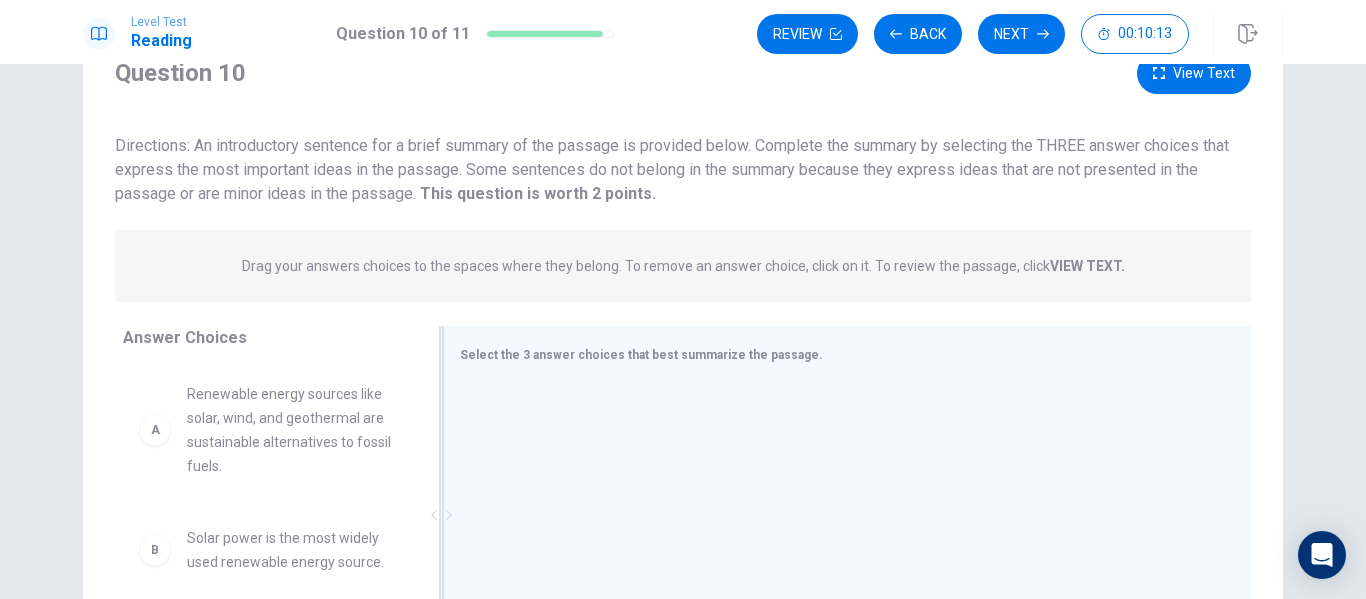 scroll, scrollTop: 89, scrollLeft: 0, axis: vertical 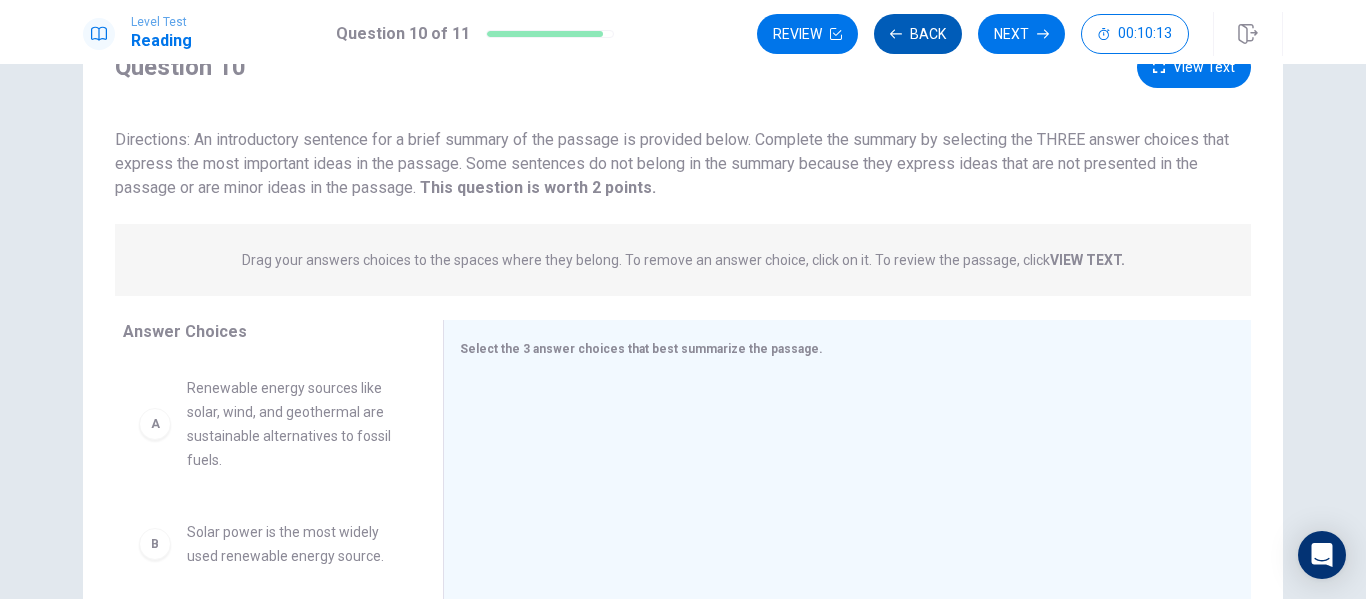 click 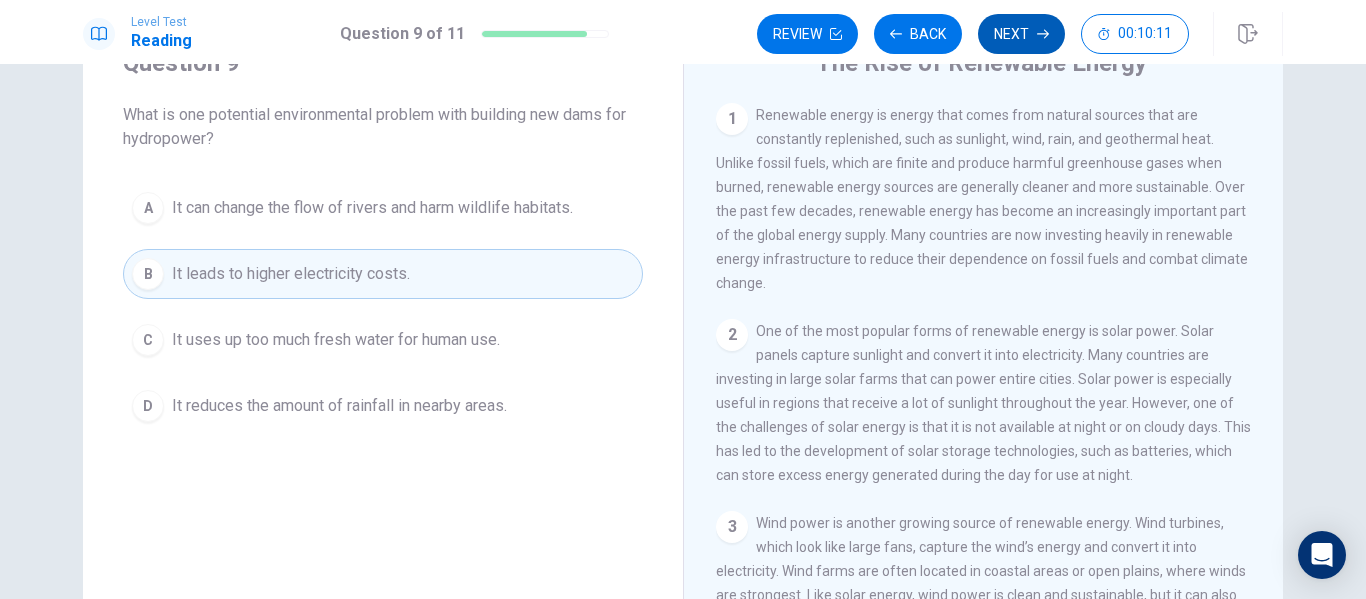 click on "Next" at bounding box center (1021, 34) 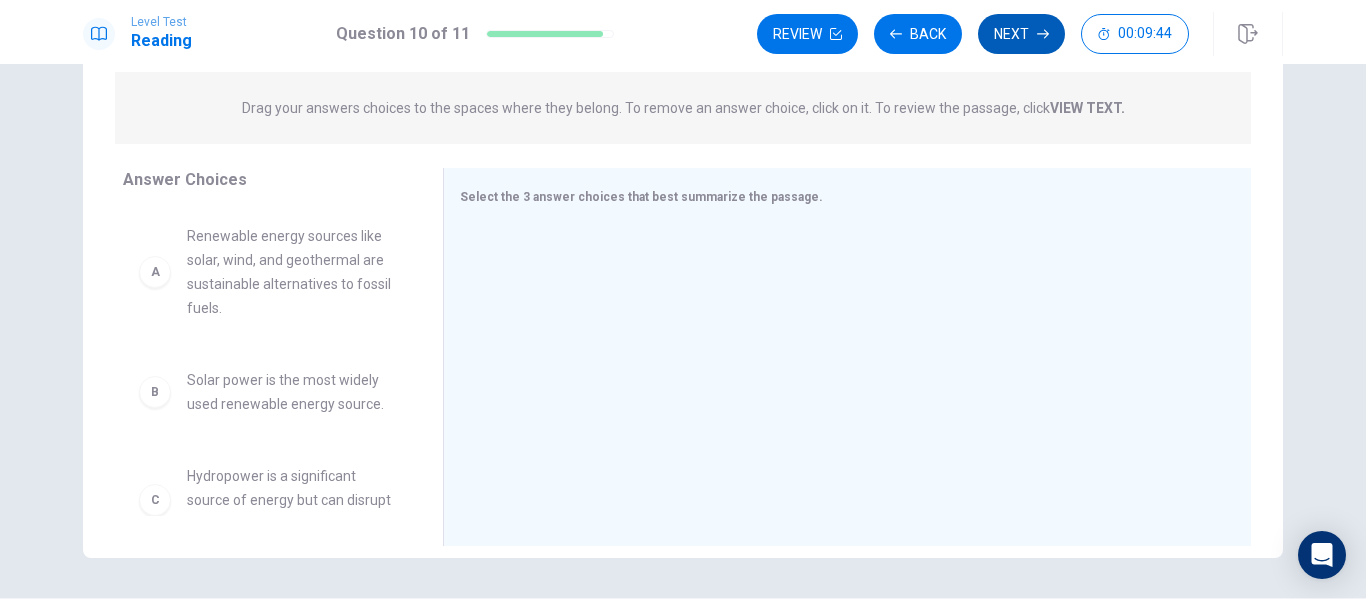 scroll, scrollTop: 290, scrollLeft: 0, axis: vertical 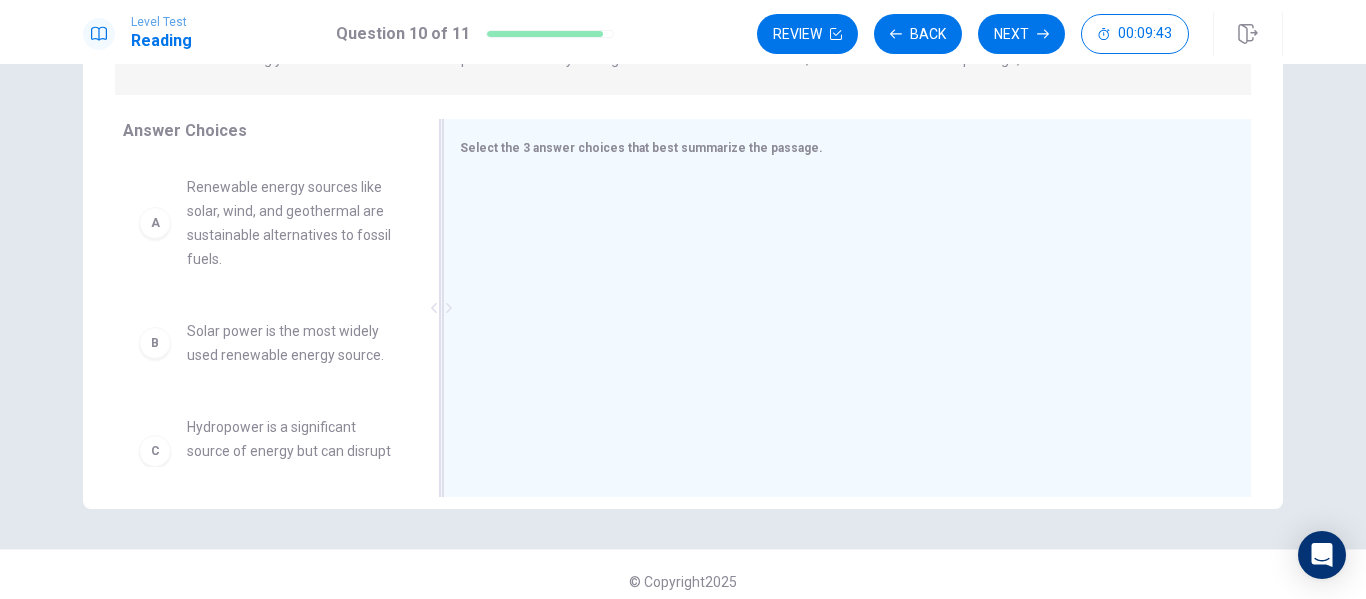 click at bounding box center [839, 310] 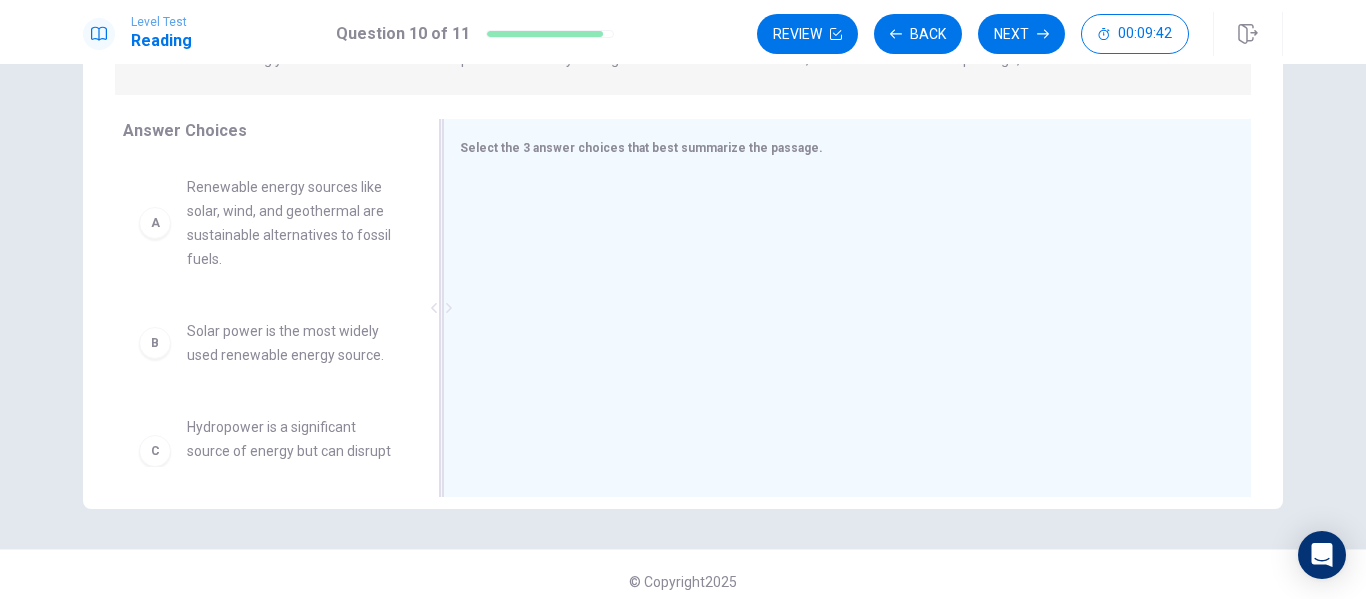 click at bounding box center [839, 310] 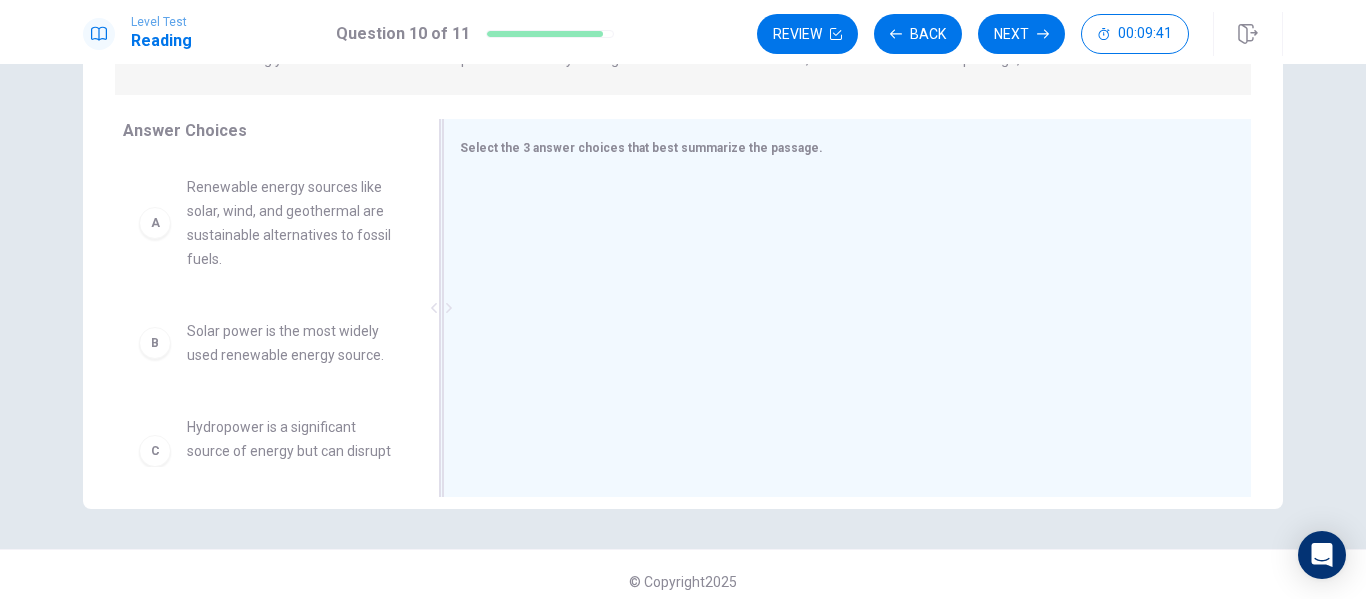 click at bounding box center [839, 310] 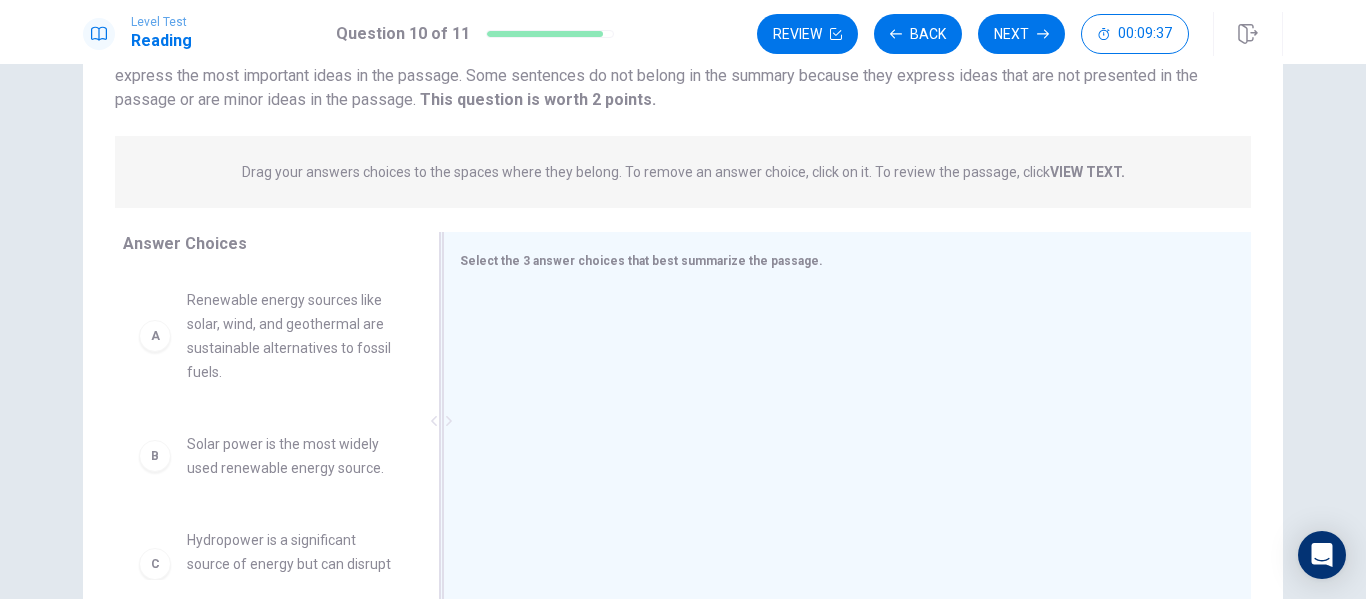 scroll, scrollTop: 304, scrollLeft: 0, axis: vertical 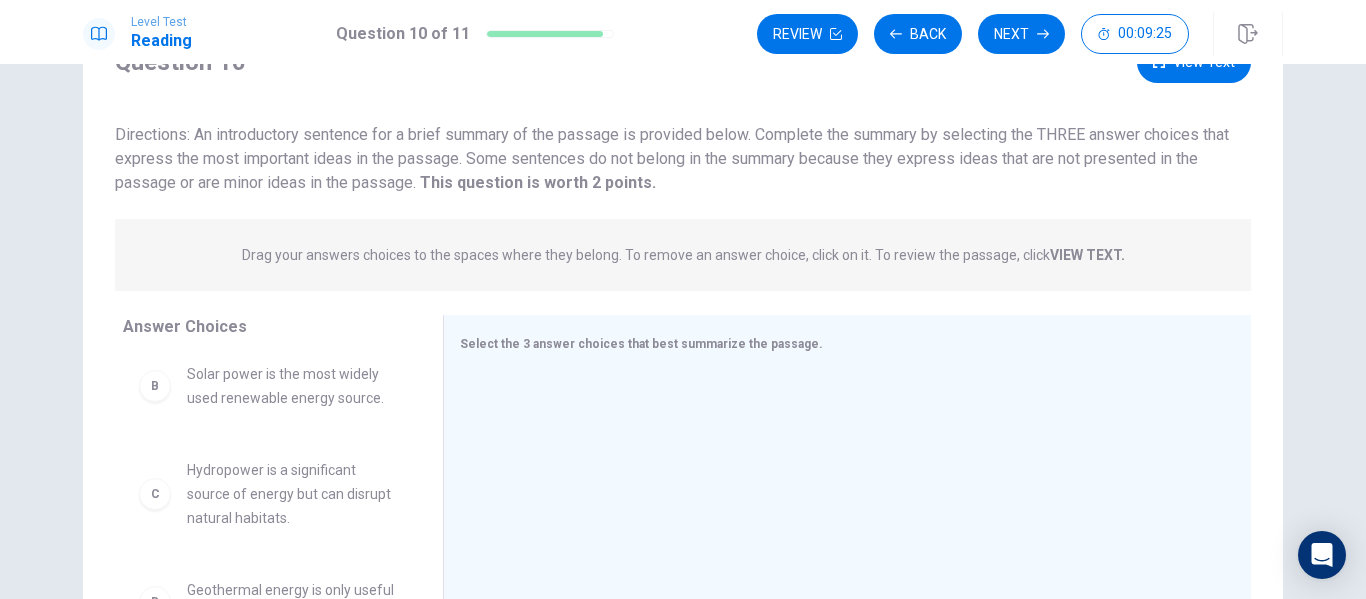 click on "A Renewable energy sources like solar, wind, and geothermal are sustainable alternatives to fossil fuels.
B Solar power is the most widely used renewable energy source.
C Hydropower is a significant source of energy but can disrupt natural habitats.
D Geothermal energy is only useful in areas with high temperatures.
E Transitioning to renewable energy requires investment and infrastructure development.
F Renewable energy is only used in a few countries around the world." at bounding box center [267, 356] 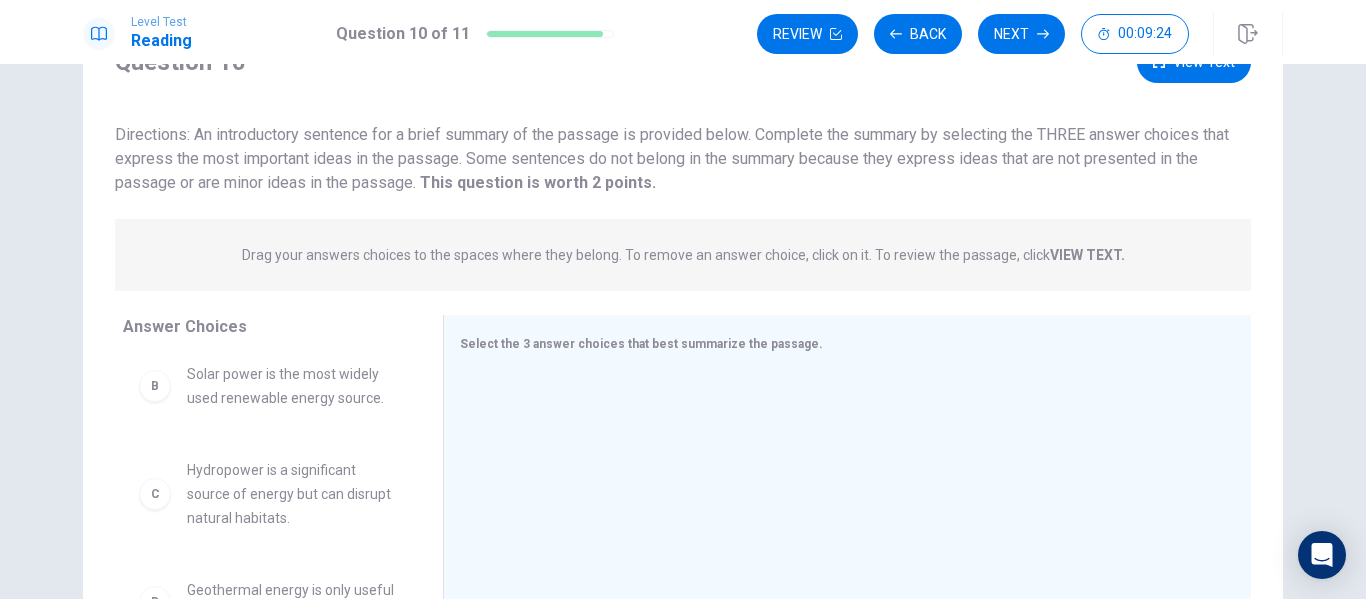 click on "C" at bounding box center [155, 494] 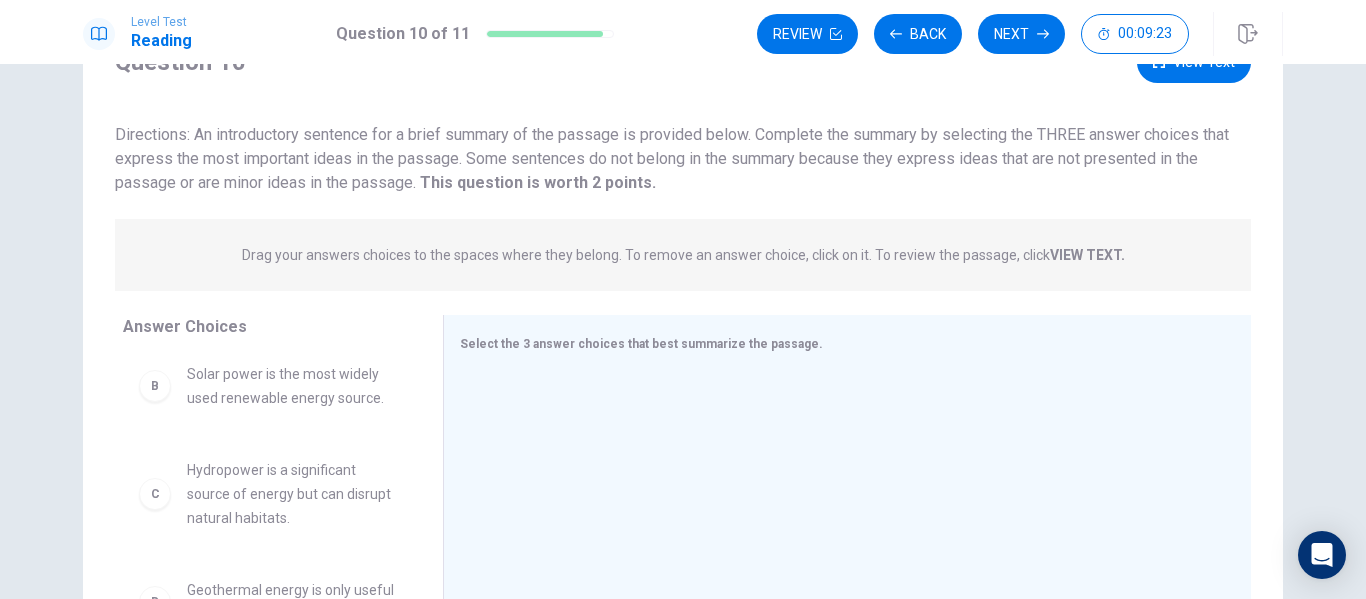 click on "C" at bounding box center [155, 494] 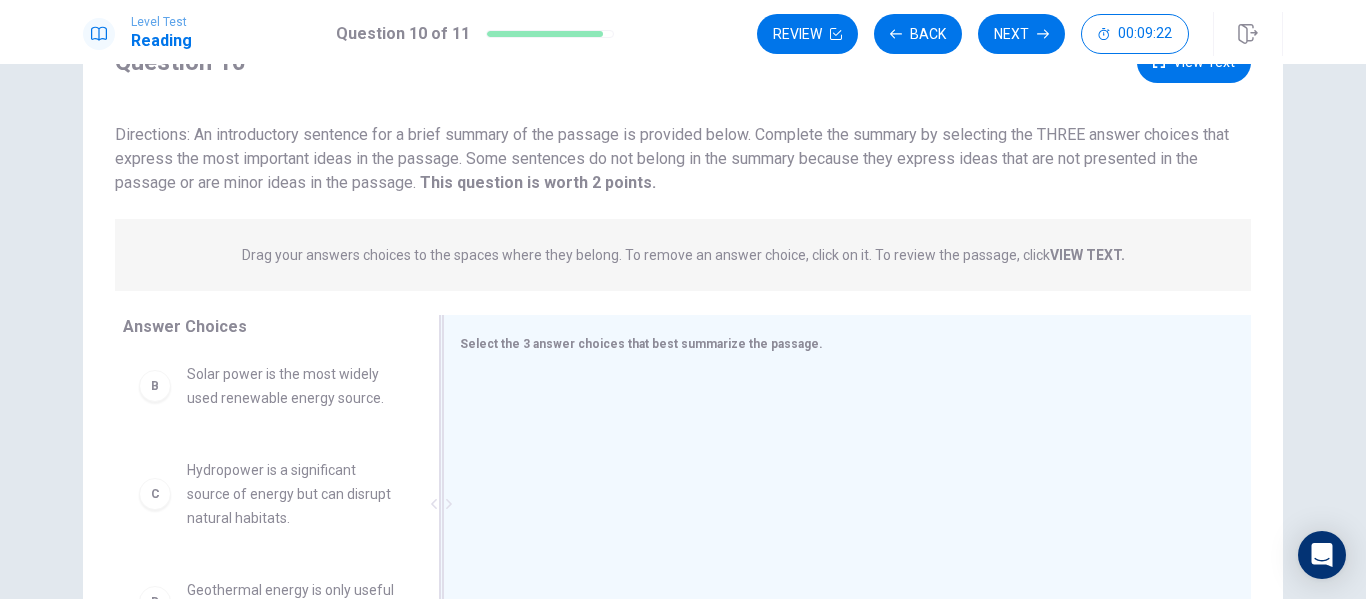 click at bounding box center [839, 506] 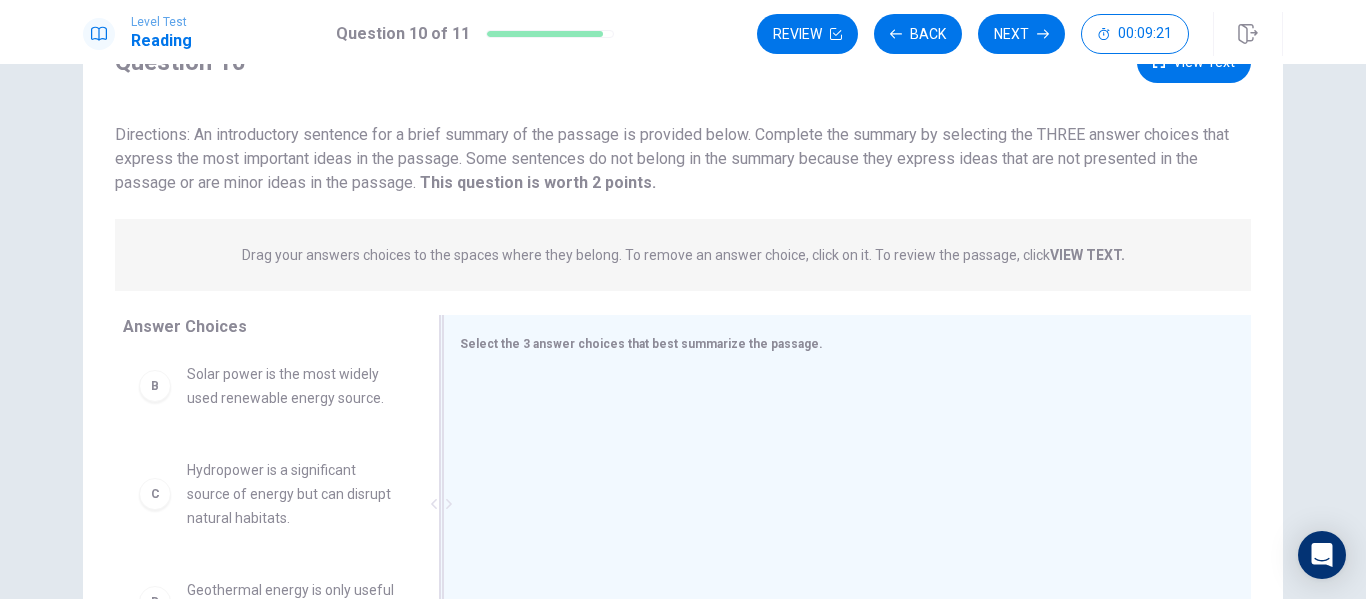 click on "Select the 3 answer choices that best summarize the passage." at bounding box center [835, 343] 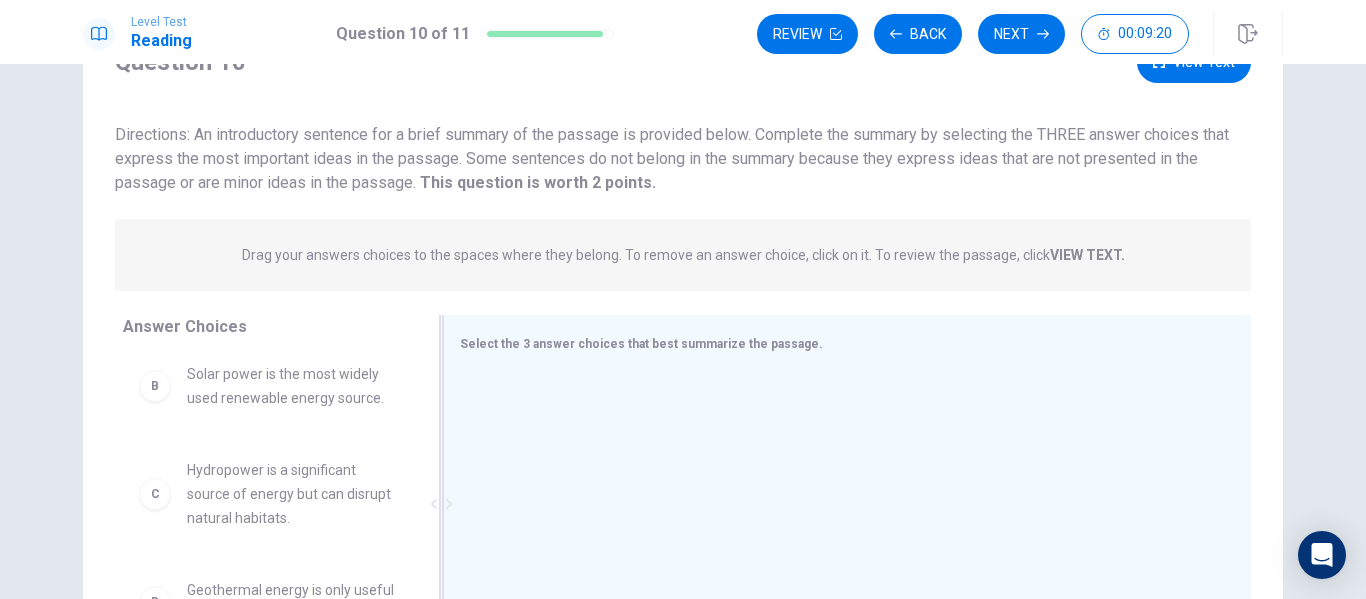 click on "Select the 3 answer choices that best summarize the passage." at bounding box center [835, 343] 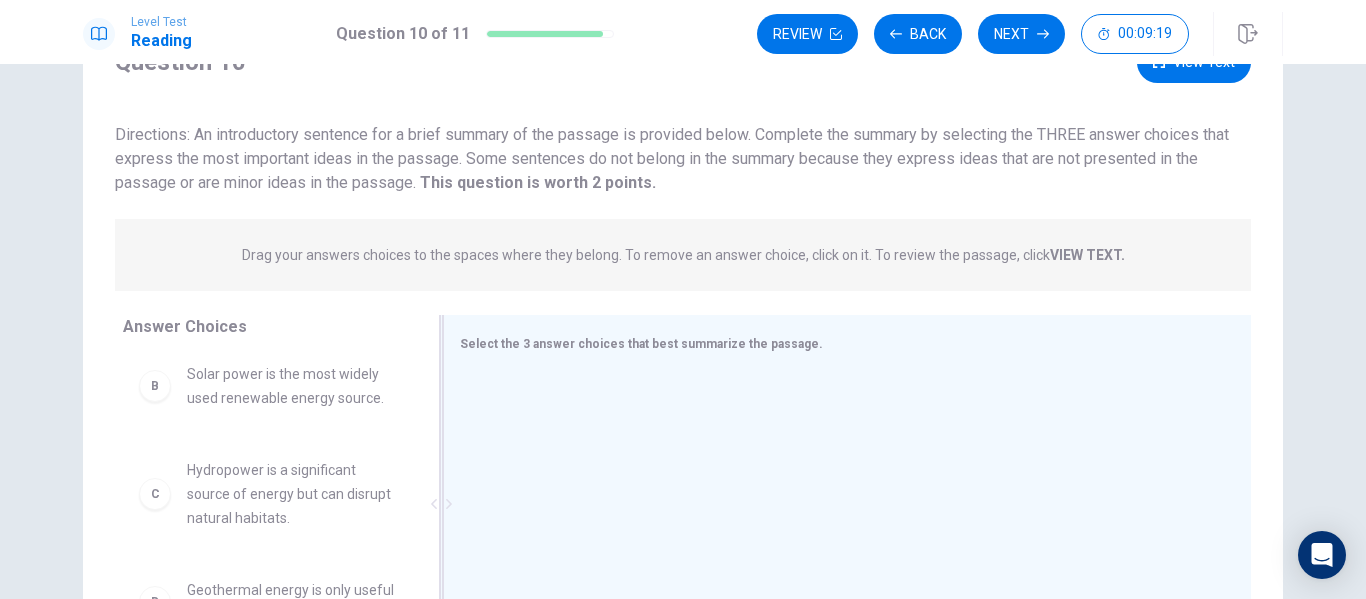 click on "Select the 3 answer choices that best summarize the passage." at bounding box center (641, 344) 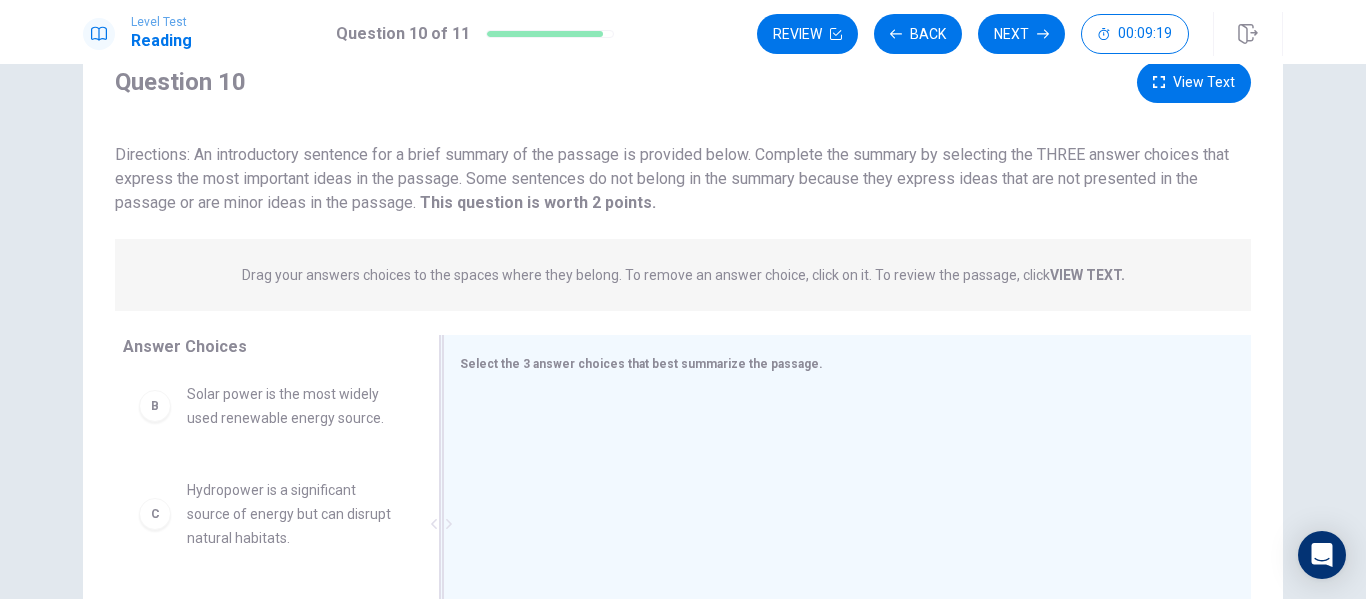 scroll, scrollTop: 64, scrollLeft: 0, axis: vertical 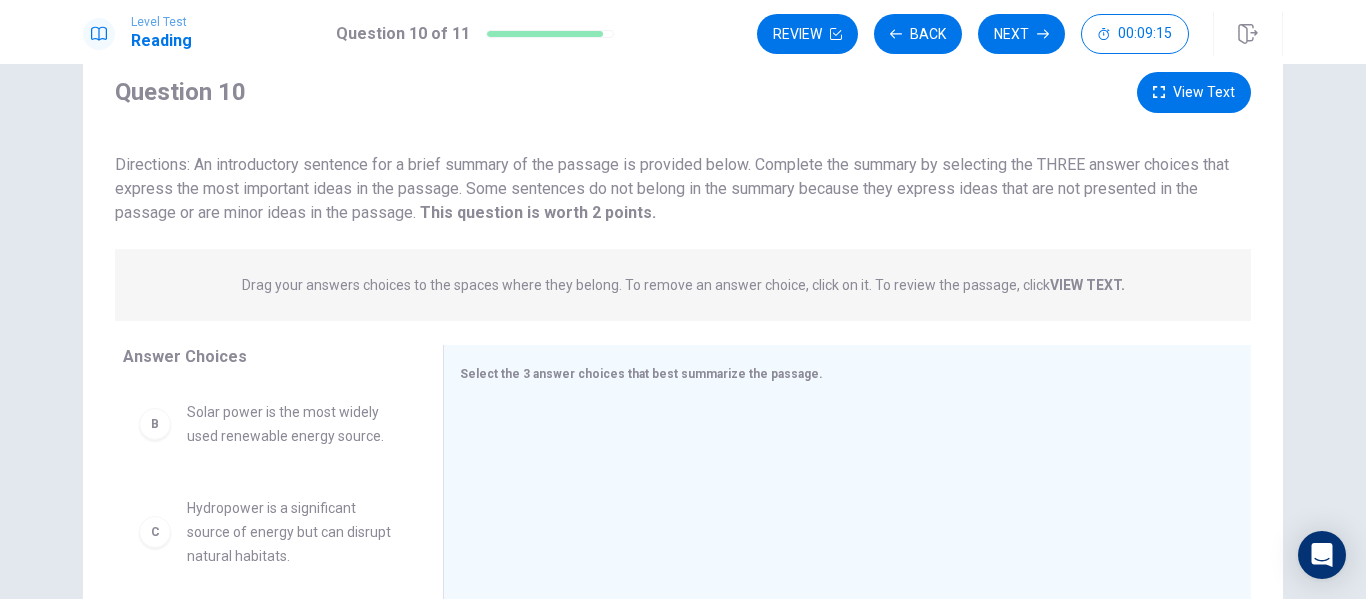click on "C" at bounding box center [155, 532] 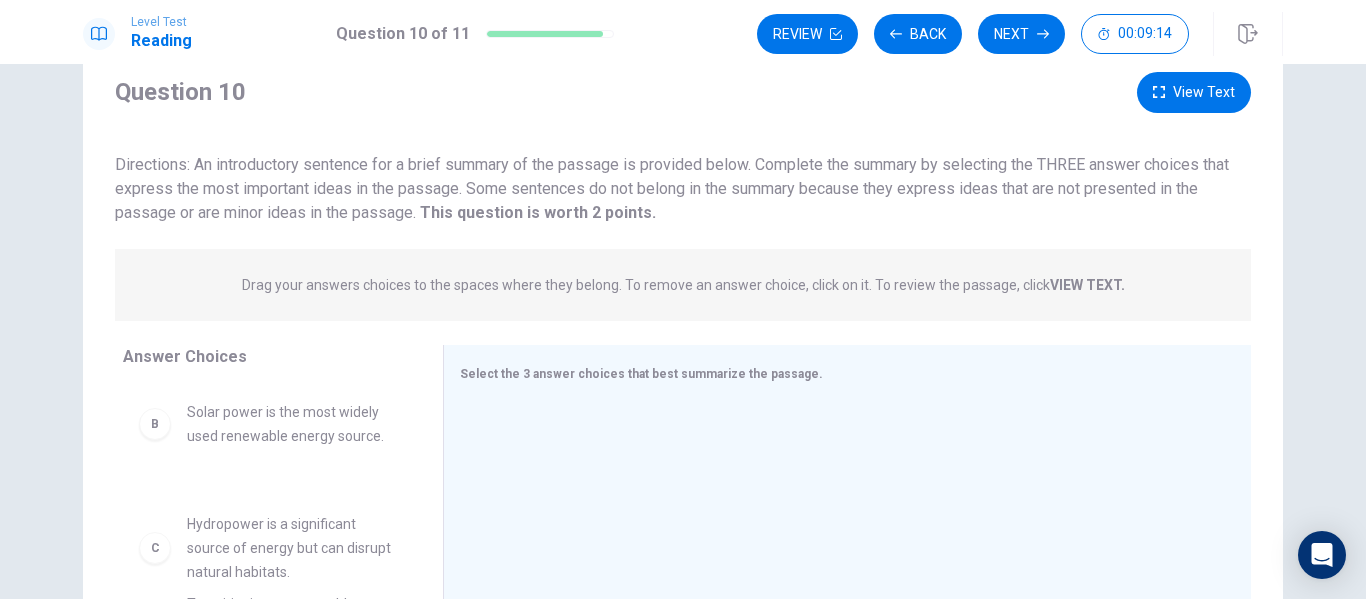 click on "A Renewable energy sources like solar, wind, and geothermal are sustainable alternatives to fossil fuels.
B Solar power is the most widely used renewable energy source.
D Geothermal energy is only useful in areas with high temperatures.
E Transitioning to renewable energy requires investment and infrastructure development.
F Renewable energy is only used in a few countries around the world." at bounding box center [275, 539] 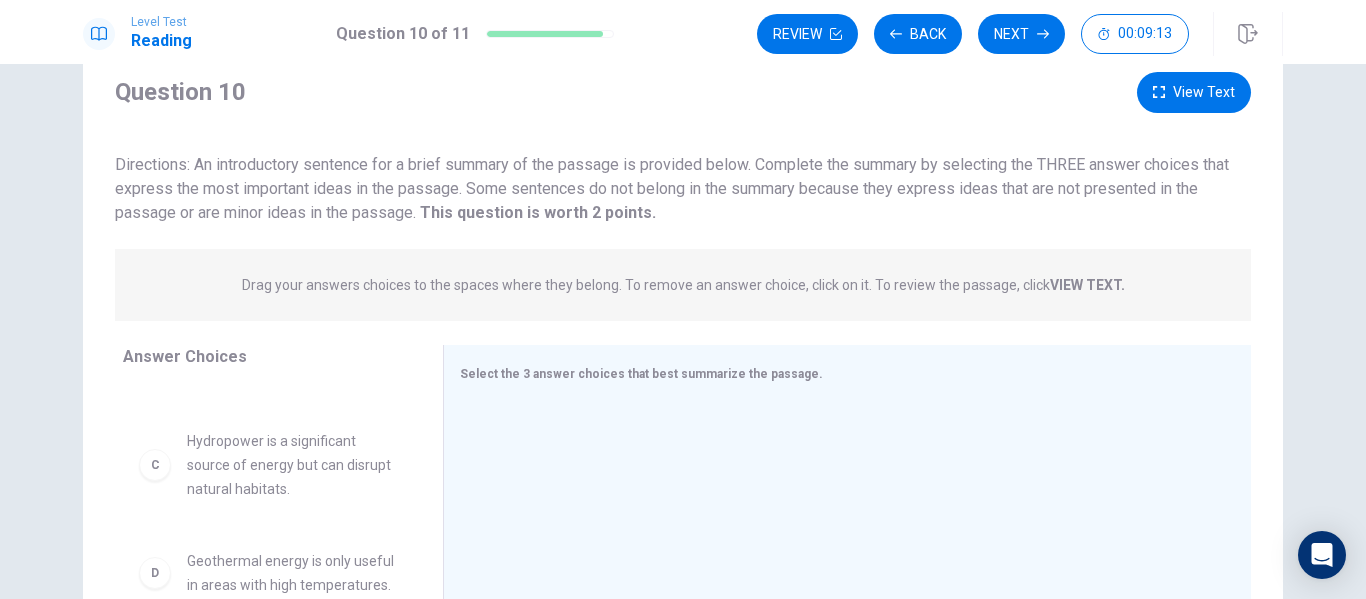 scroll, scrollTop: 209, scrollLeft: 0, axis: vertical 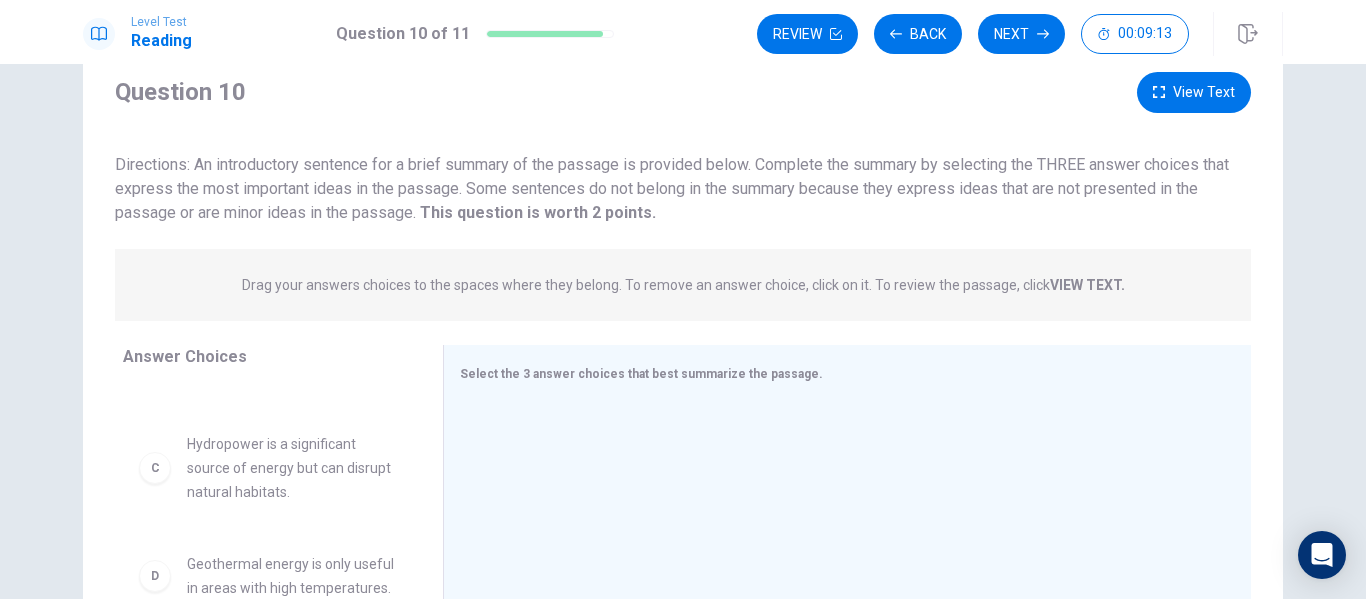 click on "A Renewable energy sources like solar, wind, and geothermal are sustainable alternatives to fossil fuels.
B Solar power is the most widely used renewable energy source.
C Hydropower is a significant source of energy but can disrupt natural habitats.
D Geothermal energy is only useful in areas with high temperatures.
E Transitioning to renewable energy requires investment and infrastructure development.
F Renewable energy is only used in a few countries around the world." at bounding box center [267, 330] 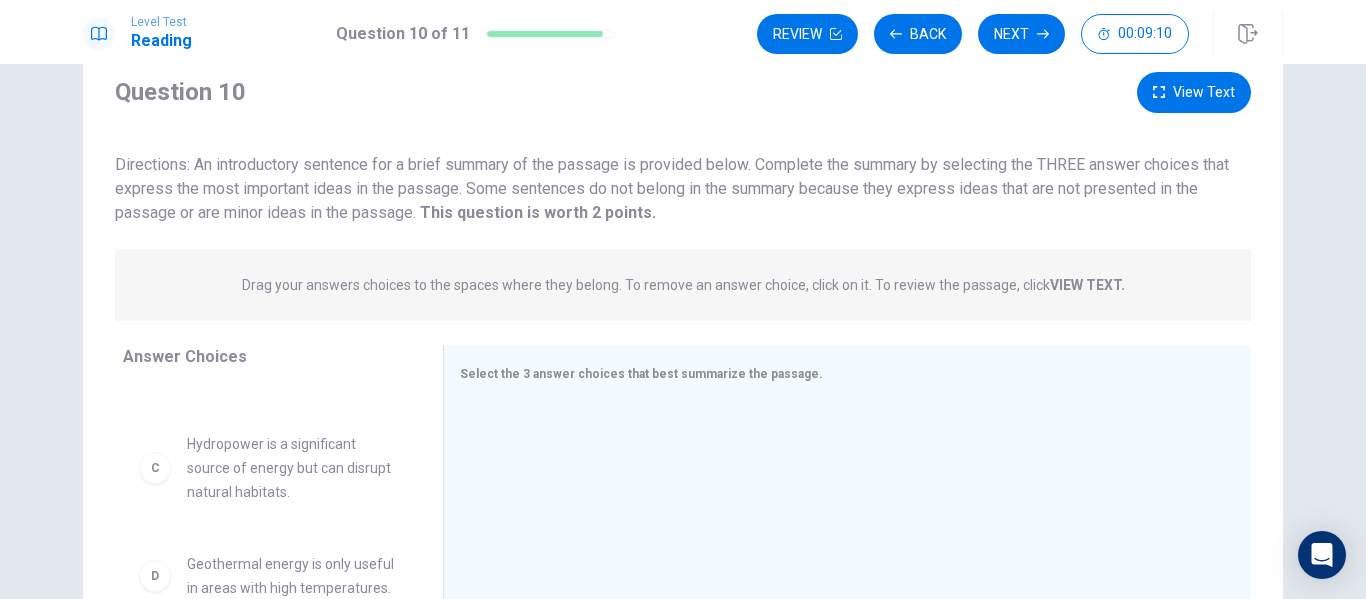 click on "C" at bounding box center (155, 468) 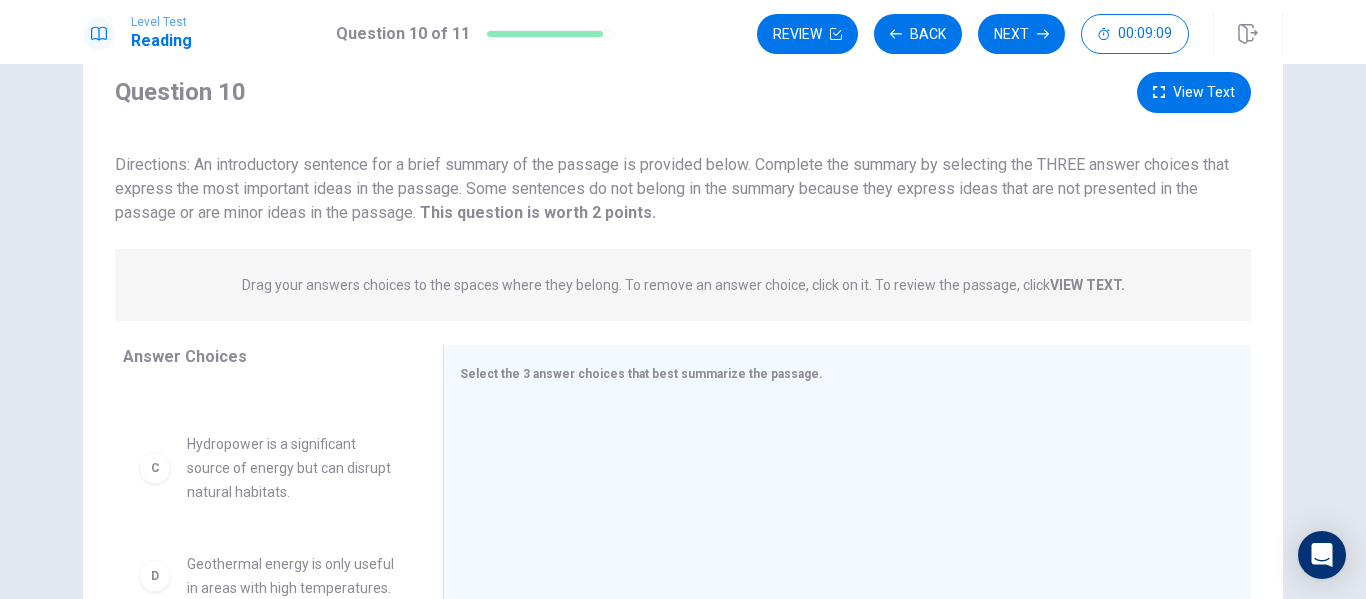 click on "C" at bounding box center (155, 468) 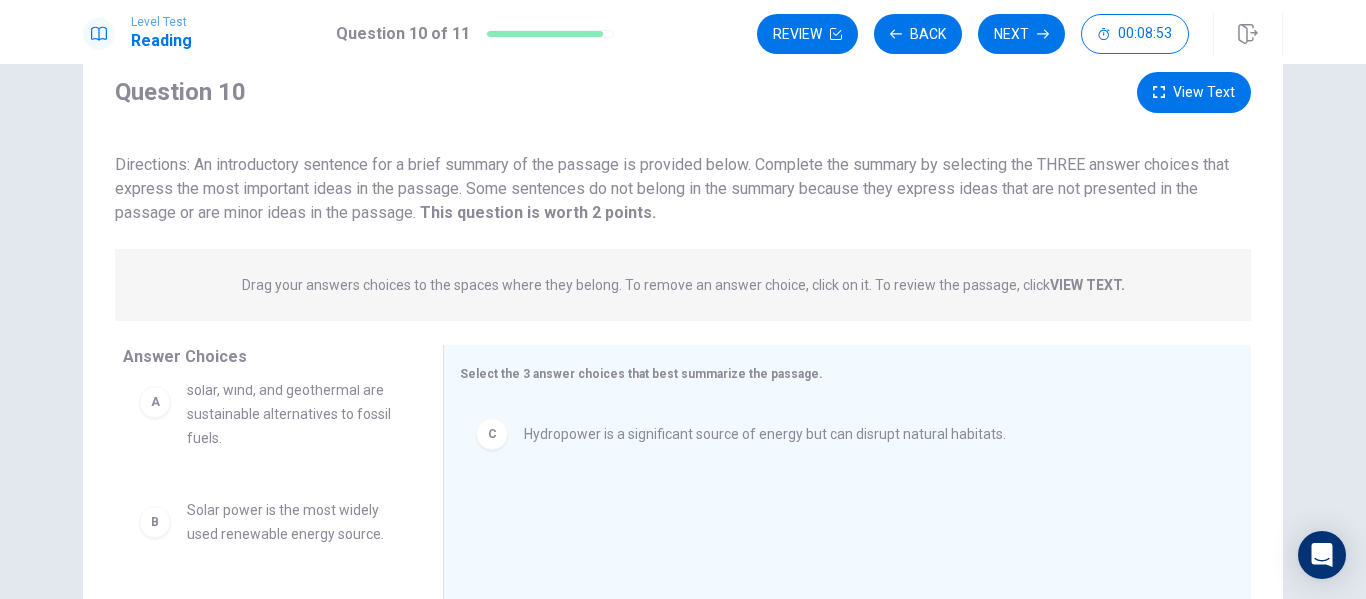 scroll, scrollTop: 0, scrollLeft: 0, axis: both 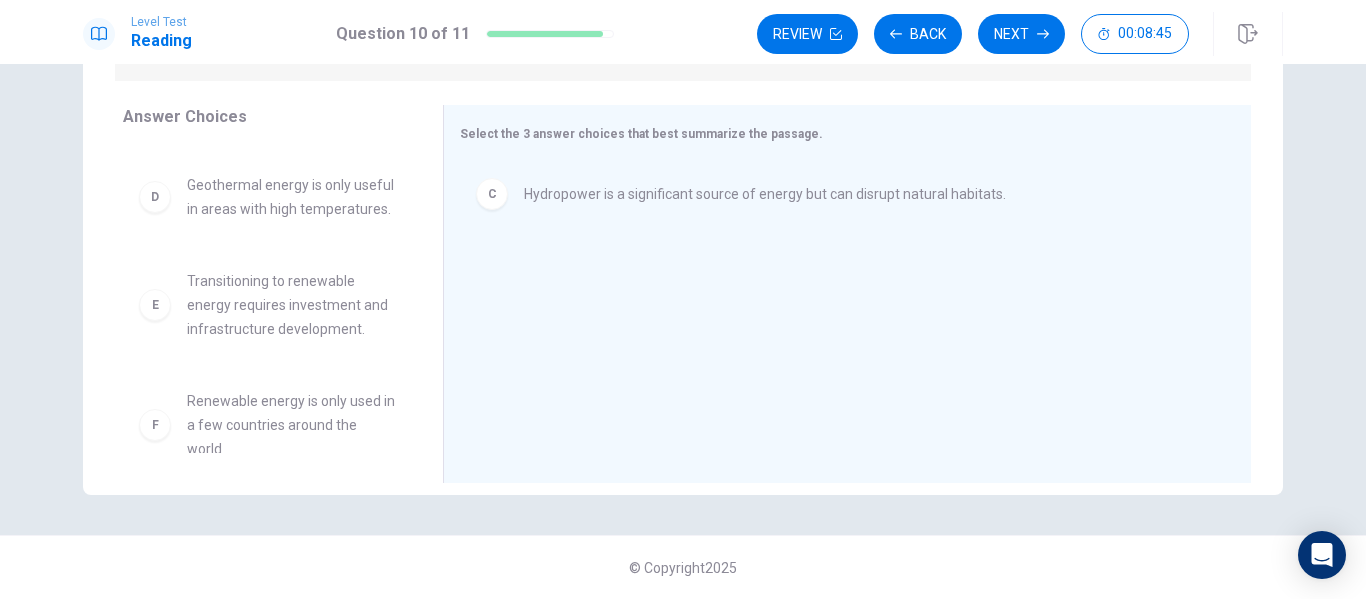 click on "Renewable energy is only used in a few countries around the world." at bounding box center (291, 425) 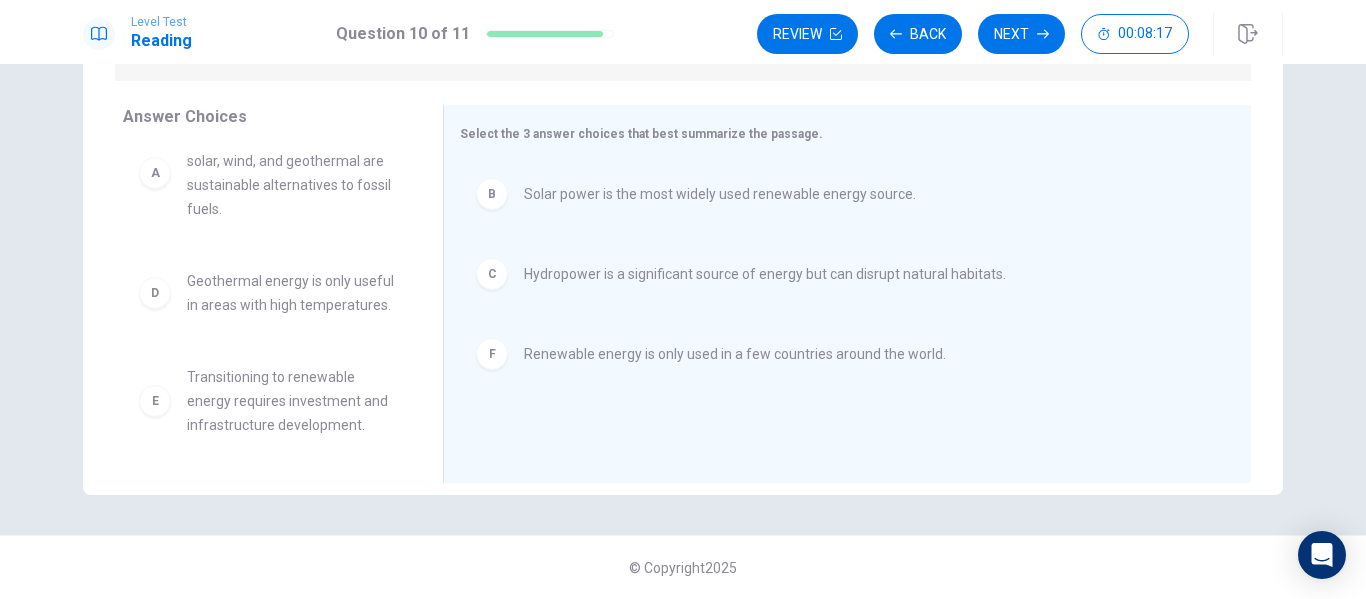 scroll, scrollTop: 36, scrollLeft: 0, axis: vertical 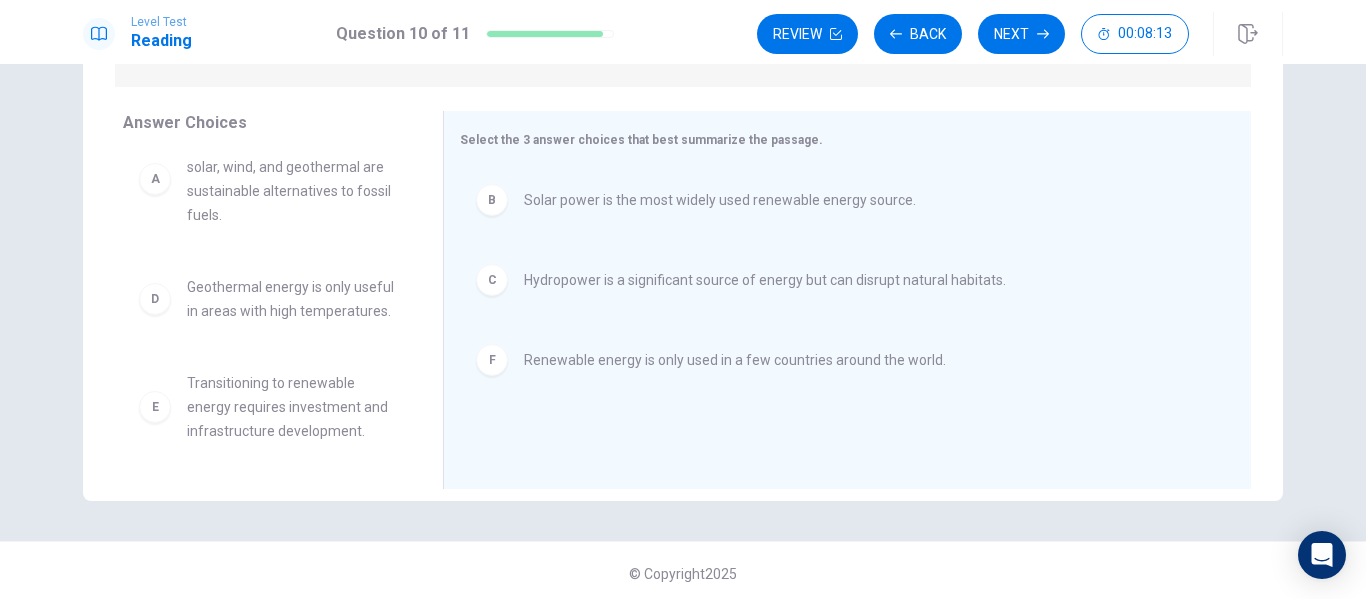 click on "Review Back Next 00:08:13" at bounding box center (1020, 34) 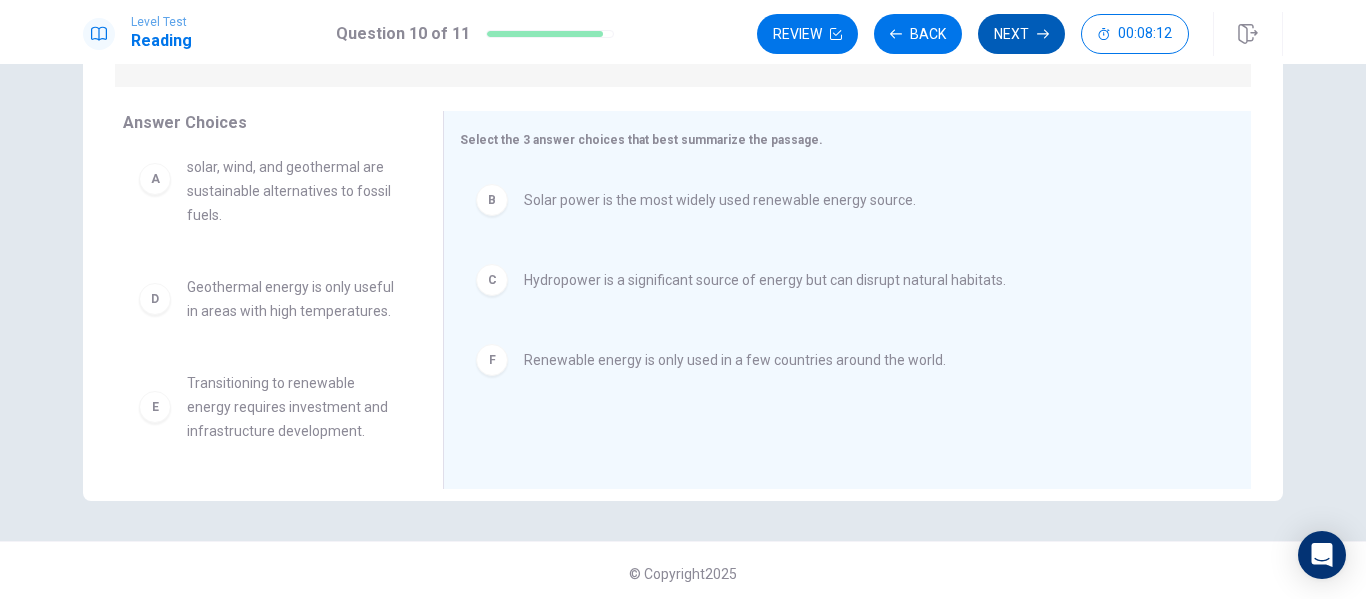 click on "Next" at bounding box center [1021, 34] 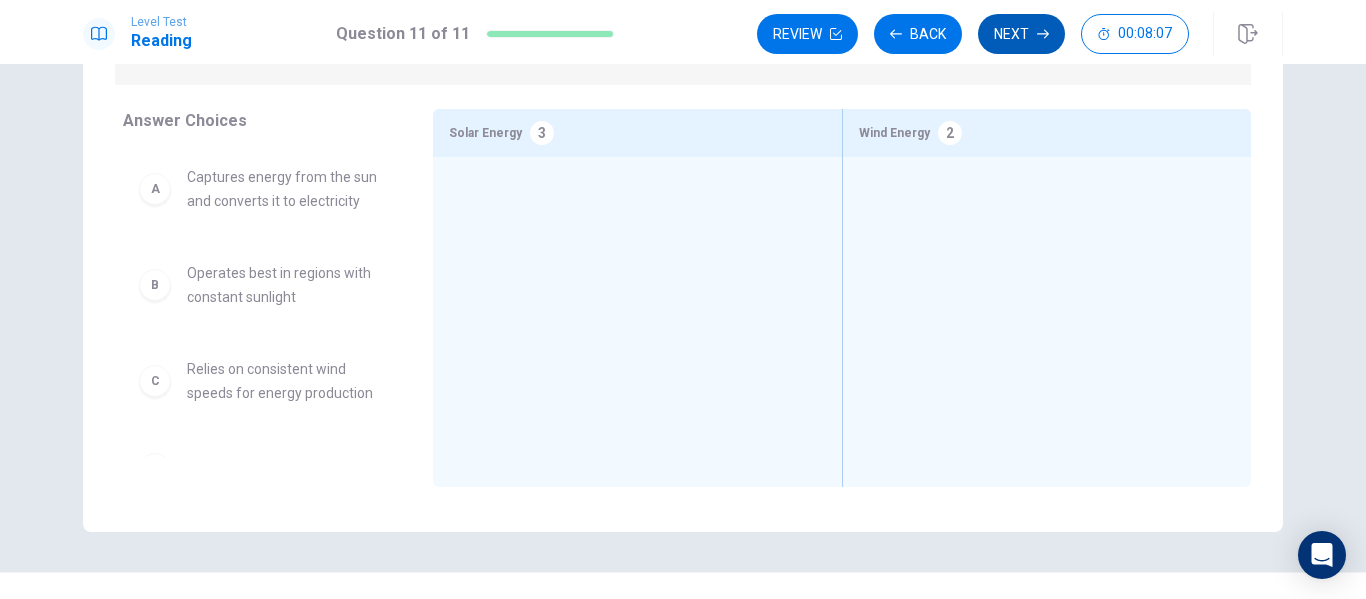 scroll, scrollTop: 280, scrollLeft: 0, axis: vertical 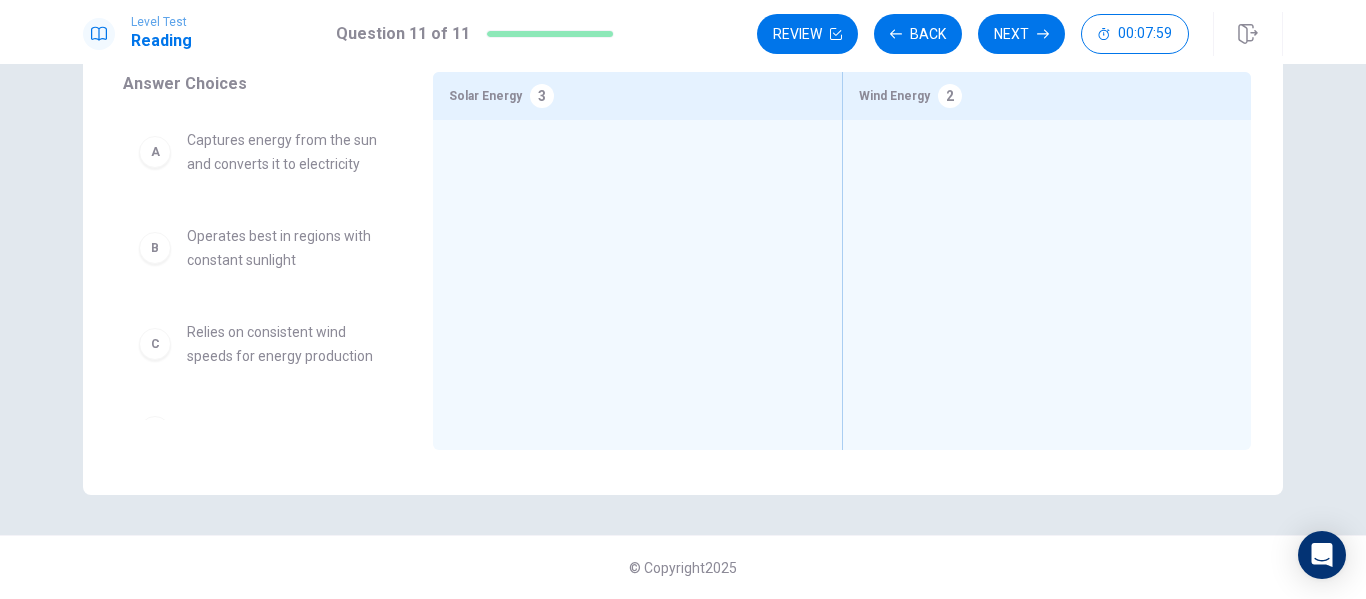 click on "A" at bounding box center [155, 152] 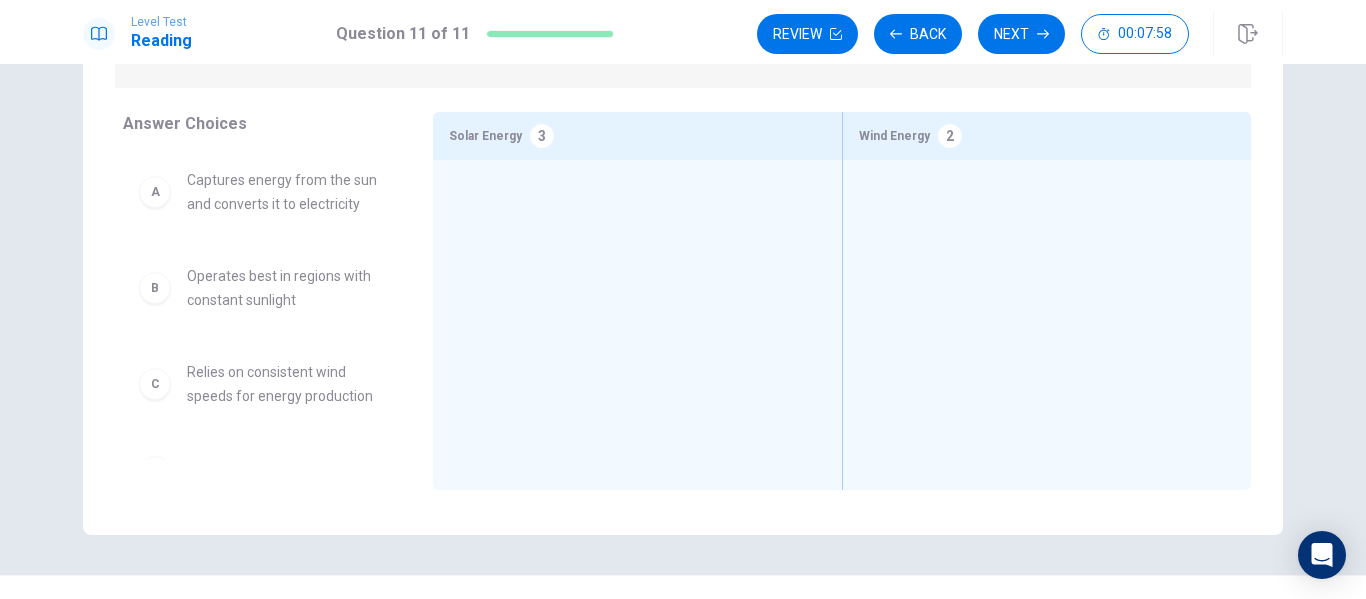 scroll, scrollTop: 267, scrollLeft: 0, axis: vertical 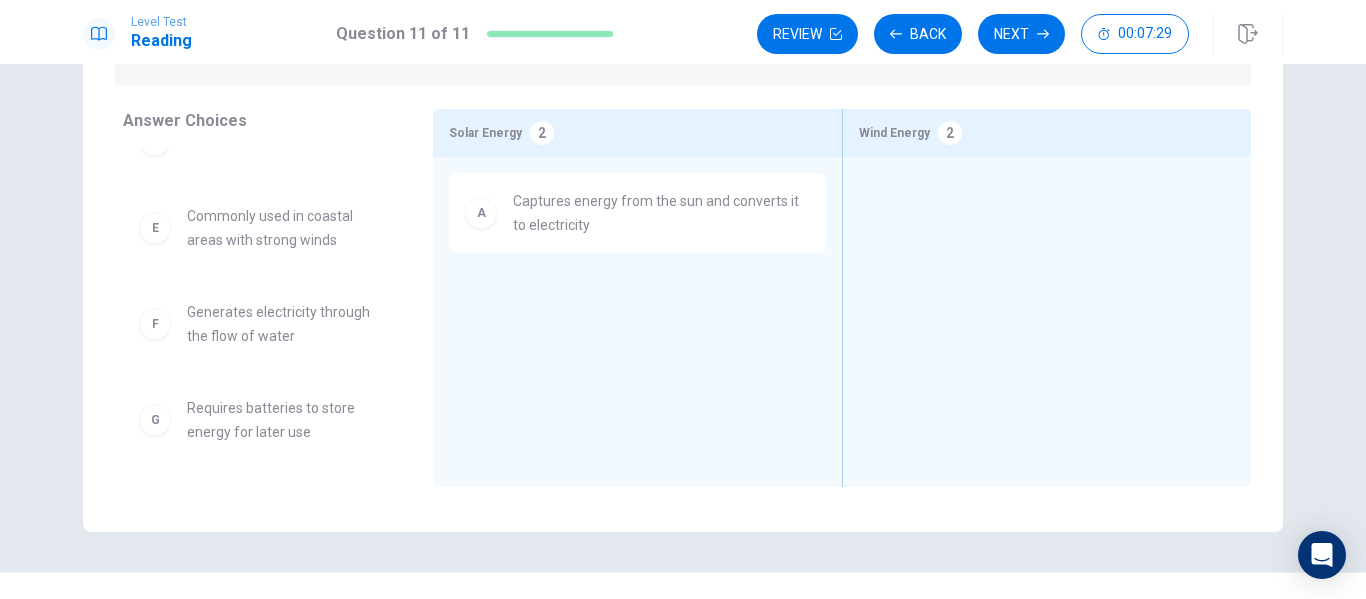 click on "B Operates best in regions with constant sunlight C Relies on consistent wind speeds for energy production D Uses turbines placed on rivers E Commonly used in coastal areas with strong winds F Generates electricity through the flow of water G Requires batteries to store energy for later use" at bounding box center [270, 303] 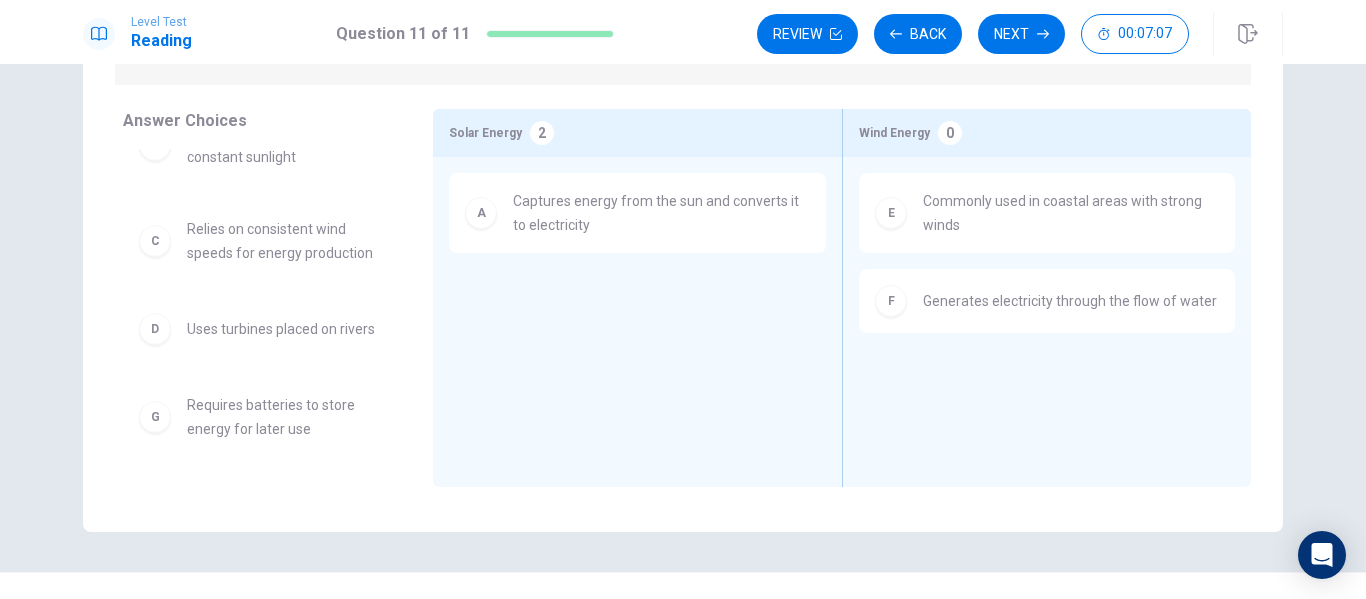 scroll, scrollTop: 0, scrollLeft: 0, axis: both 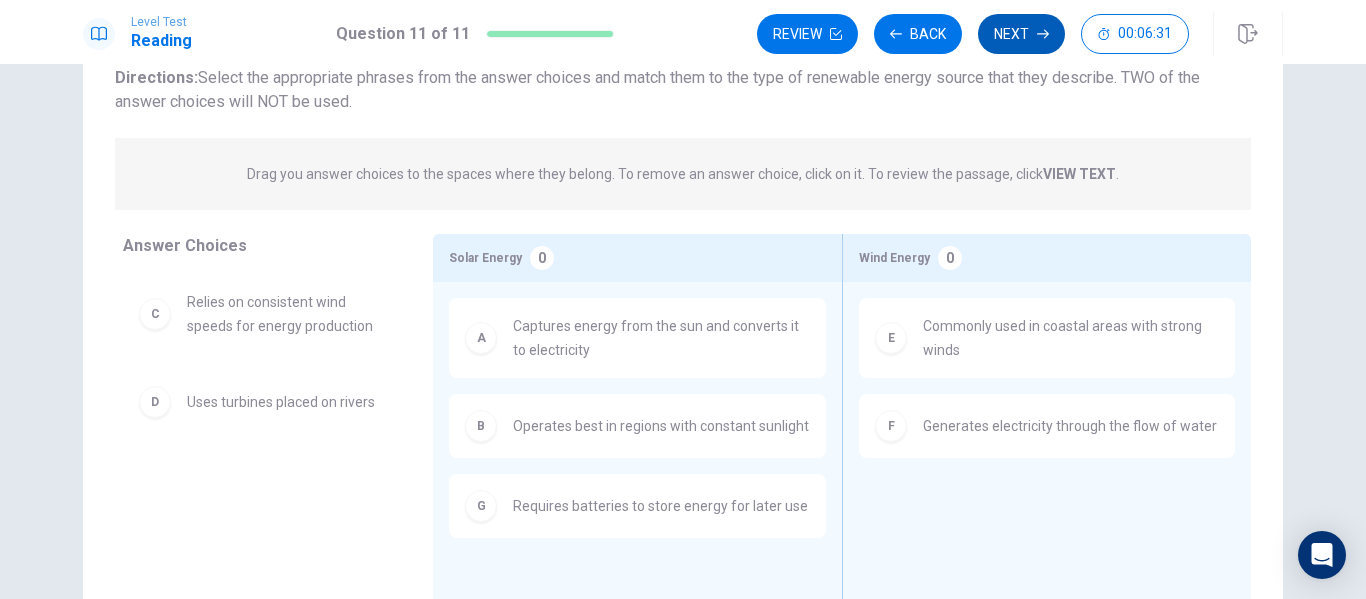 click on "Next" at bounding box center [1021, 34] 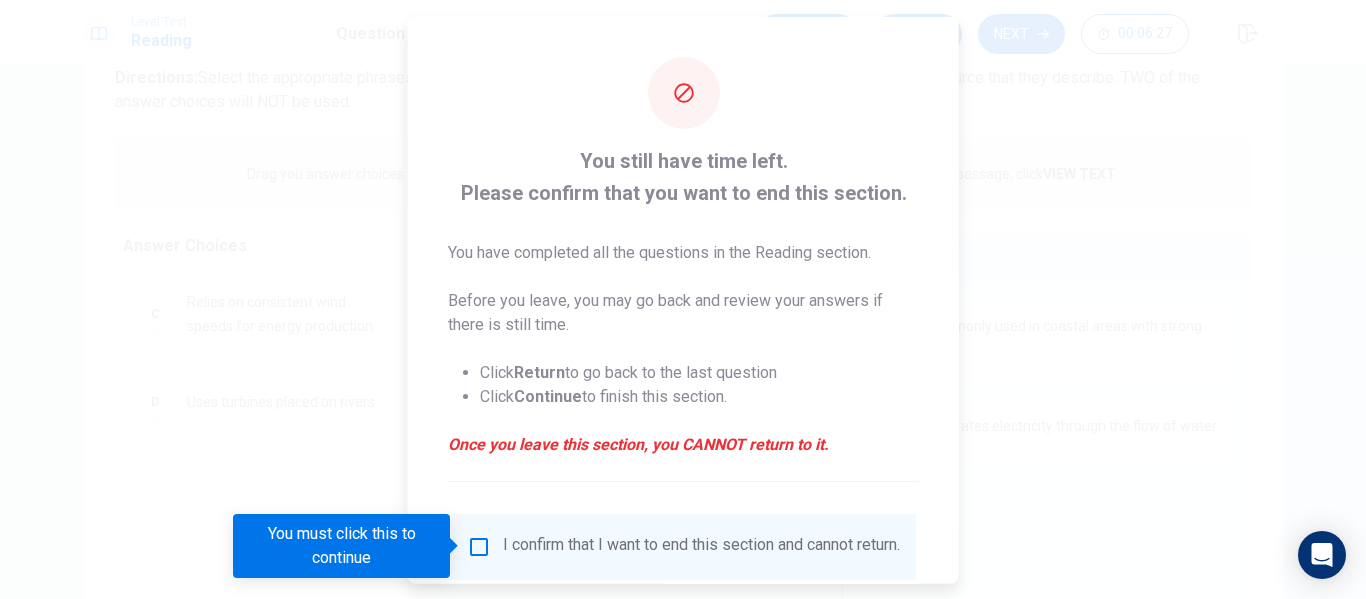 click on "I confirm that I want to end this section and cannot return." at bounding box center [701, 546] 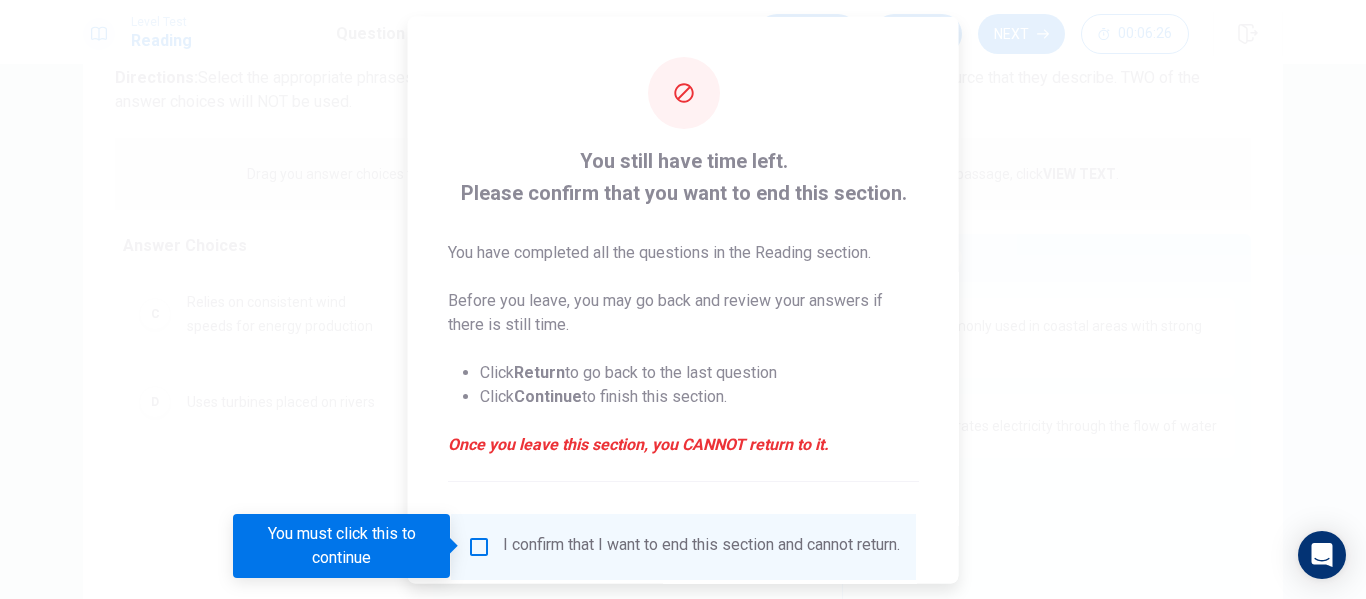 click on "I confirm that I want to end this section and cannot return." at bounding box center (701, 546) 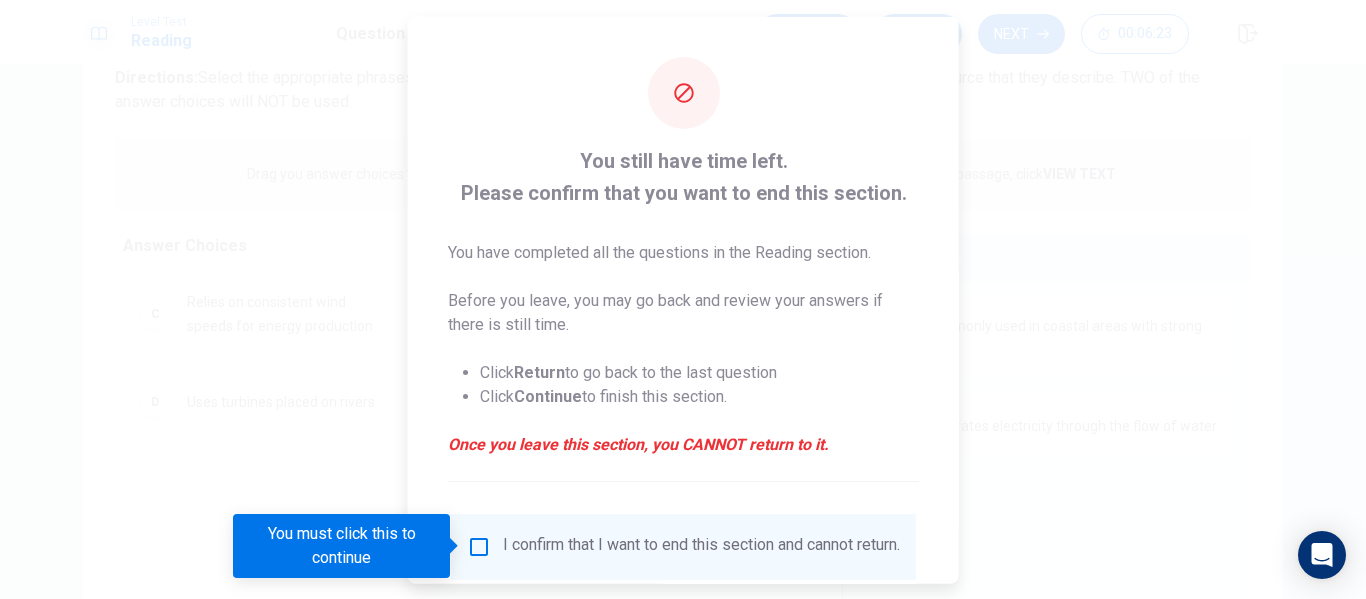 click at bounding box center (479, 546) 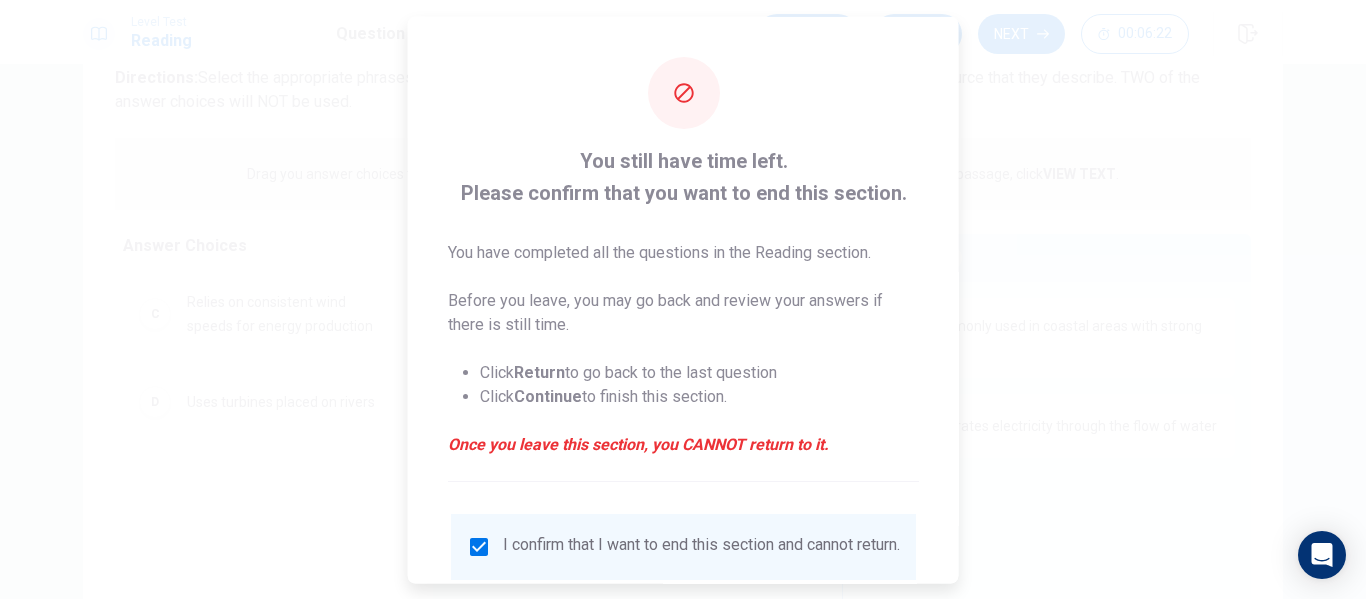 click at bounding box center (683, 299) 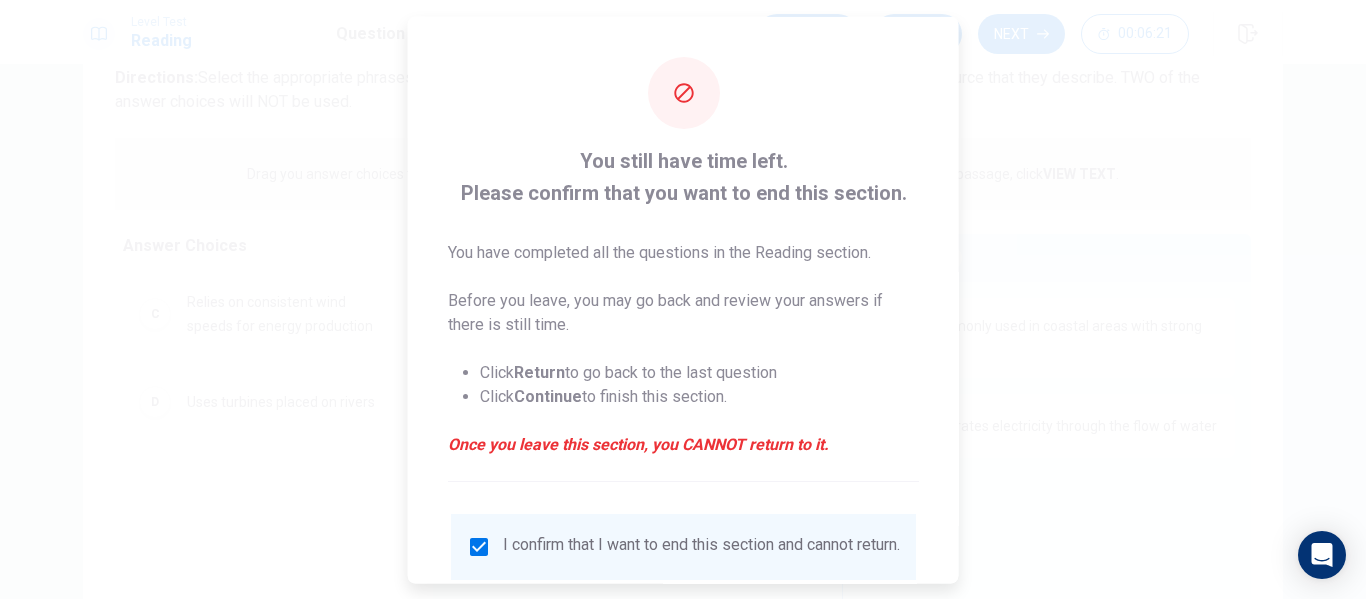 click on "You still have time left.   Please confirm that you want to end this section." at bounding box center [683, 176] 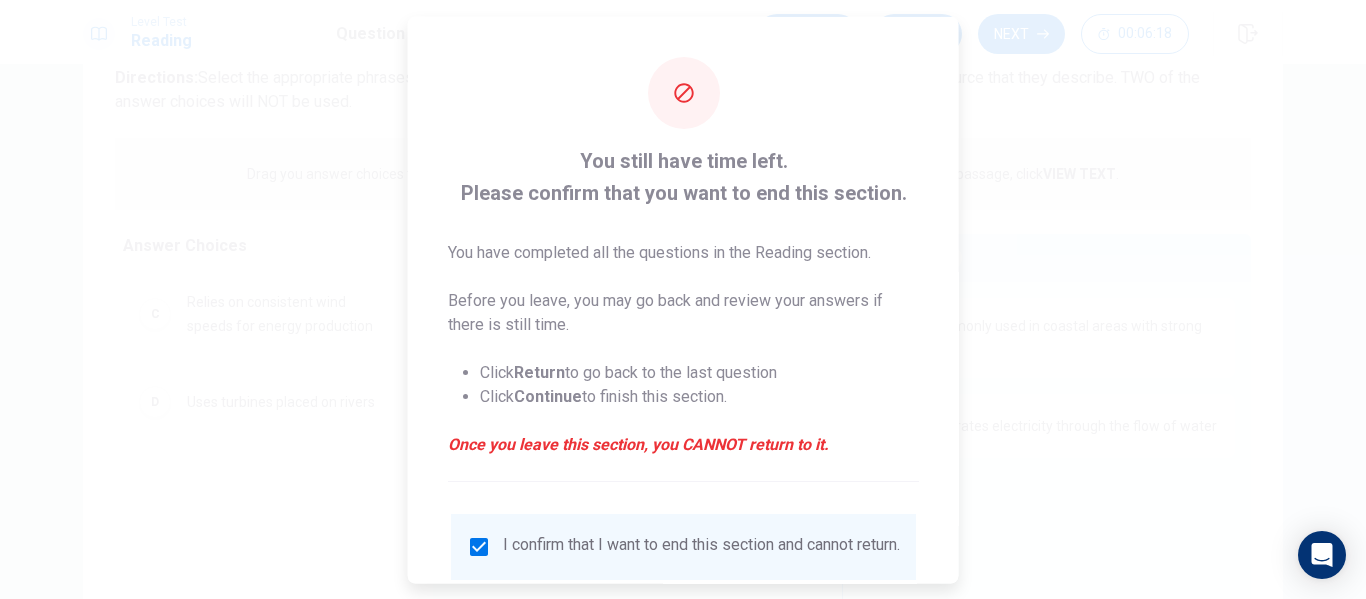 click at bounding box center (479, 546) 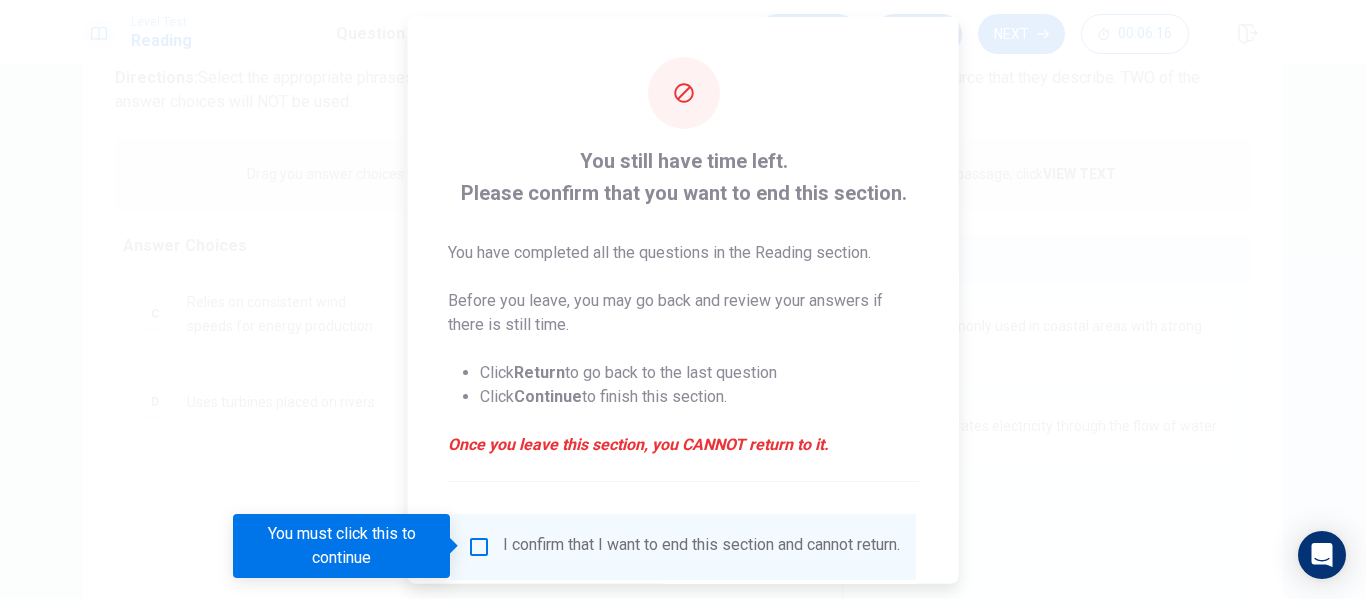 click on "Once you leave this section, you CANNOT return to it." at bounding box center [683, 444] 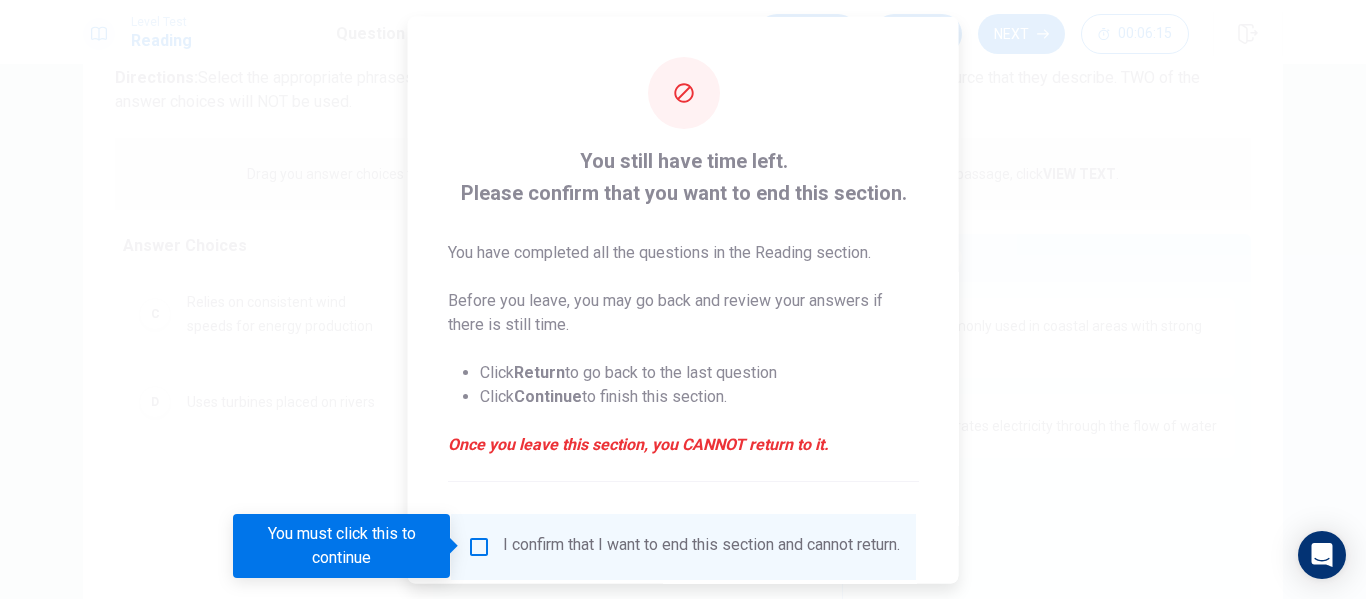 click at bounding box center (683, 299) 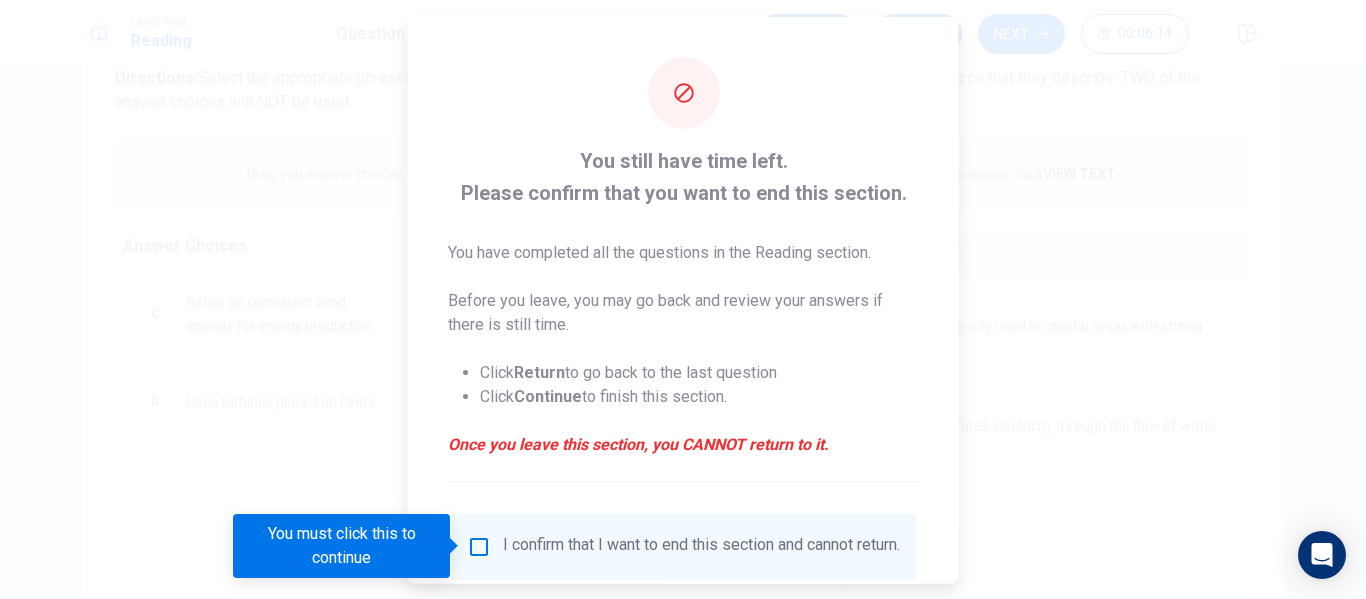 scroll, scrollTop: 147, scrollLeft: 0, axis: vertical 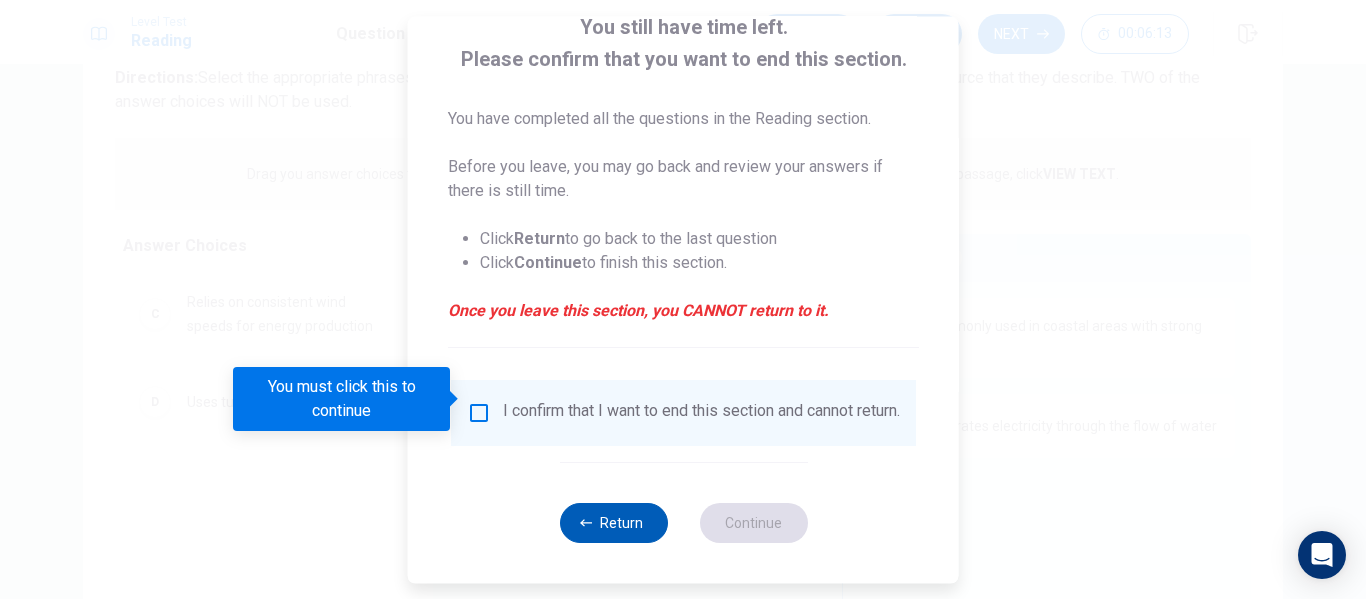 click on "Return" at bounding box center [613, 523] 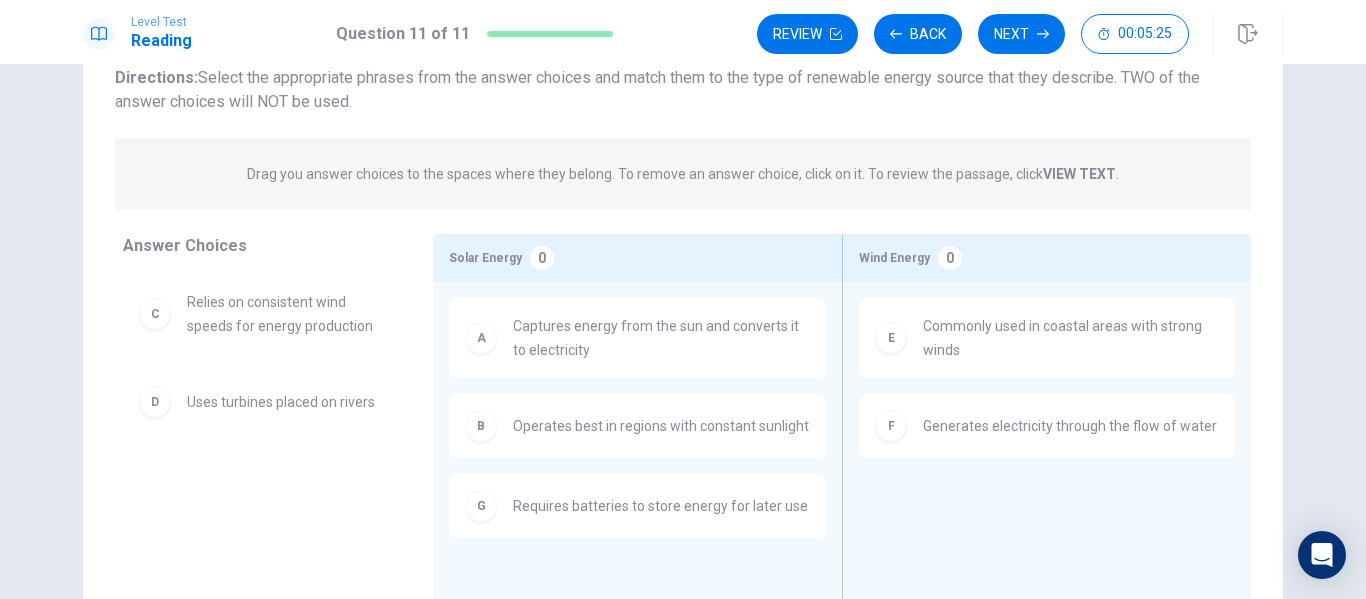 click on "Generates electricity through the flow of water" at bounding box center (1070, 426) 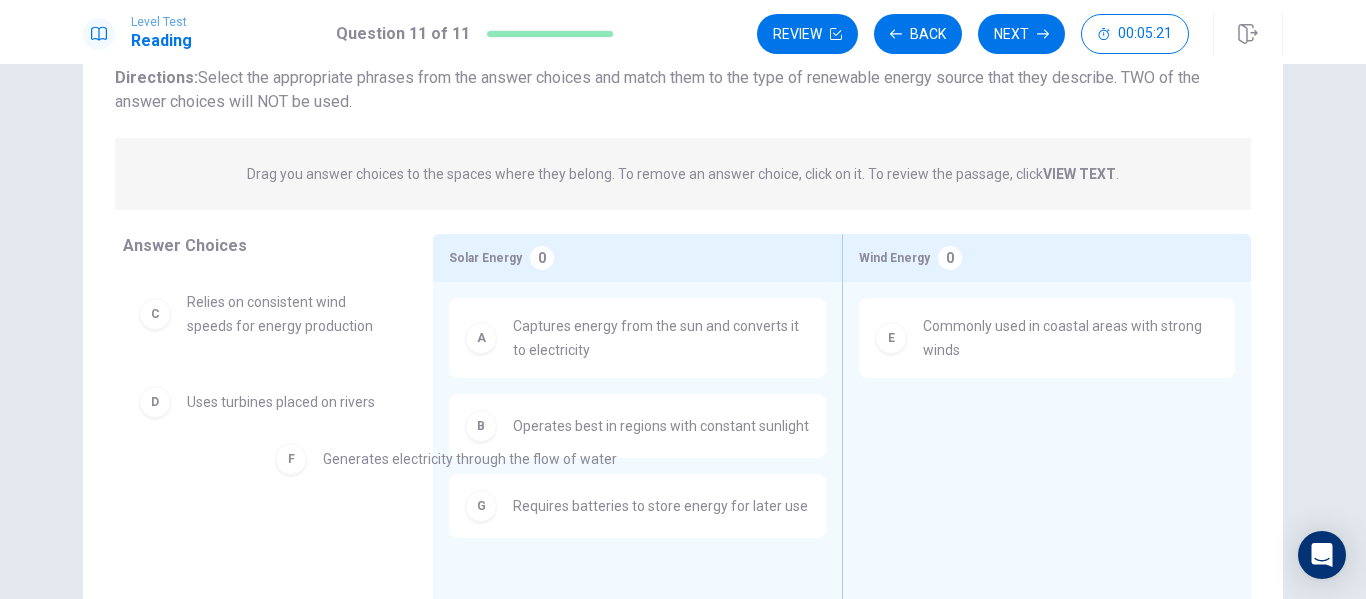drag, startPoint x: 884, startPoint y: 426, endPoint x: 274, endPoint y: 465, distance: 611.2454 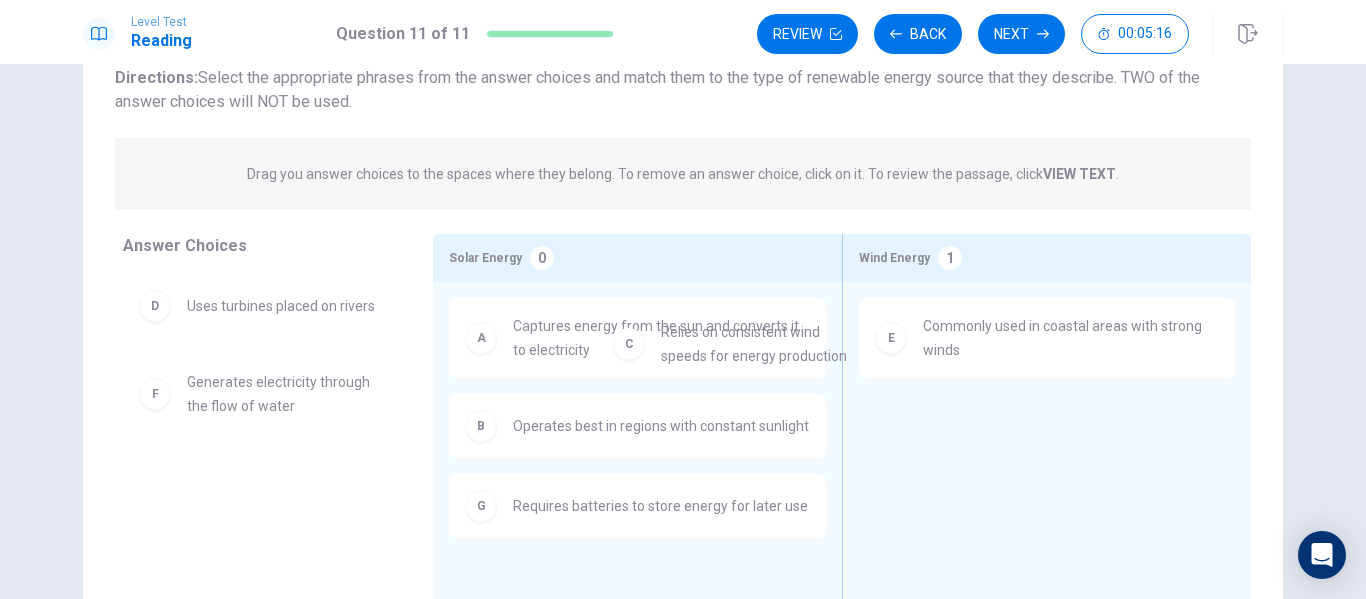drag, startPoint x: 146, startPoint y: 309, endPoint x: 631, endPoint y: 339, distance: 485.92694 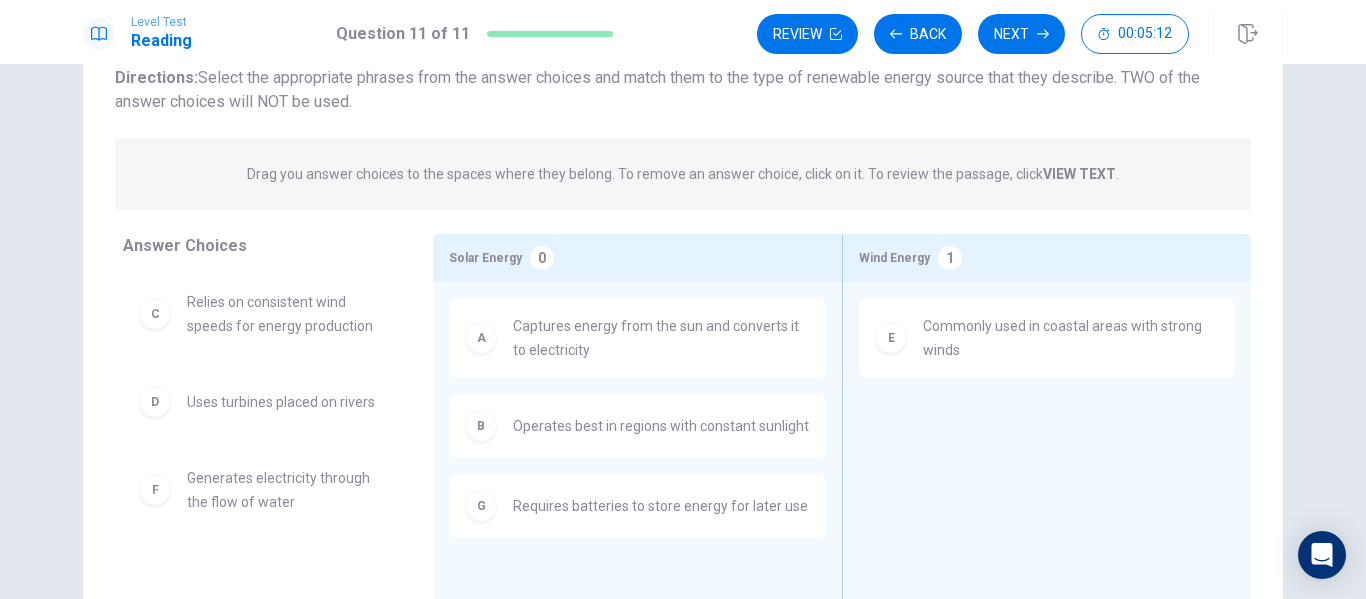 scroll, scrollTop: 144, scrollLeft: 0, axis: vertical 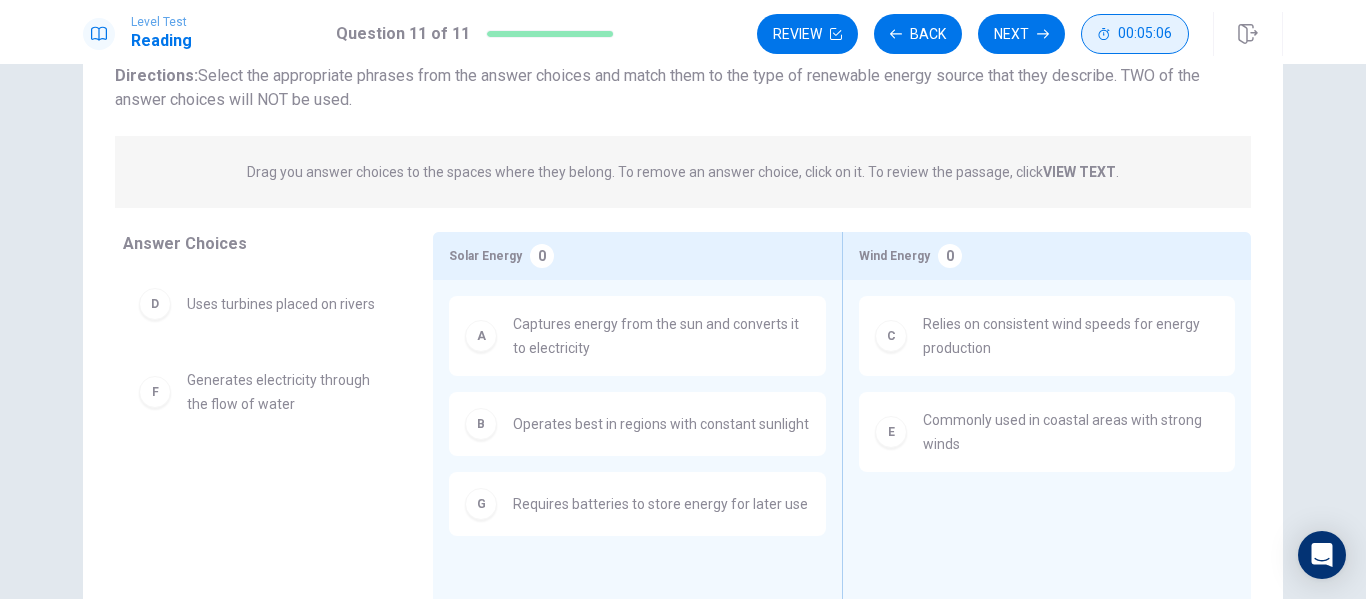 click on "00:05:06" at bounding box center [1145, 34] 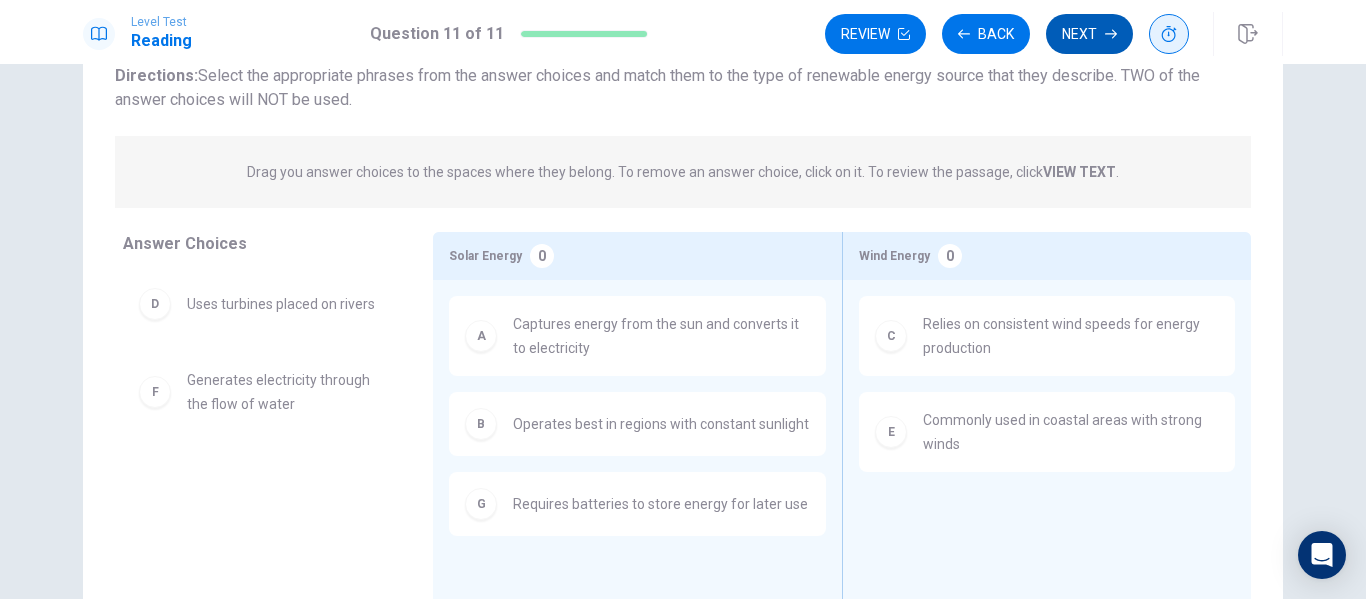 click 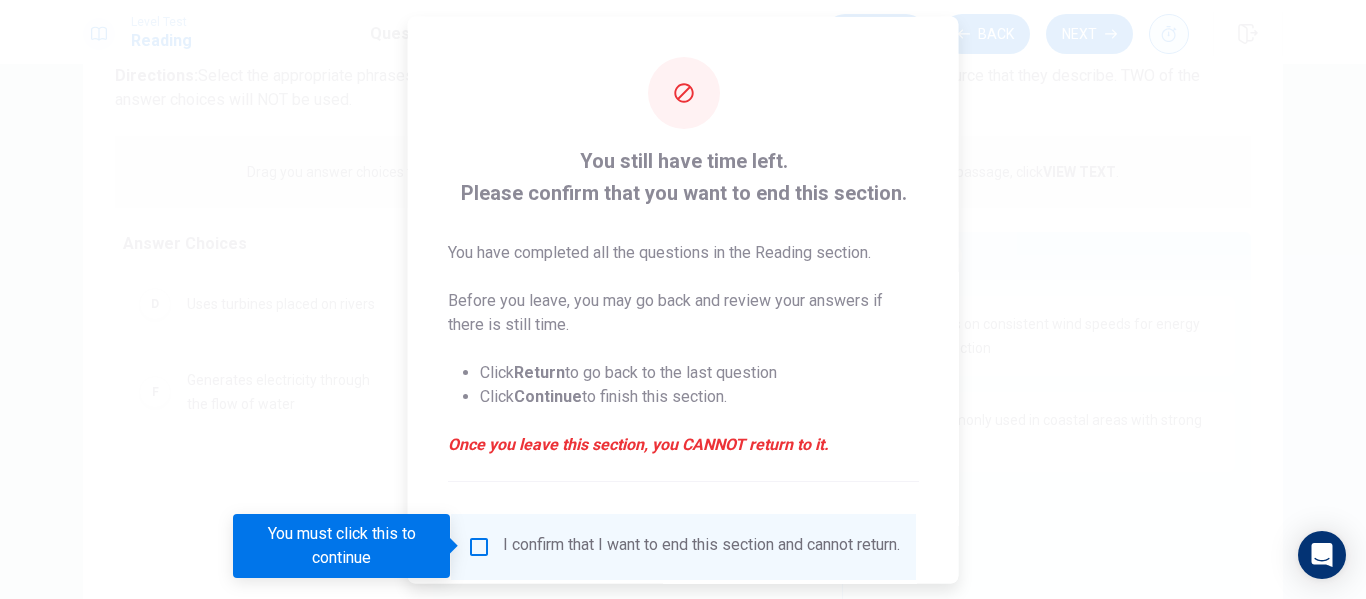 click at bounding box center [683, 299] 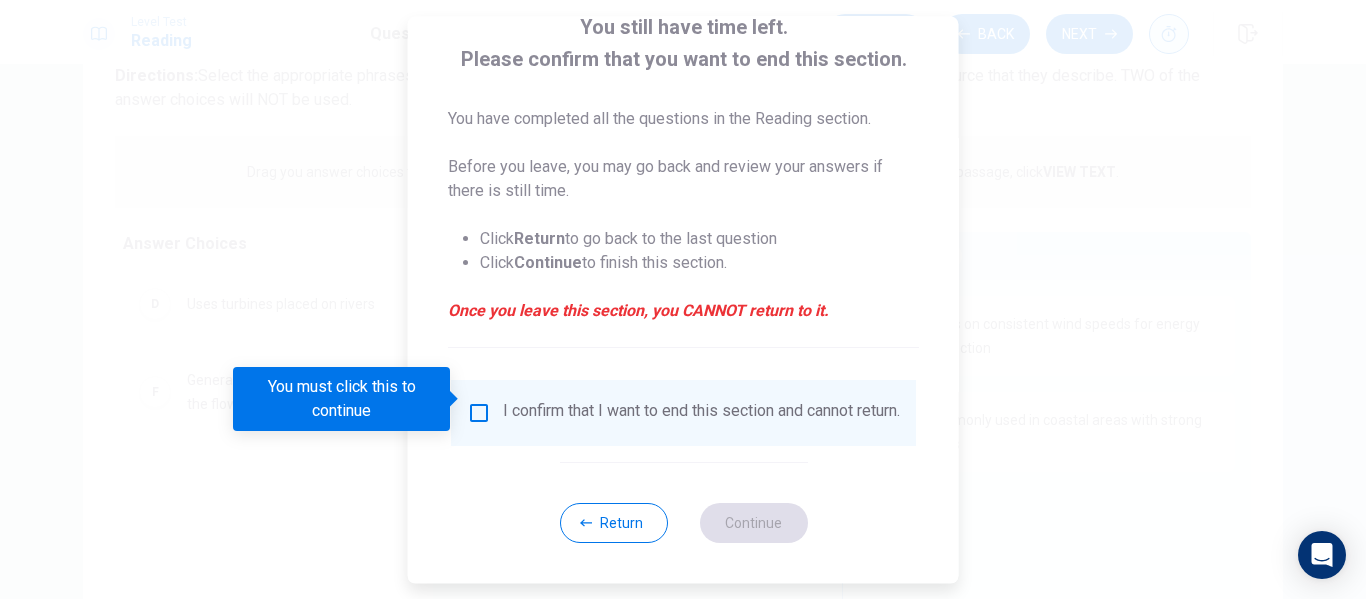 scroll, scrollTop: 141, scrollLeft: 0, axis: vertical 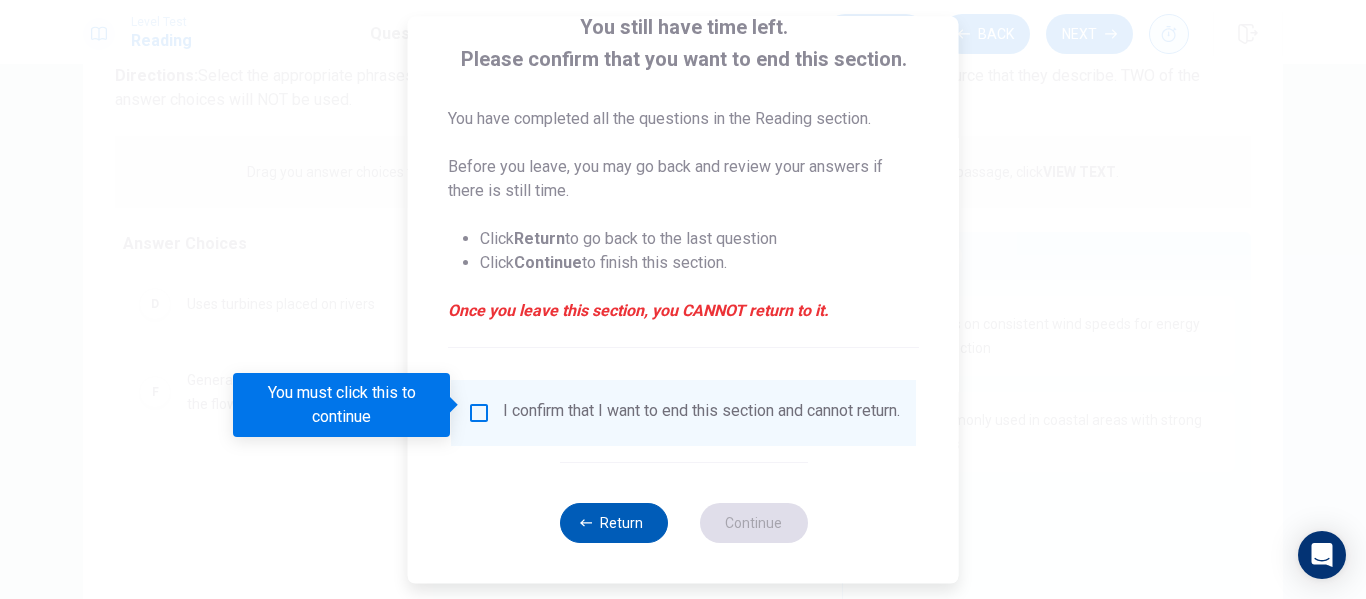 click on "Return" at bounding box center [613, 523] 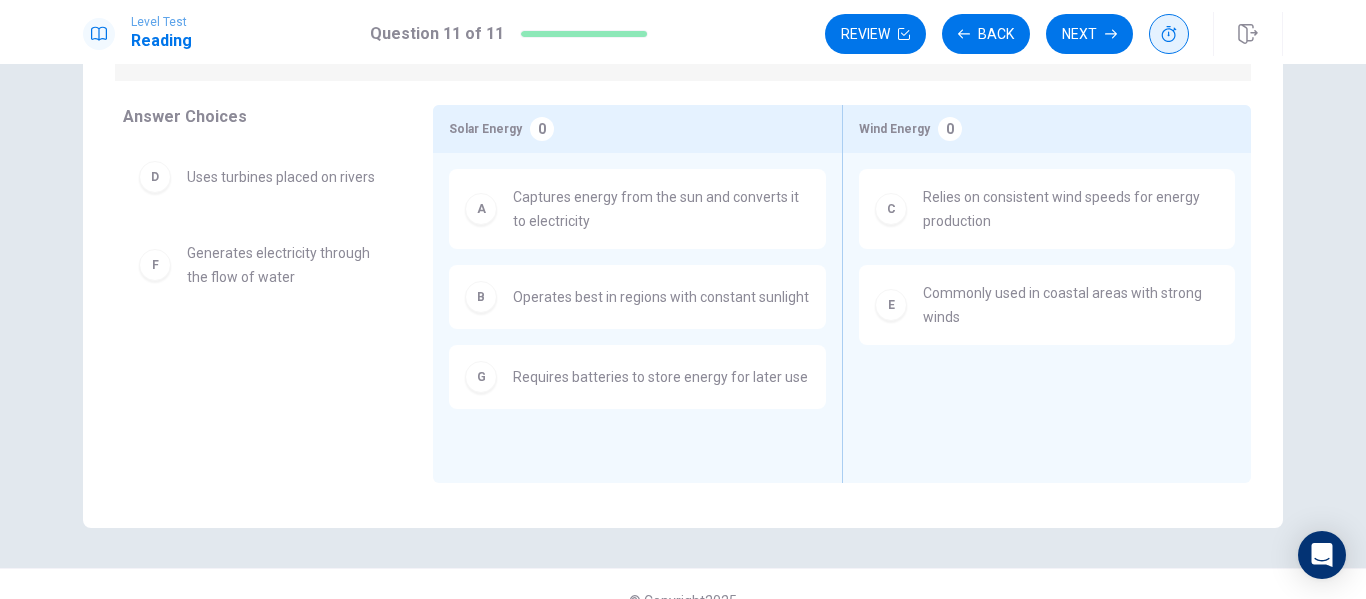 scroll, scrollTop: 304, scrollLeft: 0, axis: vertical 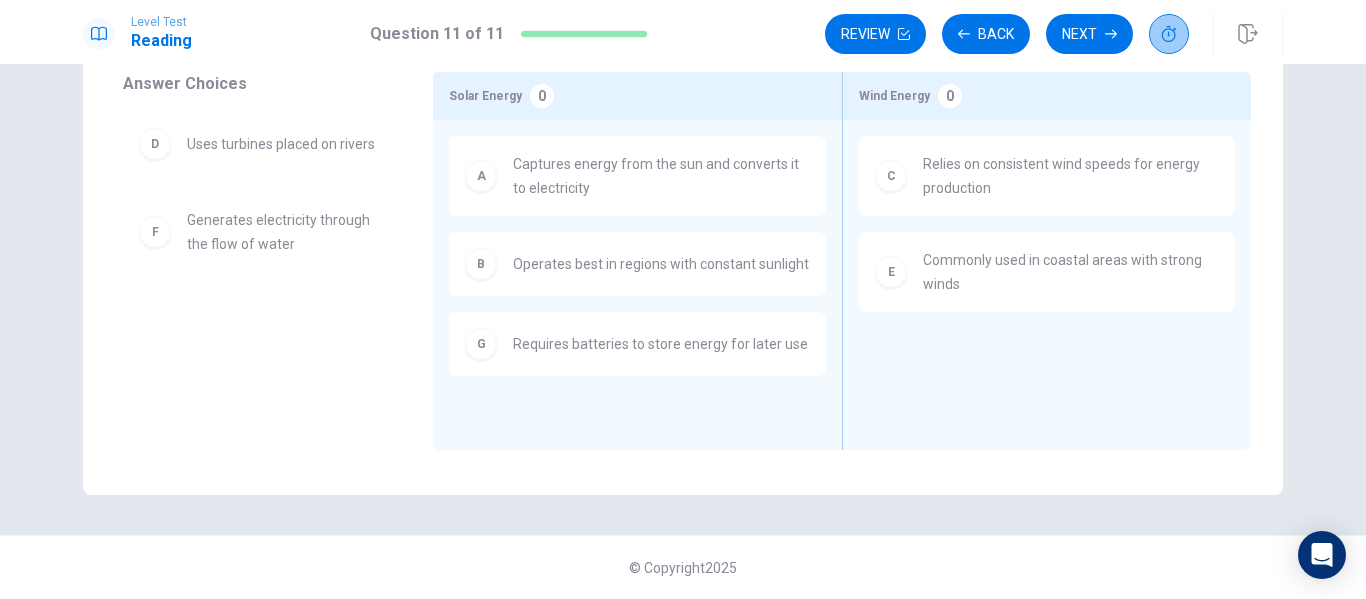 click 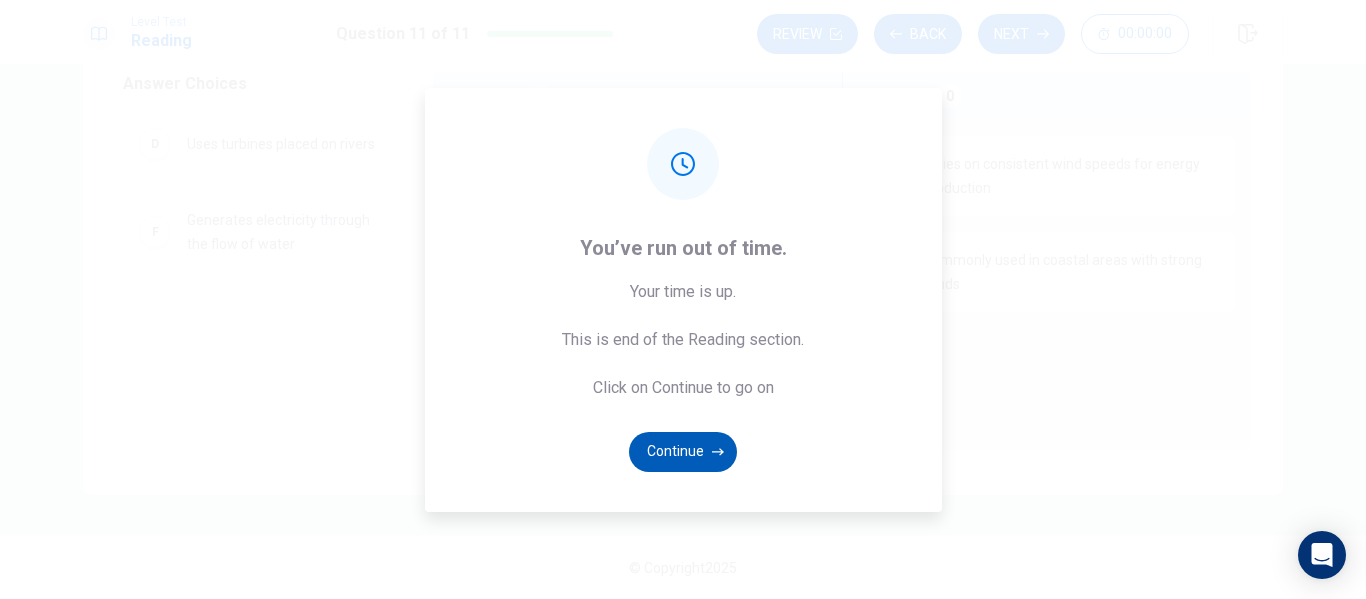 click on "Continue" at bounding box center (683, 452) 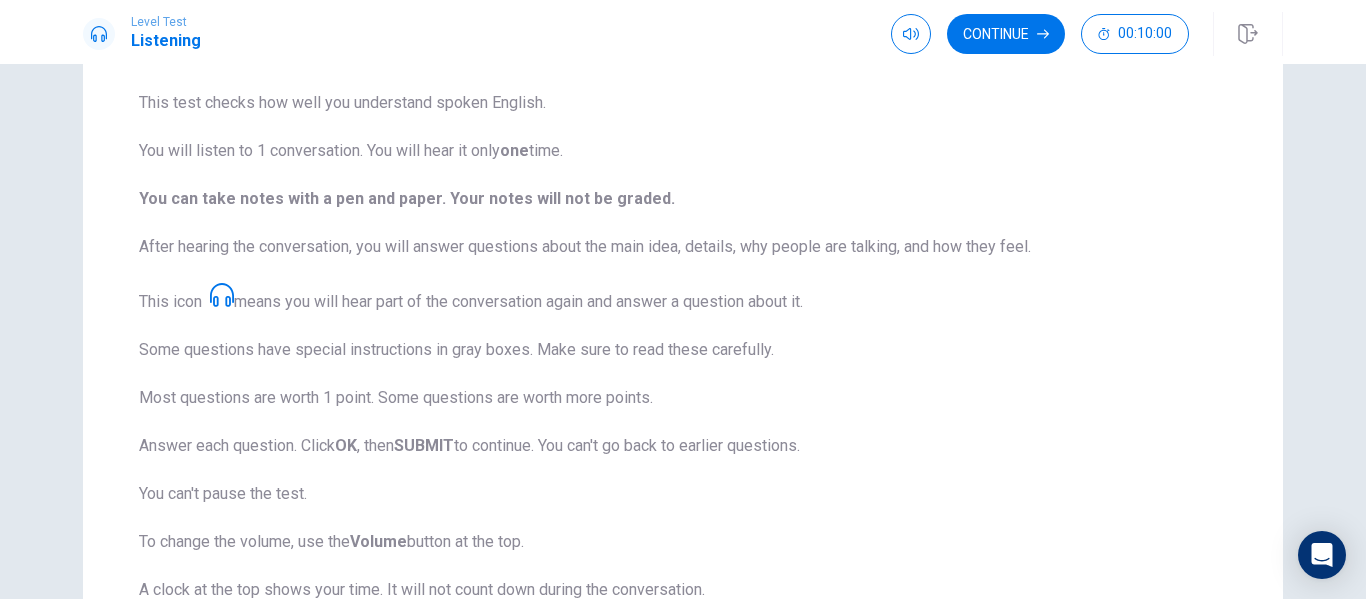 scroll, scrollTop: 118, scrollLeft: 0, axis: vertical 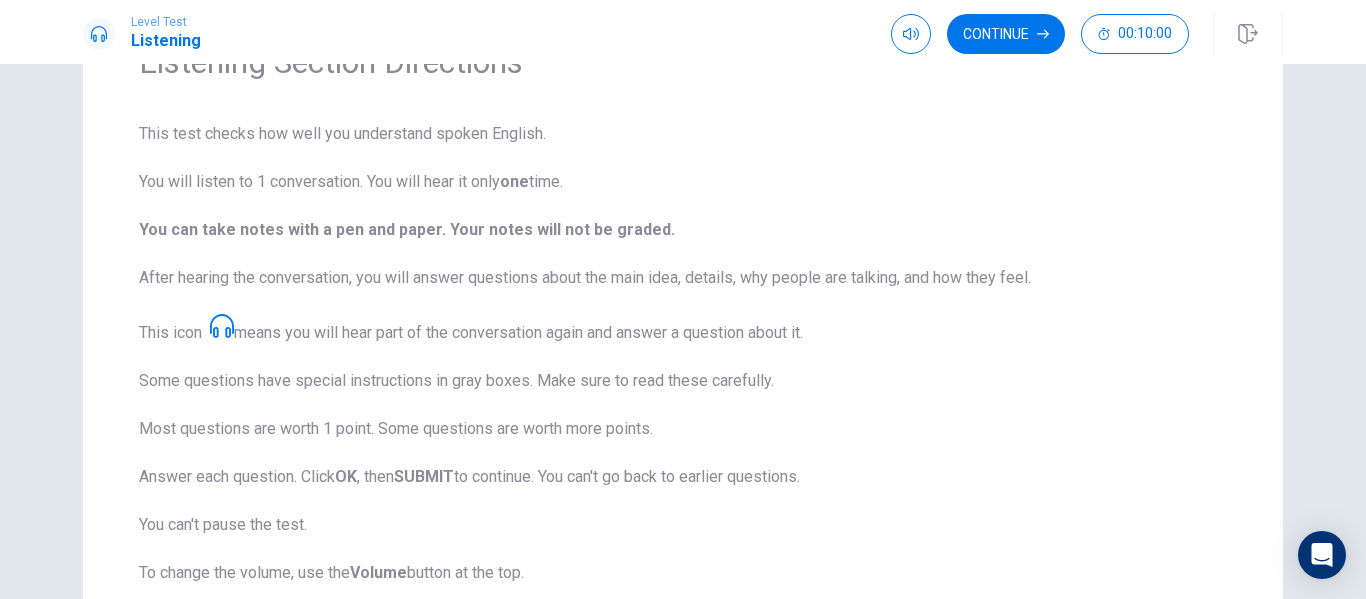 click 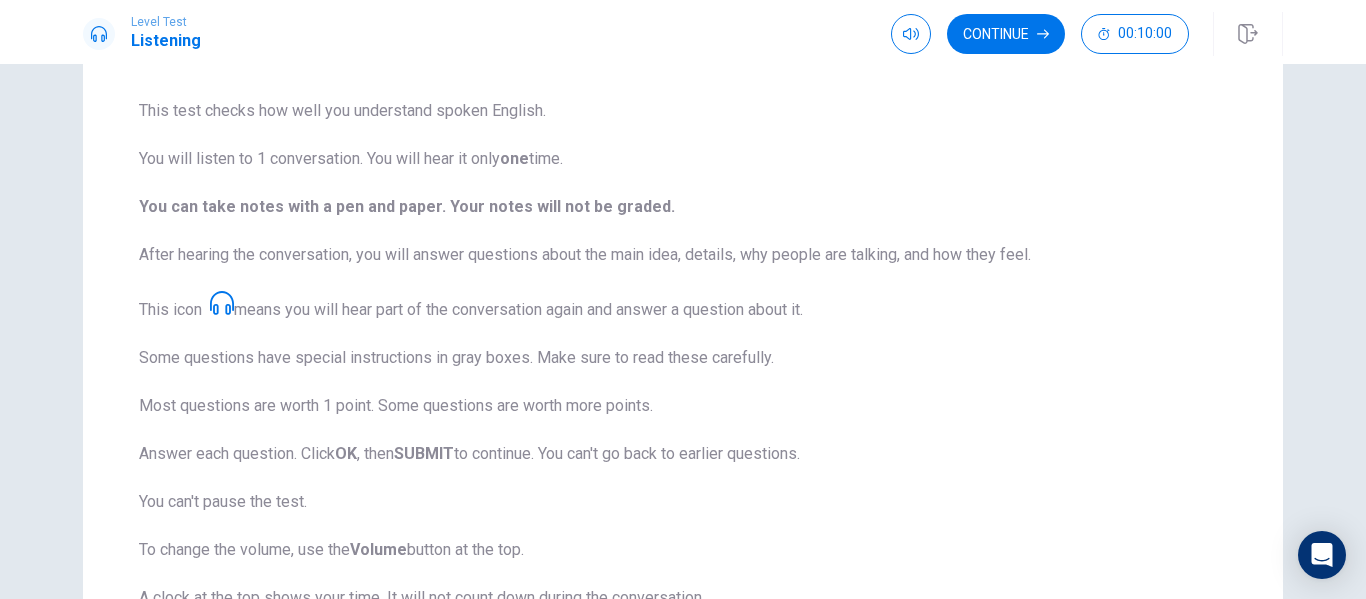 scroll, scrollTop: 0, scrollLeft: 0, axis: both 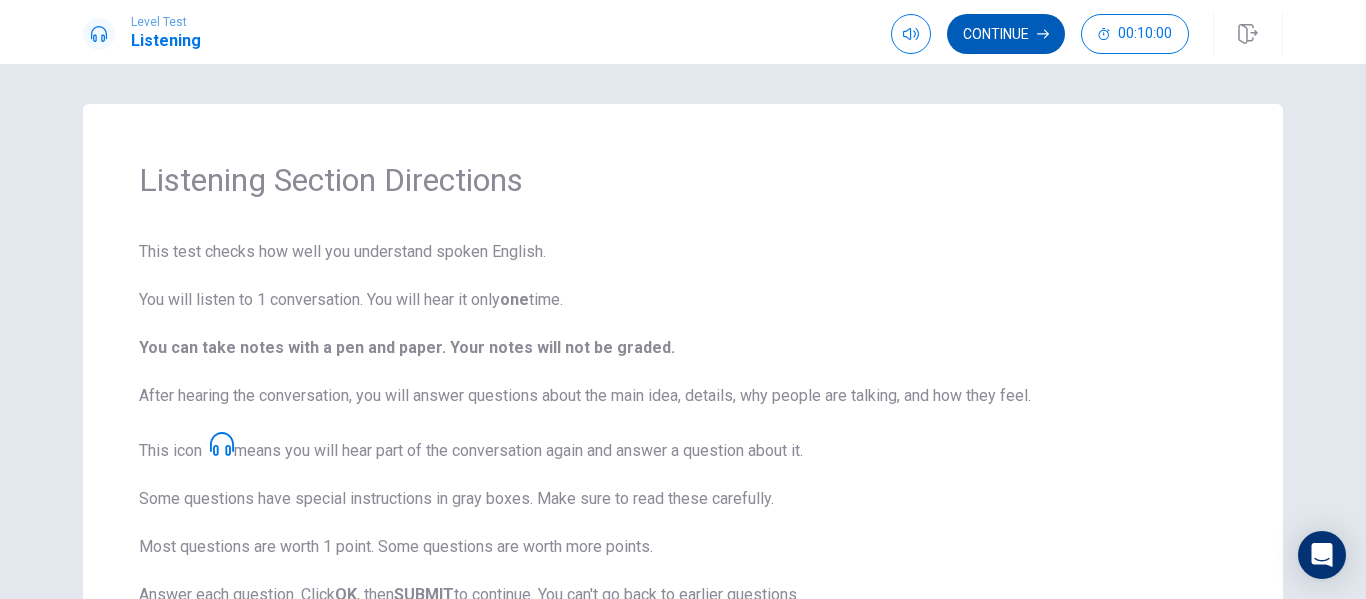 click on "Continue" at bounding box center (1006, 34) 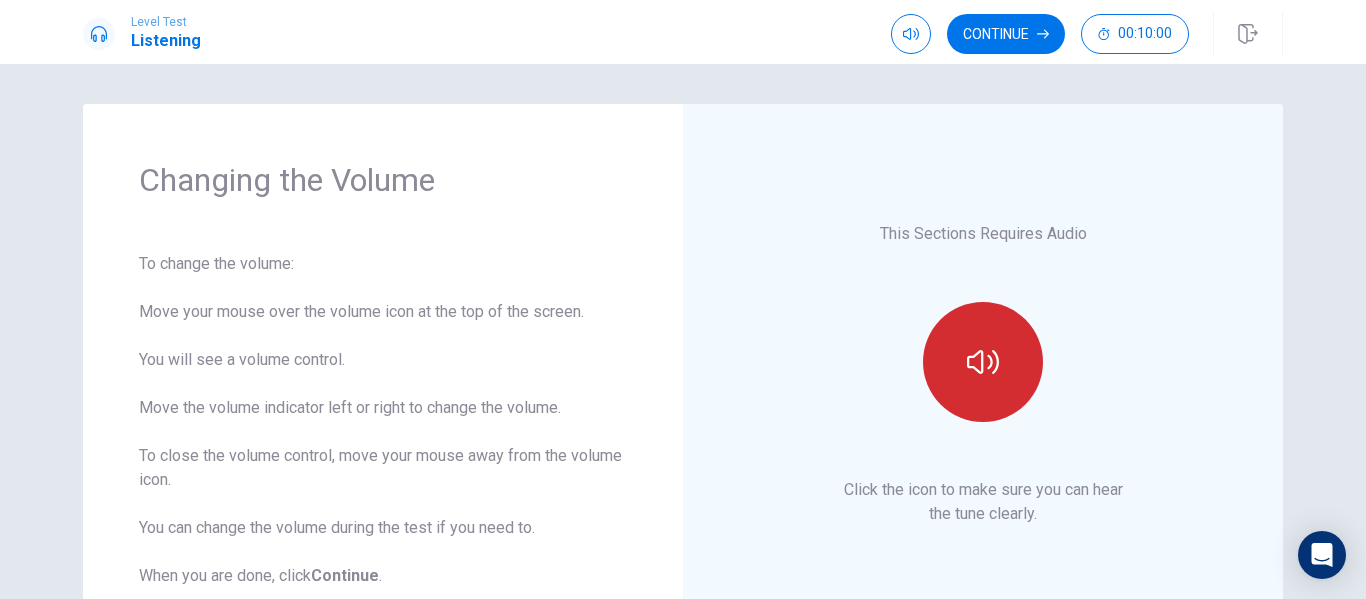 click 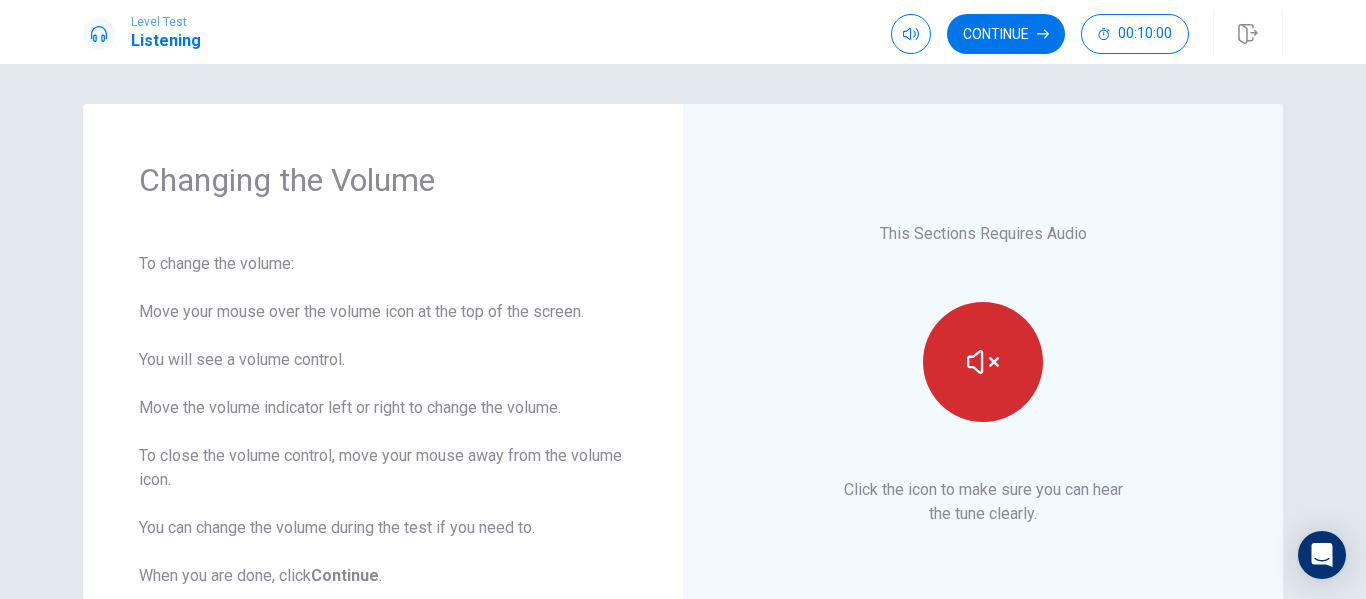 click 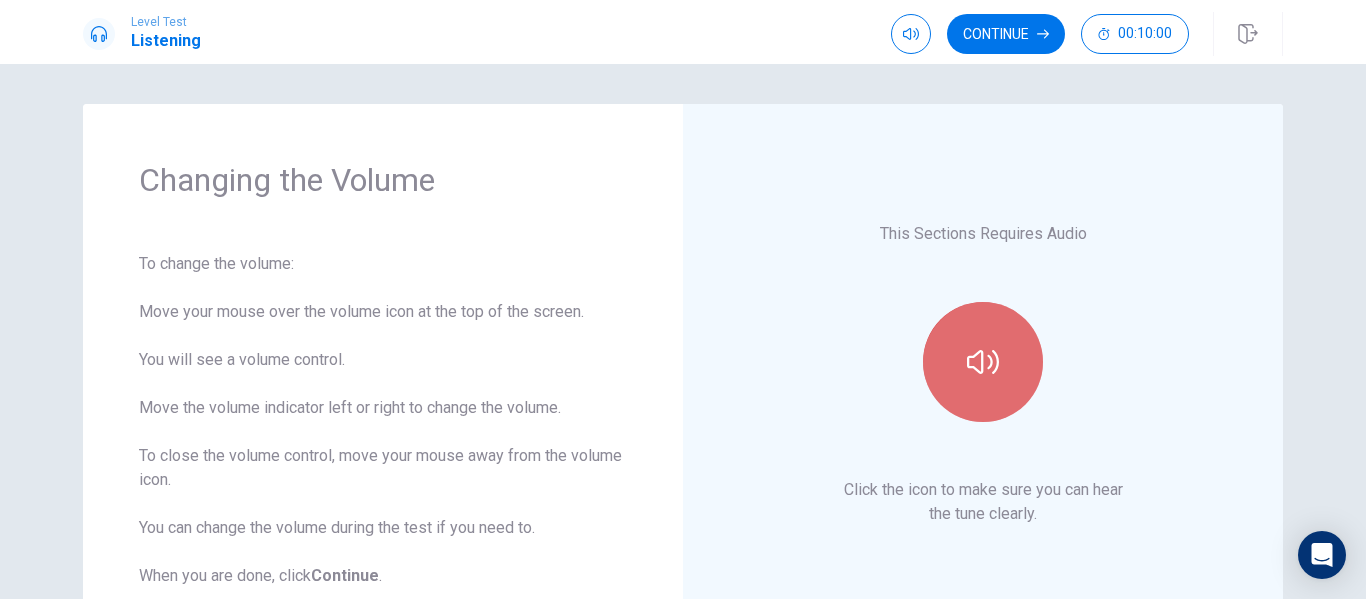 click at bounding box center (983, 362) 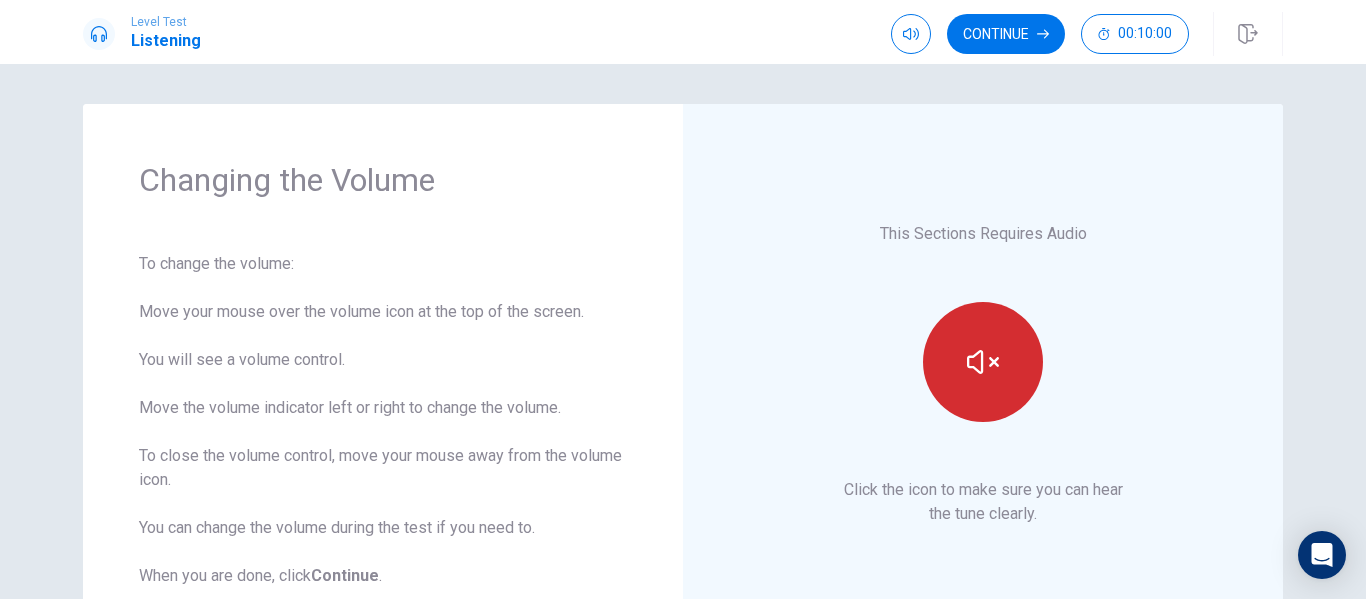 click at bounding box center (983, 362) 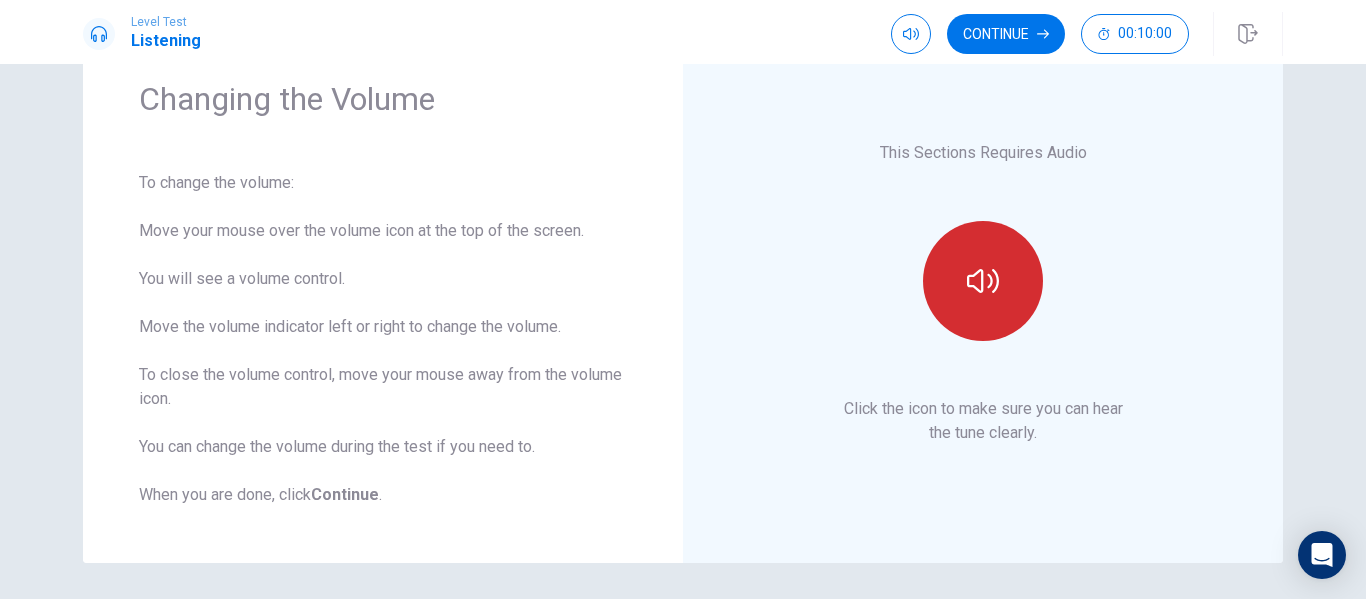 scroll, scrollTop: 80, scrollLeft: 0, axis: vertical 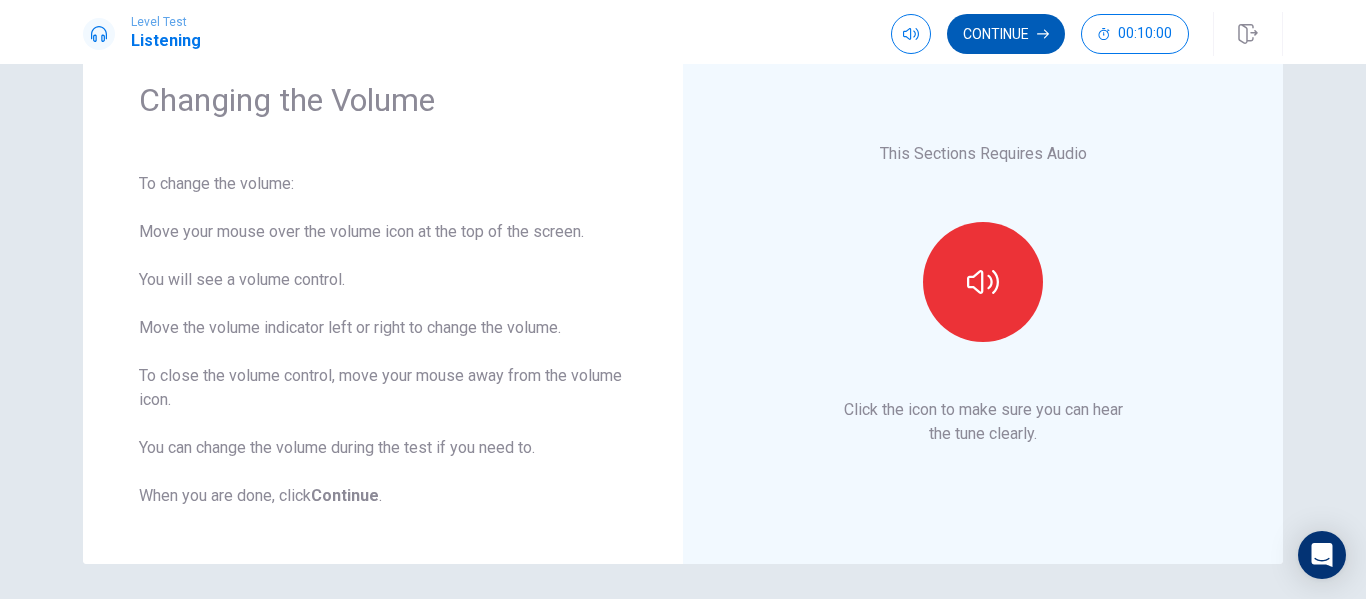 click on "Continue" at bounding box center [1006, 34] 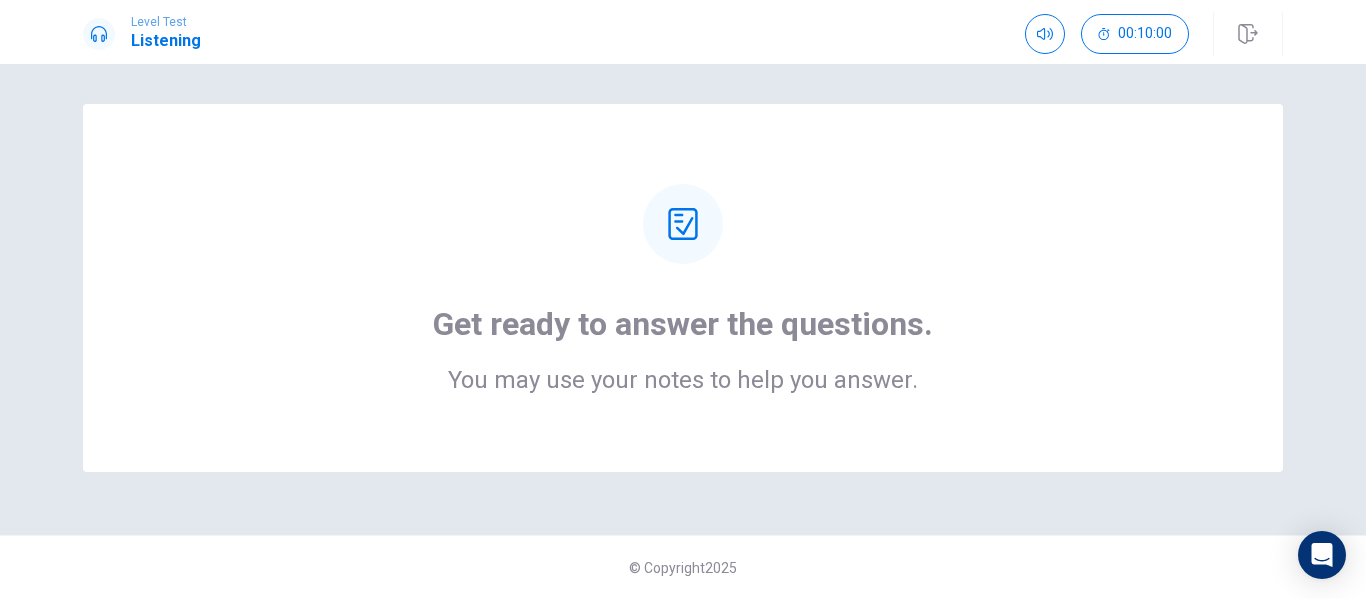 click on "Get ready to answer the questions. You may use your notes to help you answer." at bounding box center (683, 288) 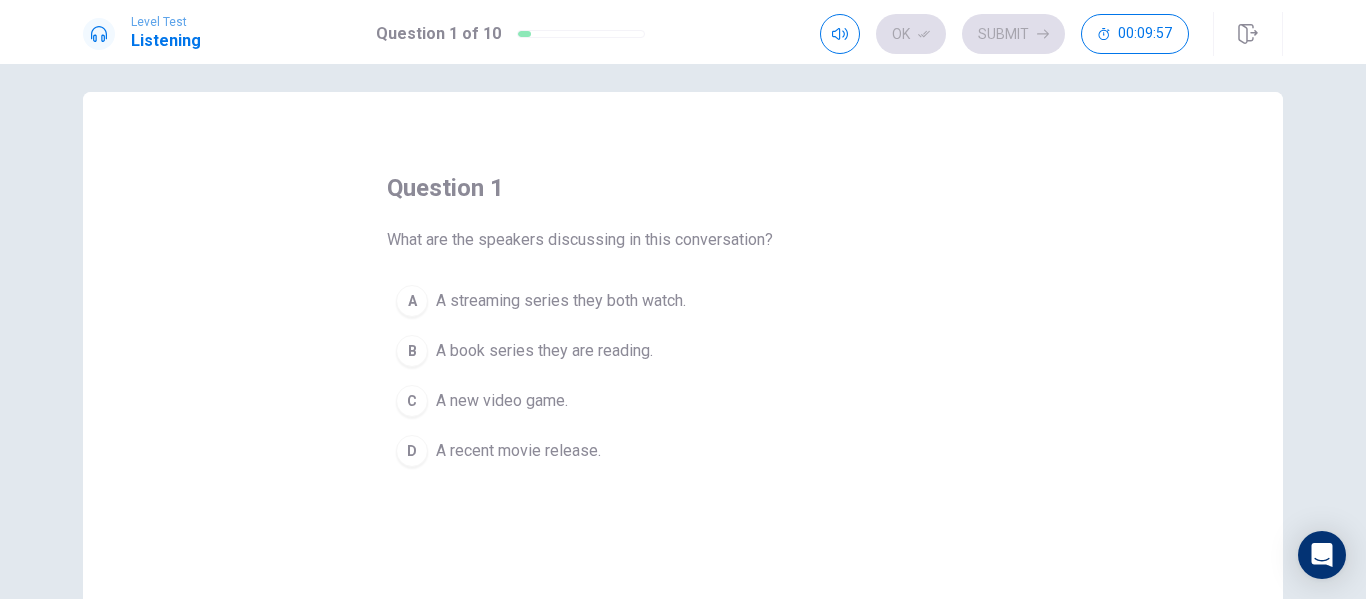 scroll, scrollTop: 19, scrollLeft: 0, axis: vertical 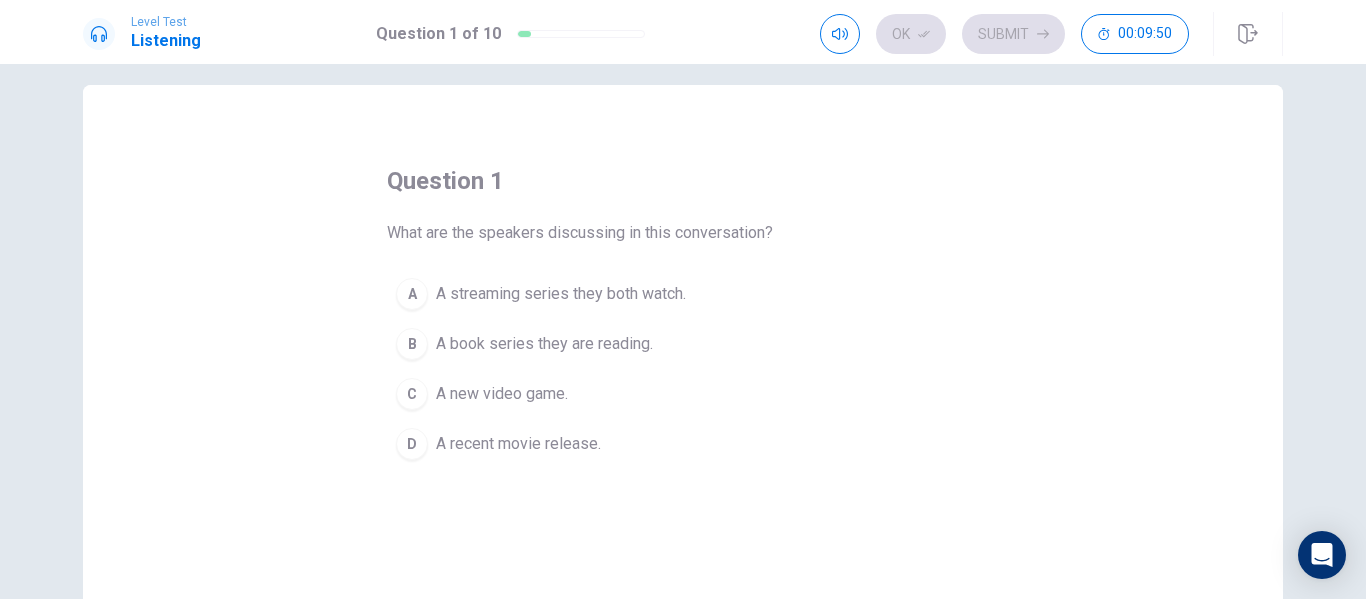 click on "D" at bounding box center (412, 444) 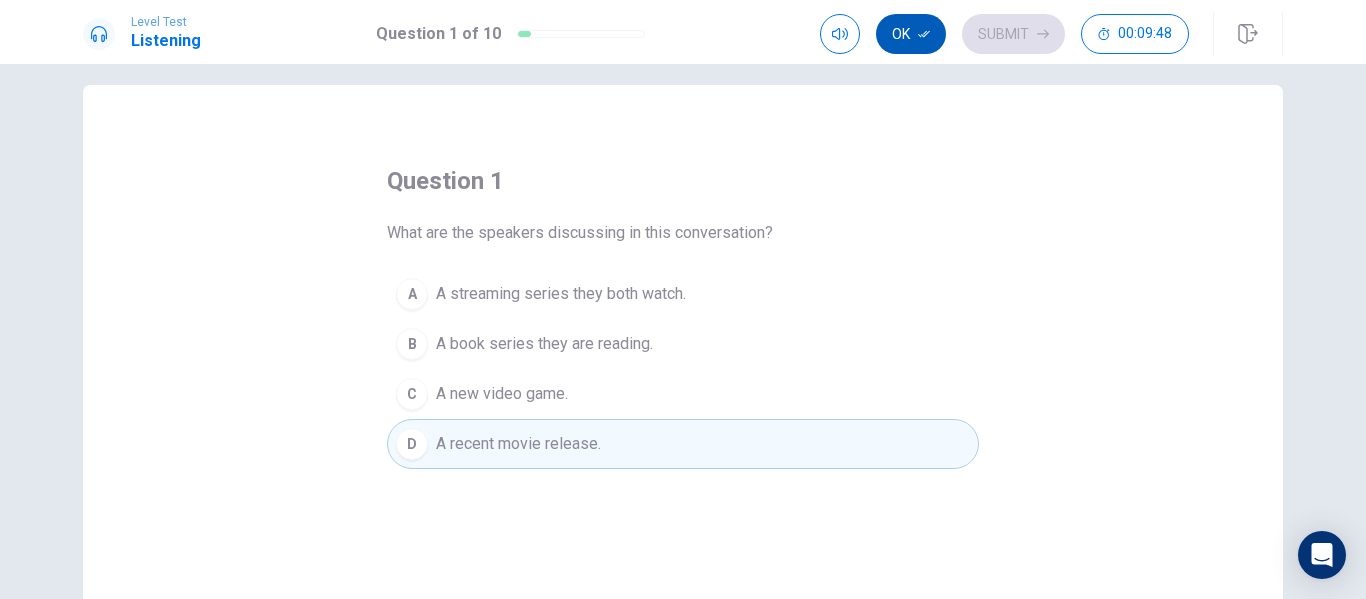click on "Ok" at bounding box center (911, 34) 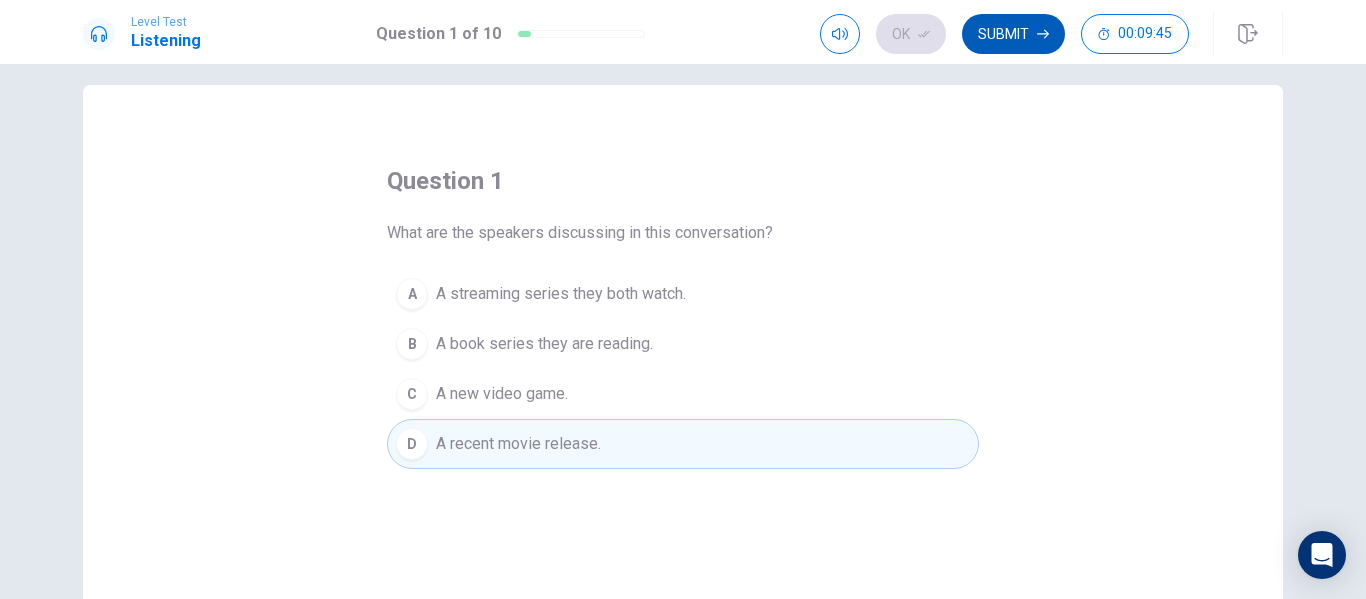 click on "Submit" at bounding box center (1013, 34) 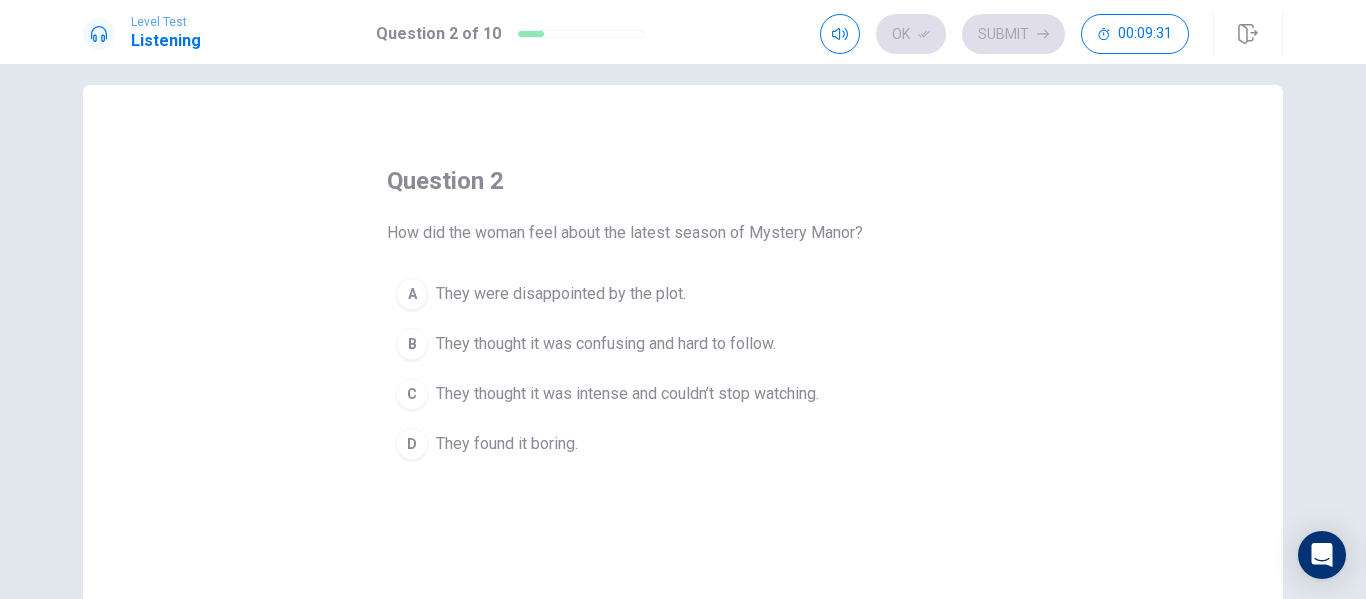 click on "C" at bounding box center [412, 394] 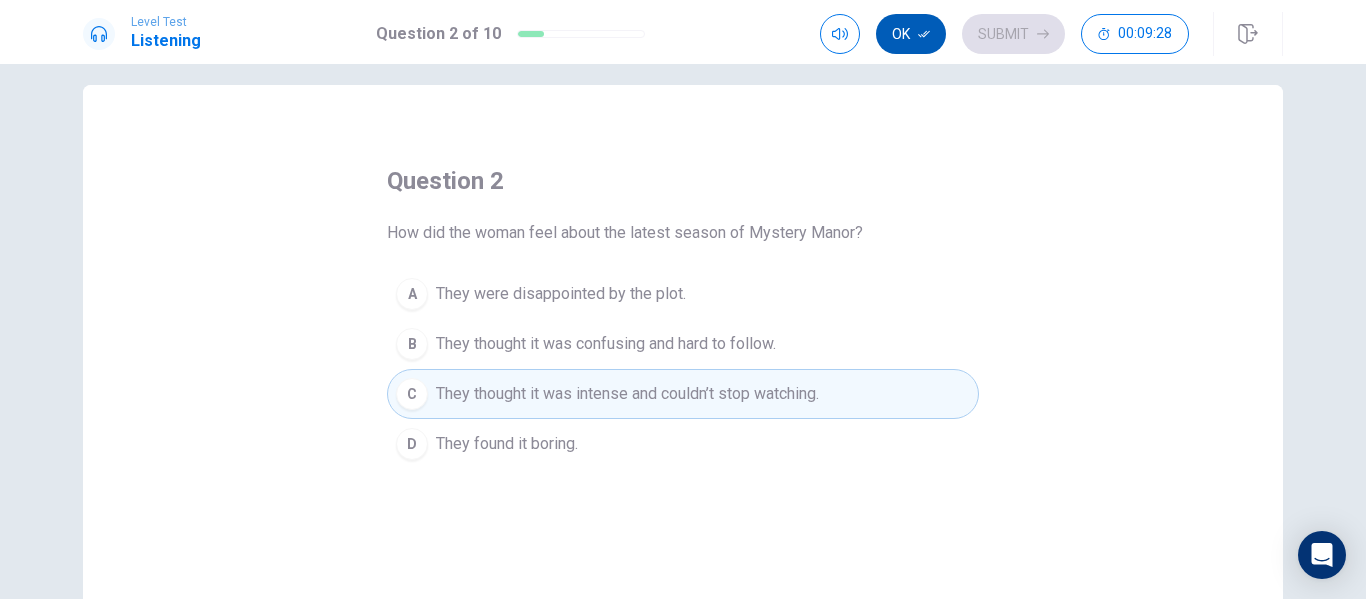 click 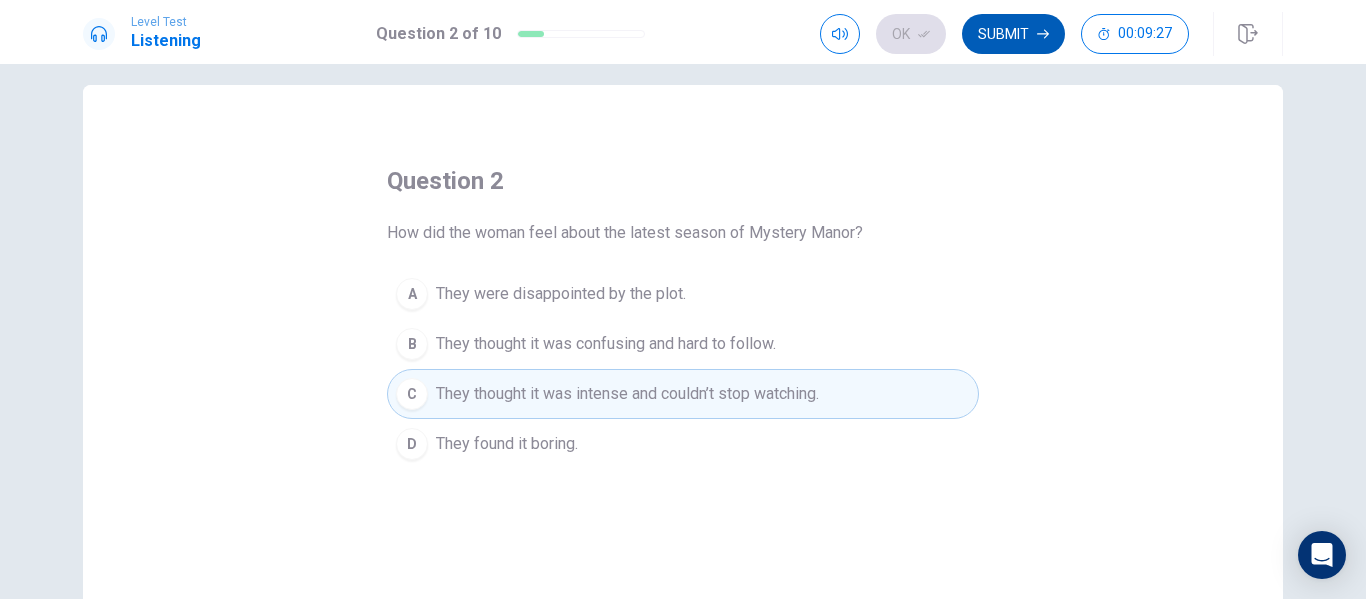 click on "Submit" at bounding box center [1013, 34] 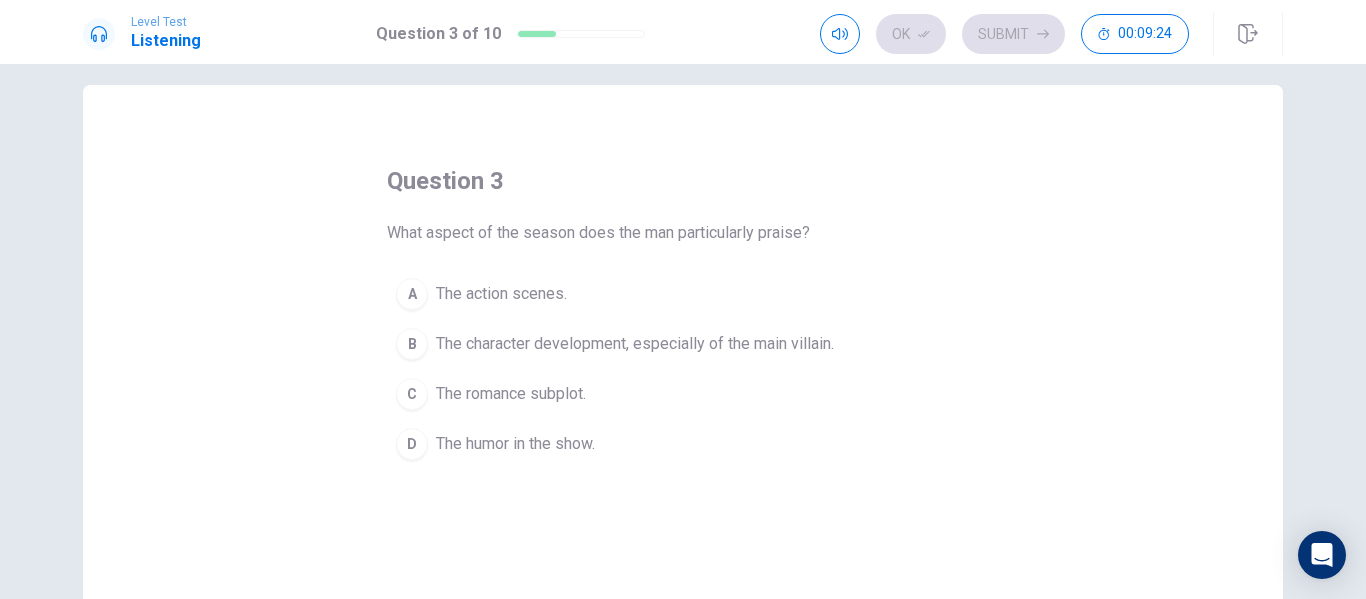 click on "question   3 What aspect of the season does the man particularly praise? A The action scenes.
B The character development, especially of the main villain.
C The romance subplot. D The humor in the show." at bounding box center (683, 432) 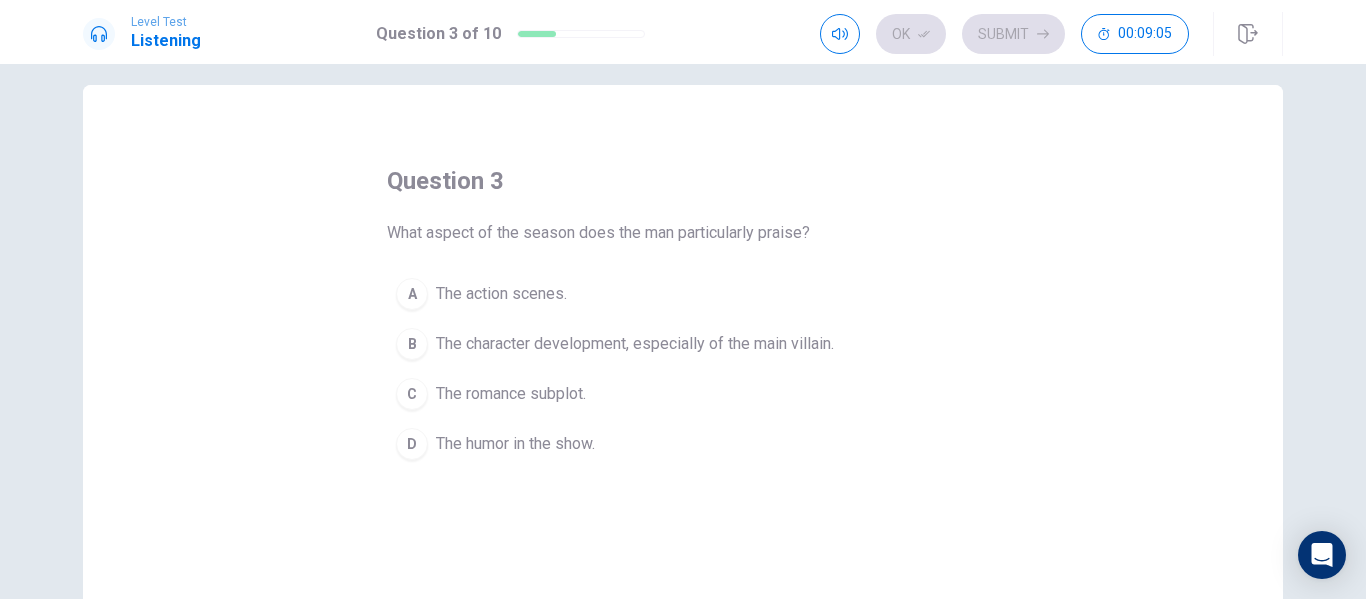 click on "question   3 What aspect of the season does the man particularly praise? A The action scenes.
B The character development, especially of the main villain.
C The romance subplot. D The humor in the show." at bounding box center (683, 432) 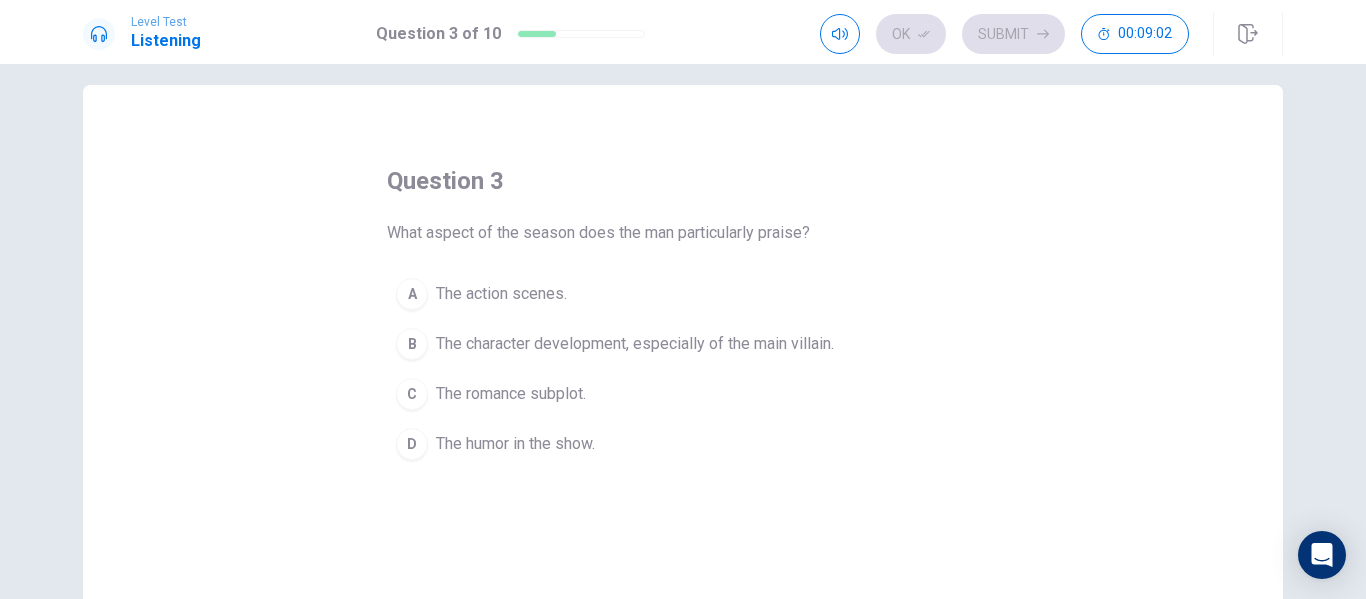 click on "C" at bounding box center [412, 394] 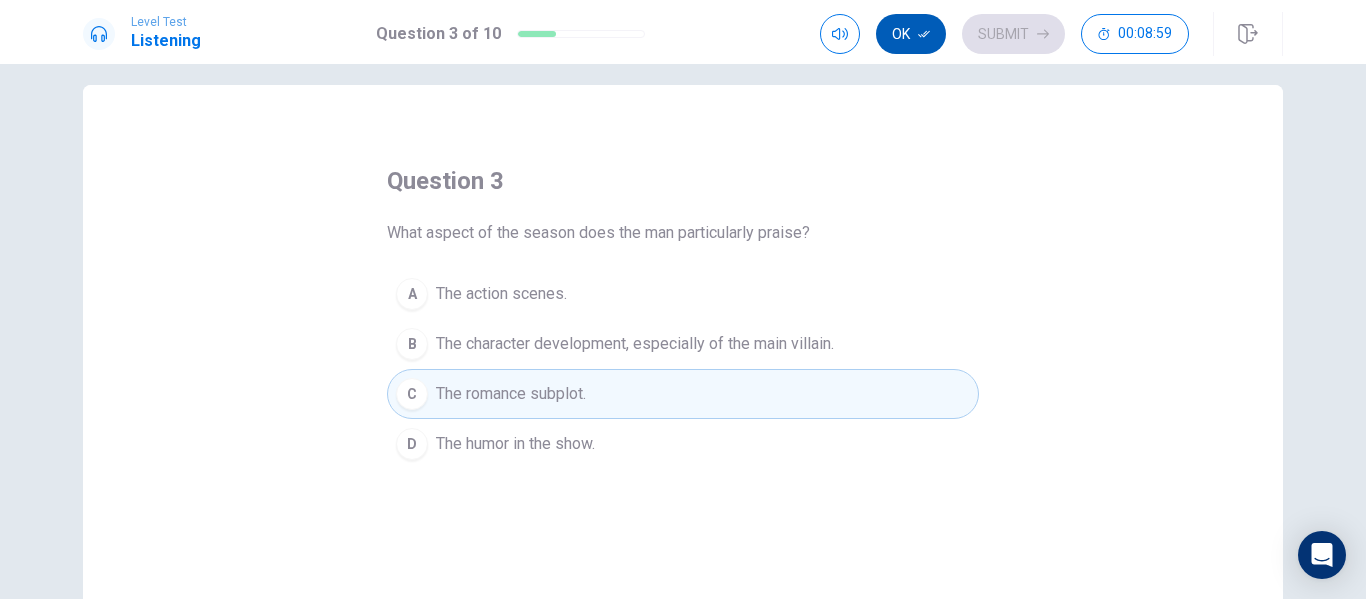click on "Ok" at bounding box center (911, 34) 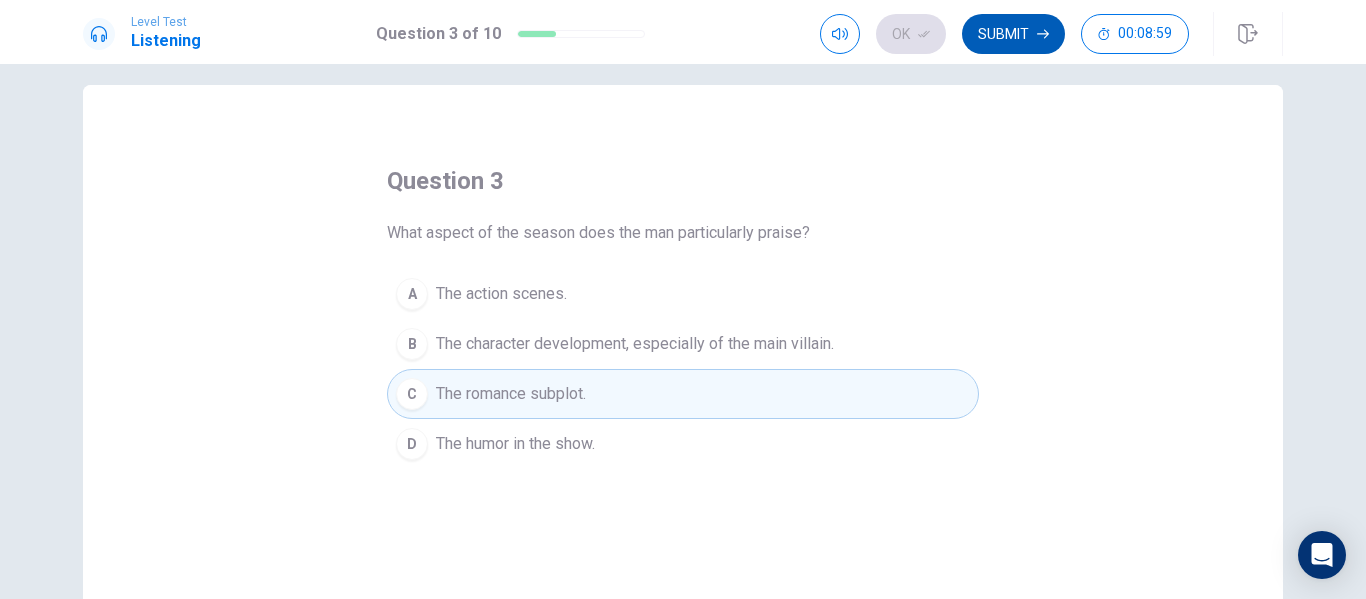 click 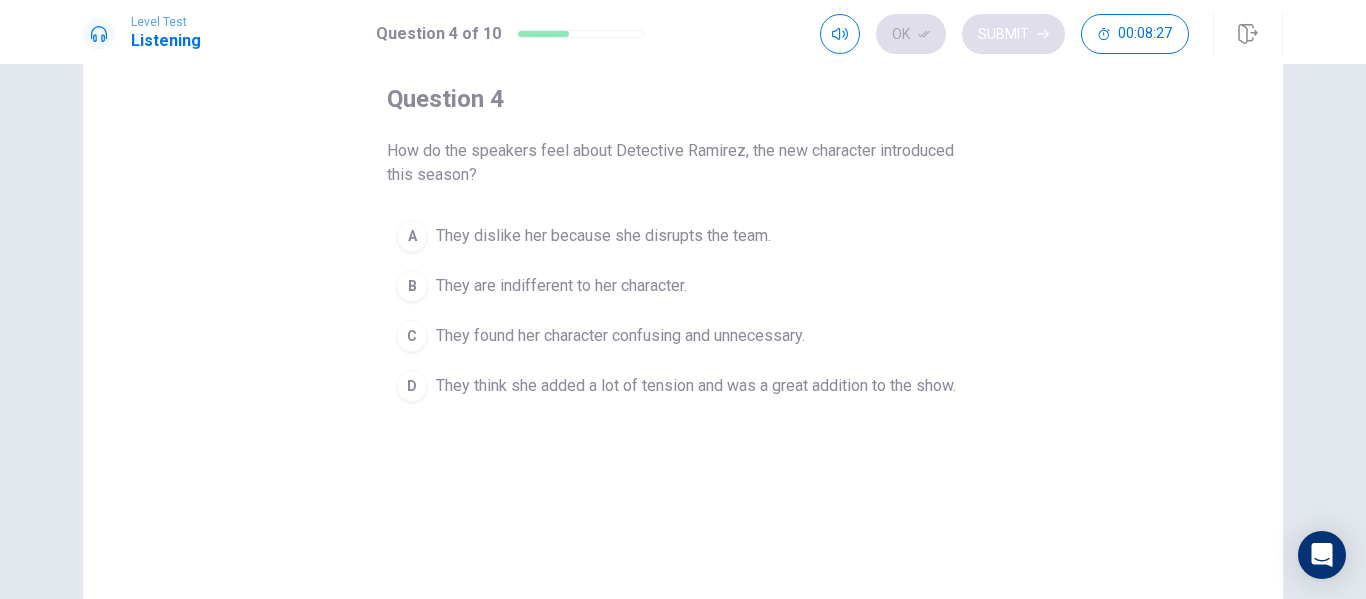 scroll, scrollTop: 103, scrollLeft: 0, axis: vertical 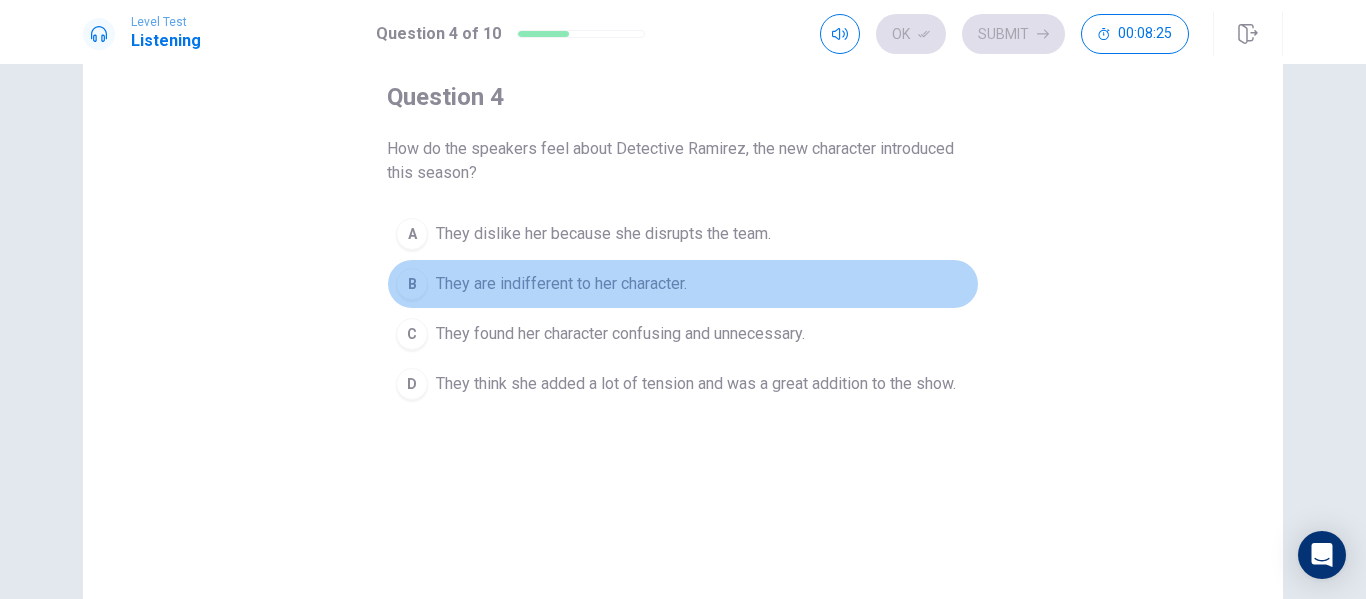 click on "B" at bounding box center (412, 284) 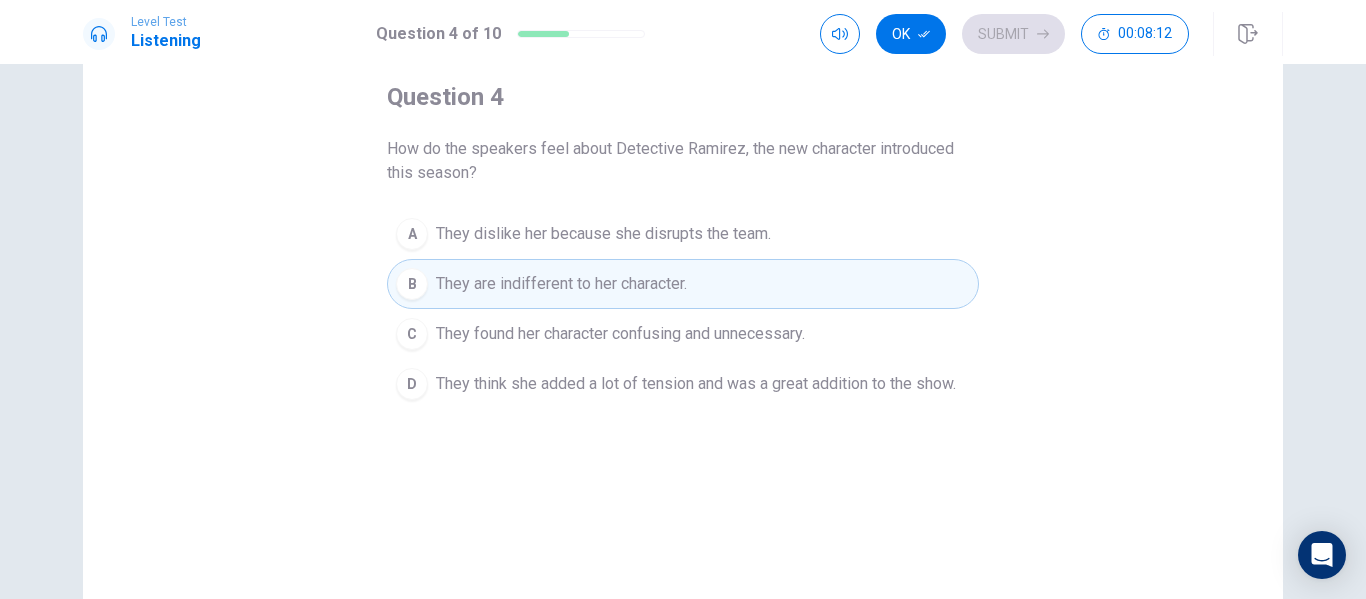 click on "C" at bounding box center [412, 334] 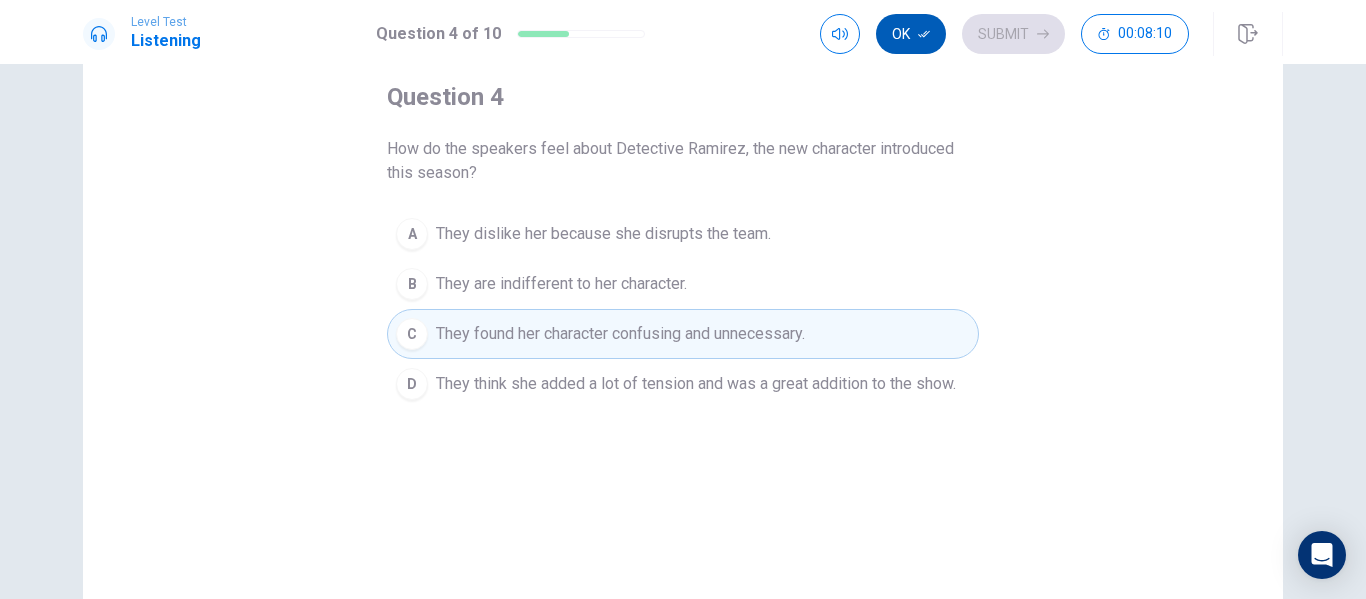 click 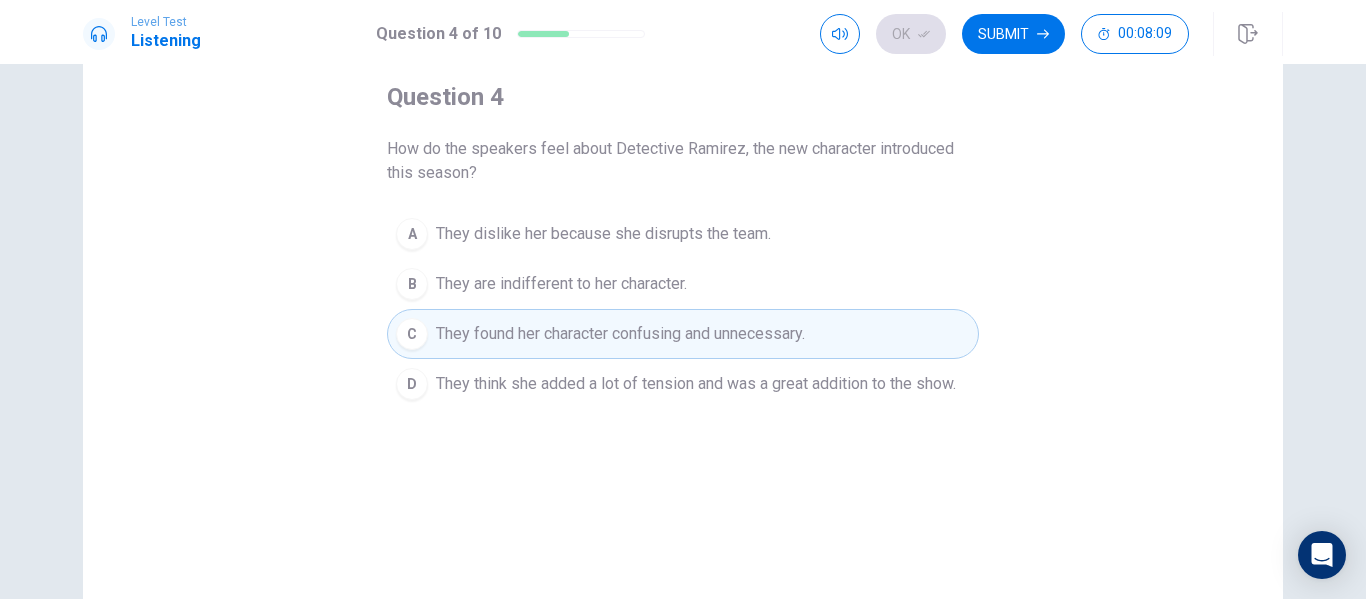click on "Ok Submit 00:08:09" at bounding box center (1004, 34) 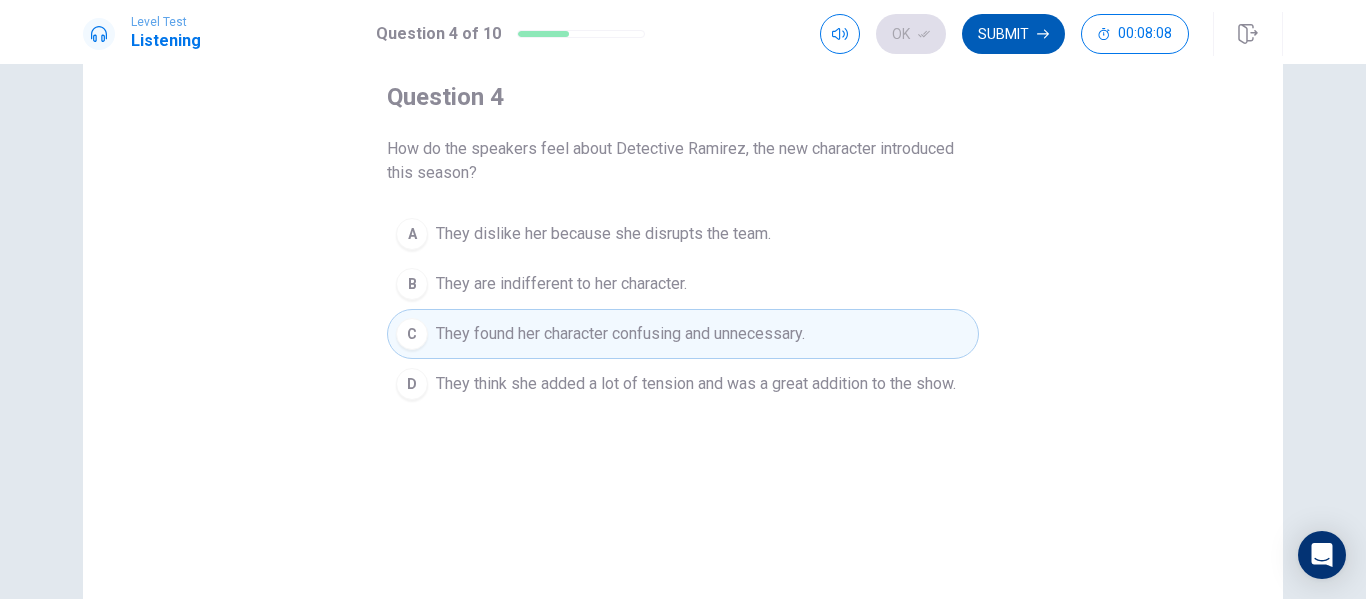 click 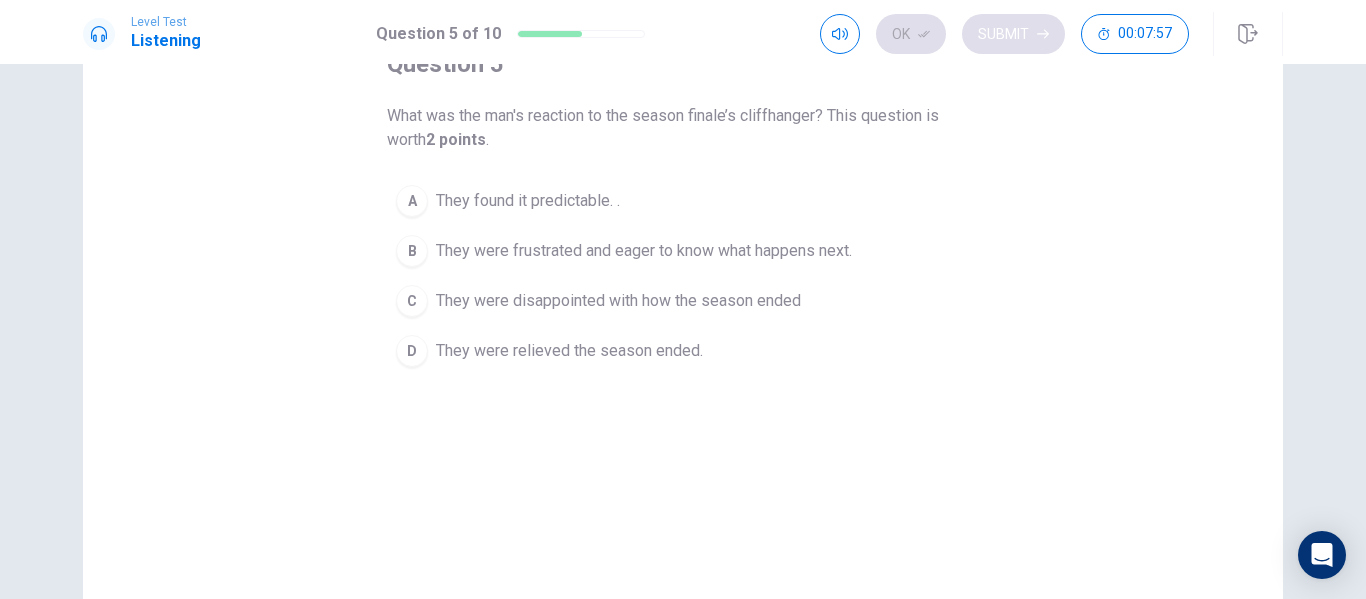 scroll, scrollTop: 130, scrollLeft: 0, axis: vertical 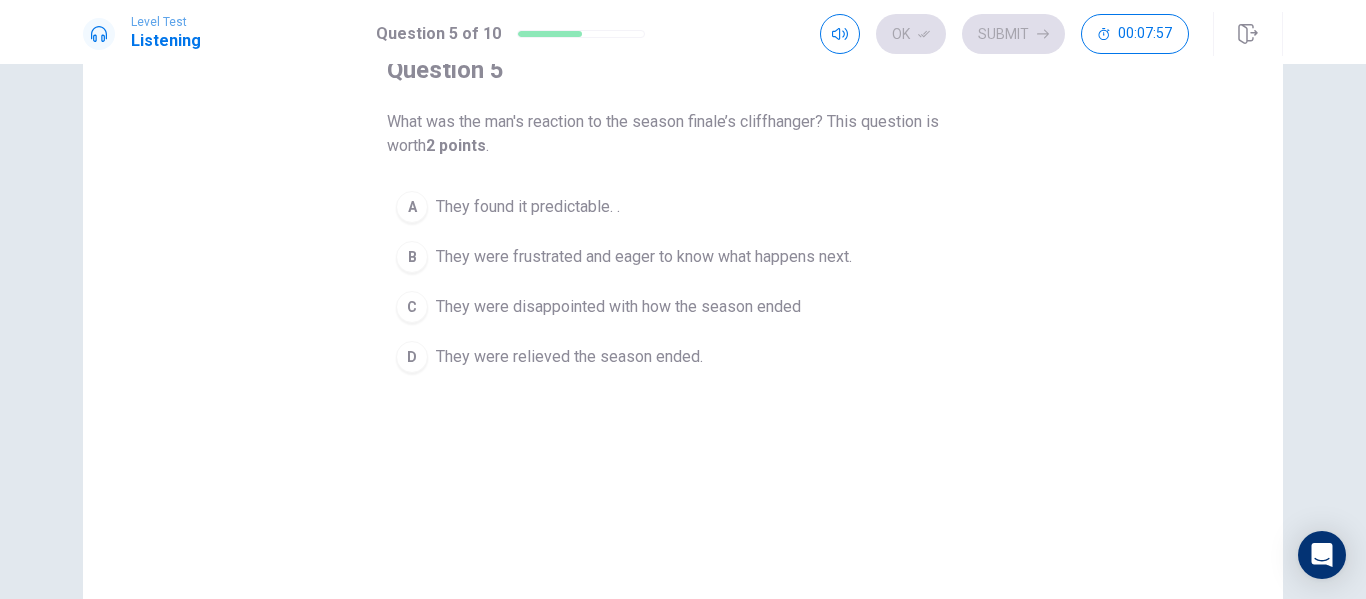 click on "B" at bounding box center (412, 257) 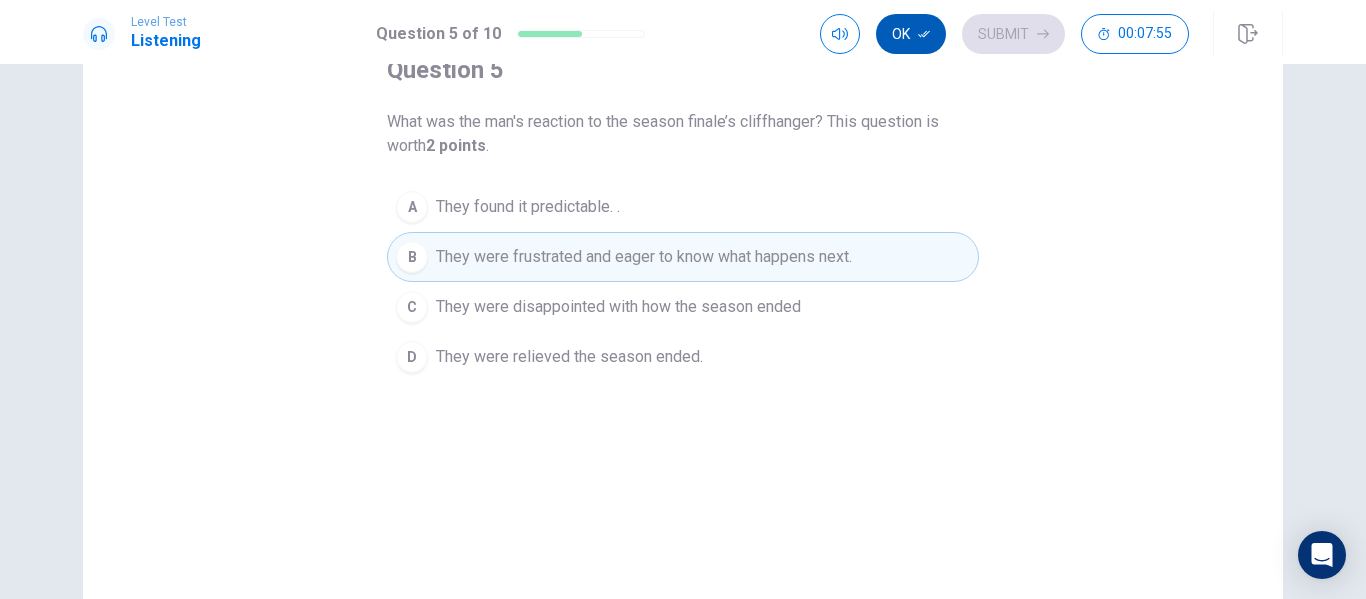 click on "Ok" at bounding box center (911, 34) 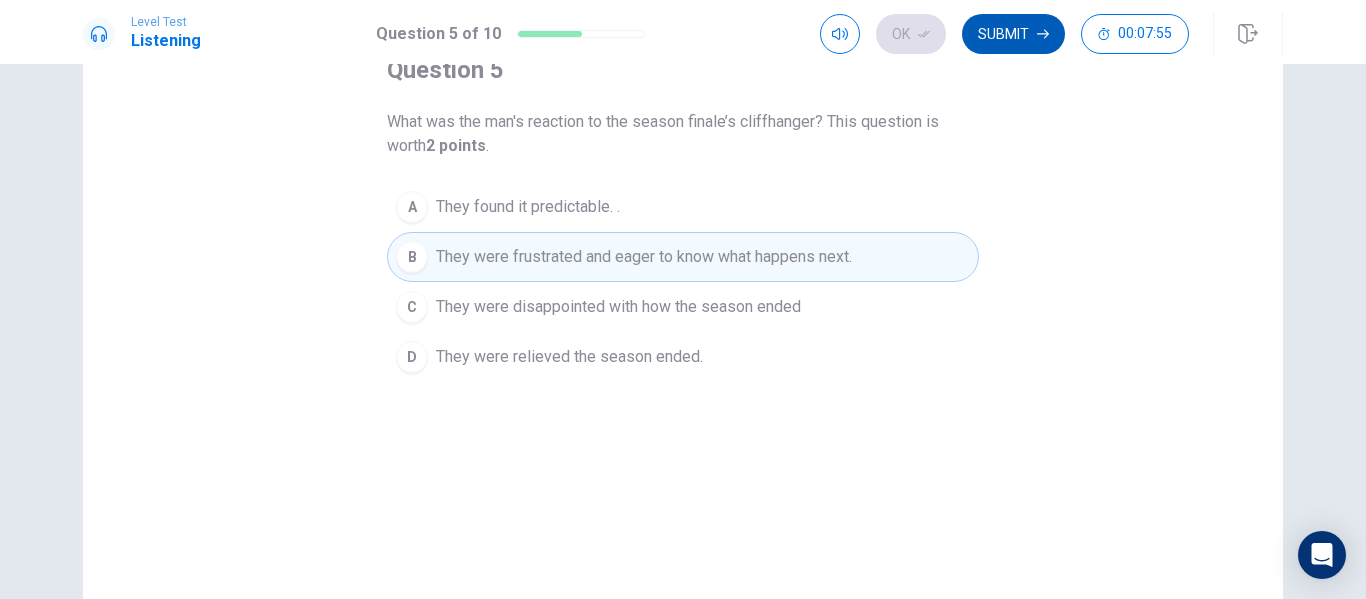 click on "Submit" at bounding box center (1013, 34) 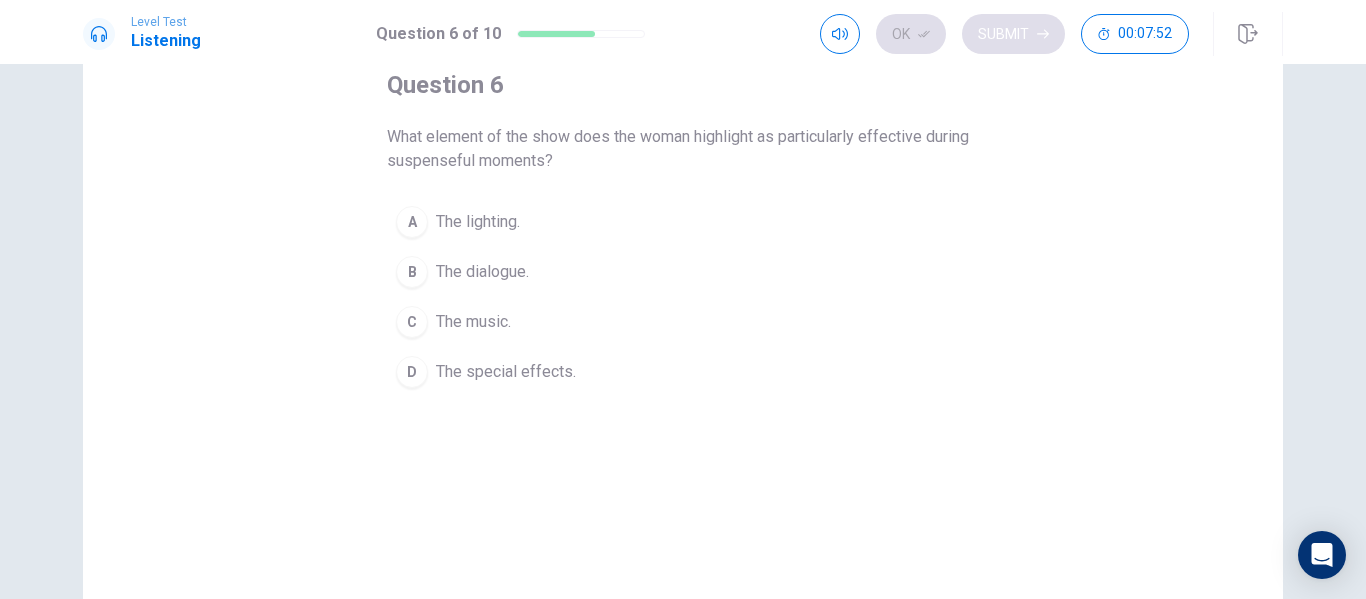scroll, scrollTop: 116, scrollLeft: 0, axis: vertical 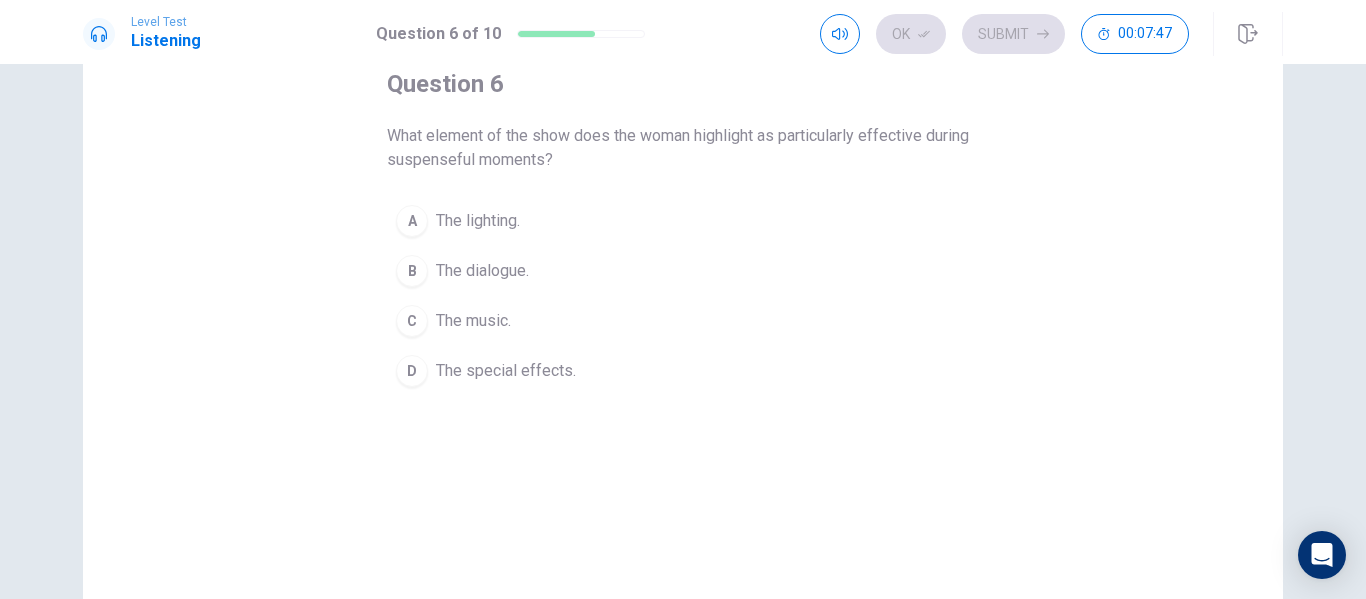 click on "The music." at bounding box center [473, 321] 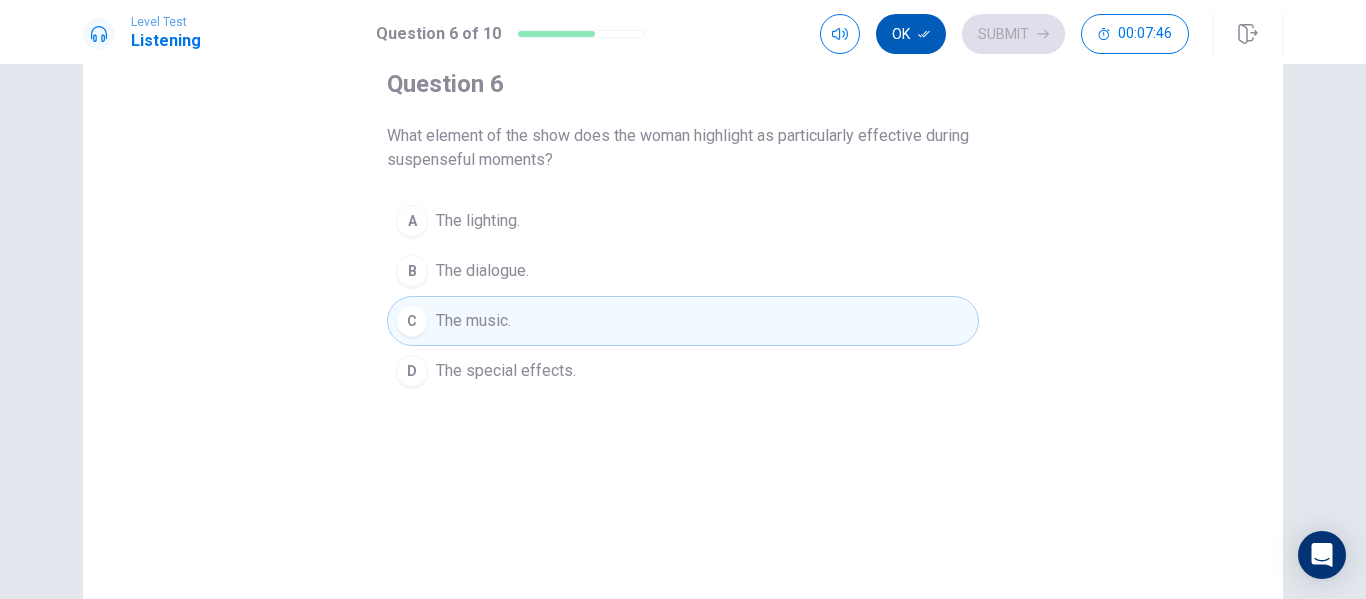 click on "Ok" at bounding box center (911, 34) 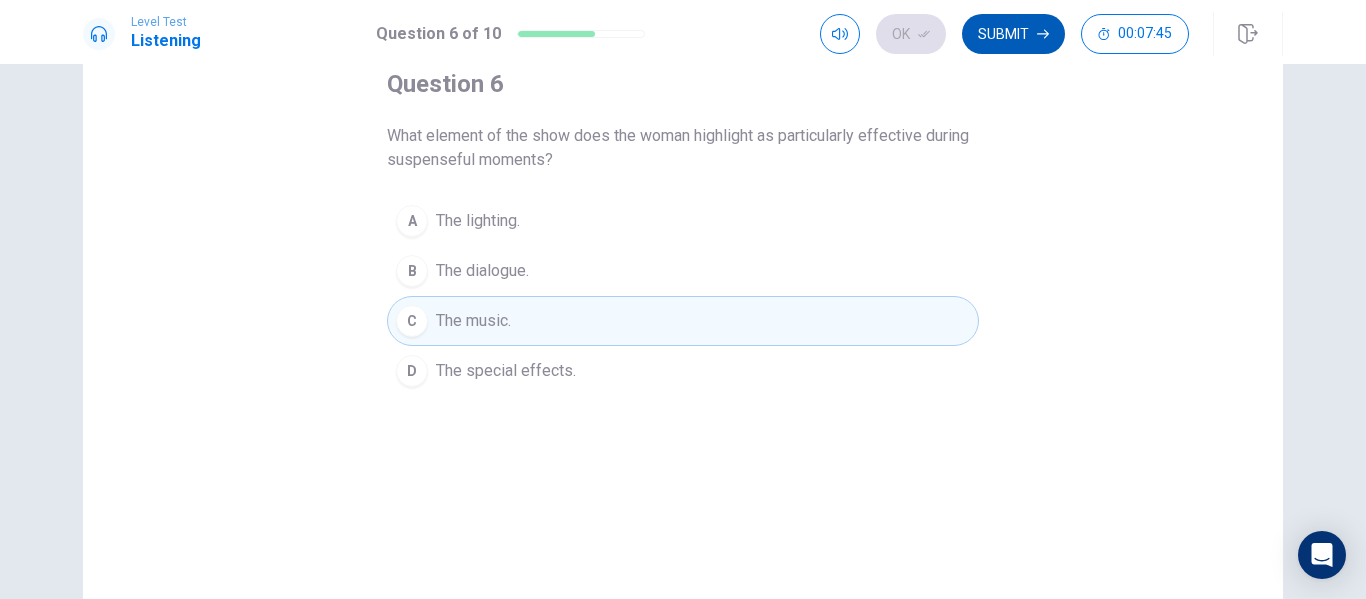 click on "Submit" at bounding box center (1013, 34) 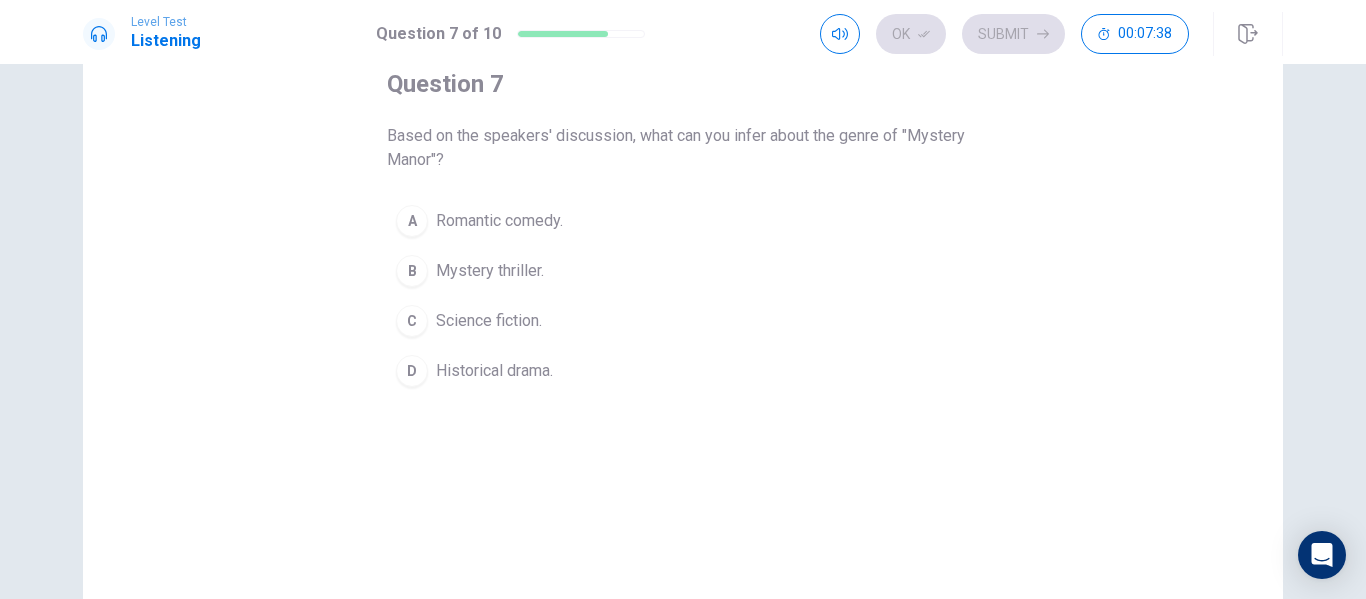 click on "Historical drama." at bounding box center (494, 371) 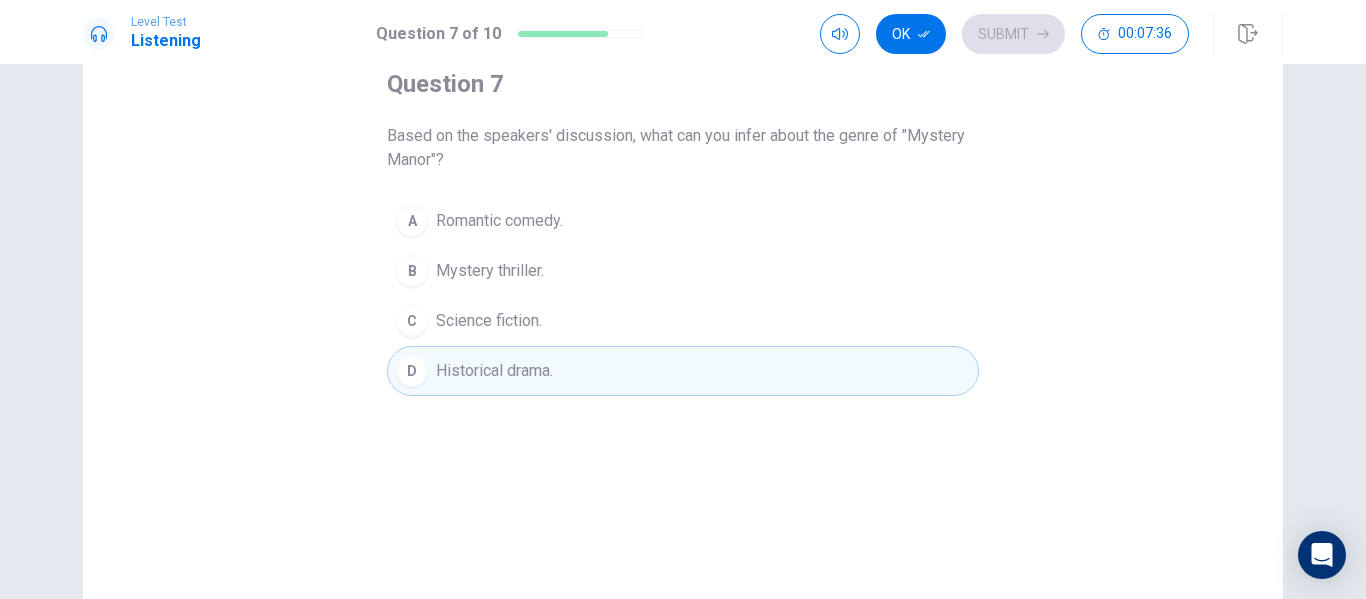 click on "Romantic comedy." at bounding box center [499, 221] 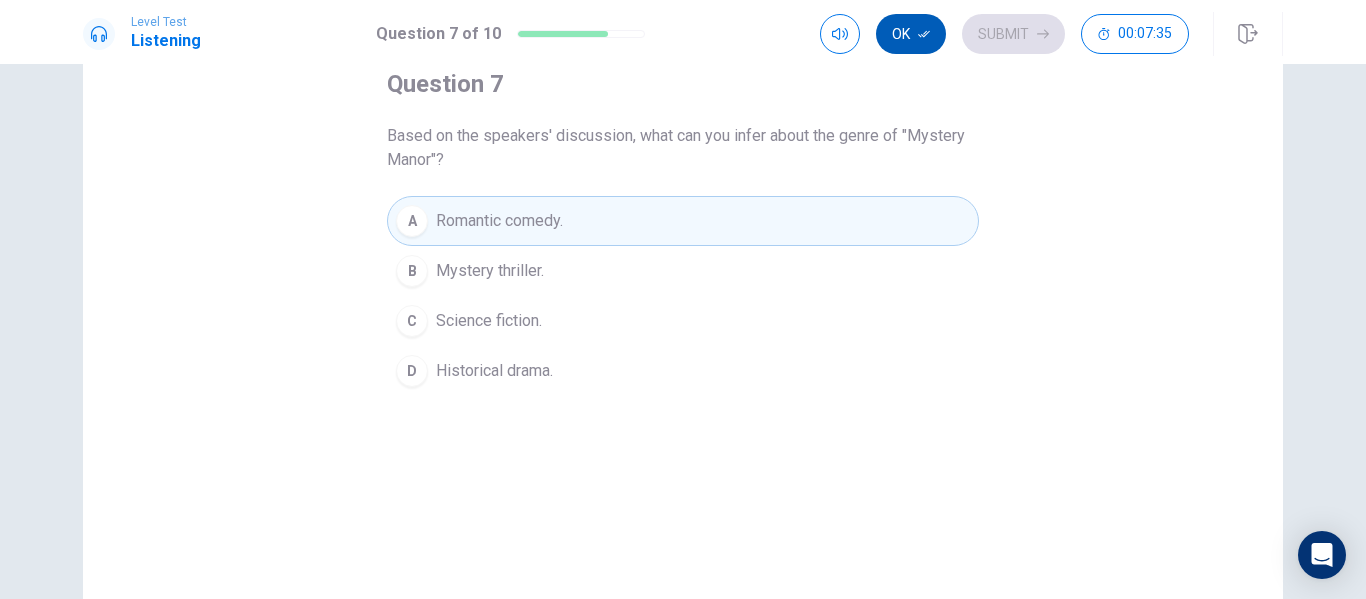 click on "Ok" at bounding box center (911, 34) 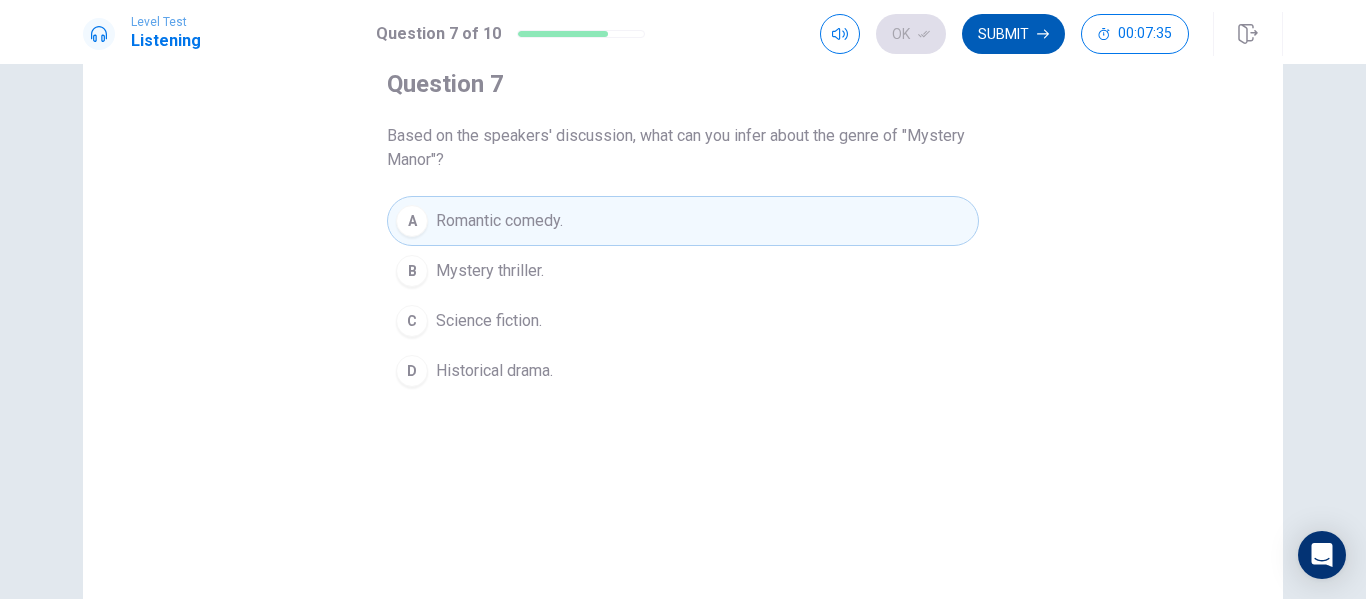 click on "Submit" at bounding box center [1013, 34] 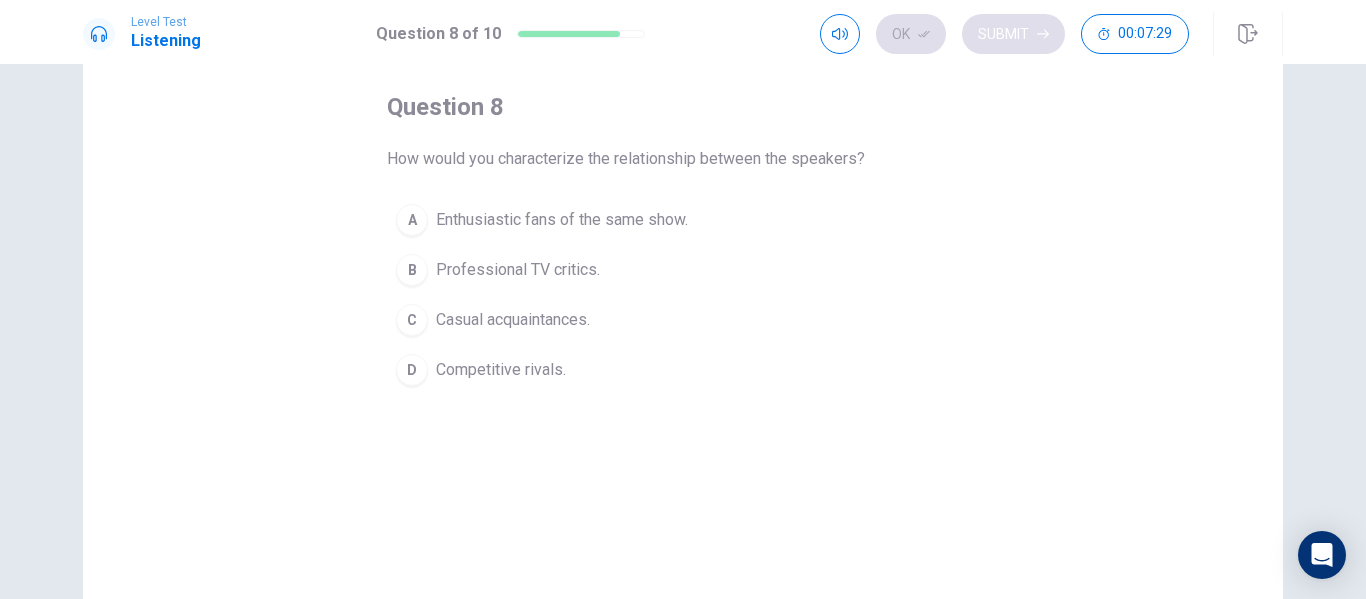 scroll, scrollTop: 88, scrollLeft: 0, axis: vertical 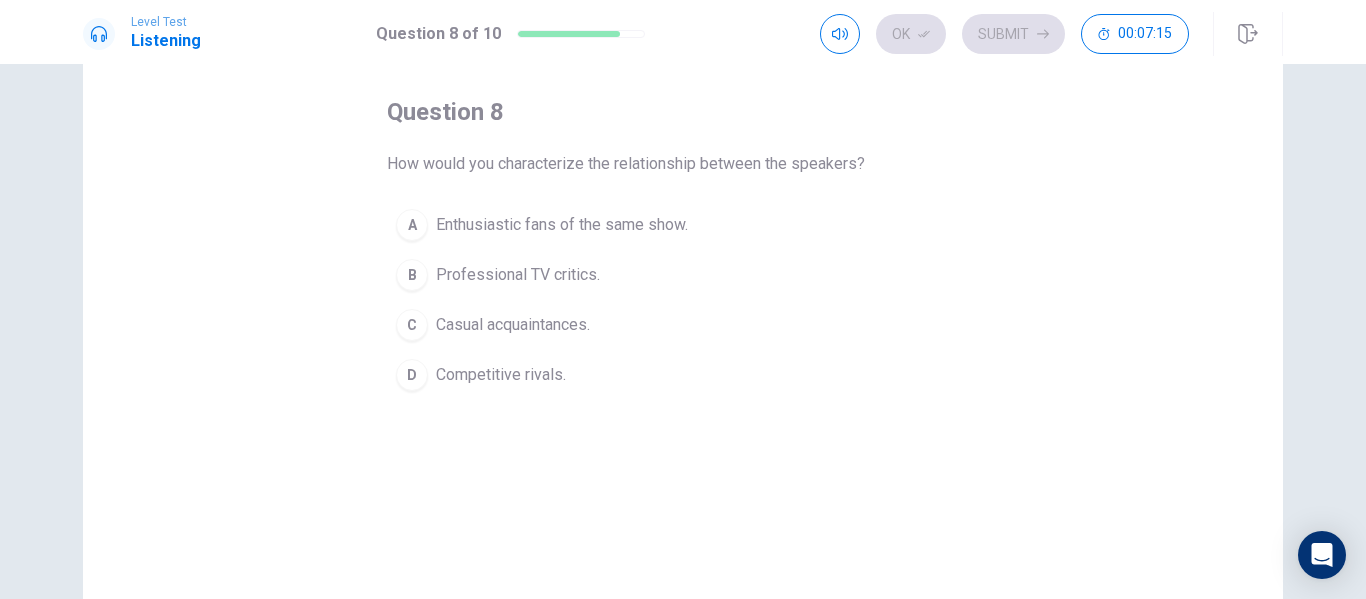 click on "A" at bounding box center [412, 225] 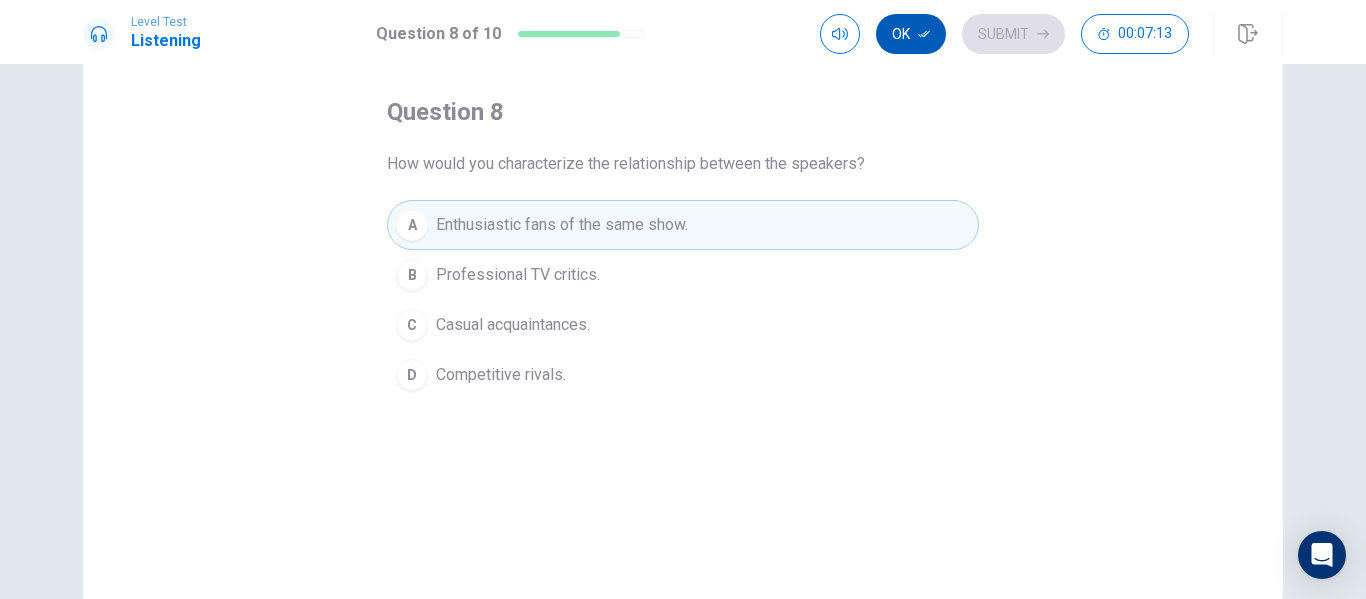 click 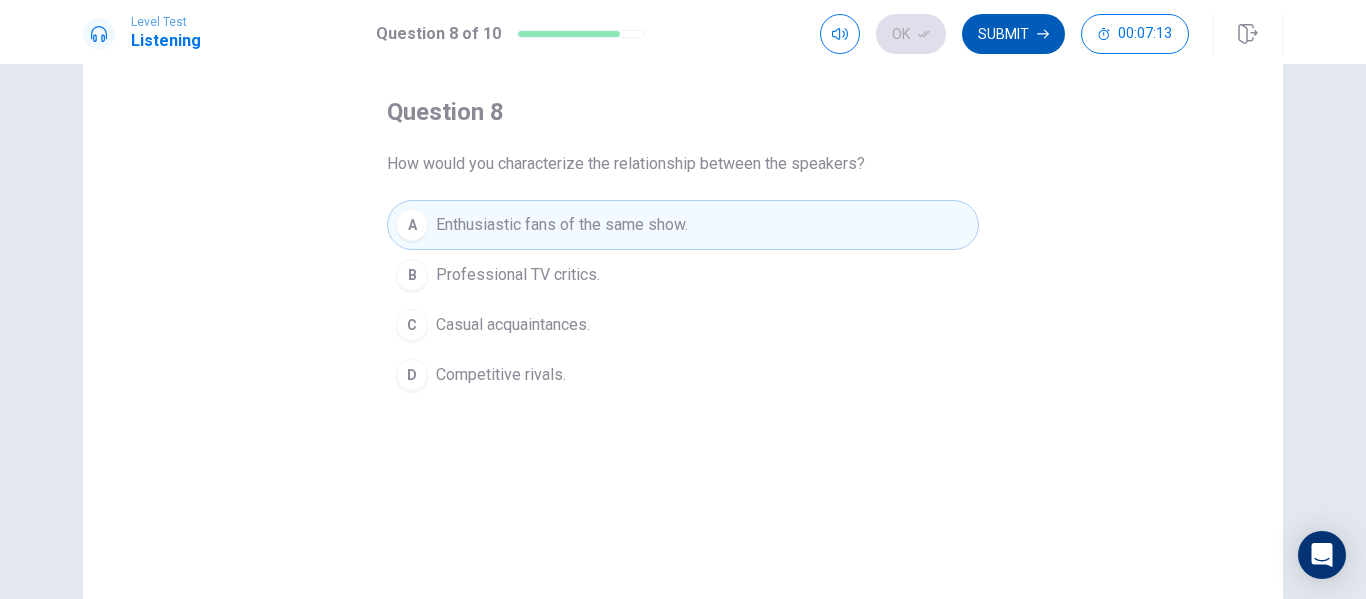 click 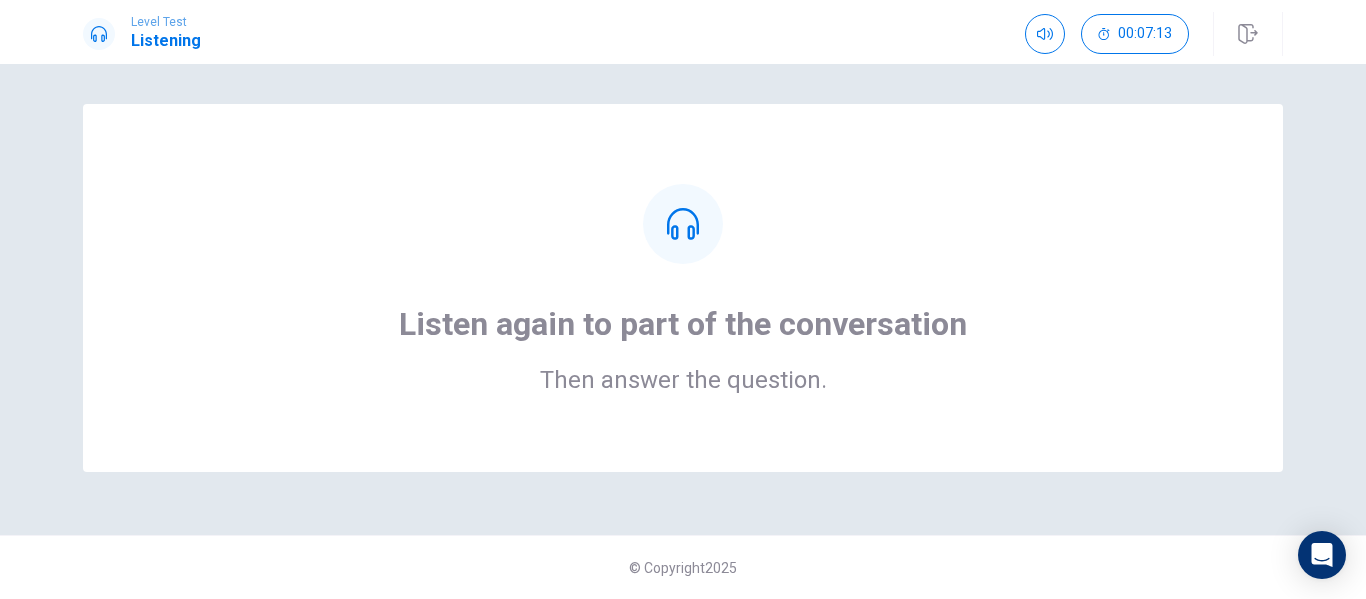 scroll, scrollTop: 0, scrollLeft: 0, axis: both 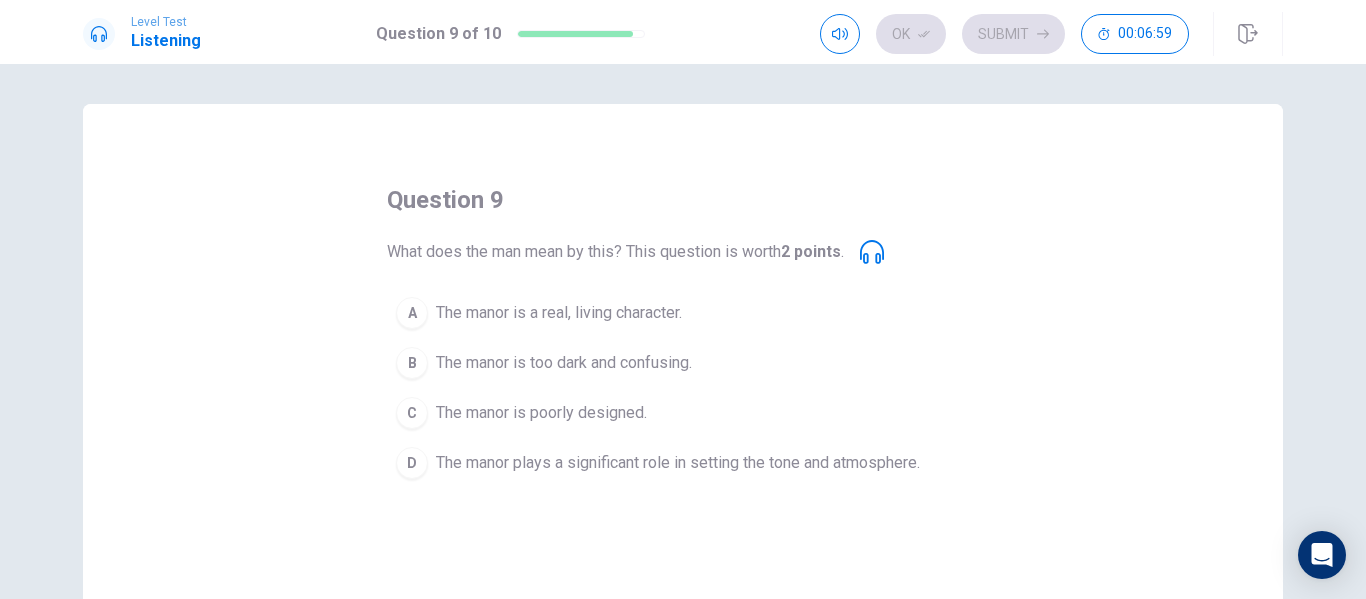 click on "B The manor is too dark and confusing." at bounding box center (683, 363) 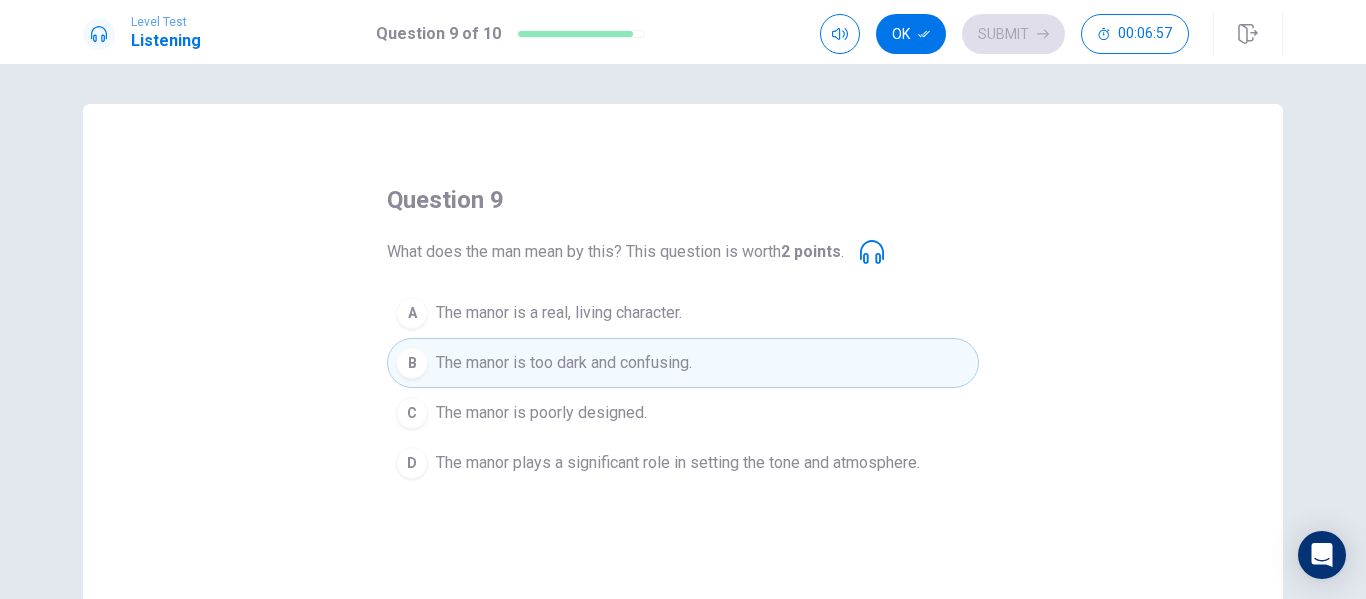 click on "question 9 What does the man mean by this? This question is worth 2 points . A The manor is a real, living character. B The manor is too dark and confusing. C The manor is poorly designed. D The manor plays a significant role in setting the tone and atmosphere. © Copyright 2025" at bounding box center [683, 331] 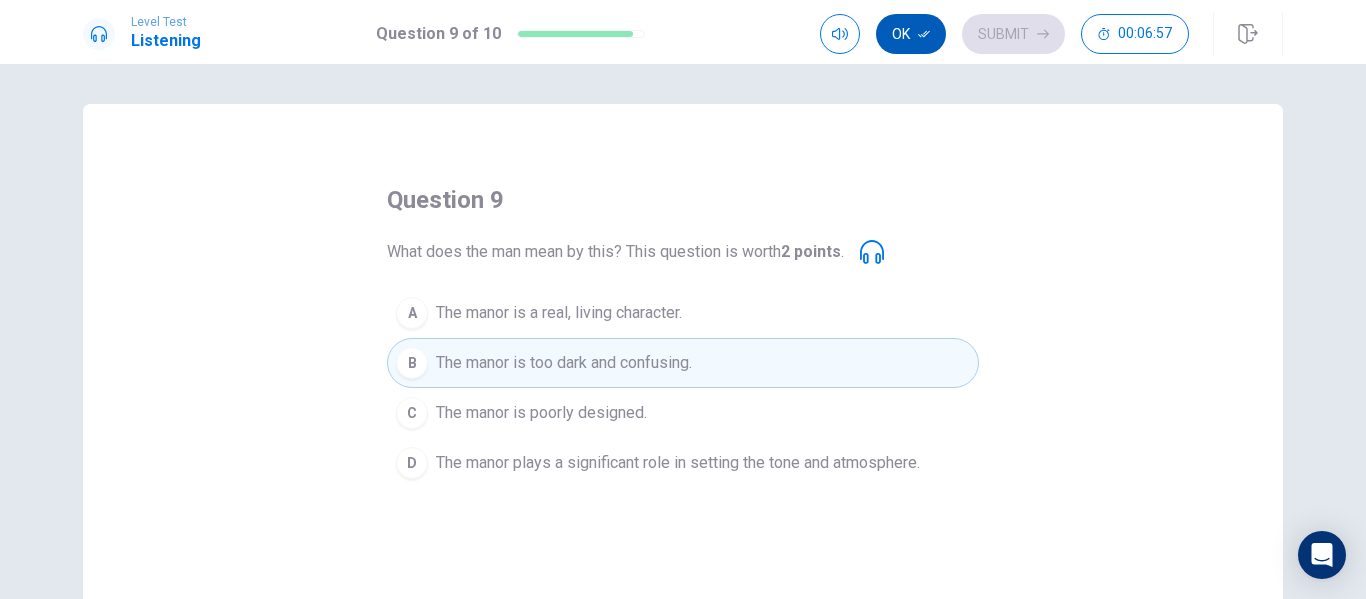 click 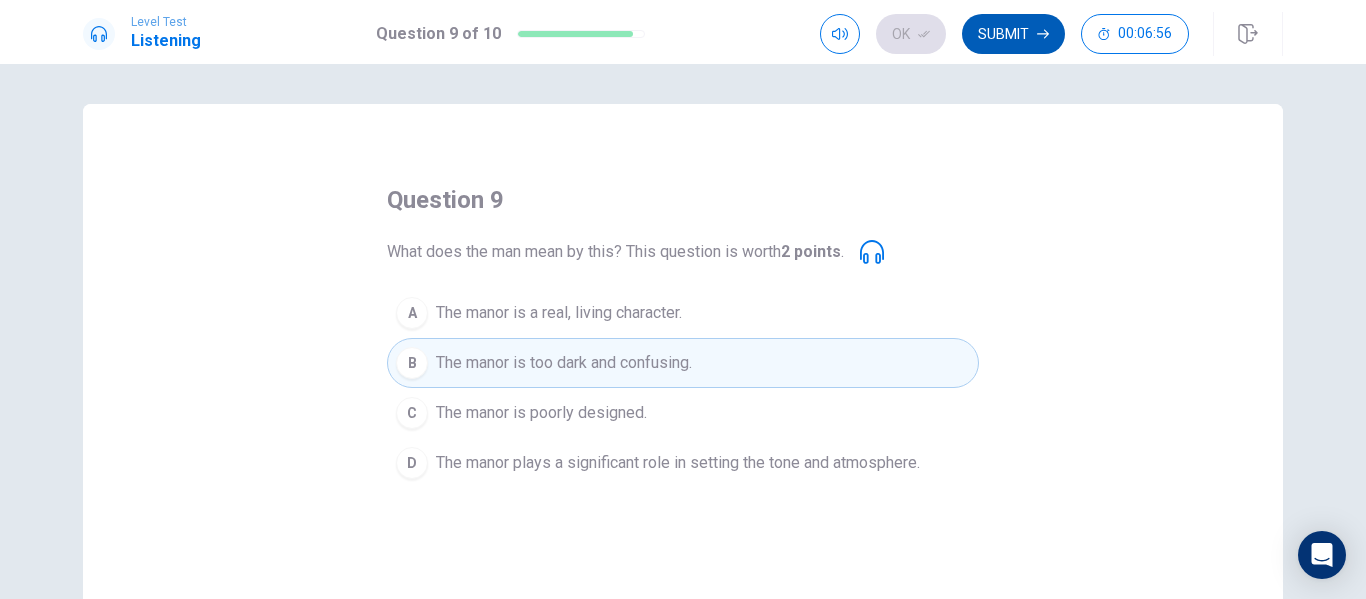 click on "Submit" at bounding box center [1013, 34] 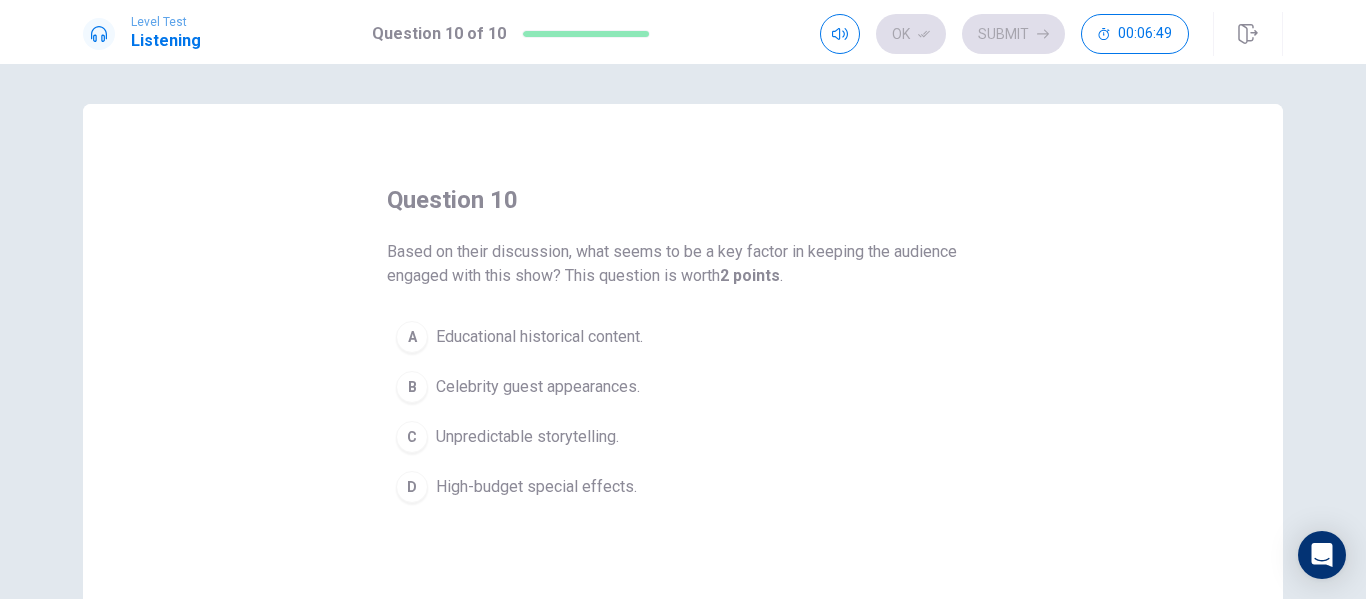 click on "A" at bounding box center [412, 337] 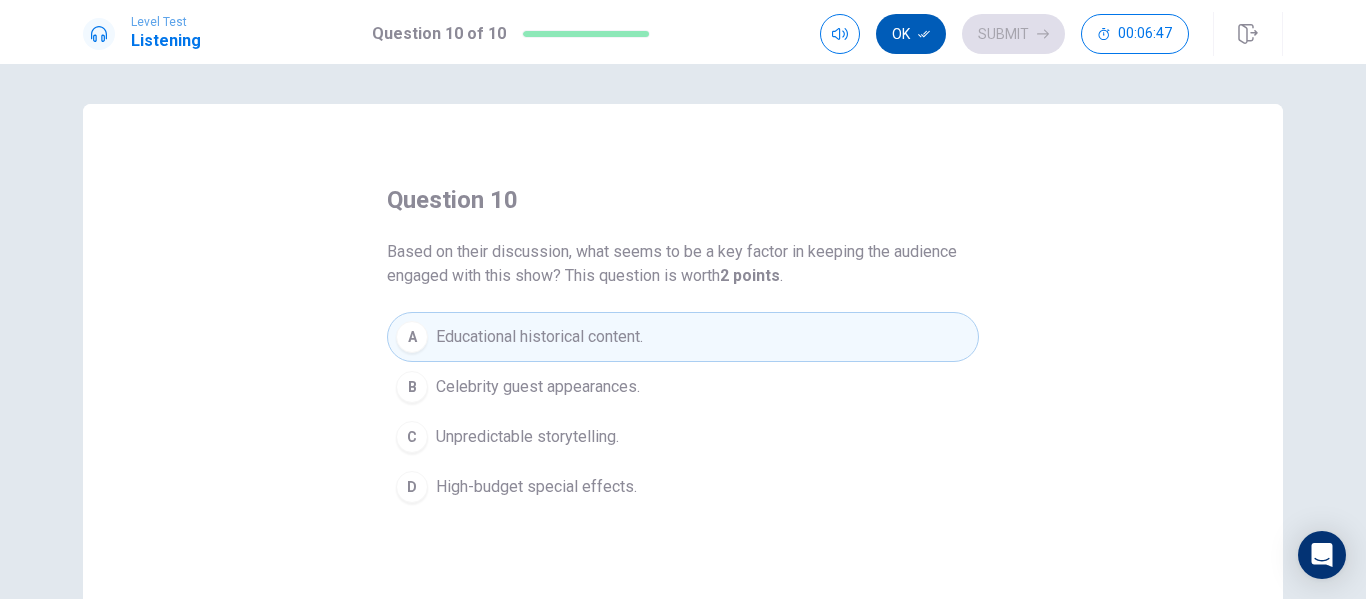 click 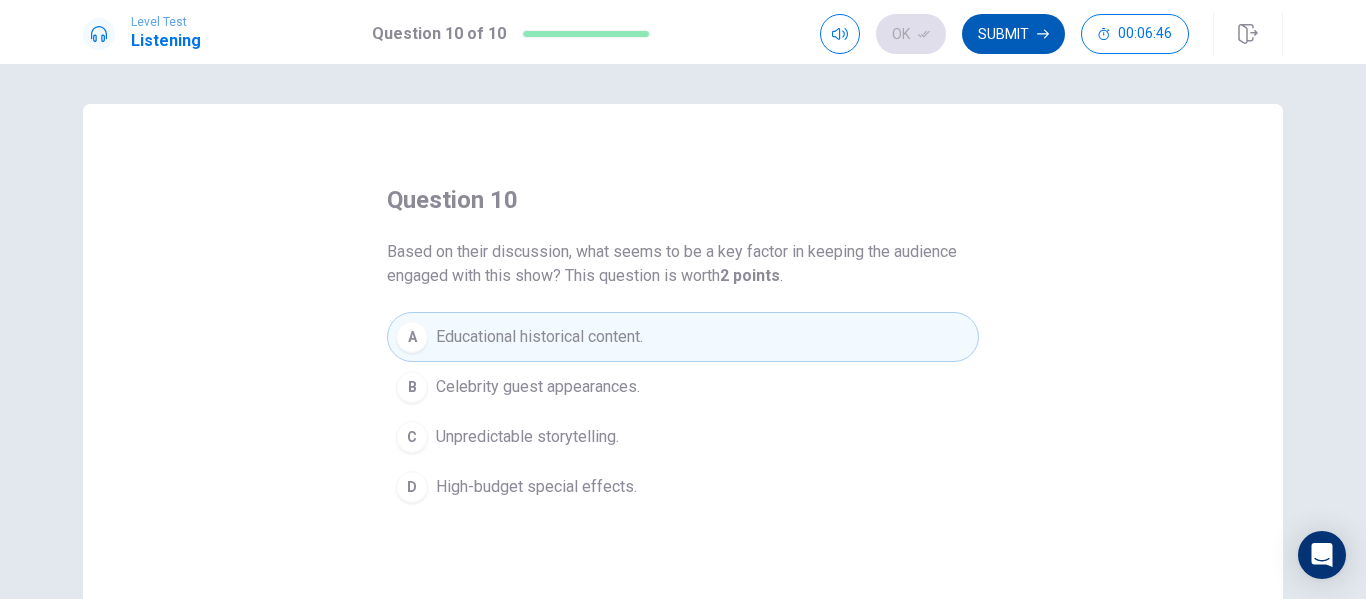 click on "Submit" at bounding box center [1013, 34] 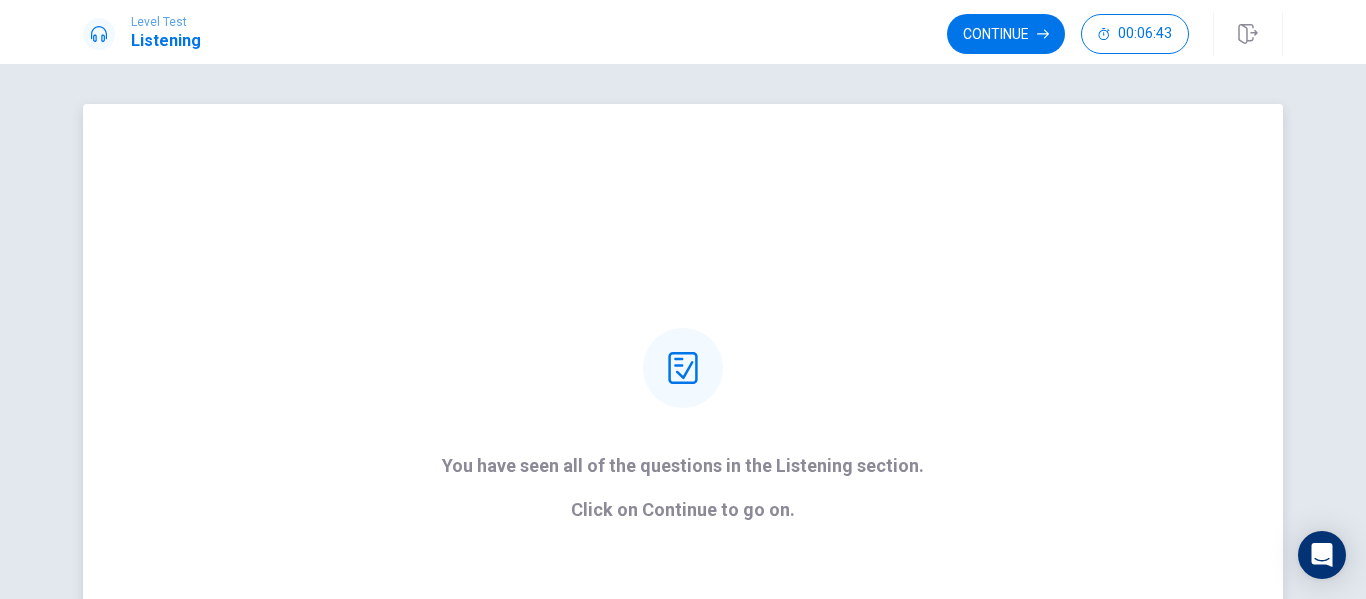 click at bounding box center (683, 368) 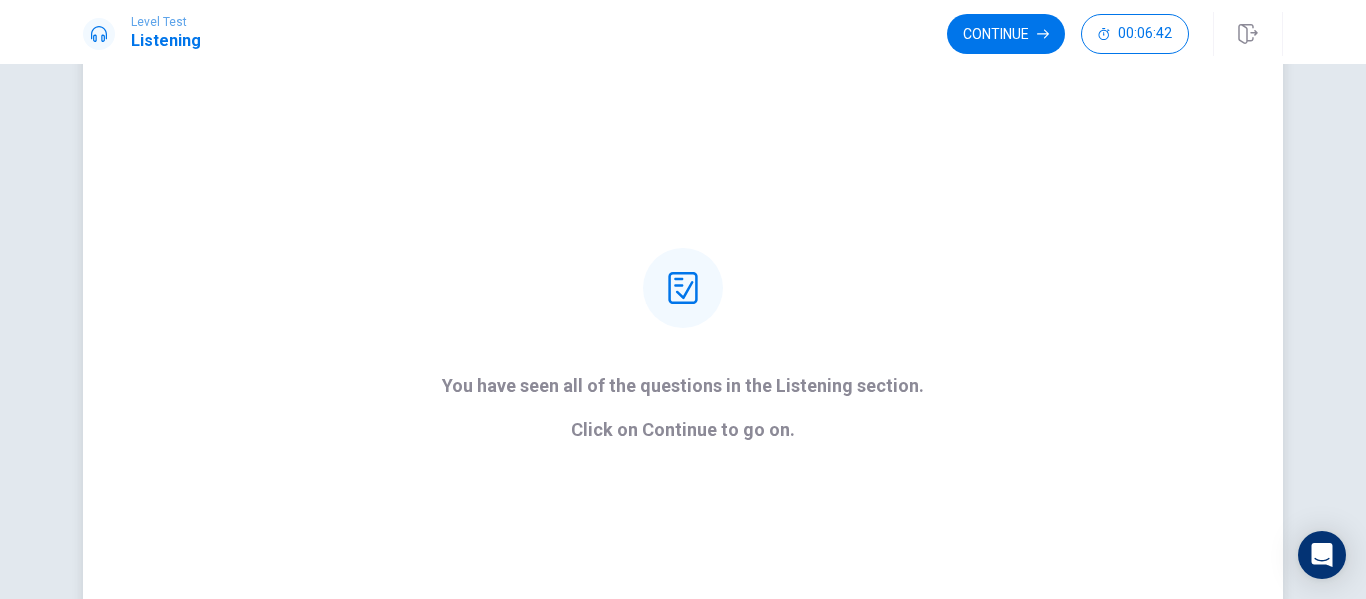 scroll, scrollTop: 0, scrollLeft: 0, axis: both 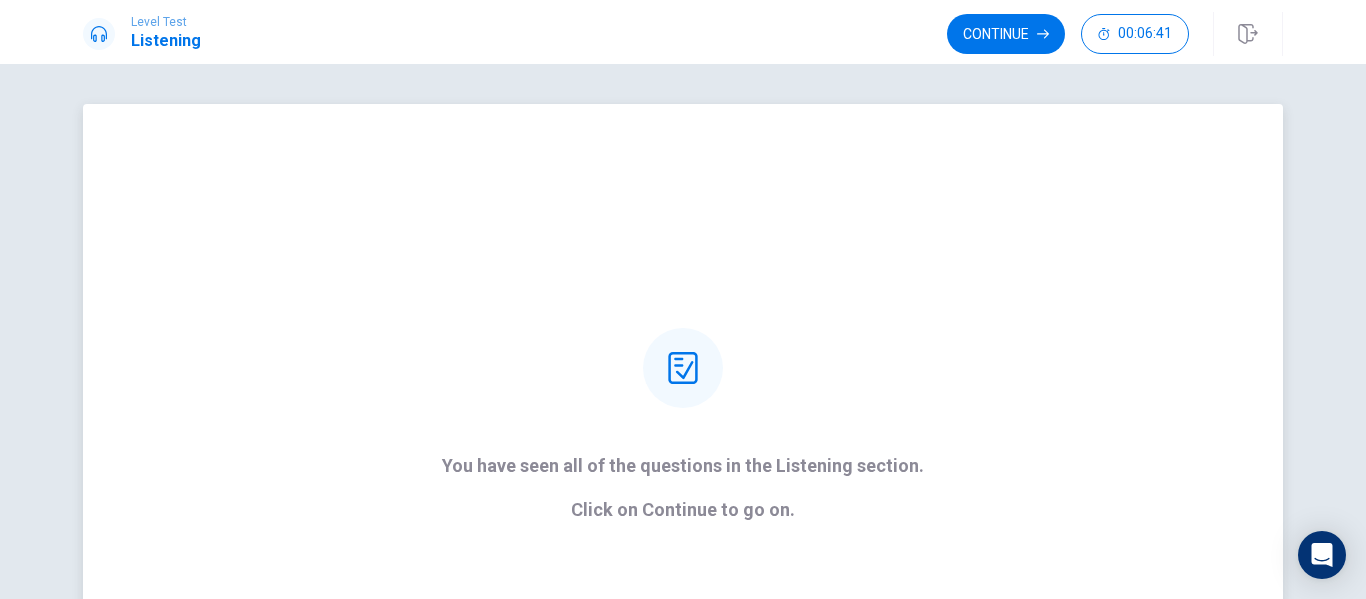 click on "Click on Continue to go on." at bounding box center [683, 510] 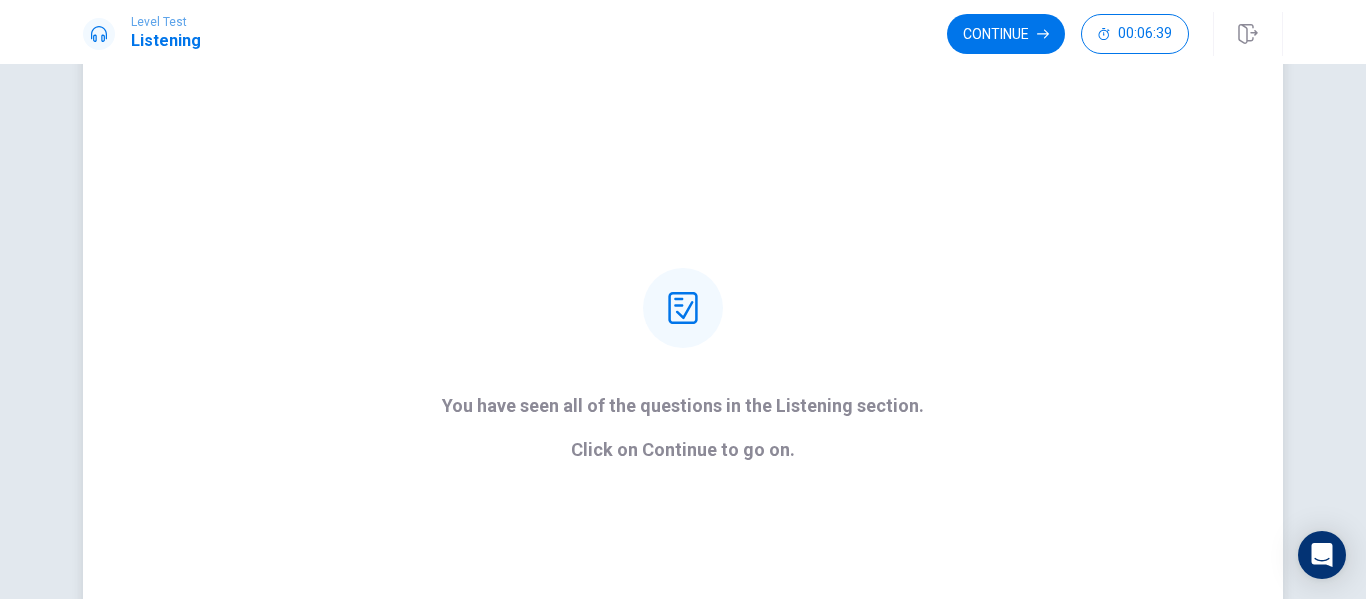scroll, scrollTop: 0, scrollLeft: 0, axis: both 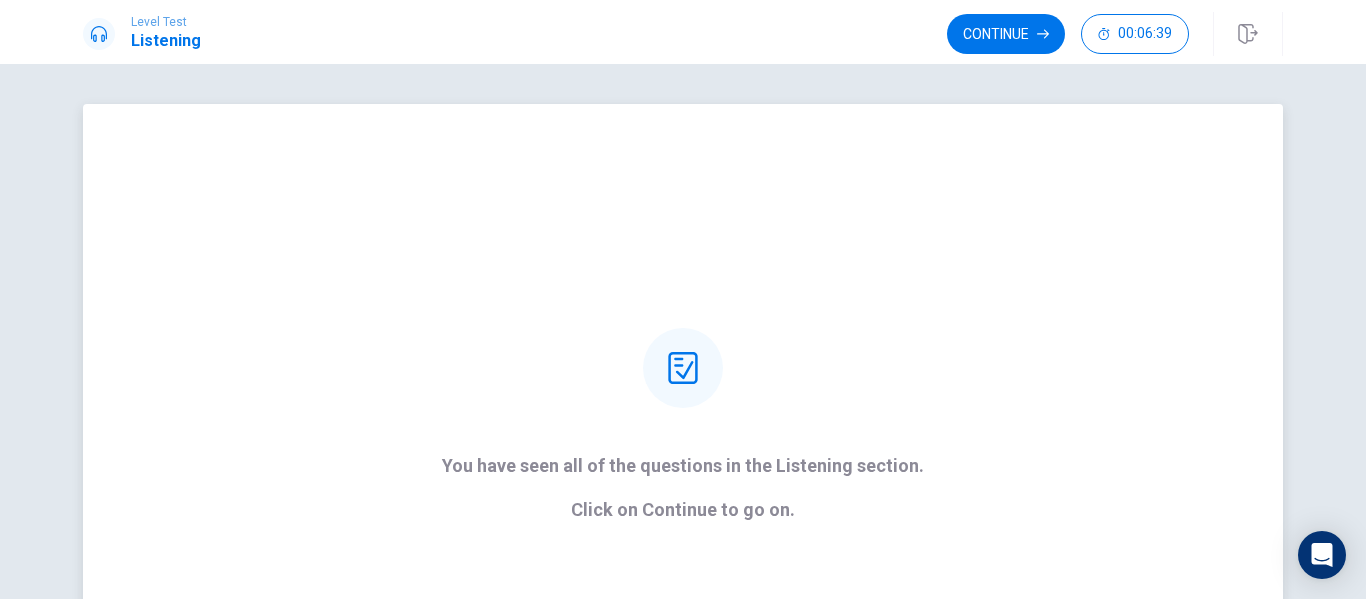 click on "You have seen all of the questions in the Listening section. Click on Continue to go on." at bounding box center (683, 424) 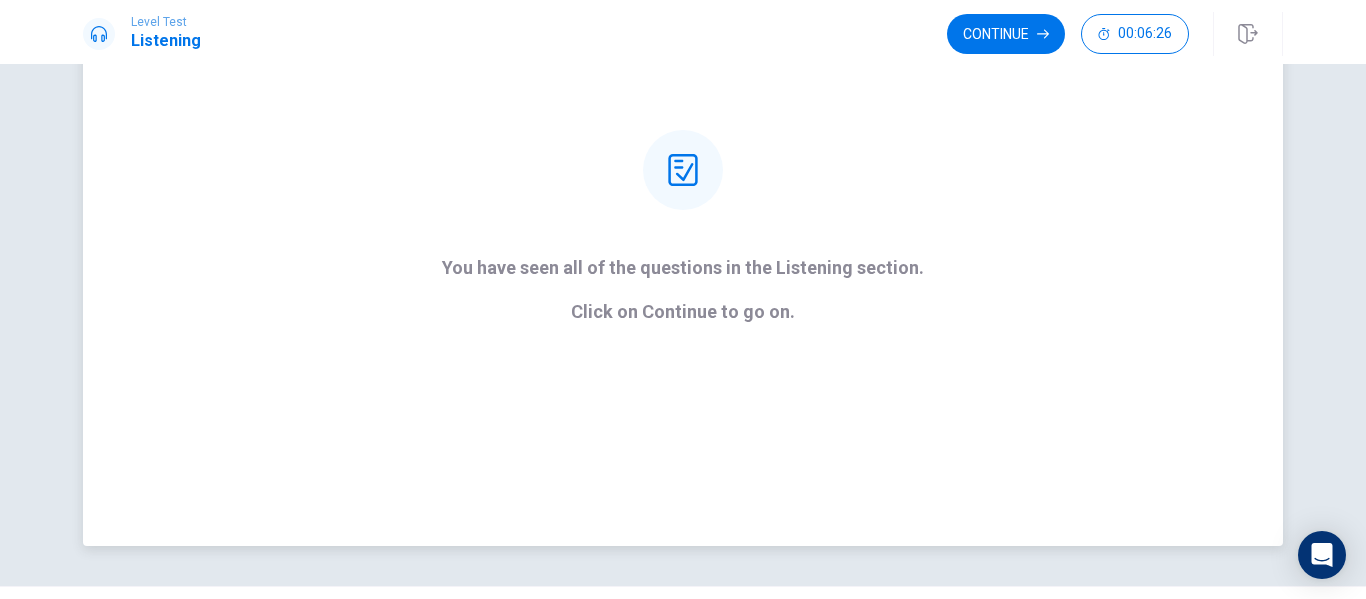 scroll, scrollTop: 249, scrollLeft: 0, axis: vertical 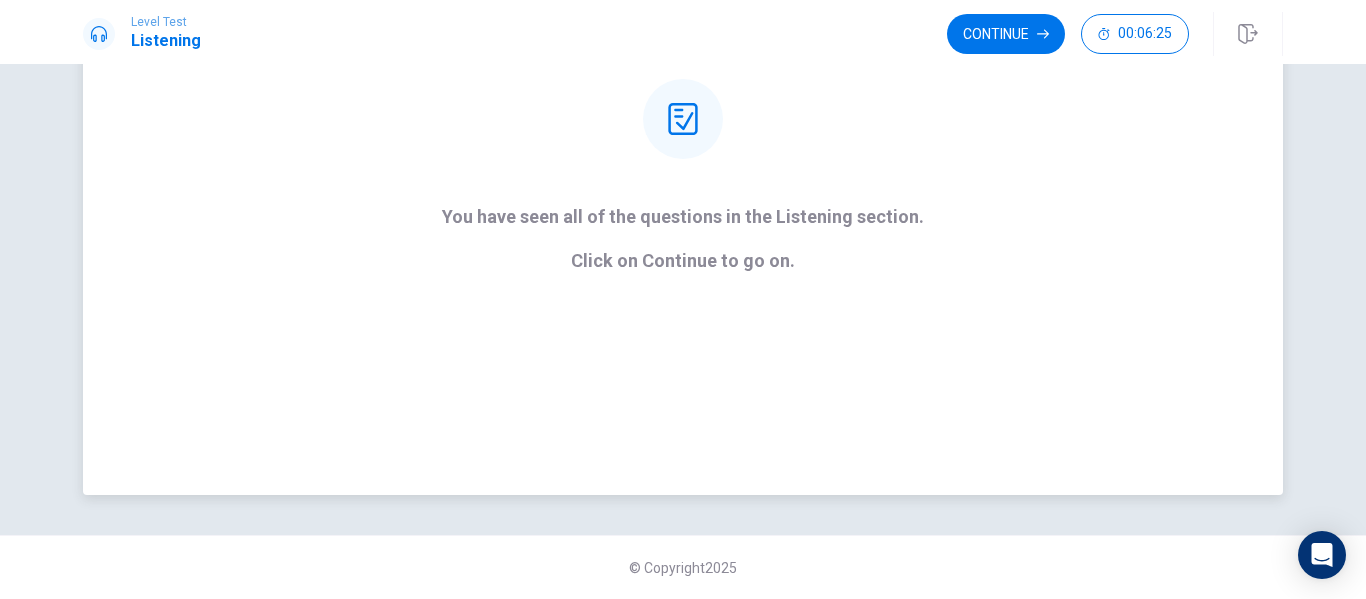 click on "You have seen all of the questions in the Listening section. Click on Continue to go on." at bounding box center (683, 175) 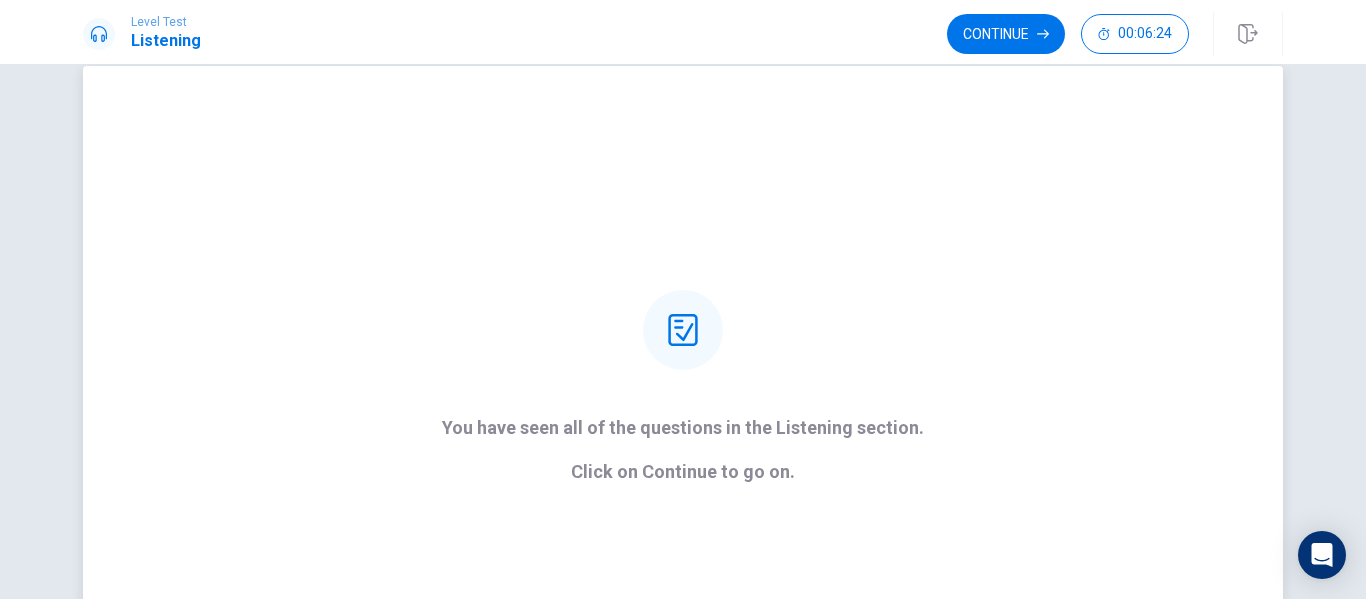 scroll, scrollTop: 30, scrollLeft: 0, axis: vertical 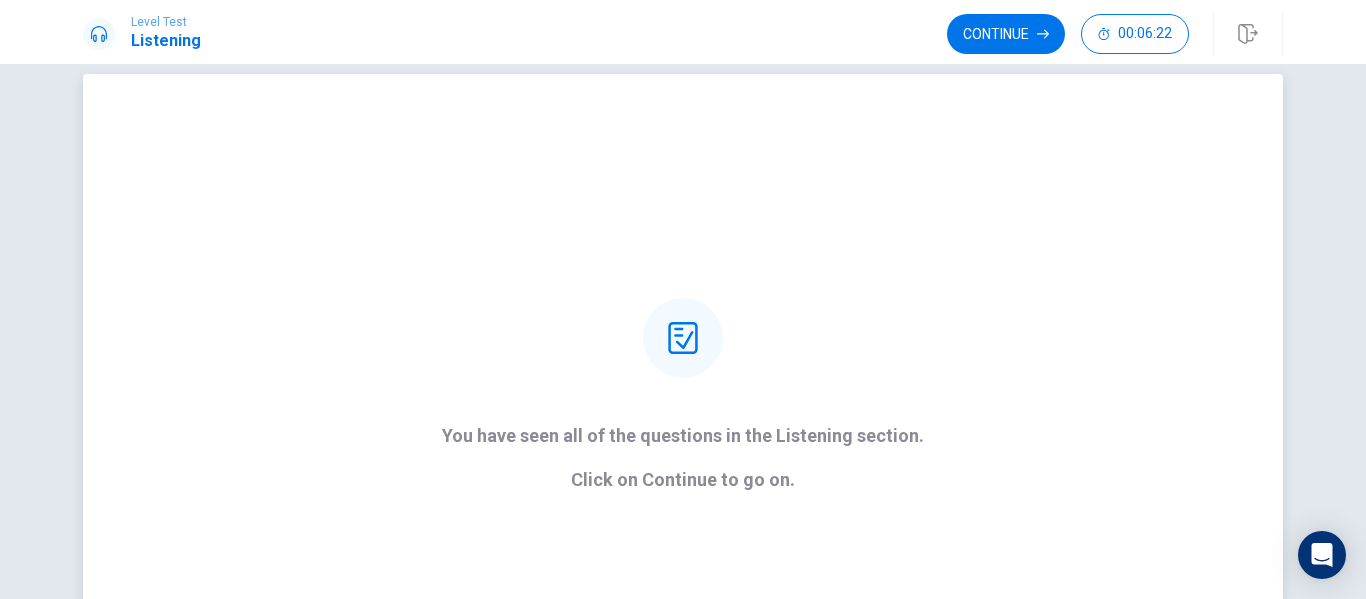 click on "Click on Continue to go on." at bounding box center [683, 480] 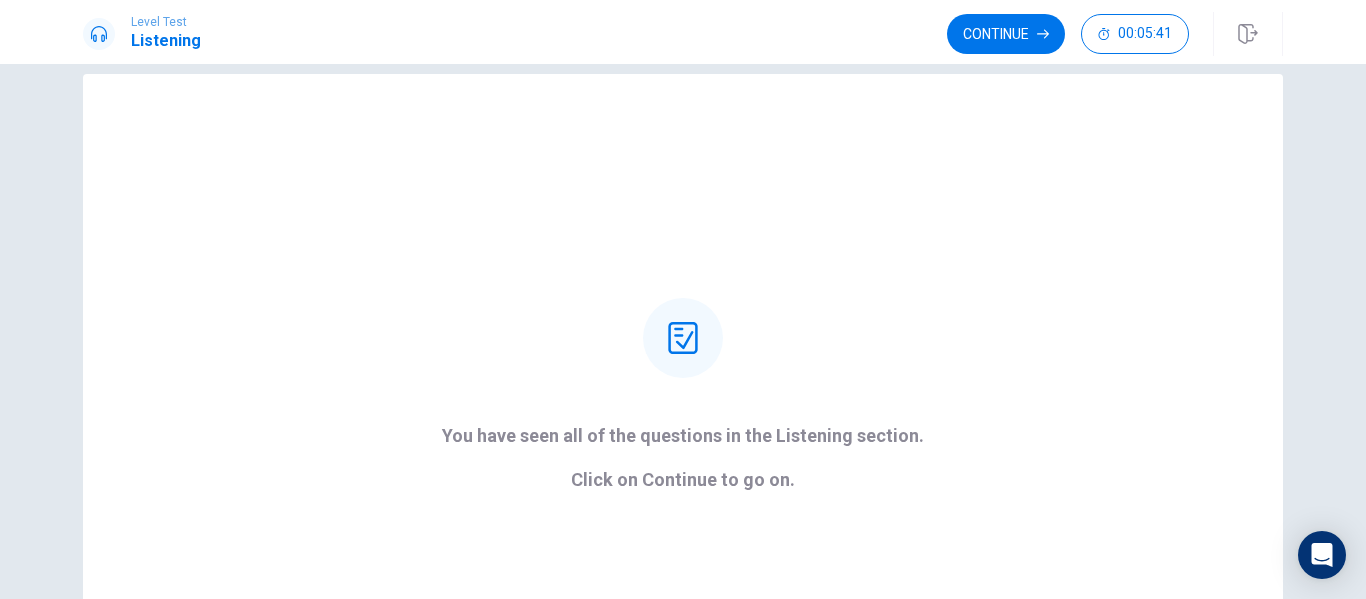 click on "You have seen all of the questions in the Listening section. Click on Continue to go on. © Copyright  2025" at bounding box center [683, 331] 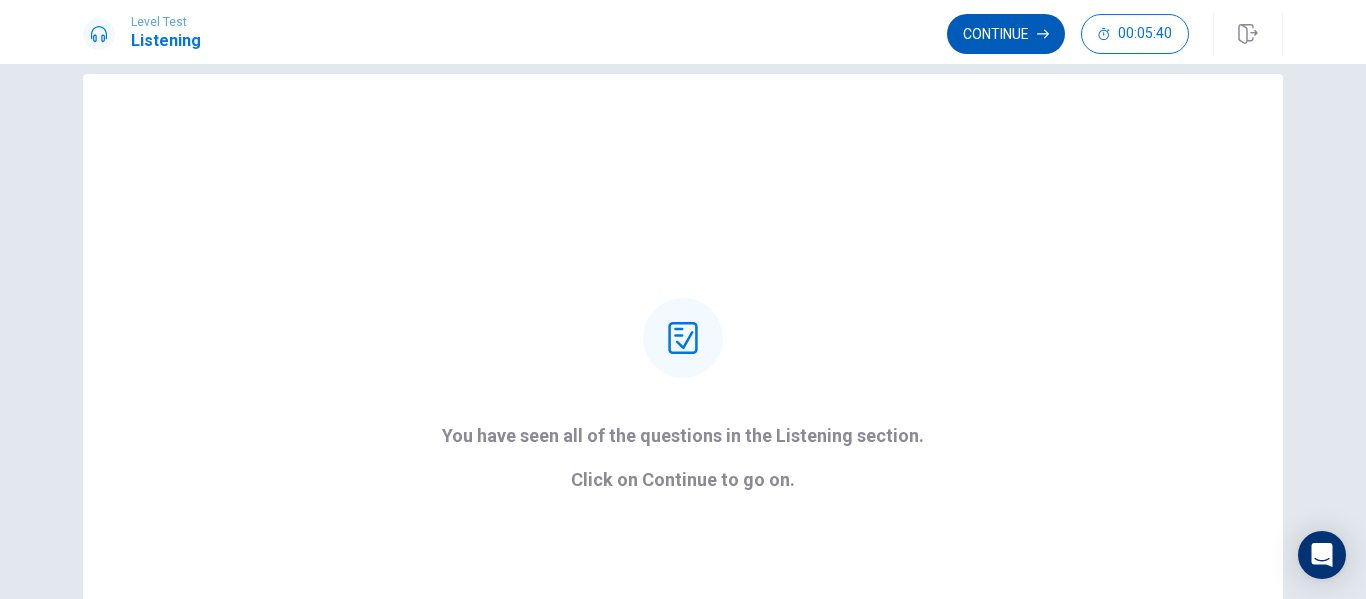 click on "Continue" at bounding box center [1006, 34] 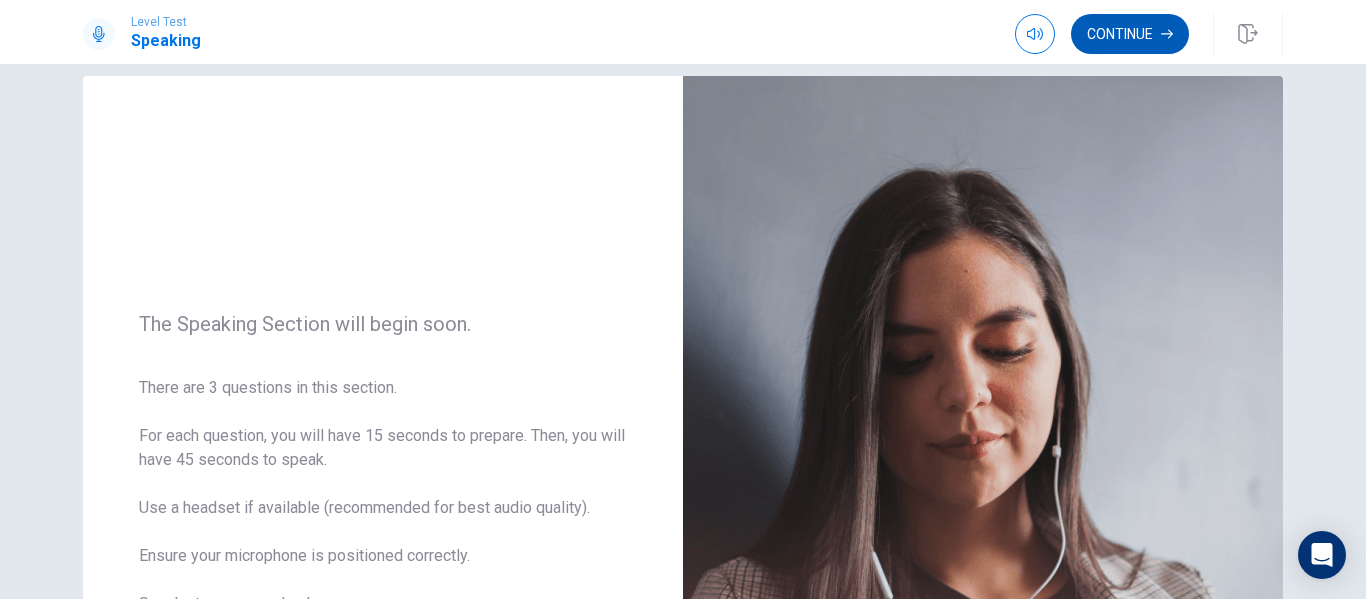 scroll, scrollTop: 27, scrollLeft: 0, axis: vertical 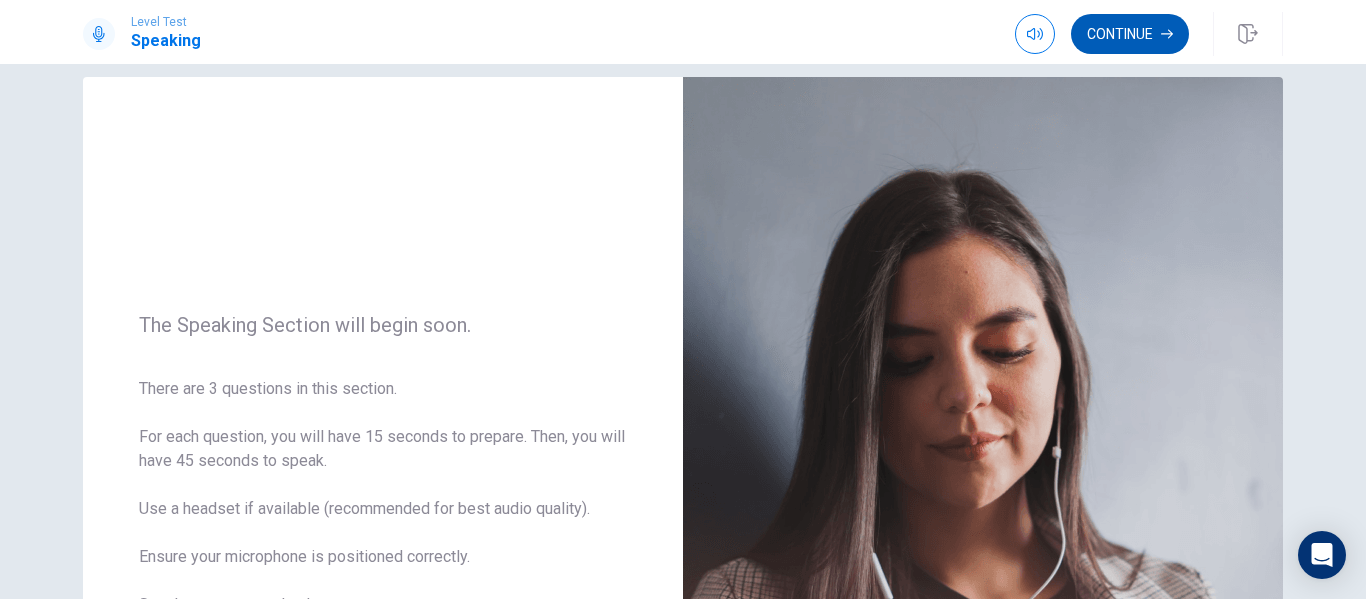 click on "Continue" at bounding box center [1130, 34] 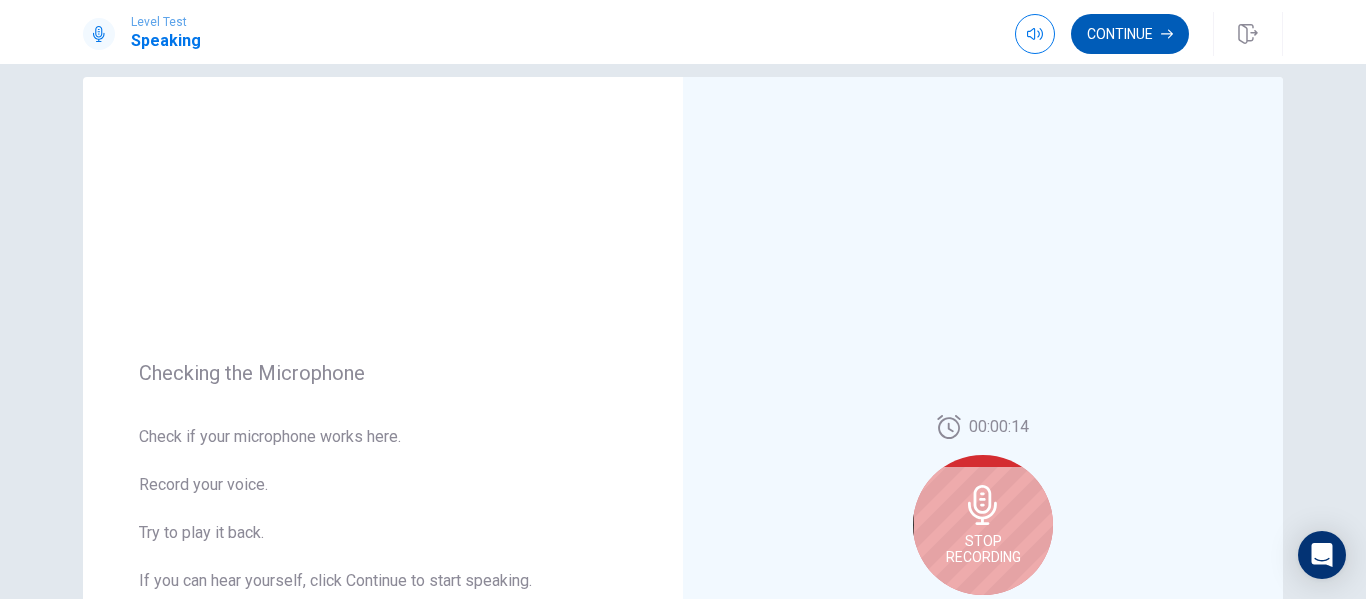 scroll, scrollTop: 0, scrollLeft: 0, axis: both 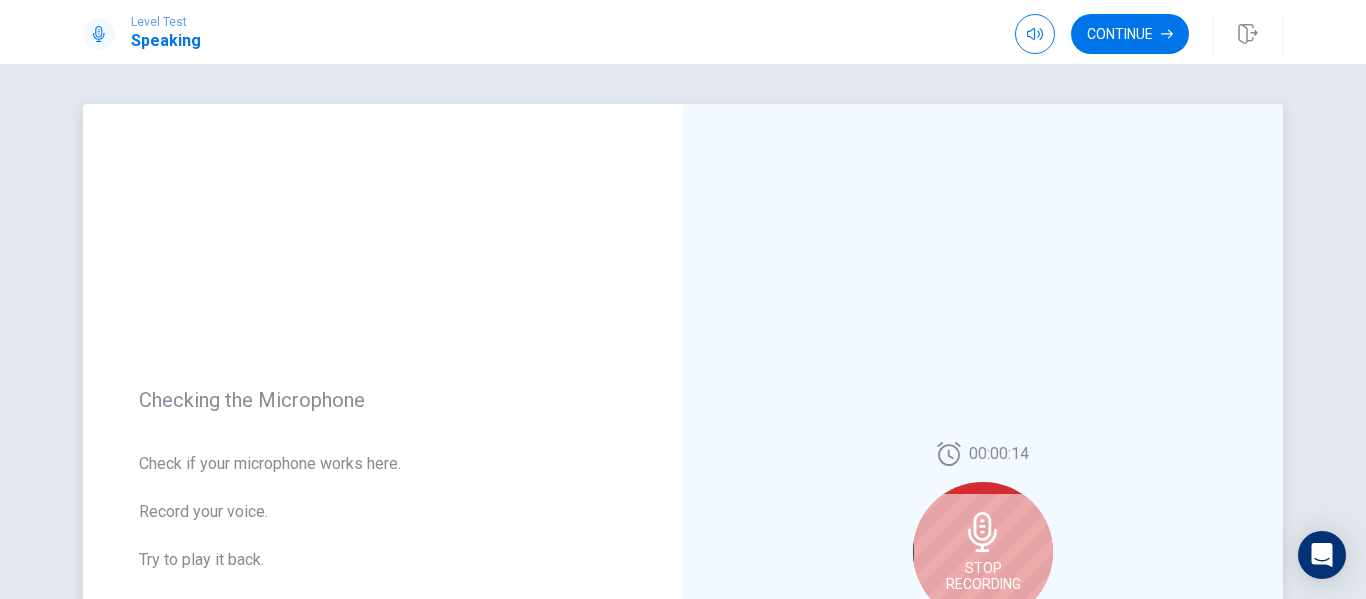 click 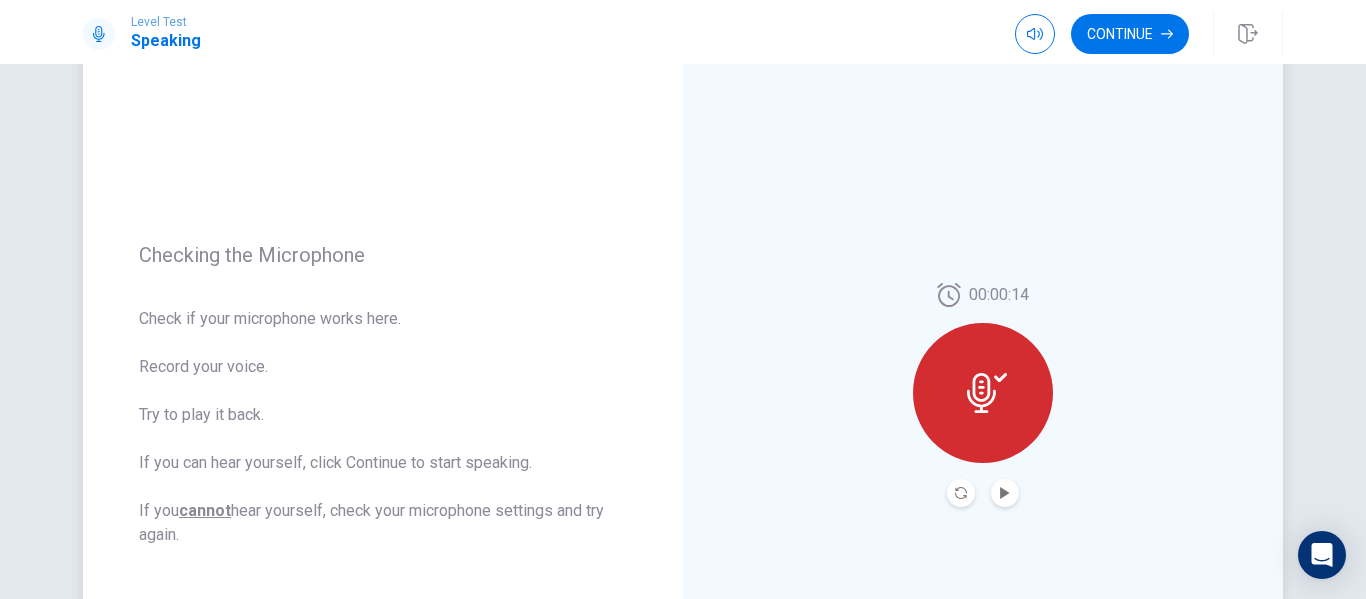 scroll, scrollTop: 152, scrollLeft: 0, axis: vertical 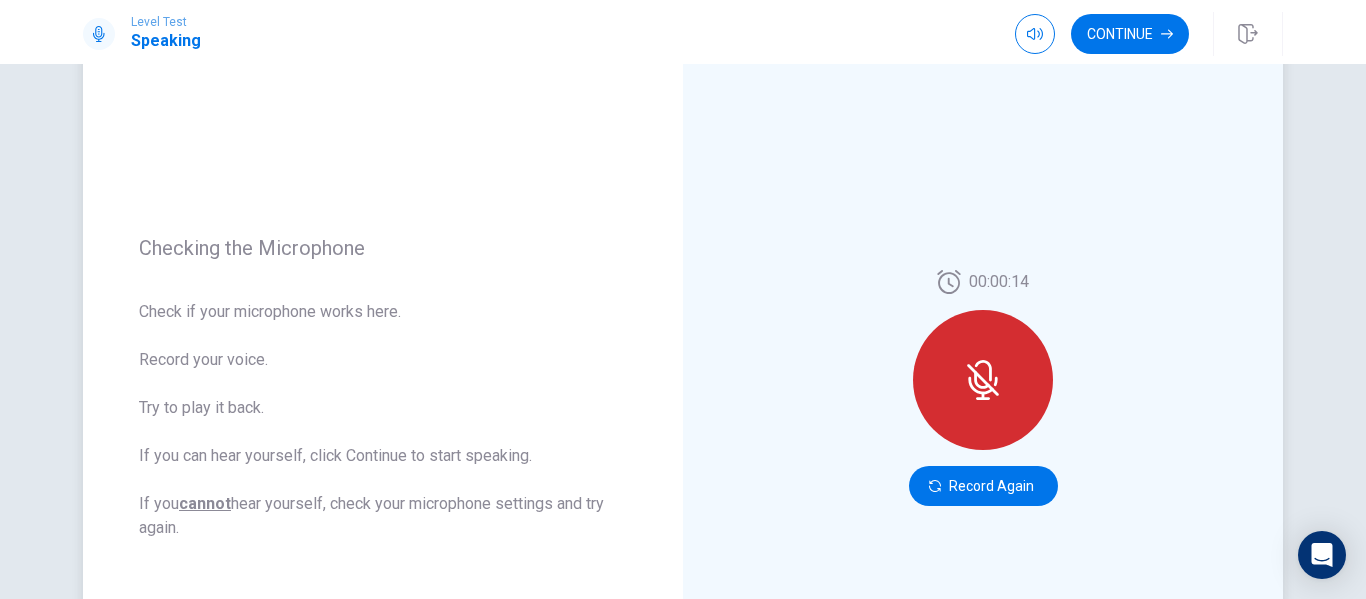 click 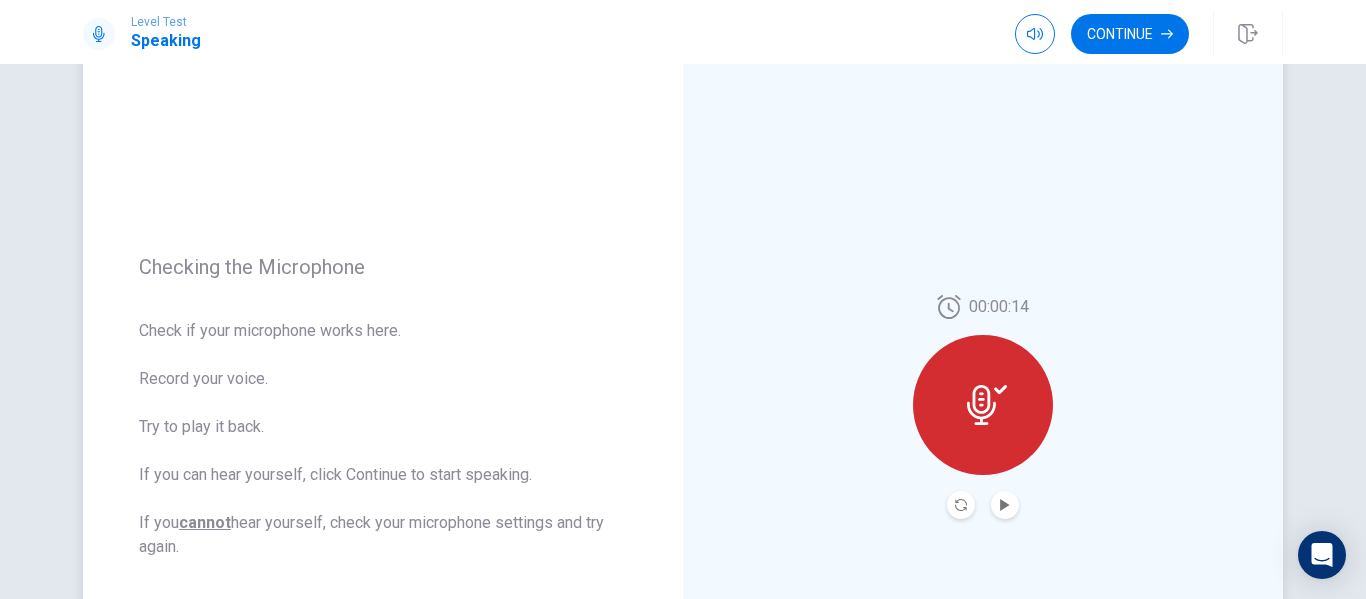 scroll, scrollTop: 121, scrollLeft: 0, axis: vertical 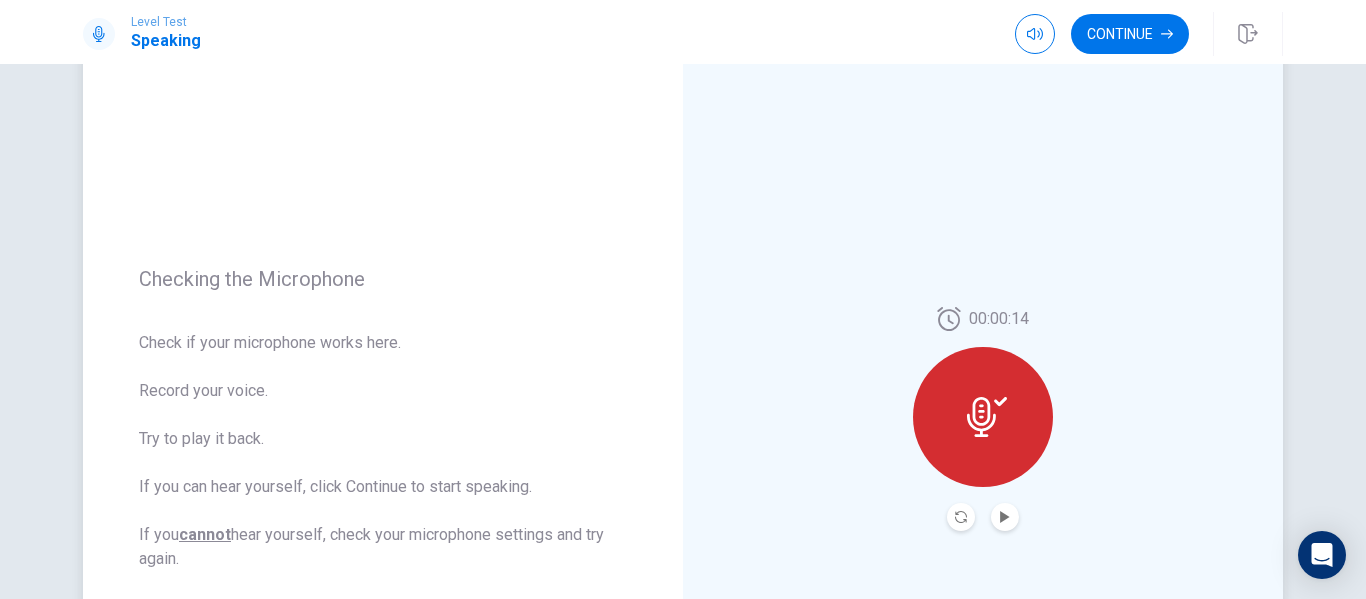 click on "00:00:14" at bounding box center (983, 419) 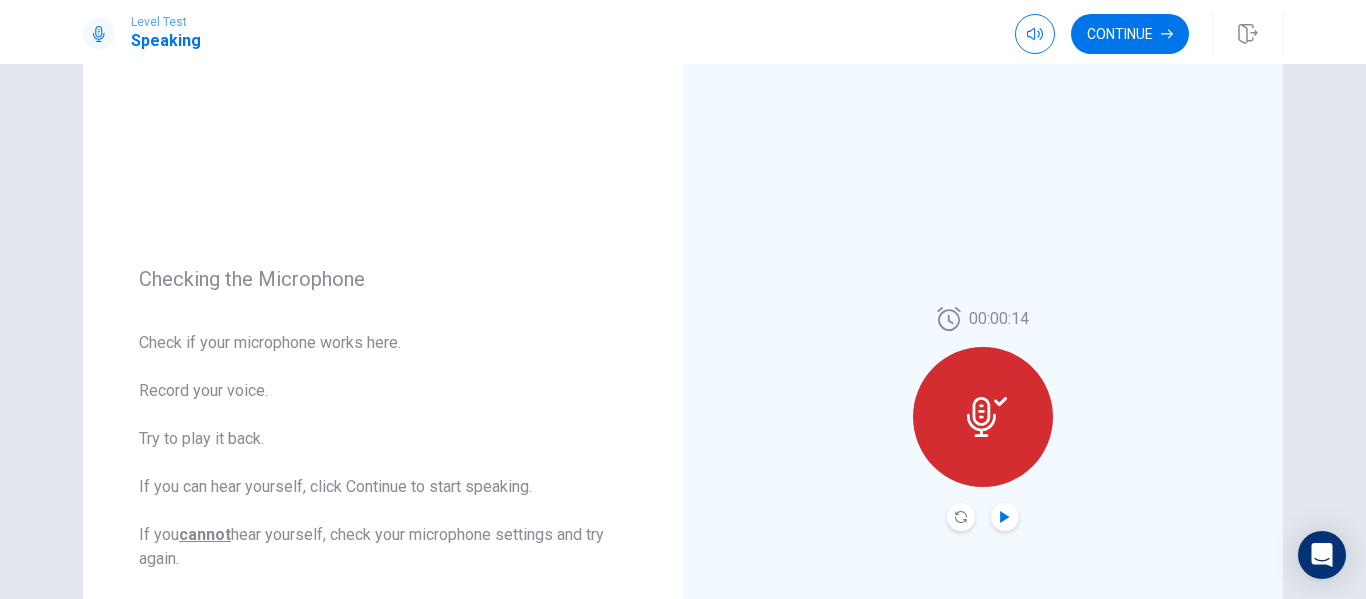 click 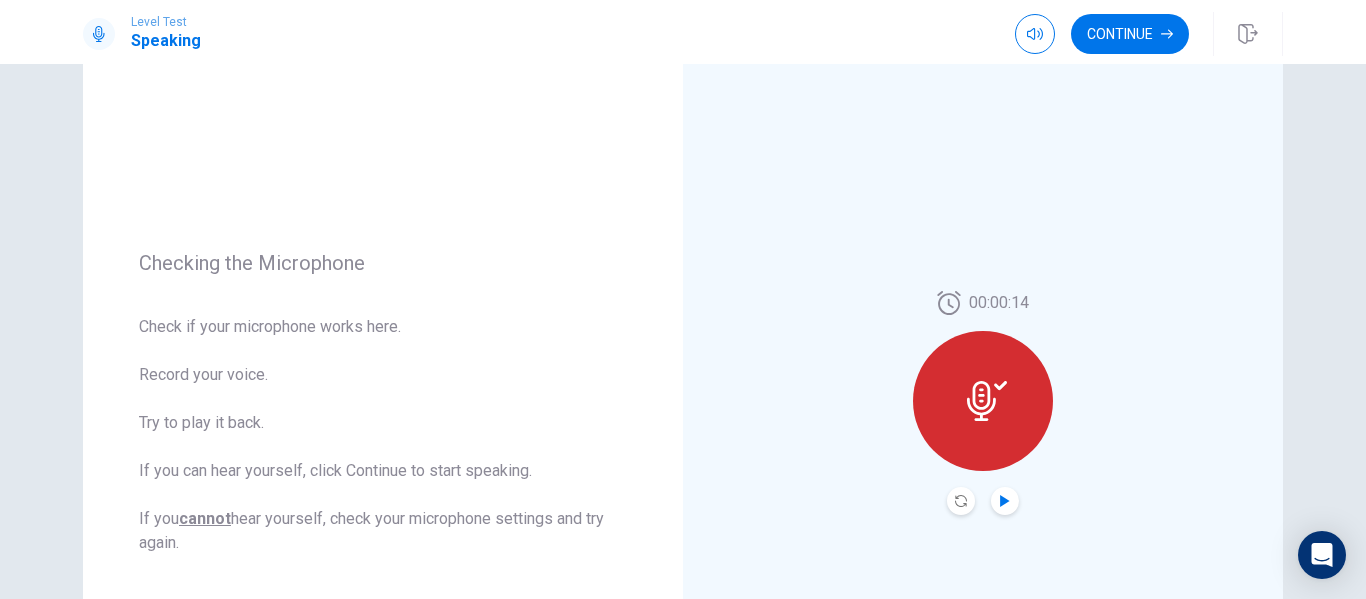 scroll, scrollTop: 141, scrollLeft: 0, axis: vertical 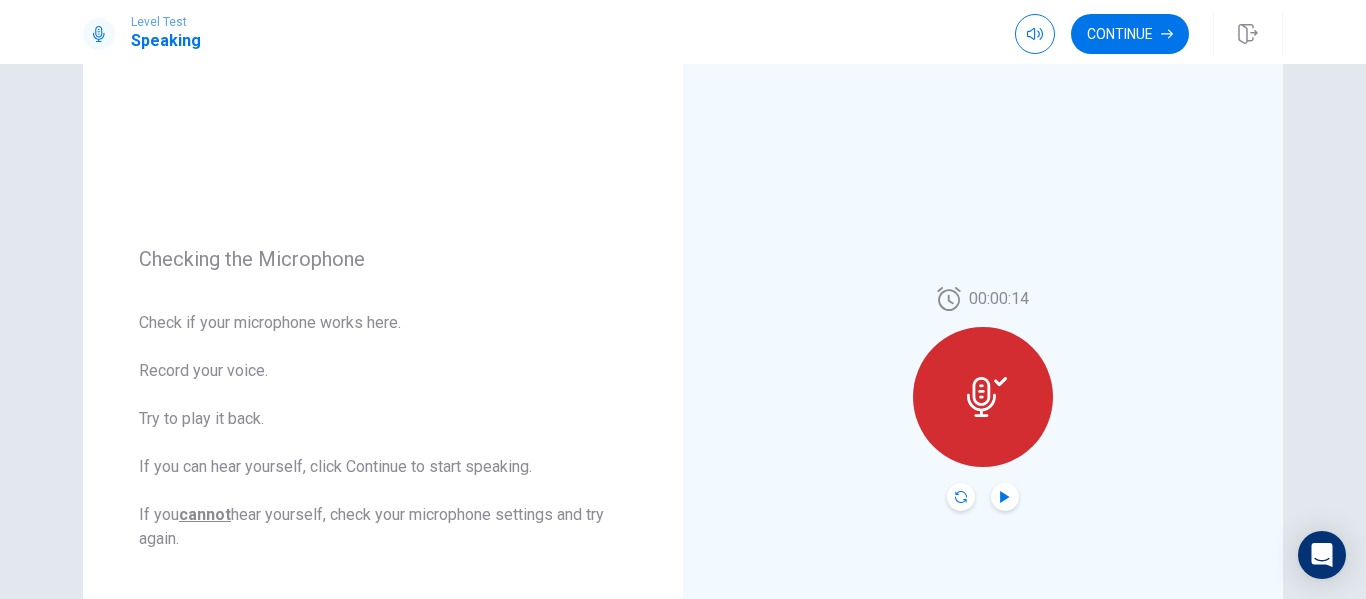 click 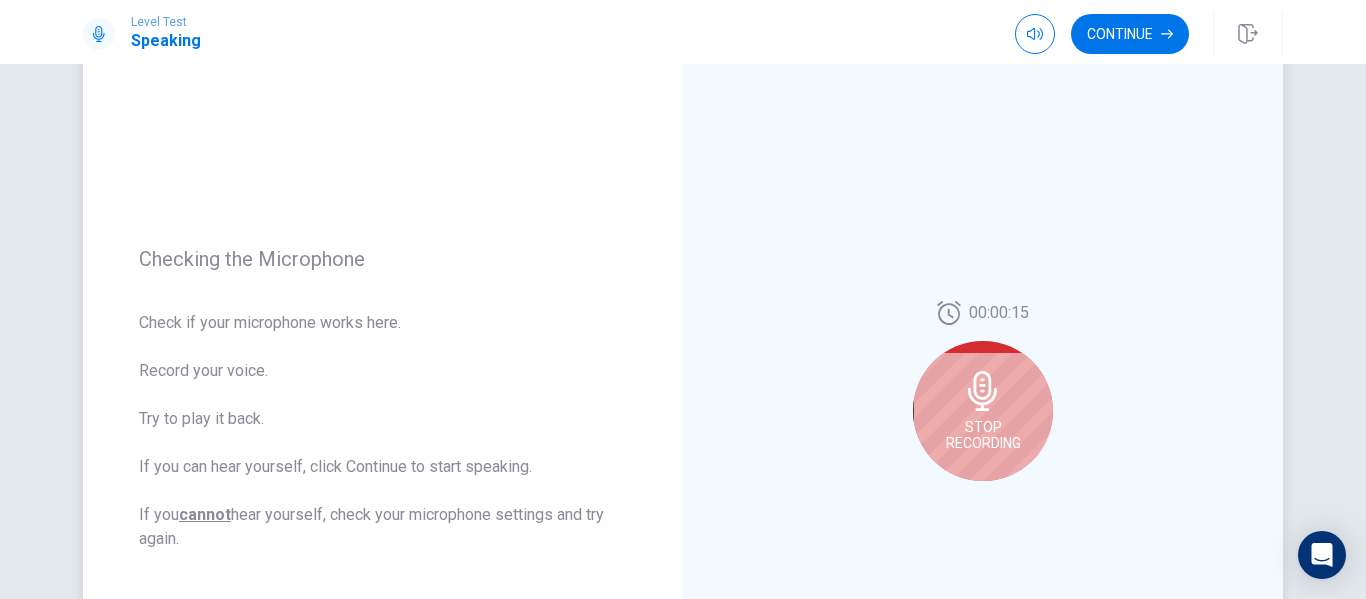 click on "Stop   Recording" at bounding box center [983, 435] 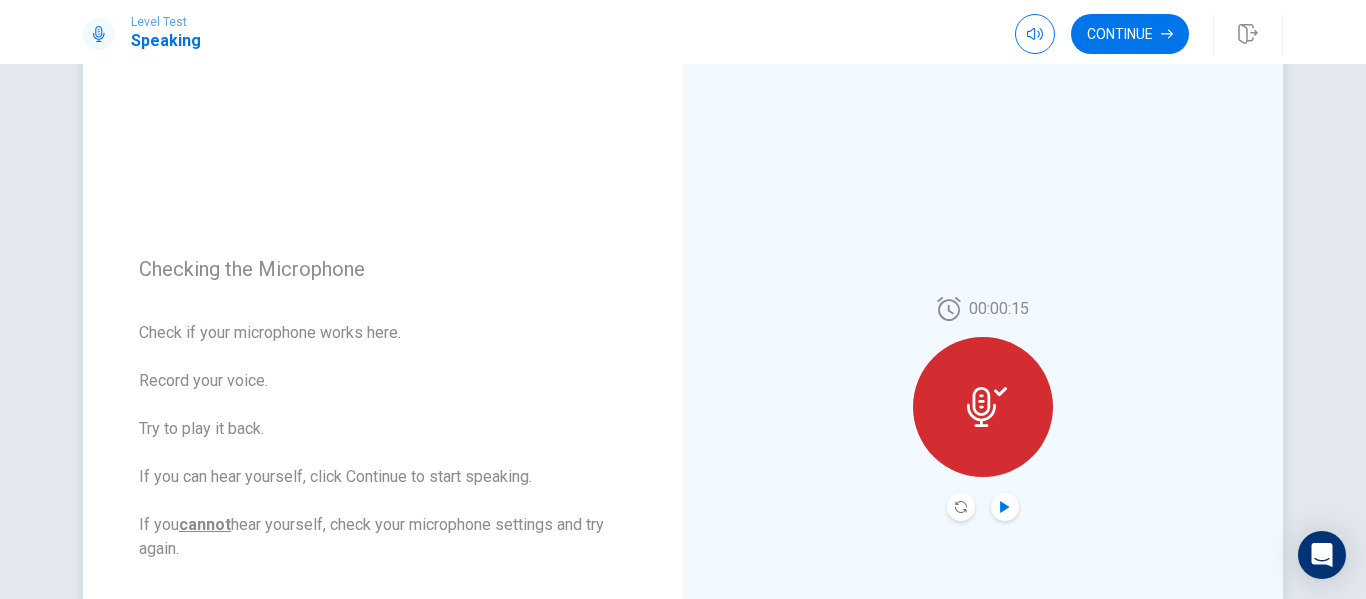 scroll, scrollTop: 130, scrollLeft: 0, axis: vertical 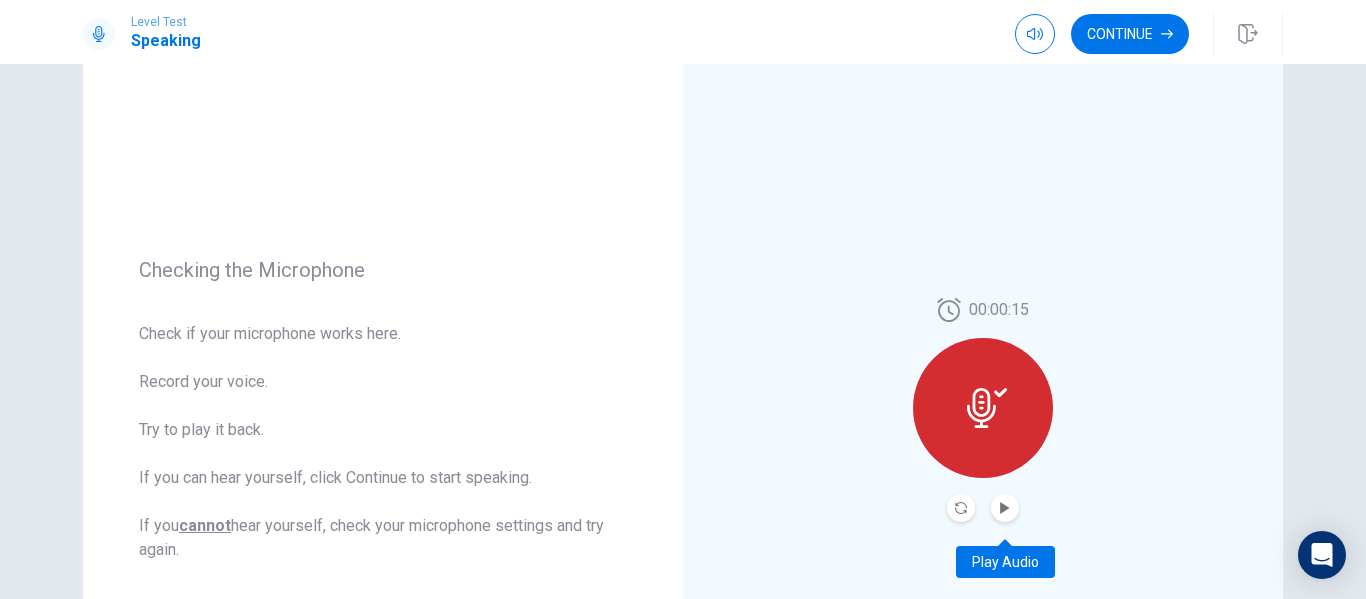 click on "Play Audio" at bounding box center (1005, 550) 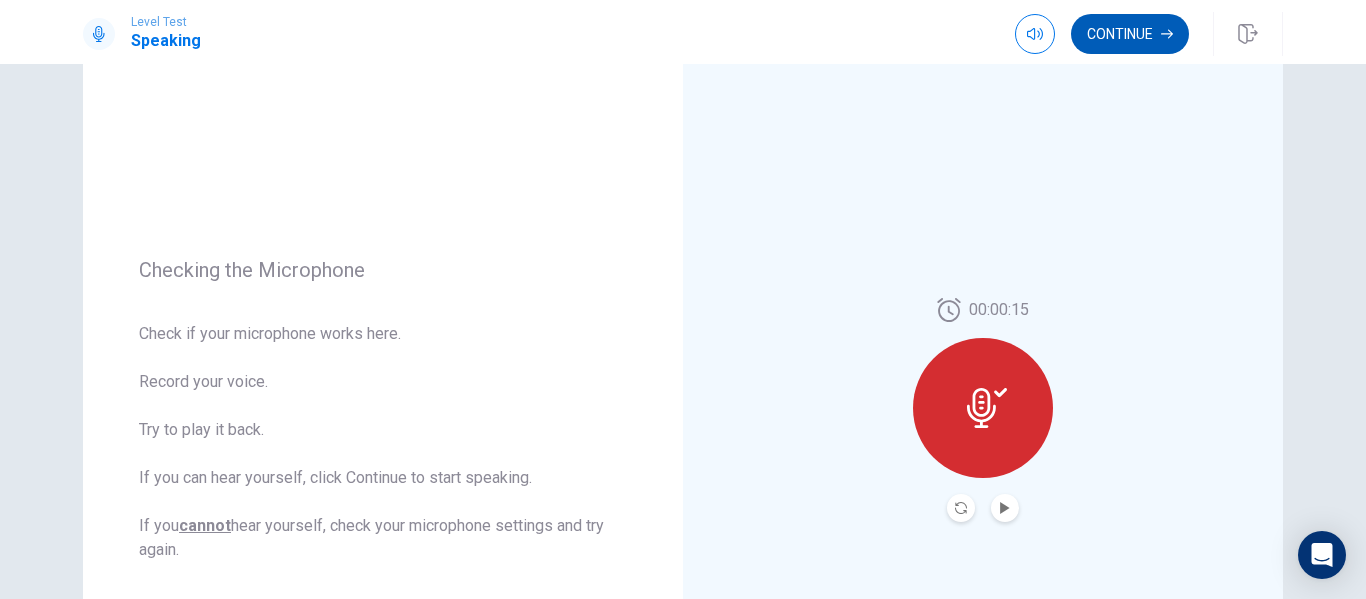 click on "Continue" at bounding box center (1130, 34) 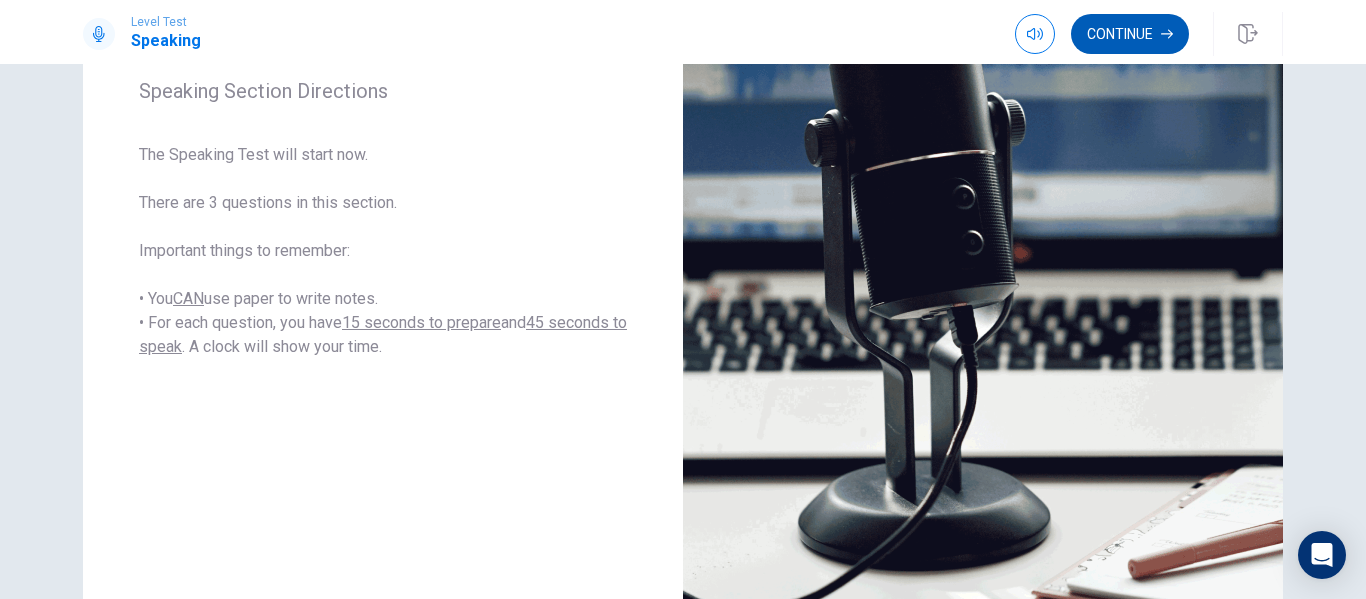 scroll, scrollTop: 346, scrollLeft: 0, axis: vertical 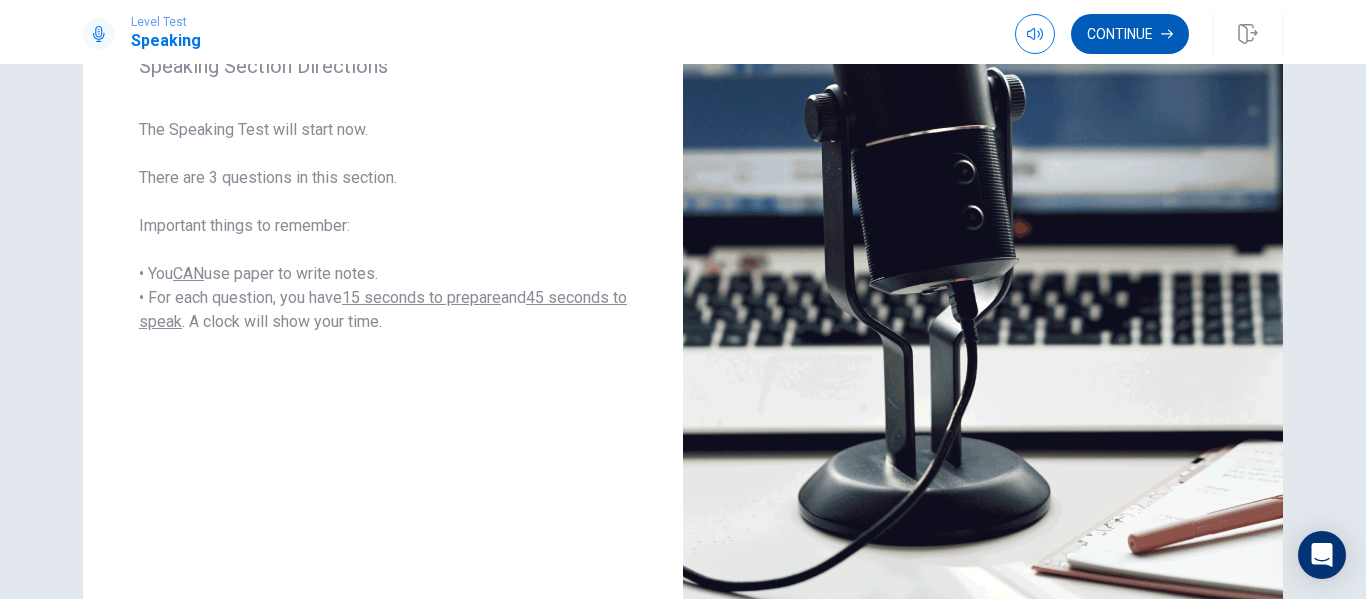 click on "Continue" at bounding box center [1130, 34] 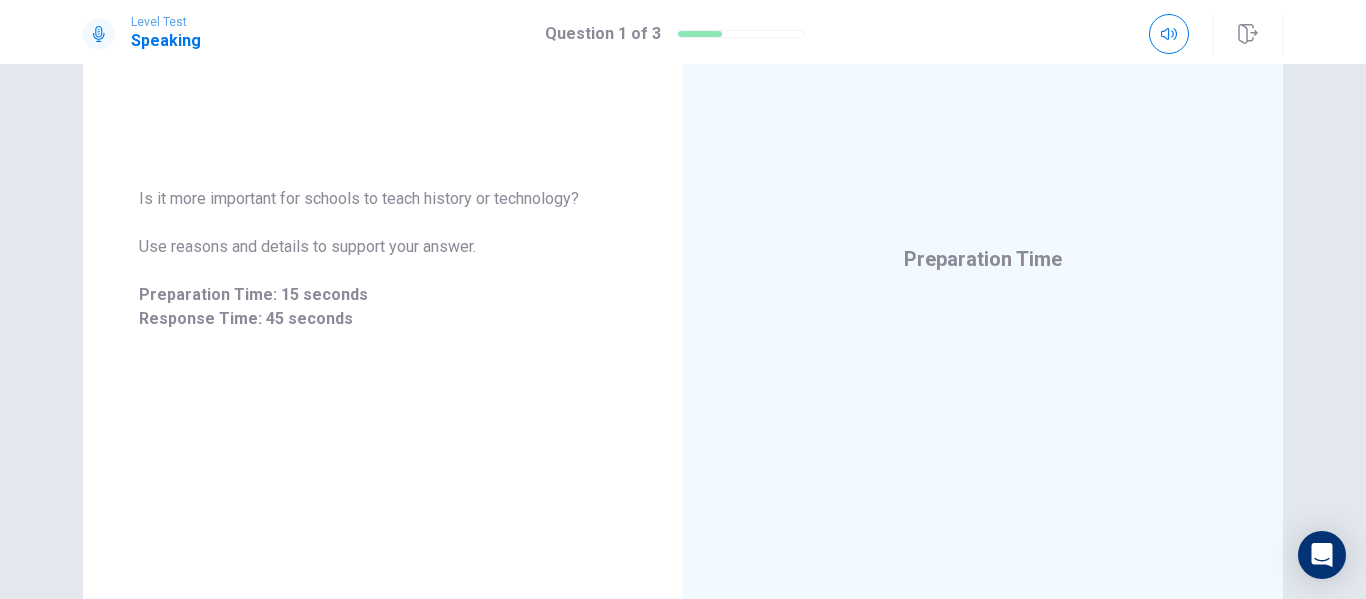 scroll, scrollTop: 282, scrollLeft: 0, axis: vertical 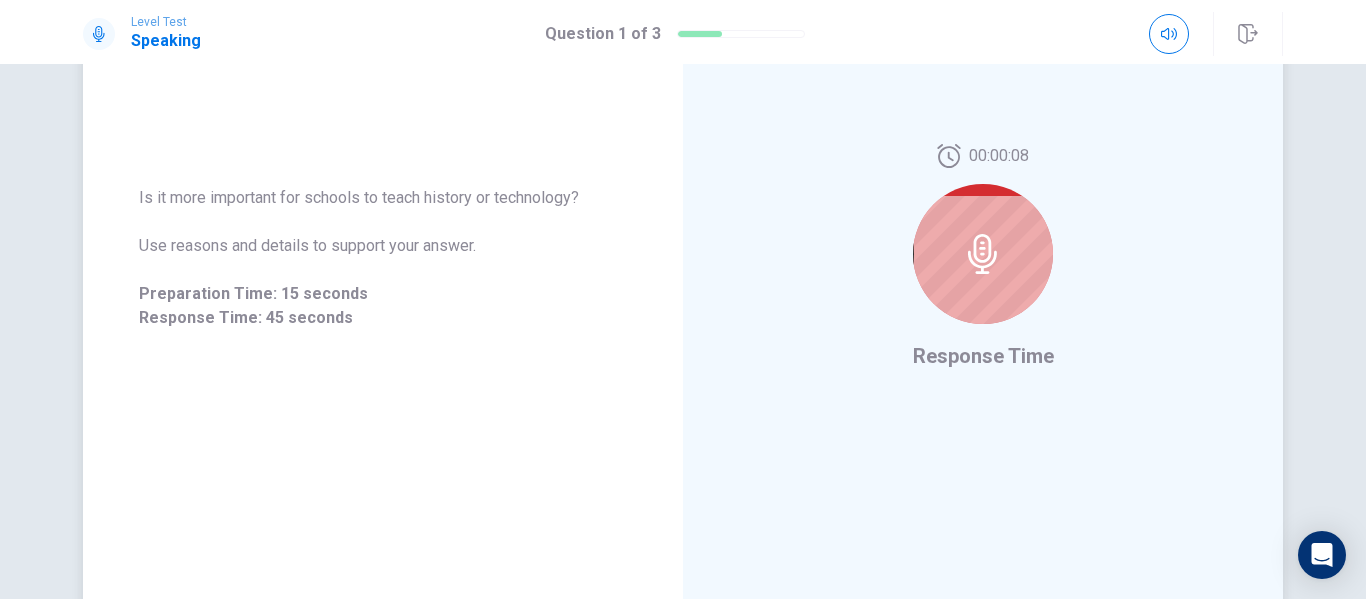 click at bounding box center (983, 254) 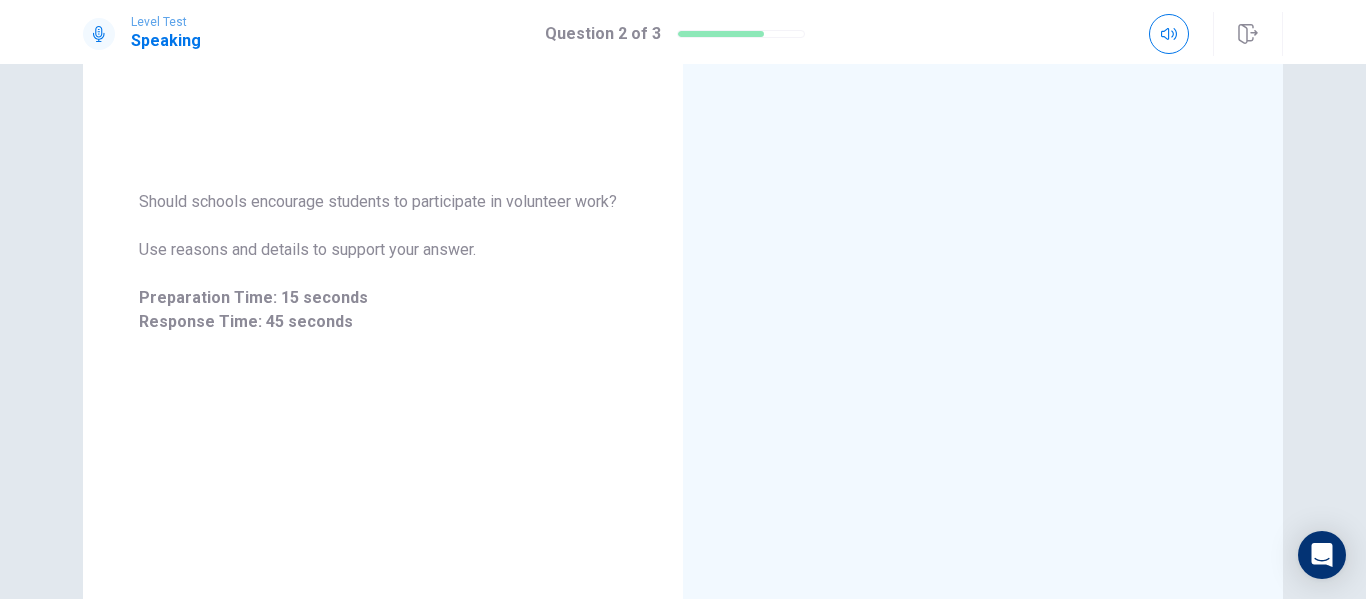 scroll, scrollTop: 282, scrollLeft: 0, axis: vertical 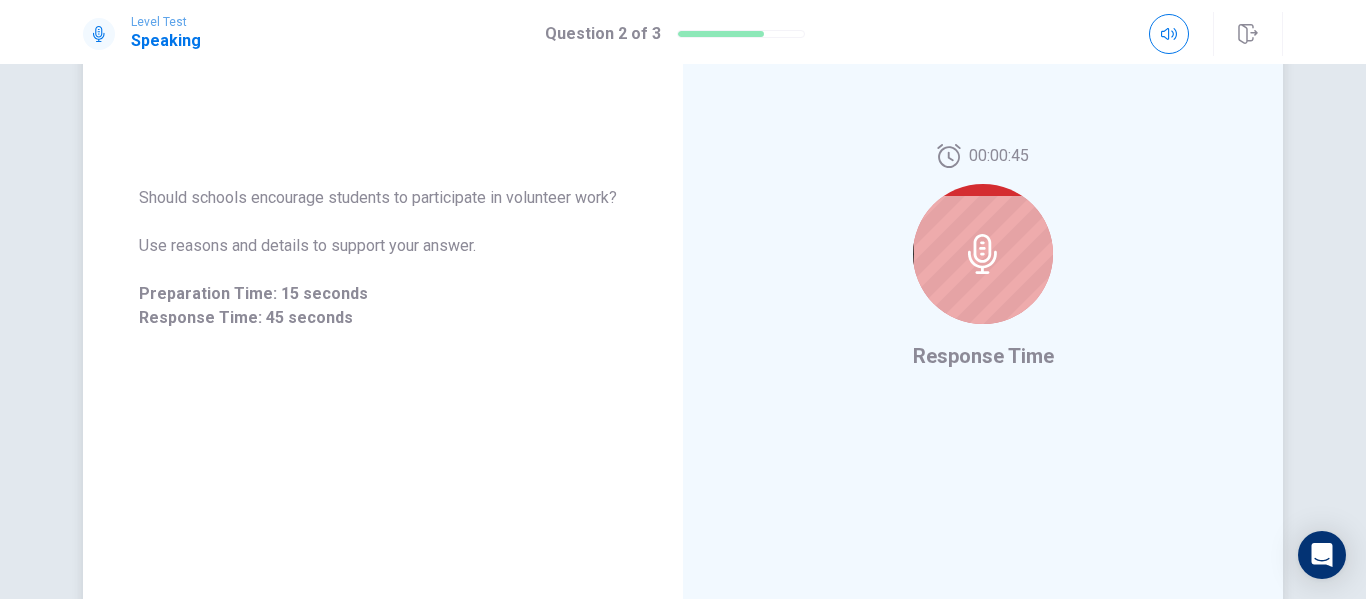 click at bounding box center (983, 254) 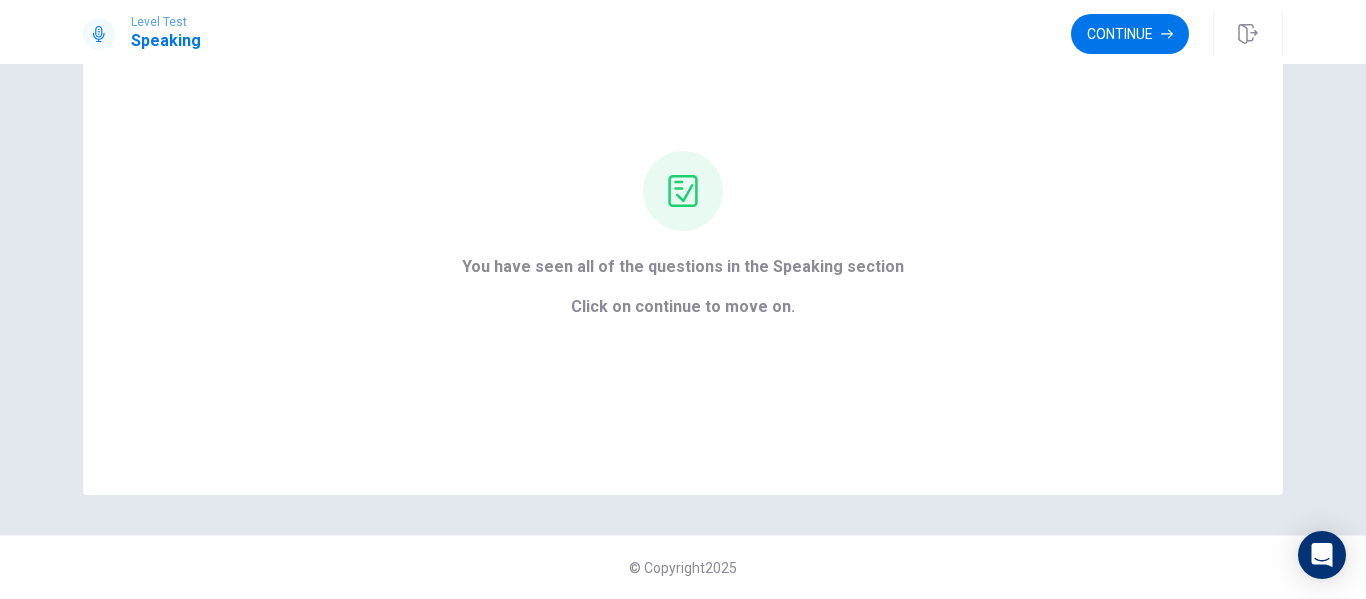 scroll, scrollTop: 129, scrollLeft: 0, axis: vertical 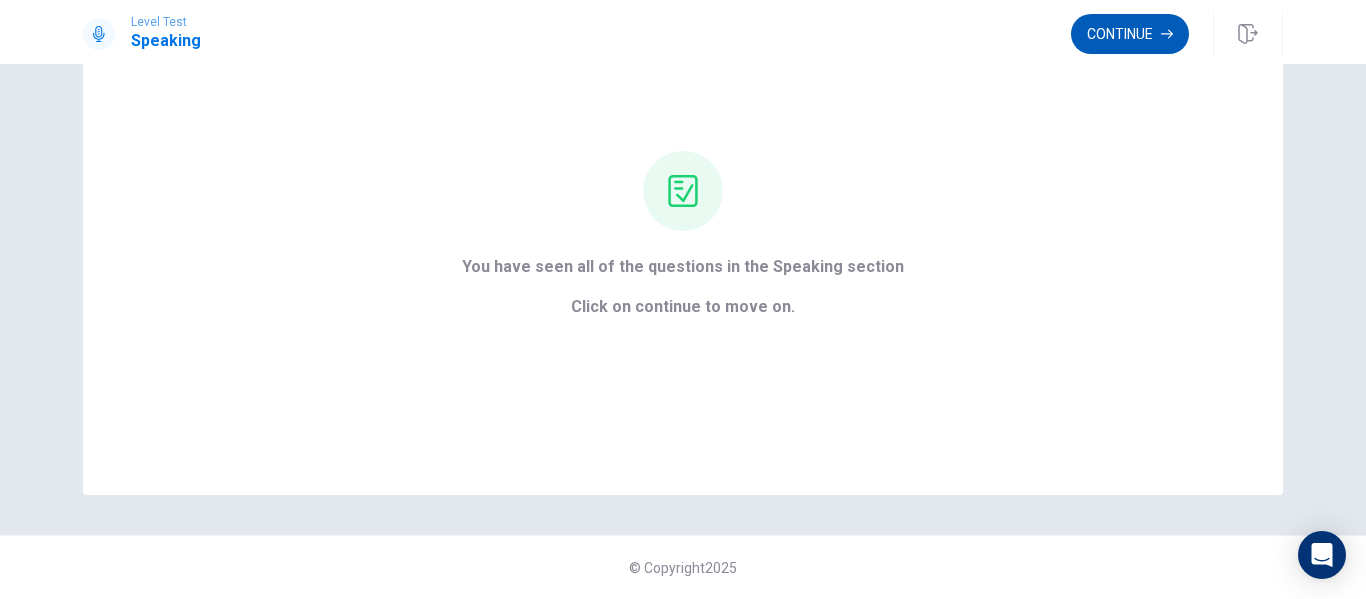 click on "Continue" at bounding box center (1130, 34) 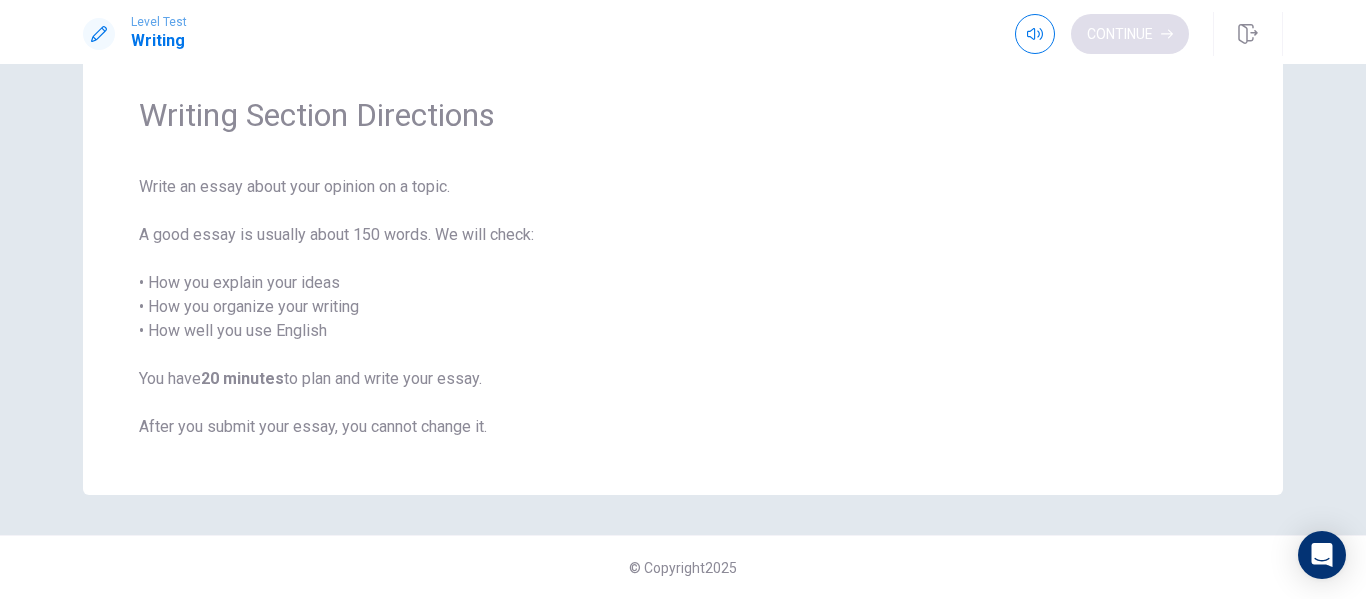 scroll, scrollTop: 65, scrollLeft: 0, axis: vertical 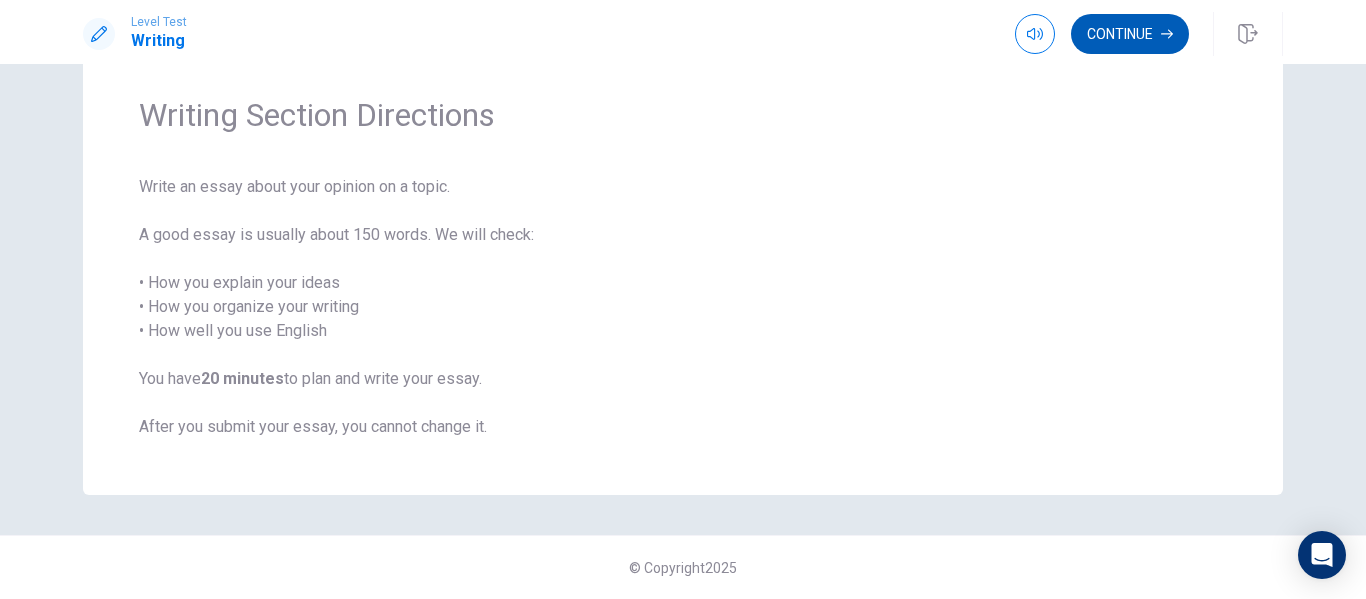 click on "Continue" at bounding box center [1130, 34] 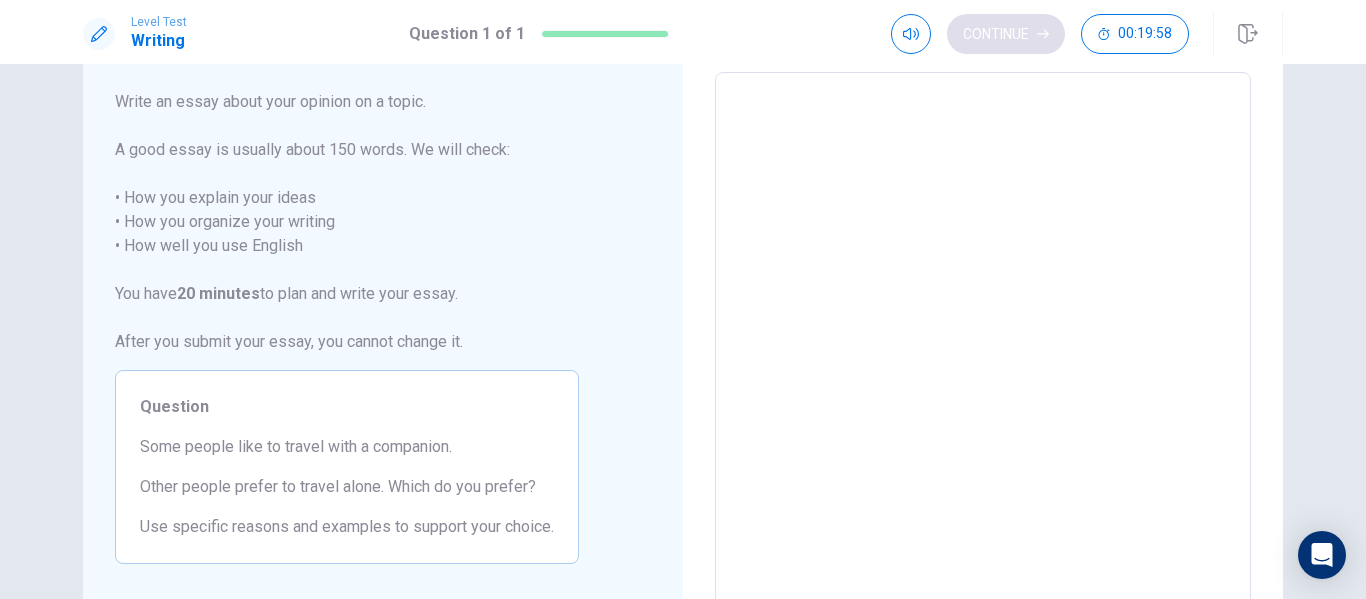 scroll, scrollTop: 0, scrollLeft: 0, axis: both 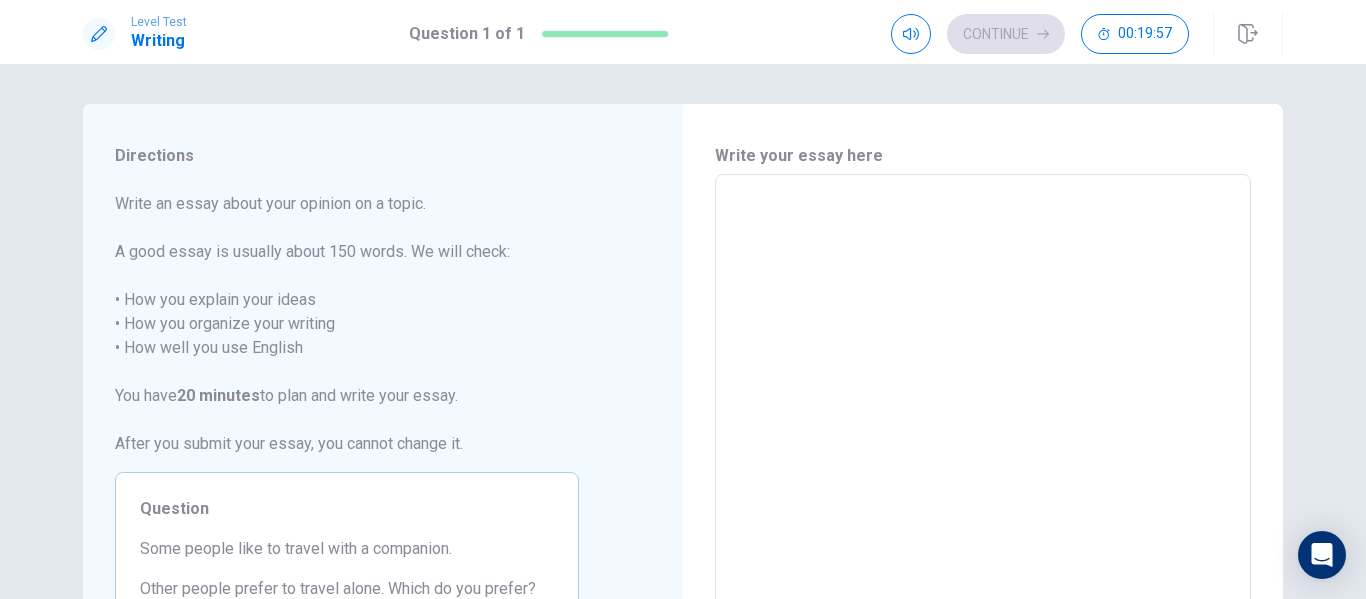 click at bounding box center (983, 451) 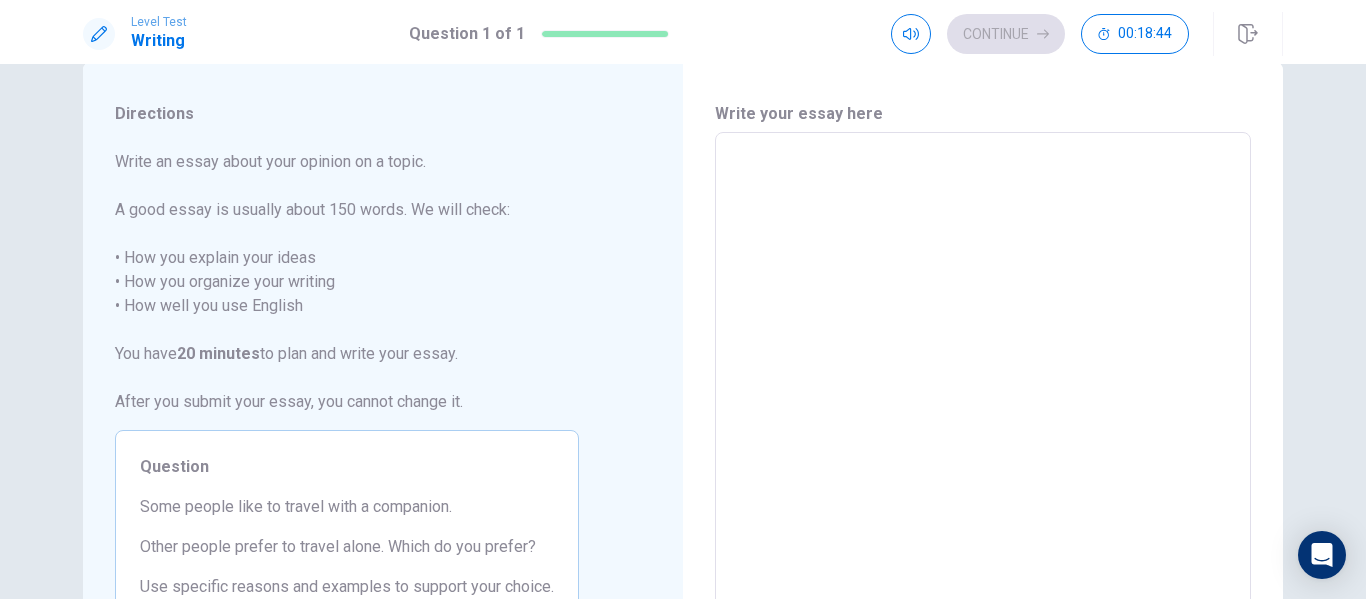 scroll, scrollTop: 47, scrollLeft: 0, axis: vertical 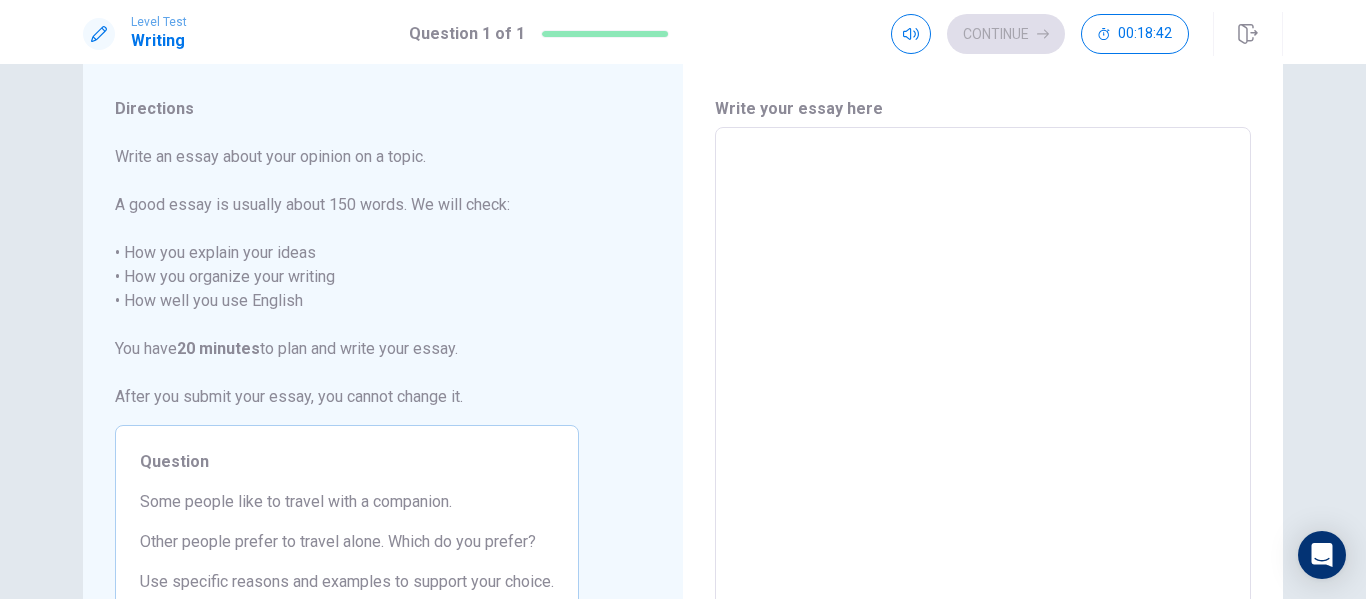 type on "q" 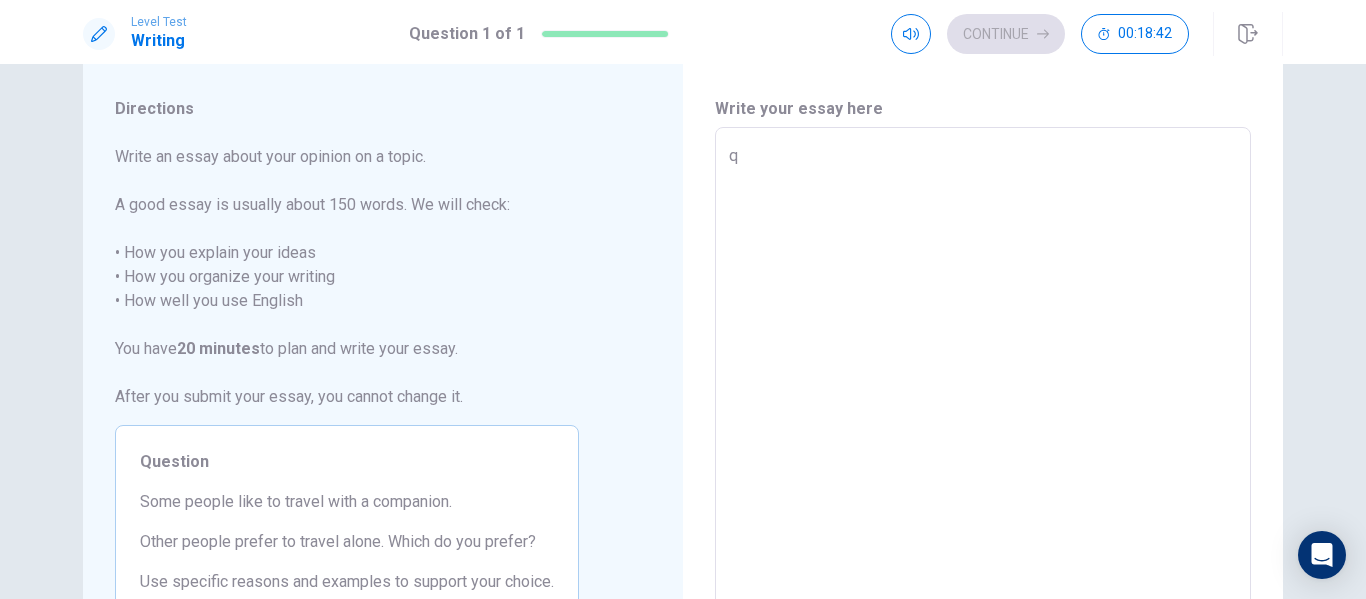 type on "x" 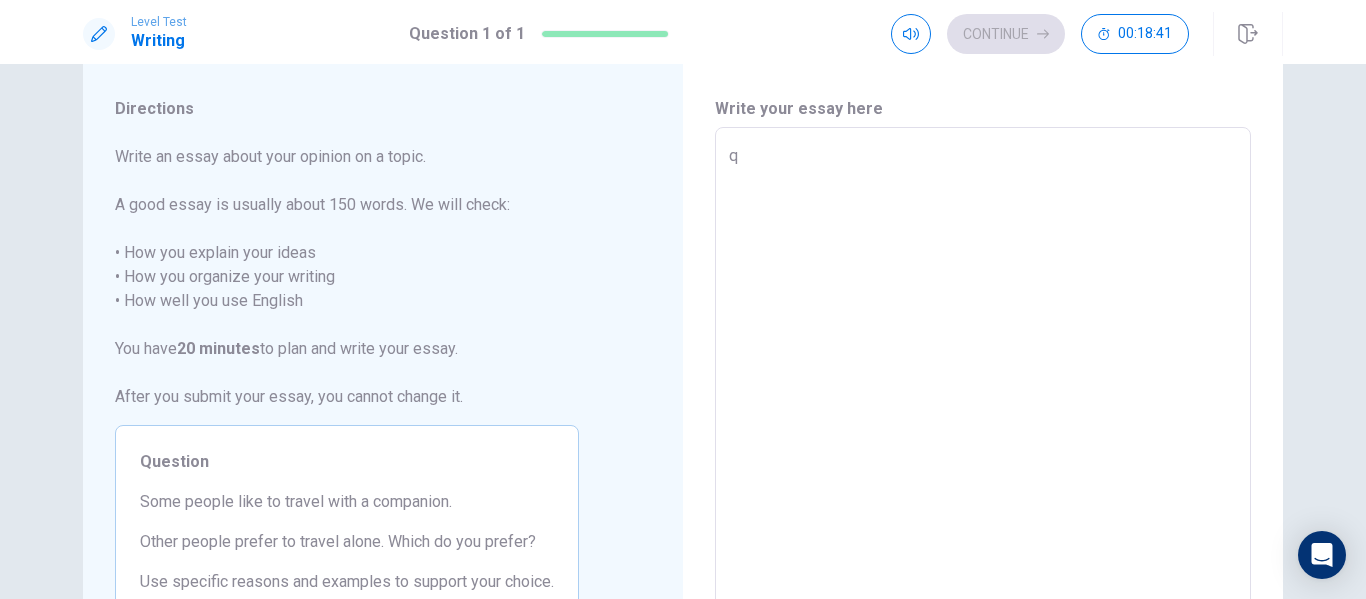 type on "qu" 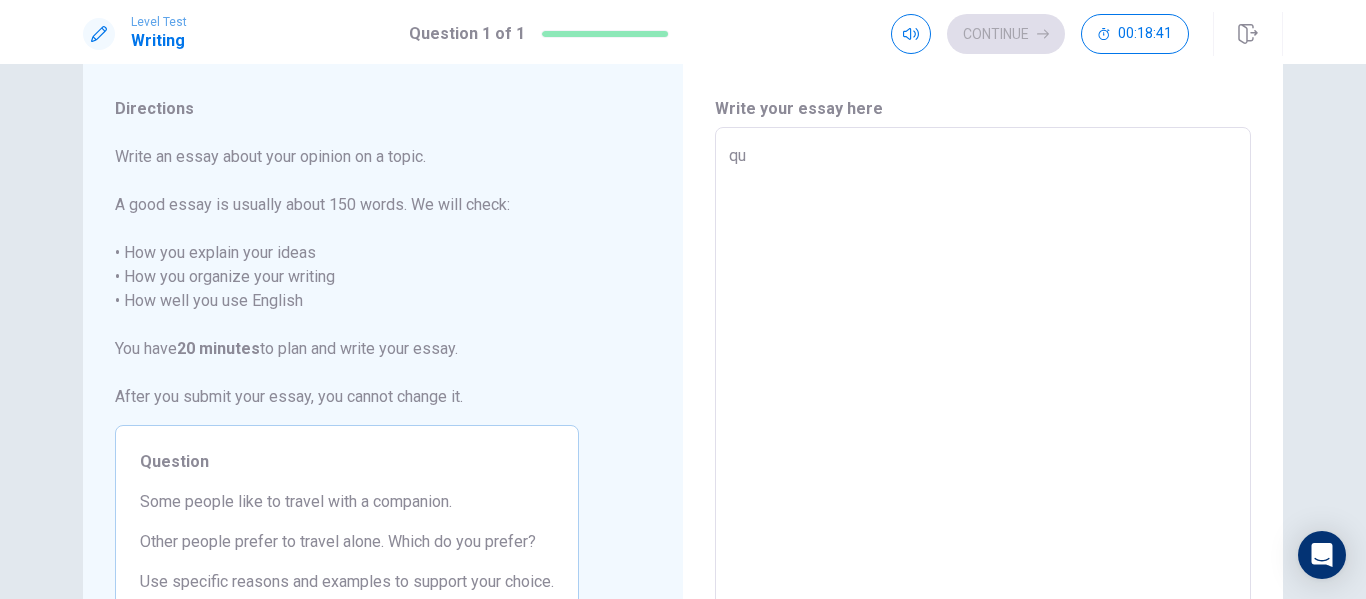 type on "x" 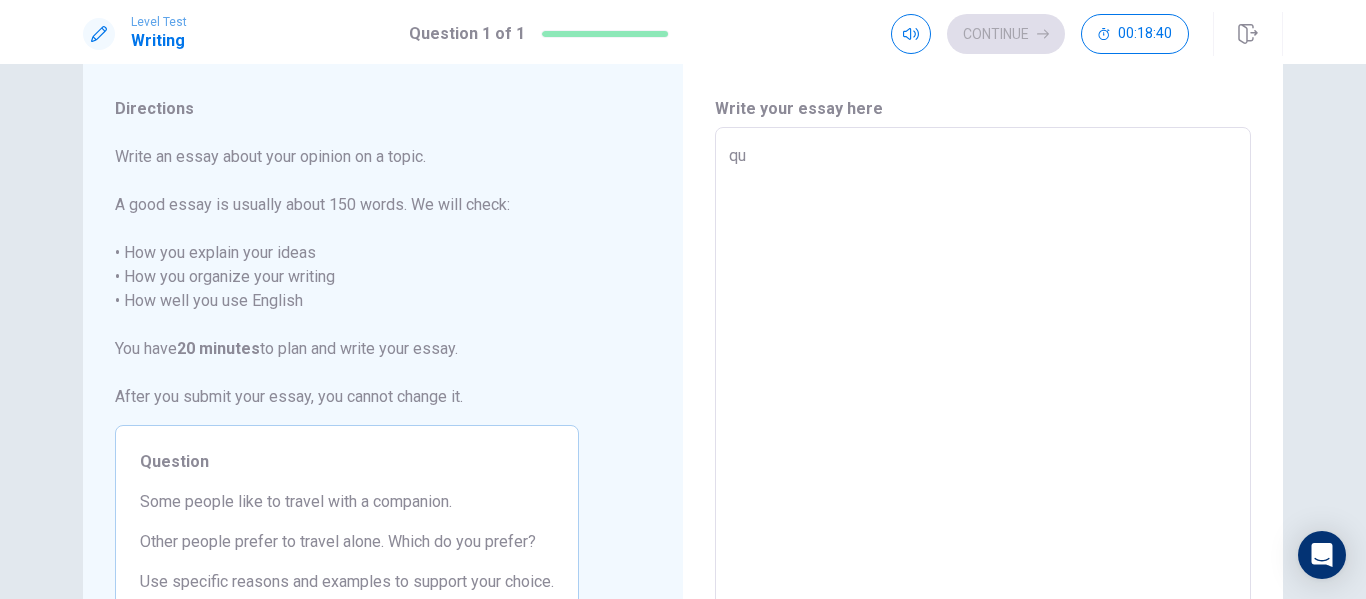 type on "que" 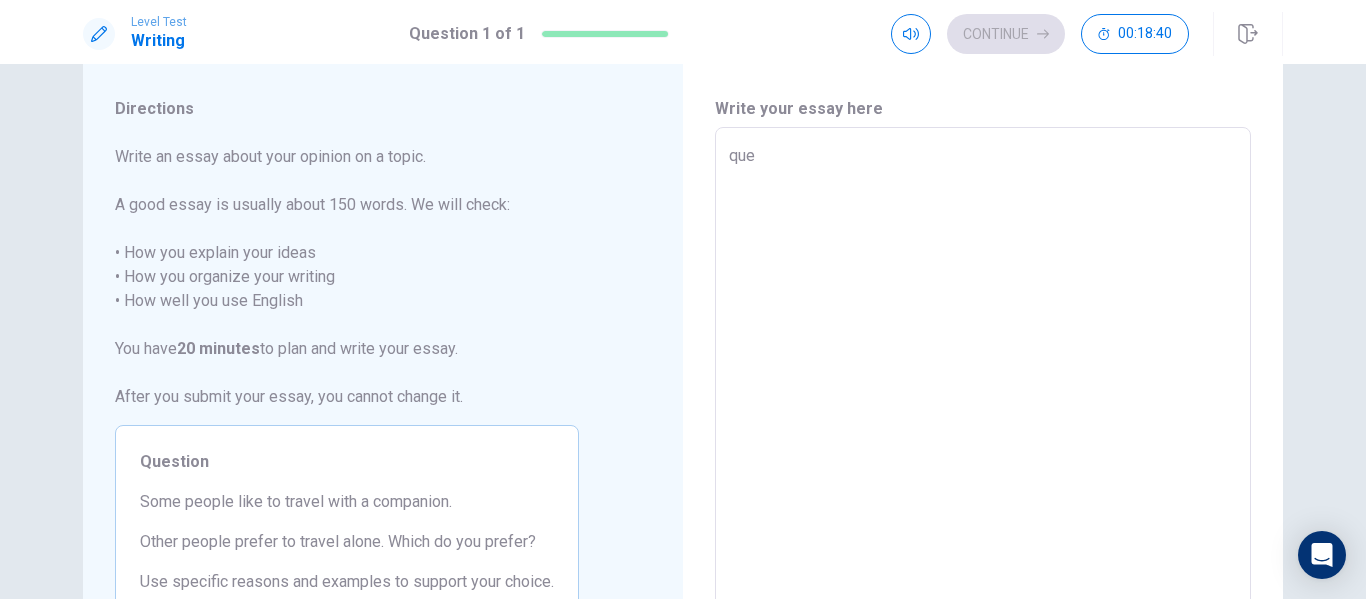 type on "x" 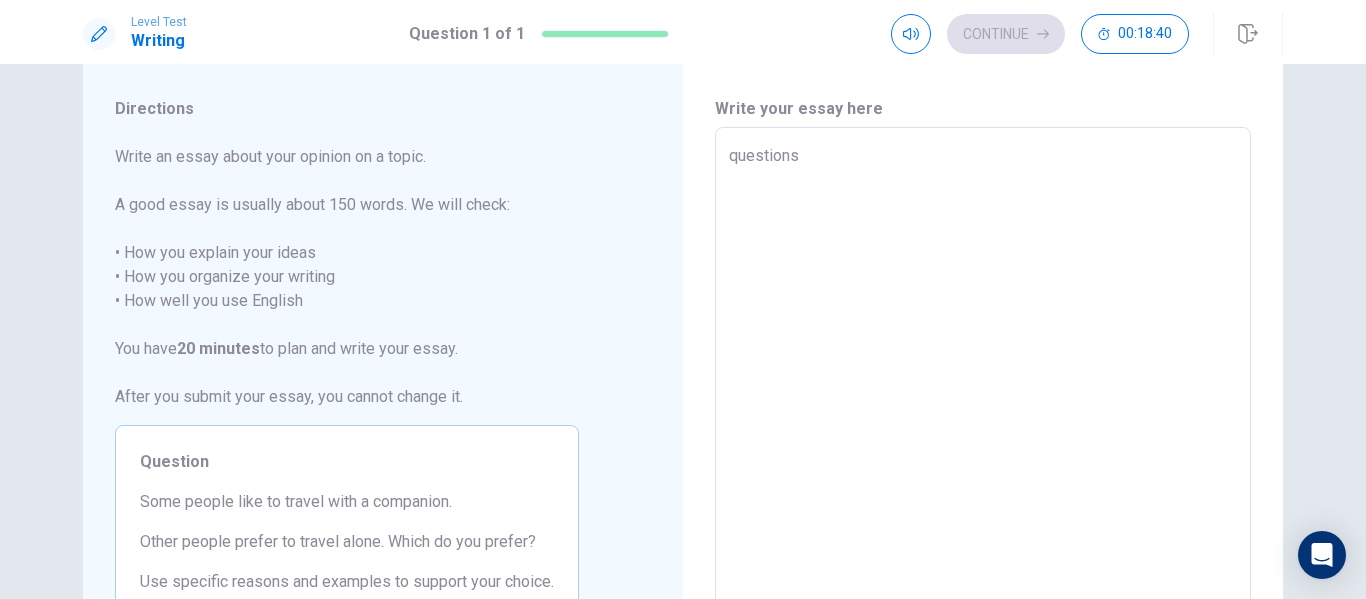 type on "x" 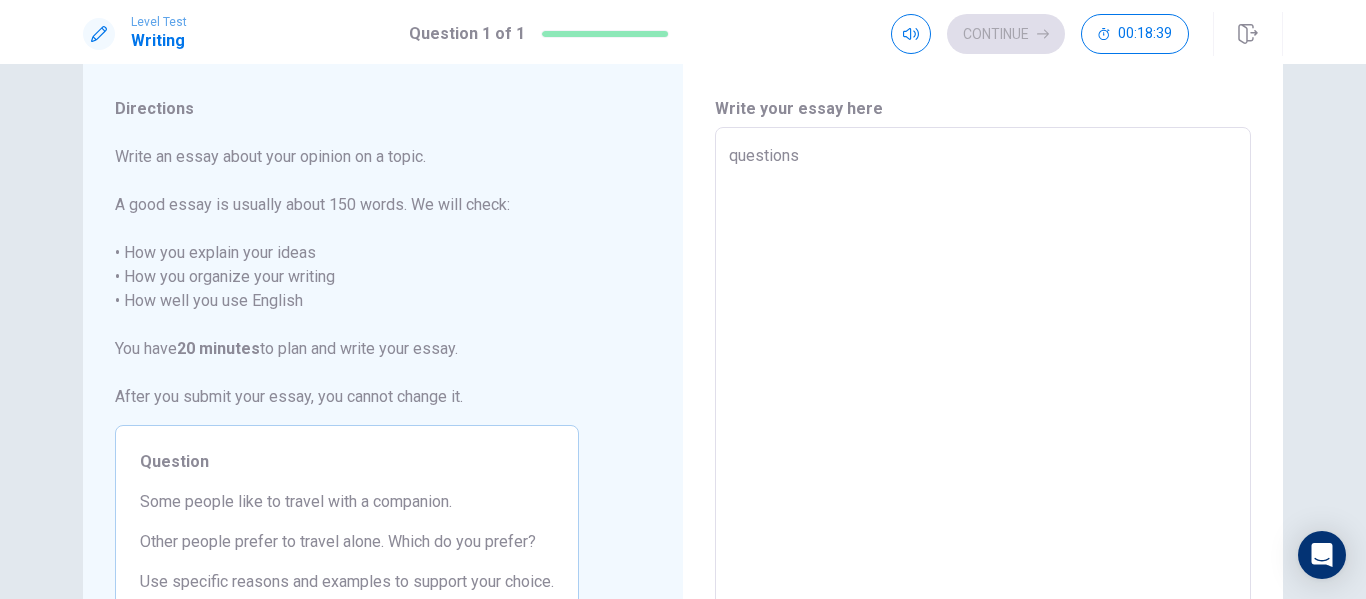 type on "quest" 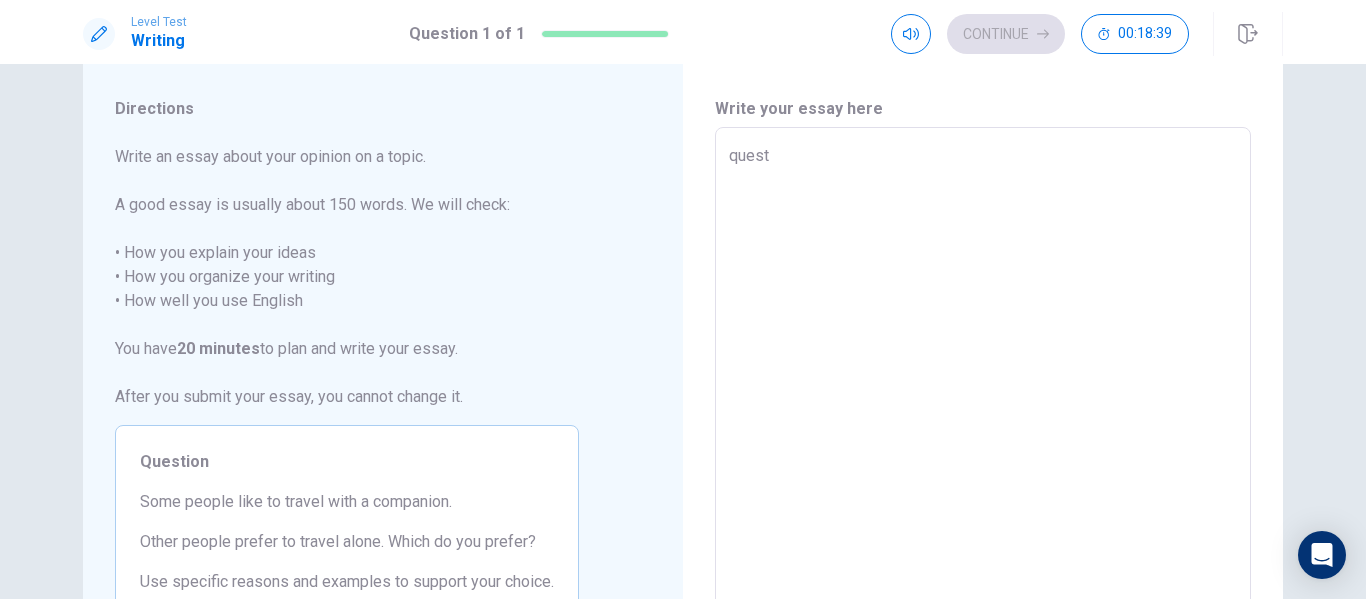 type on "x" 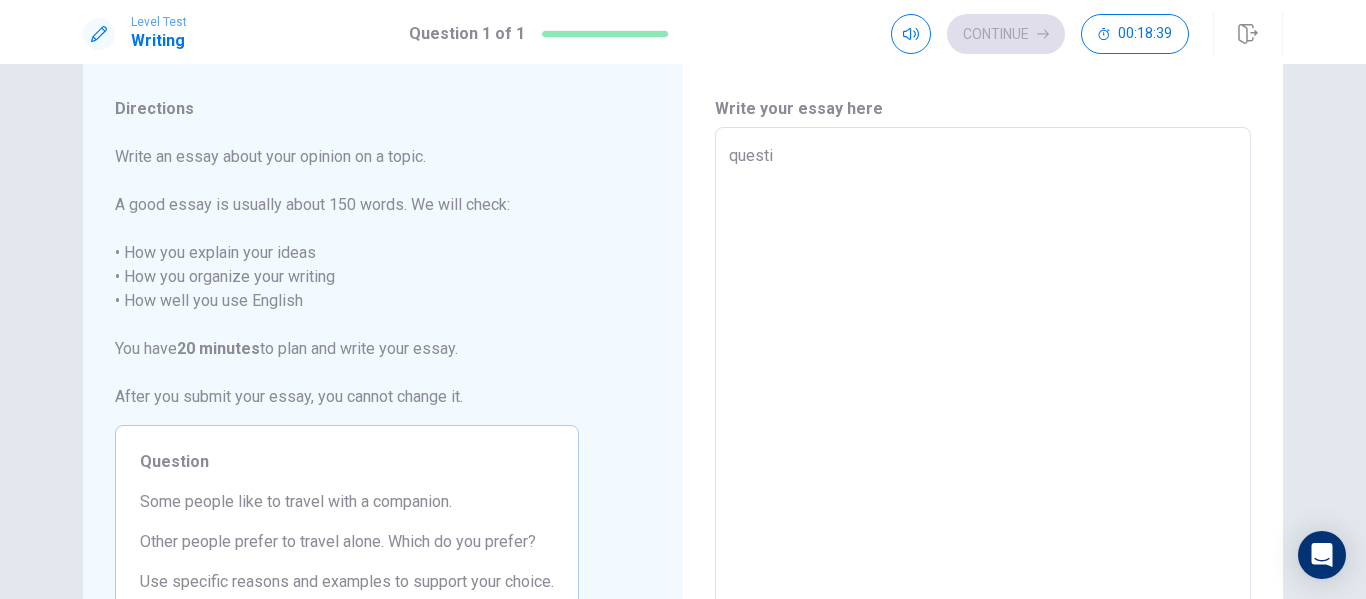 type on "x" 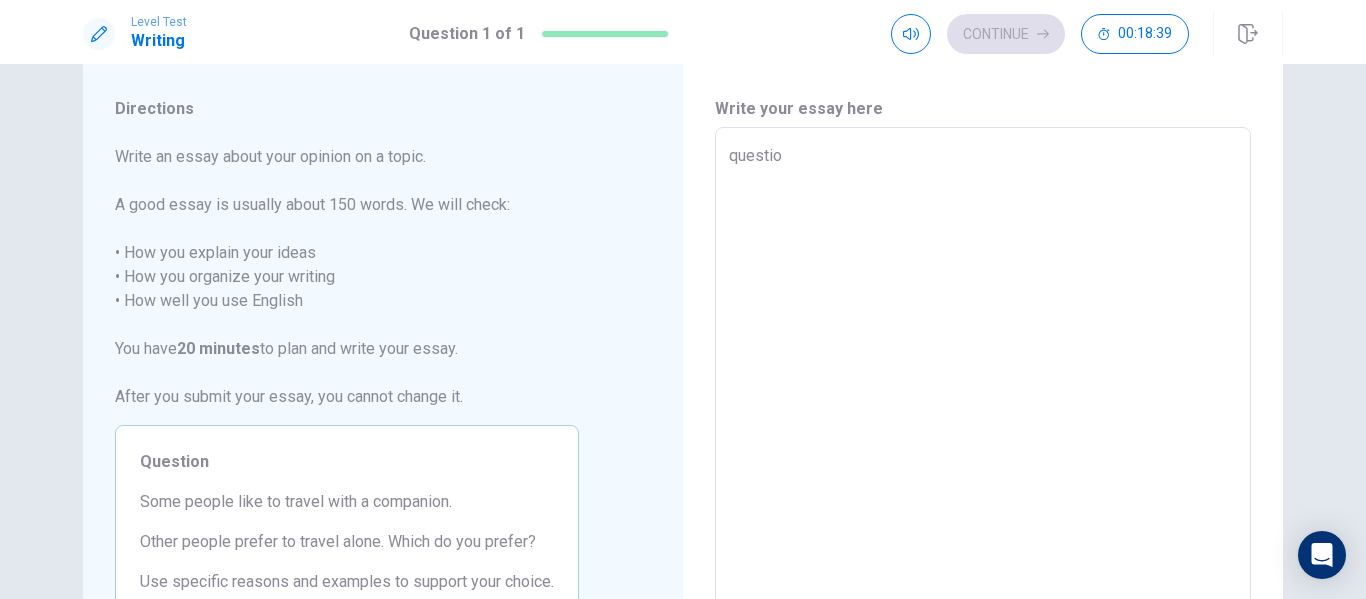 type on "x" 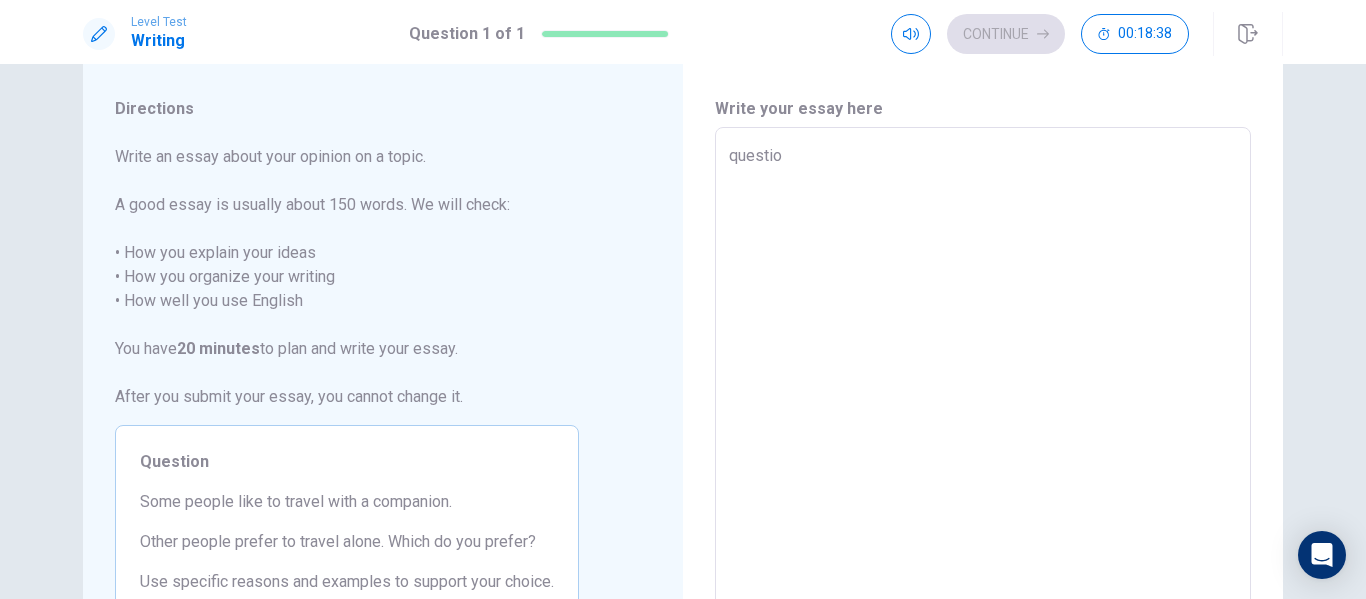 type on "question" 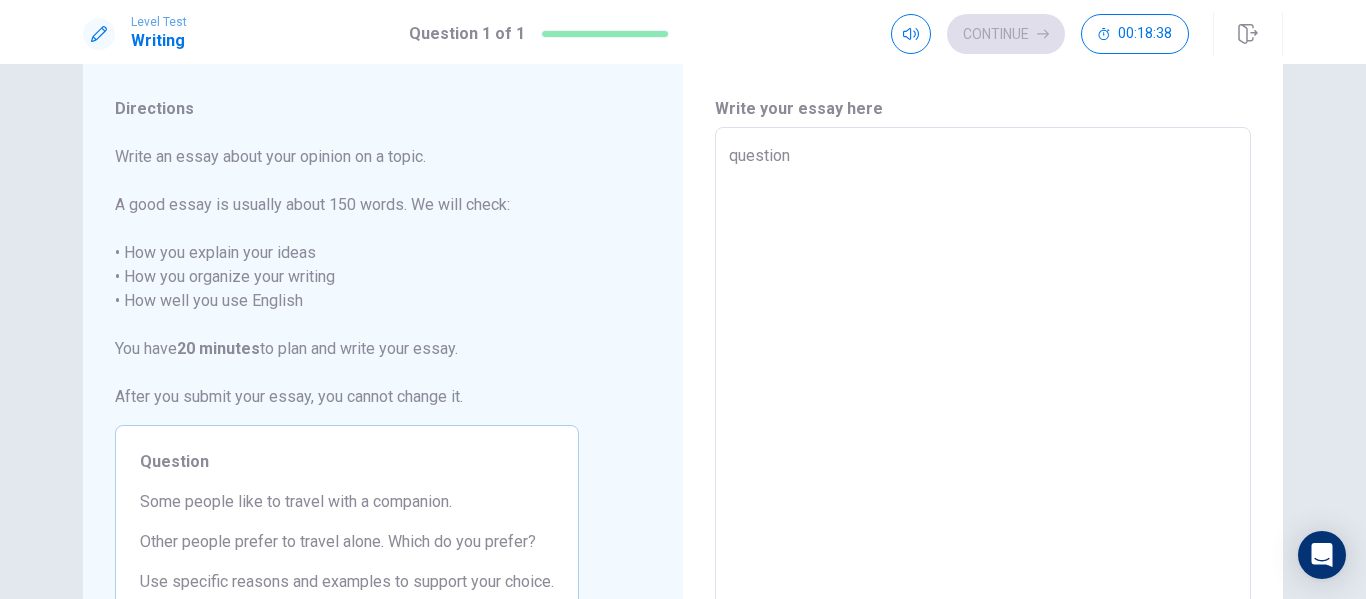 type on "x" 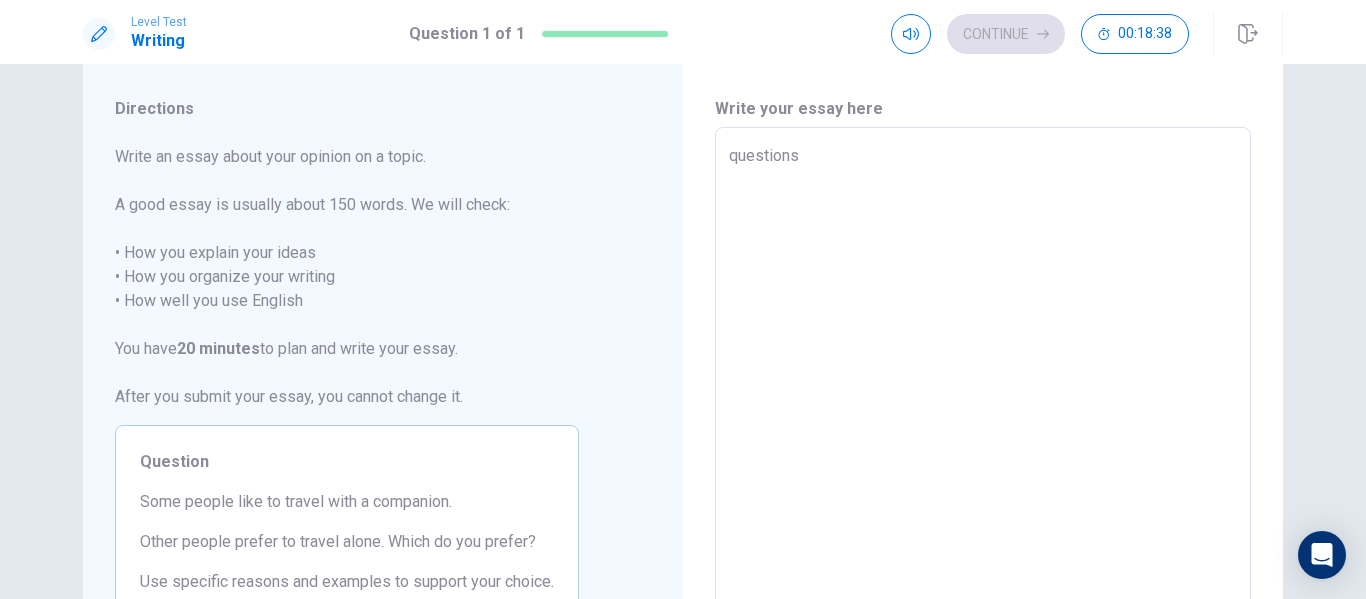 type on "x" 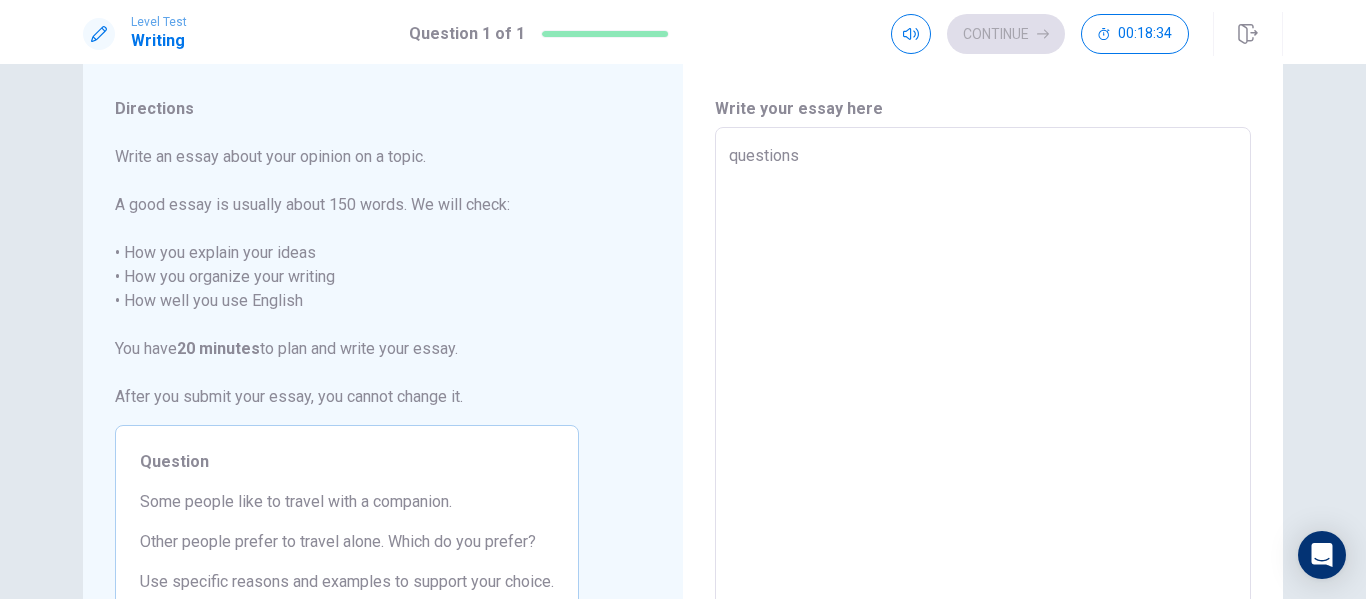 type on "x" 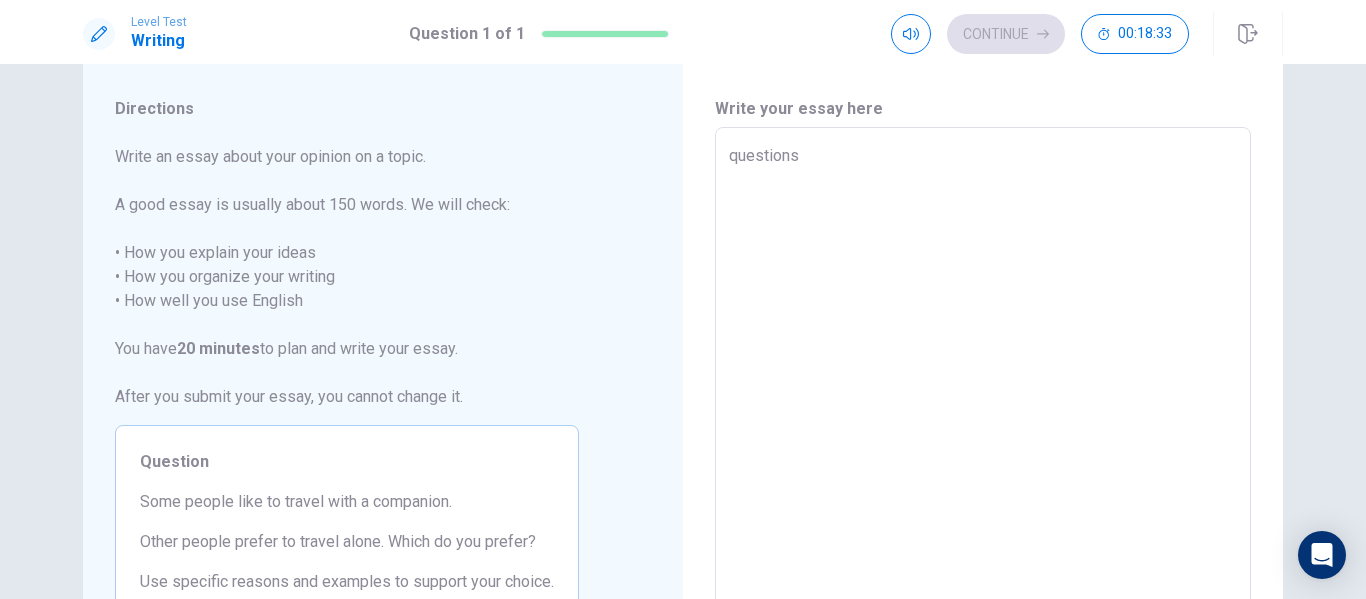 type on "questions" 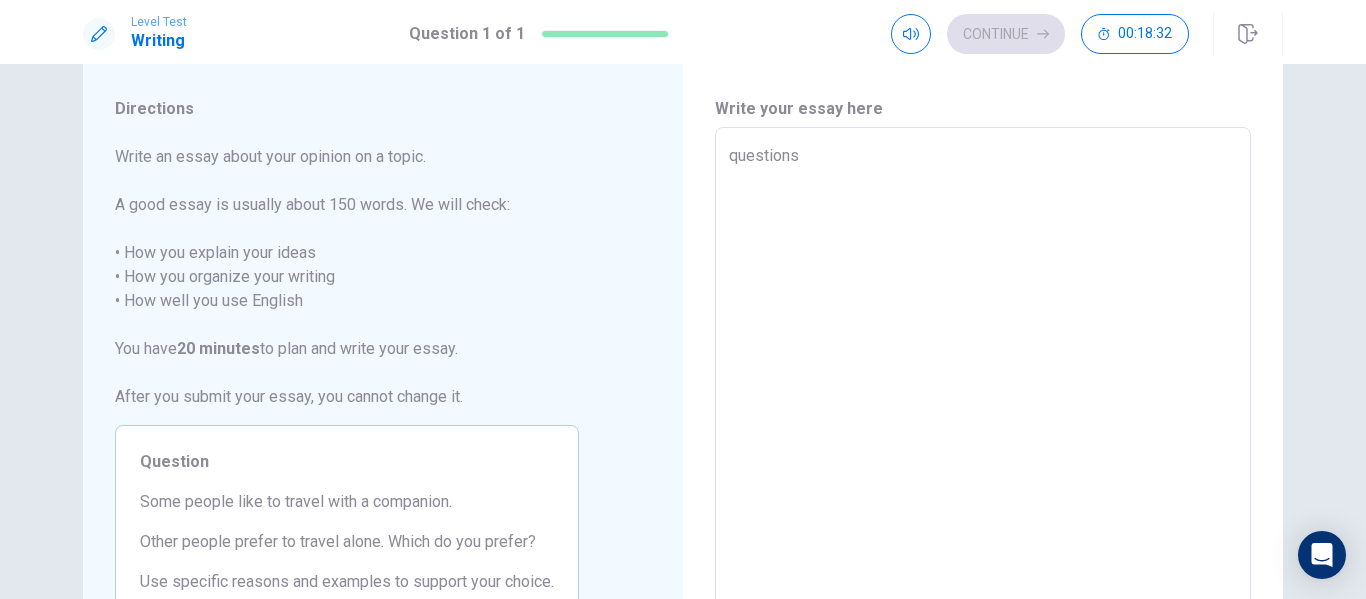 type on "x" 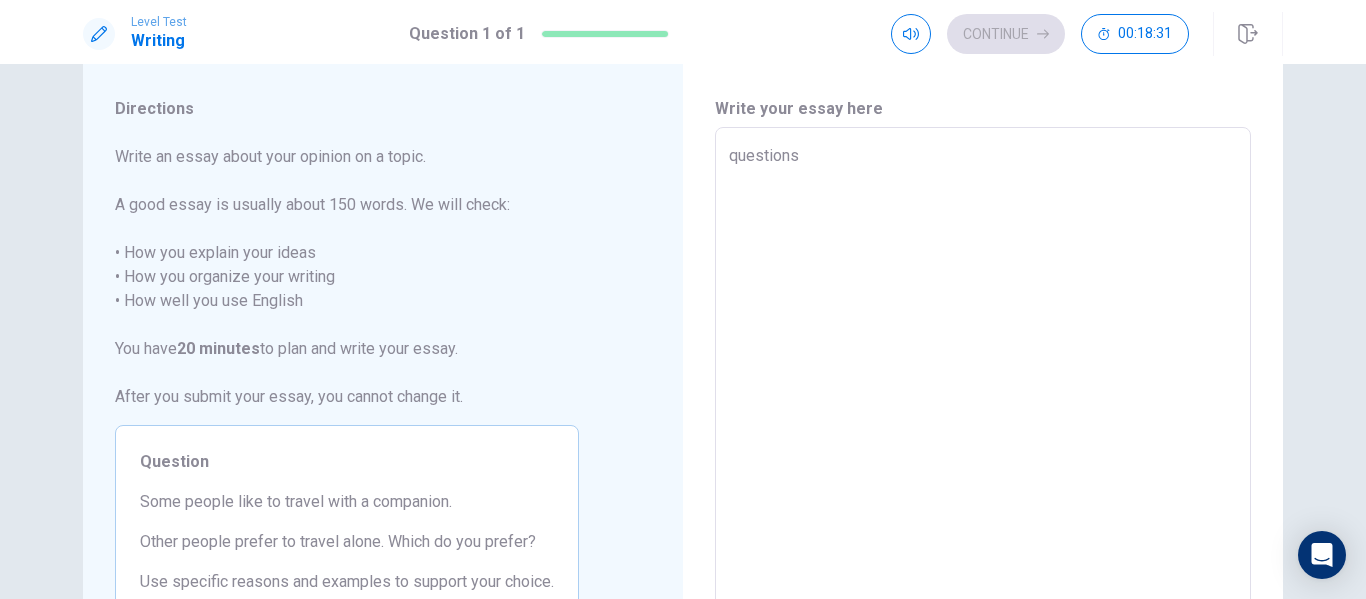 type on "questions
s" 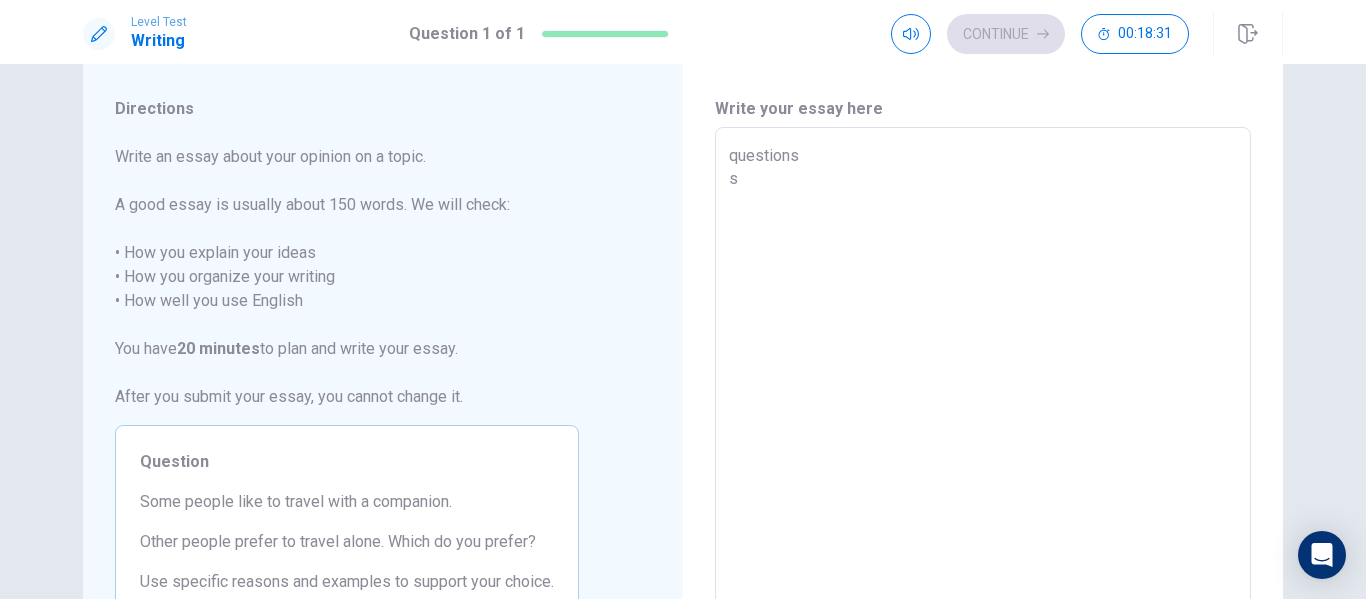 type on "x" 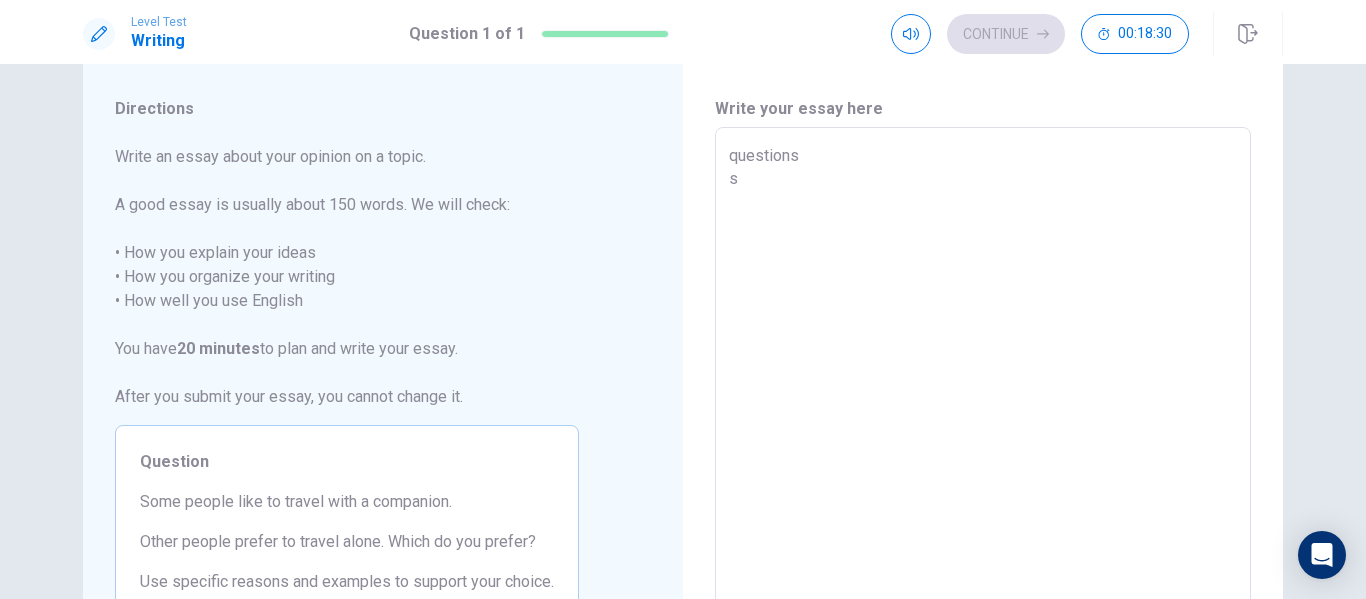 type on "questions
sone" 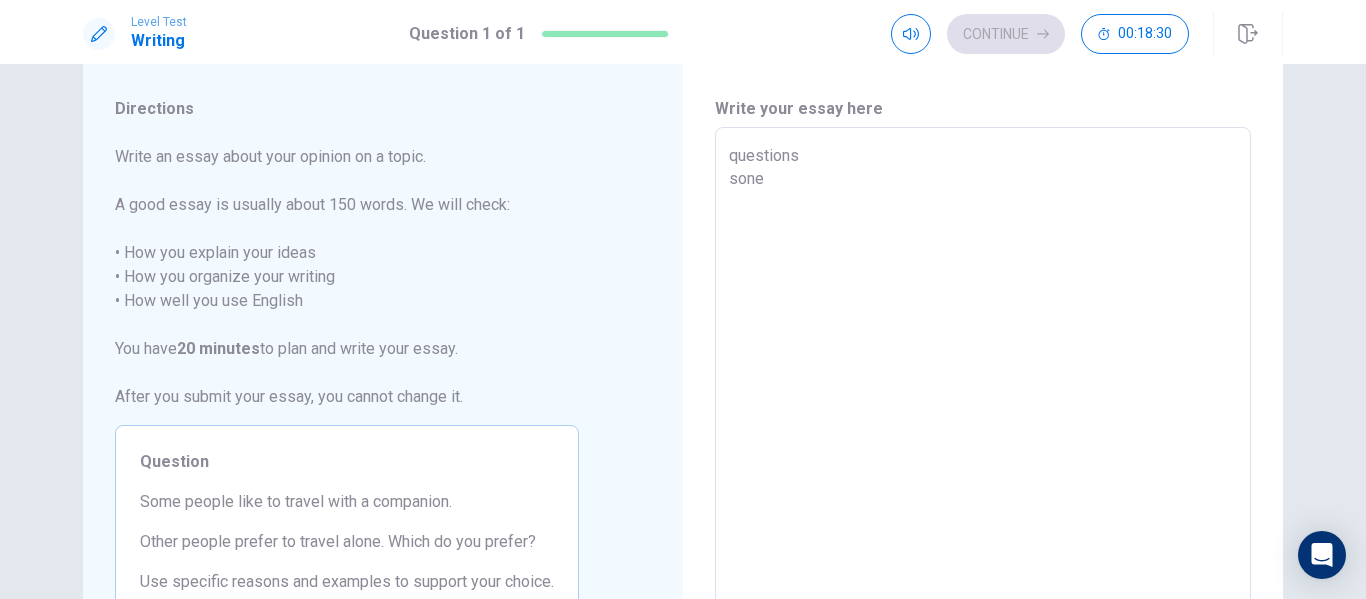 type on "x" 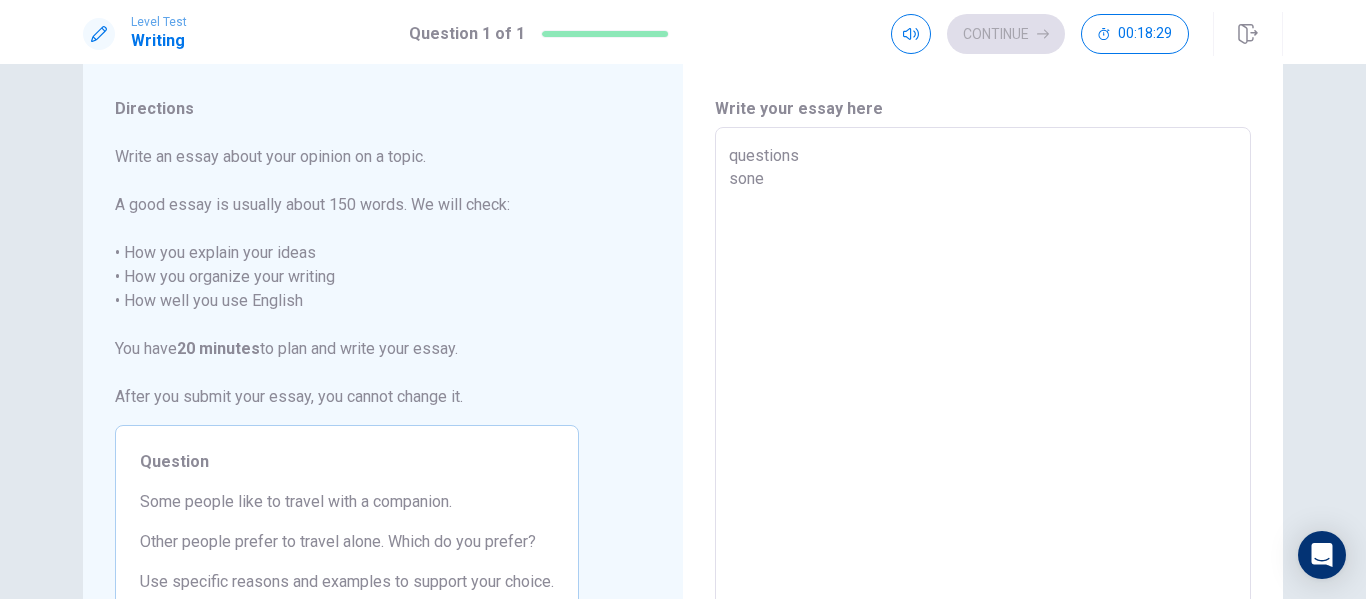type on "questions
somep" 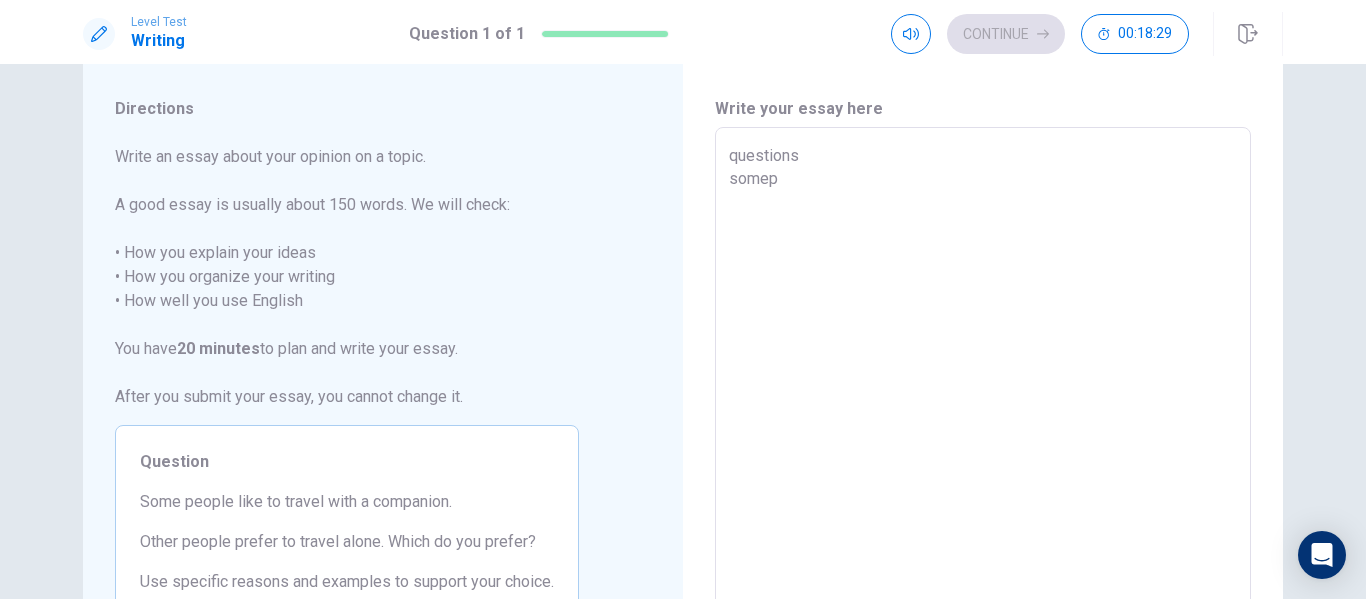 type on "x" 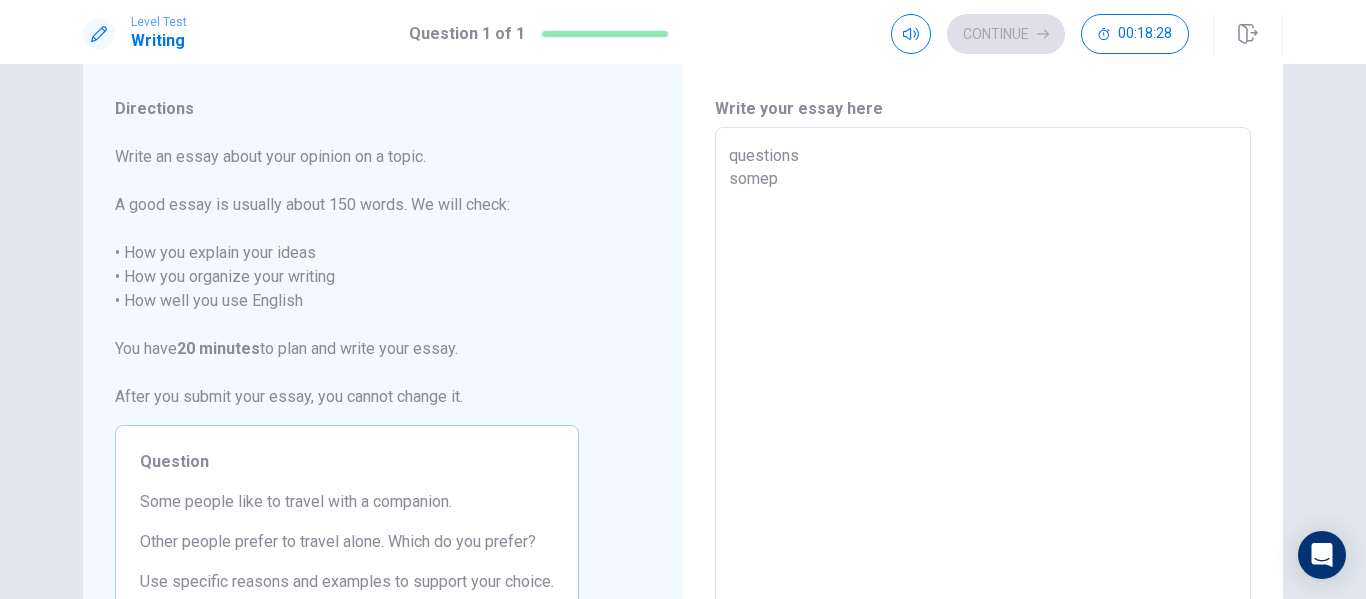 type on "questions
somepe" 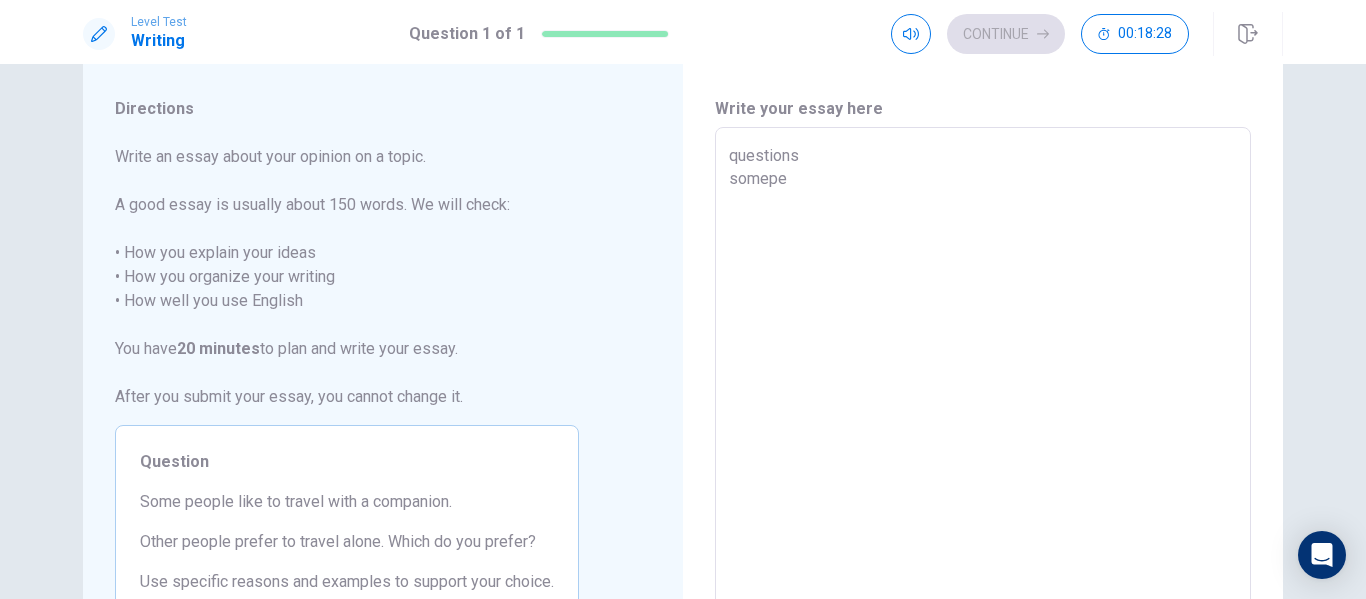 type on "x" 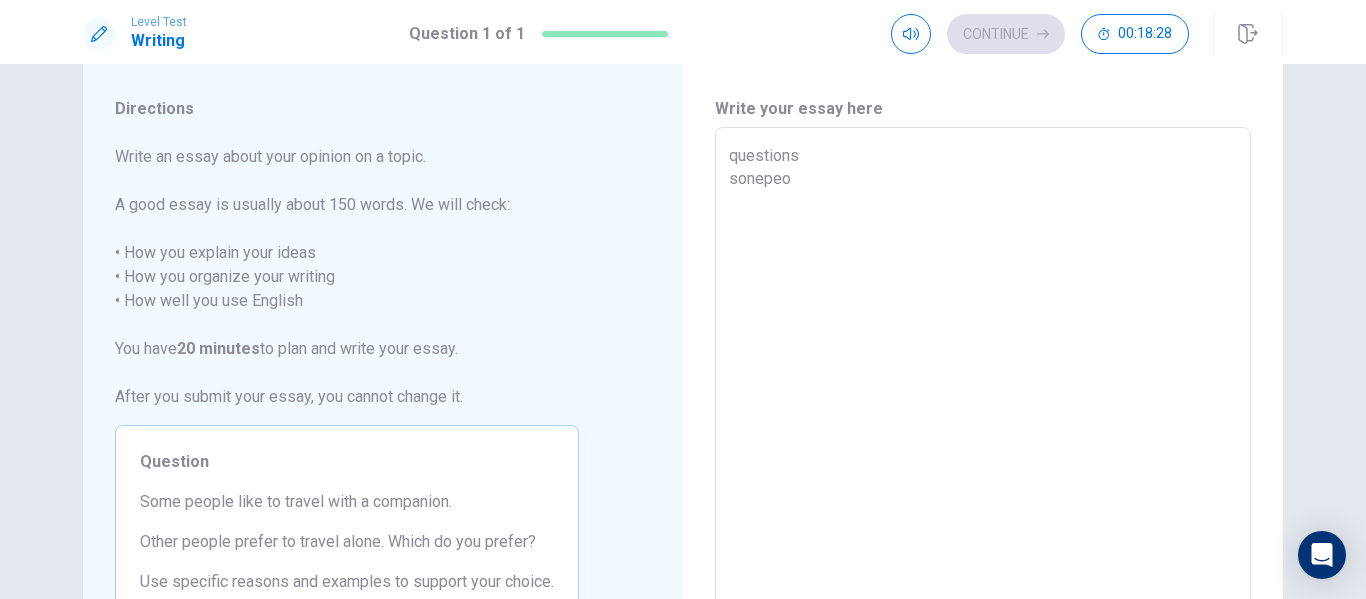 type on "x" 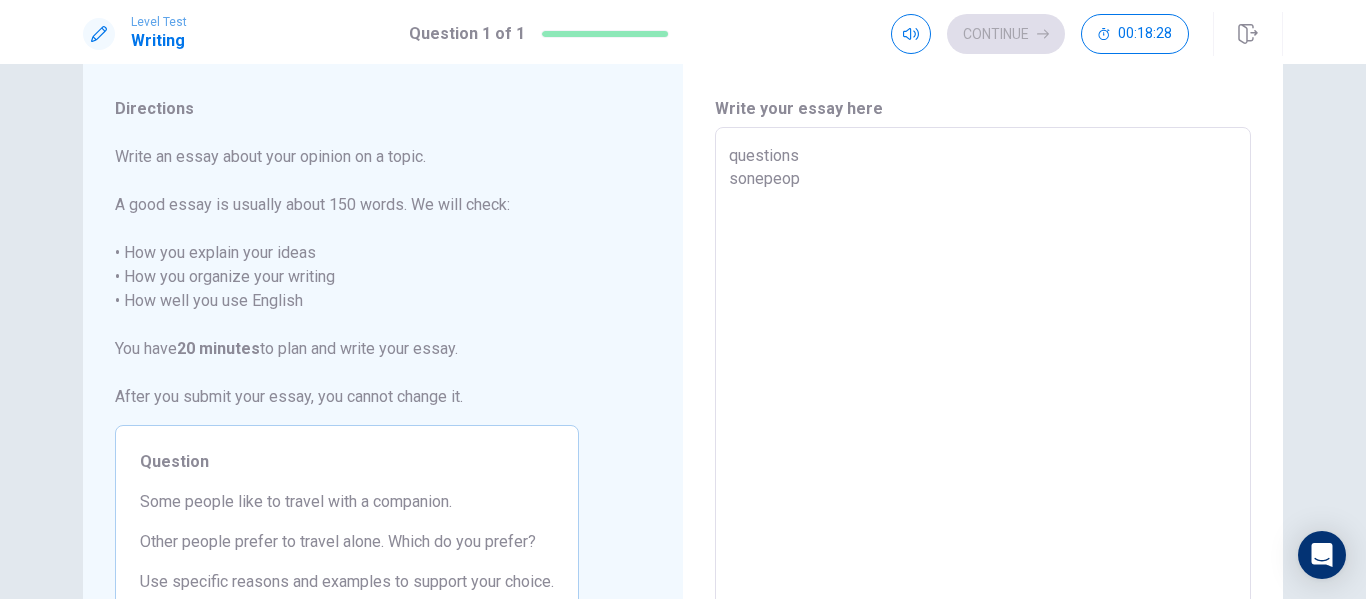 type on "x" 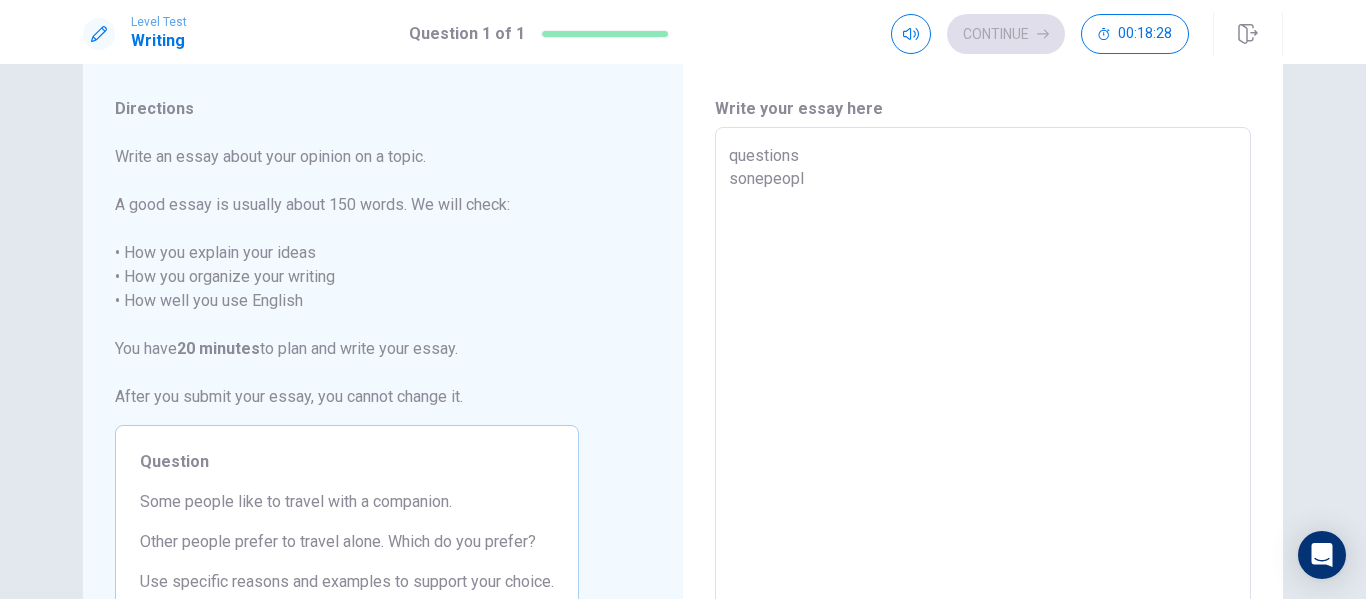 type on "x" 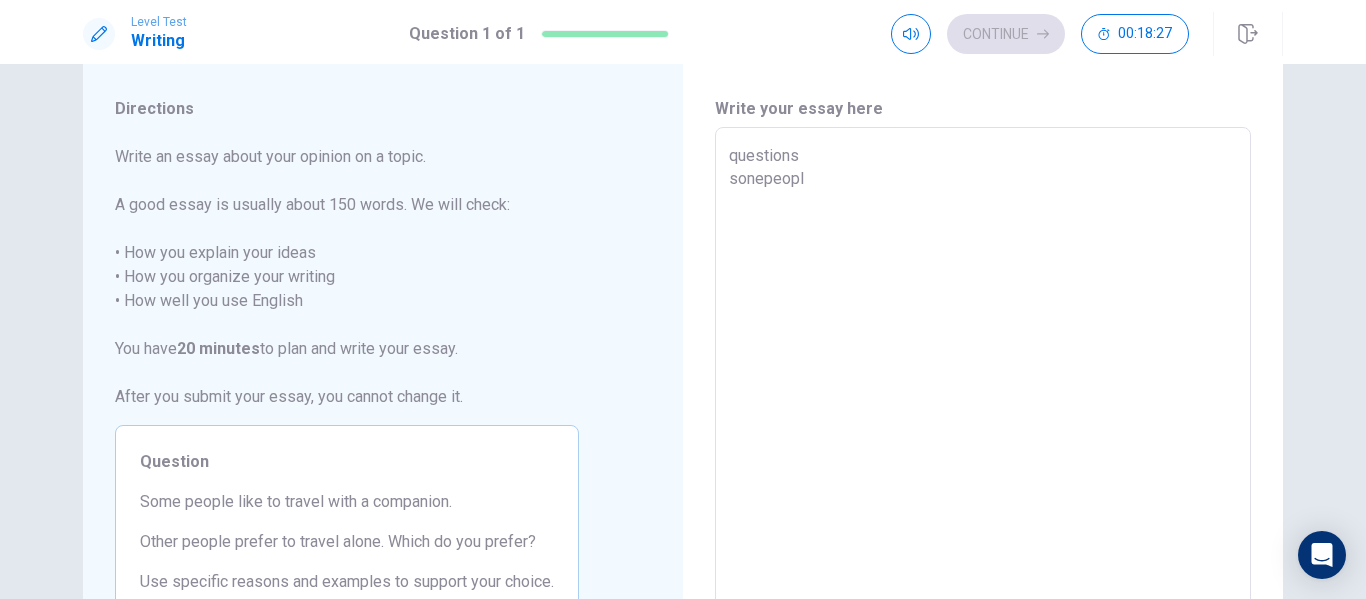 type on "questions
sonepeoplr" 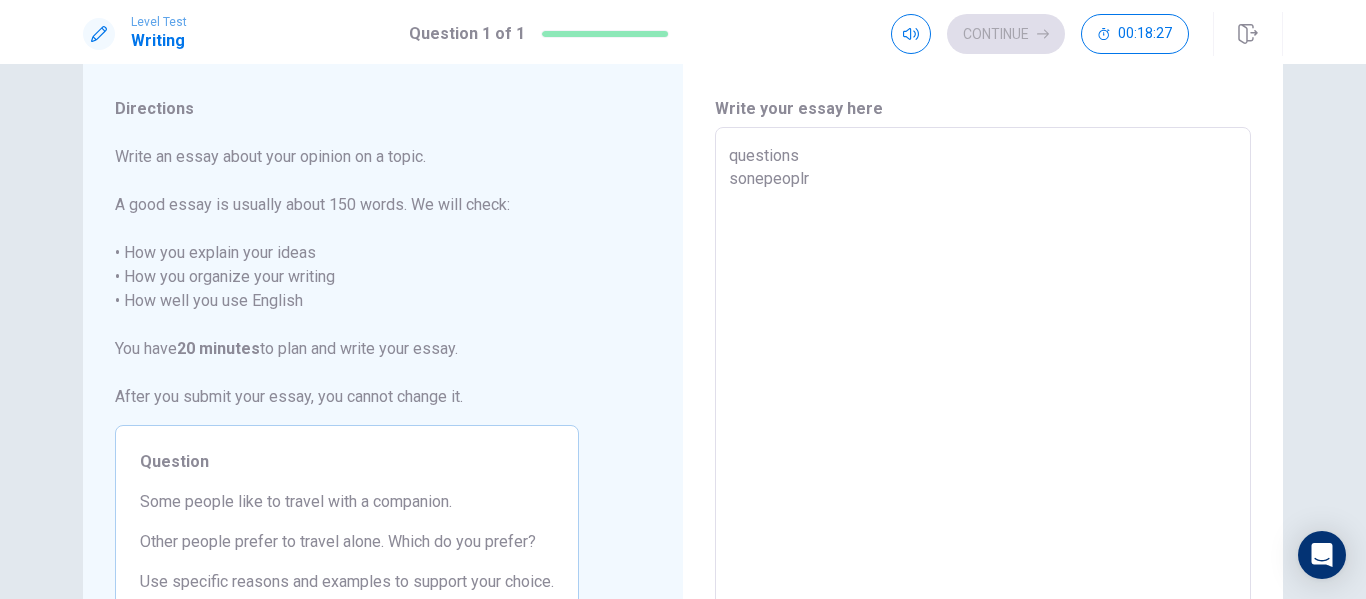 type on "x" 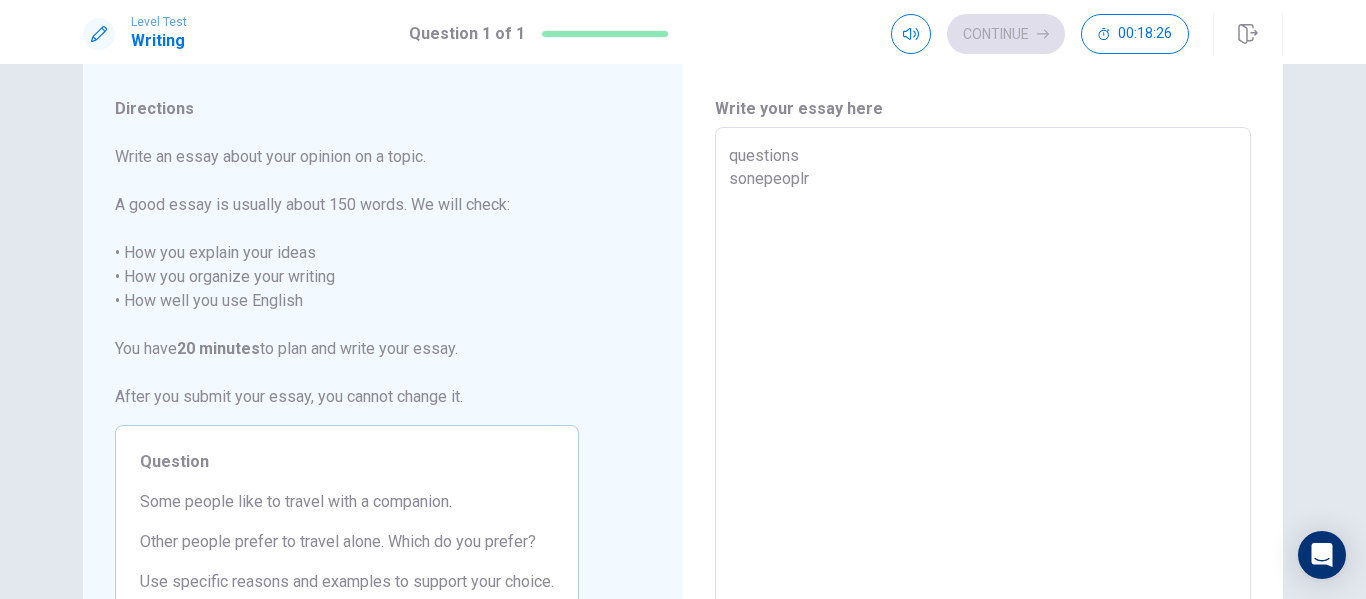 type on "questions
sonepeopl" 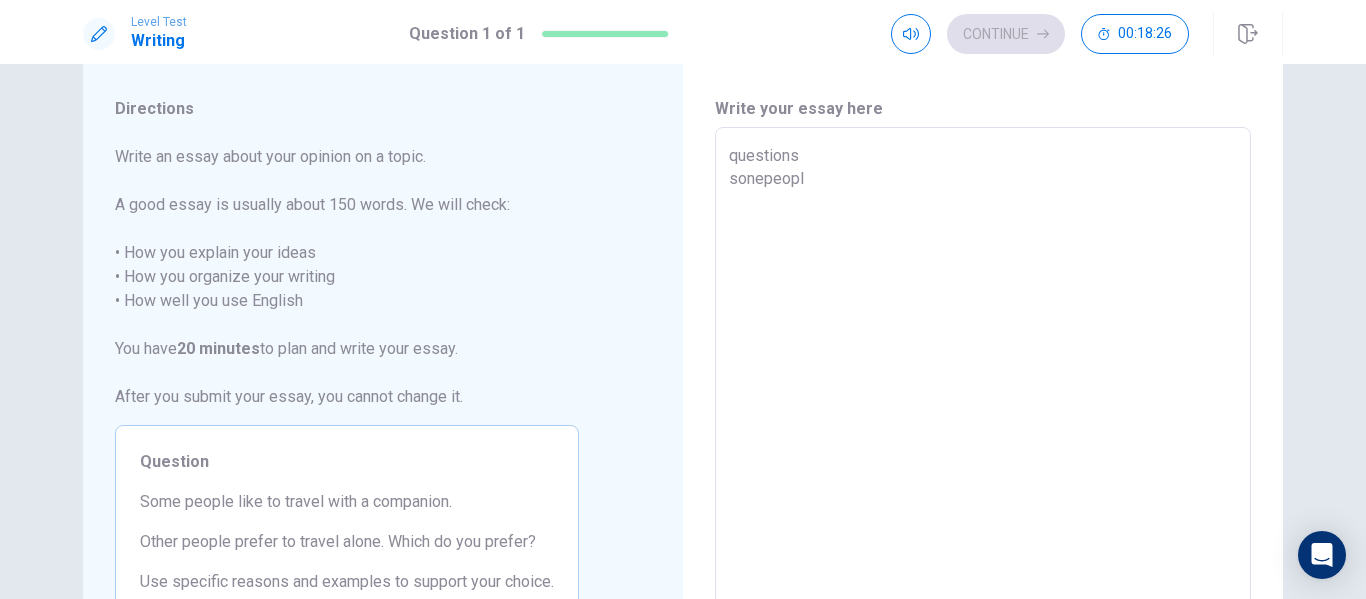 type on "x" 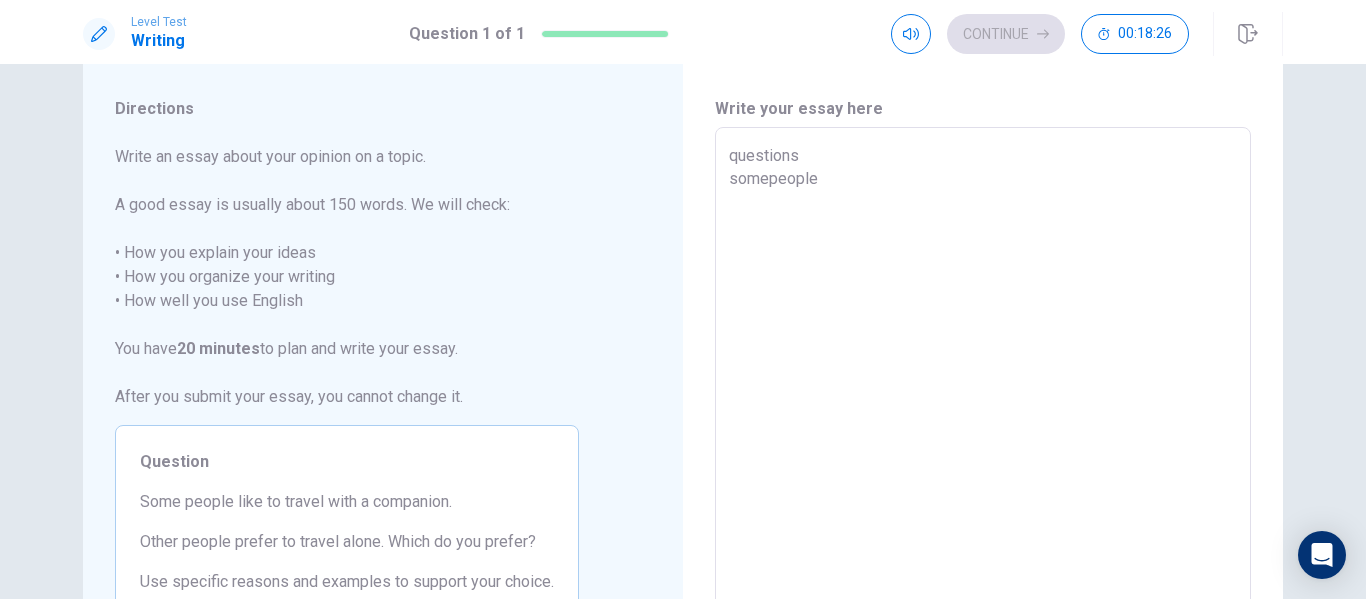 type on "x" 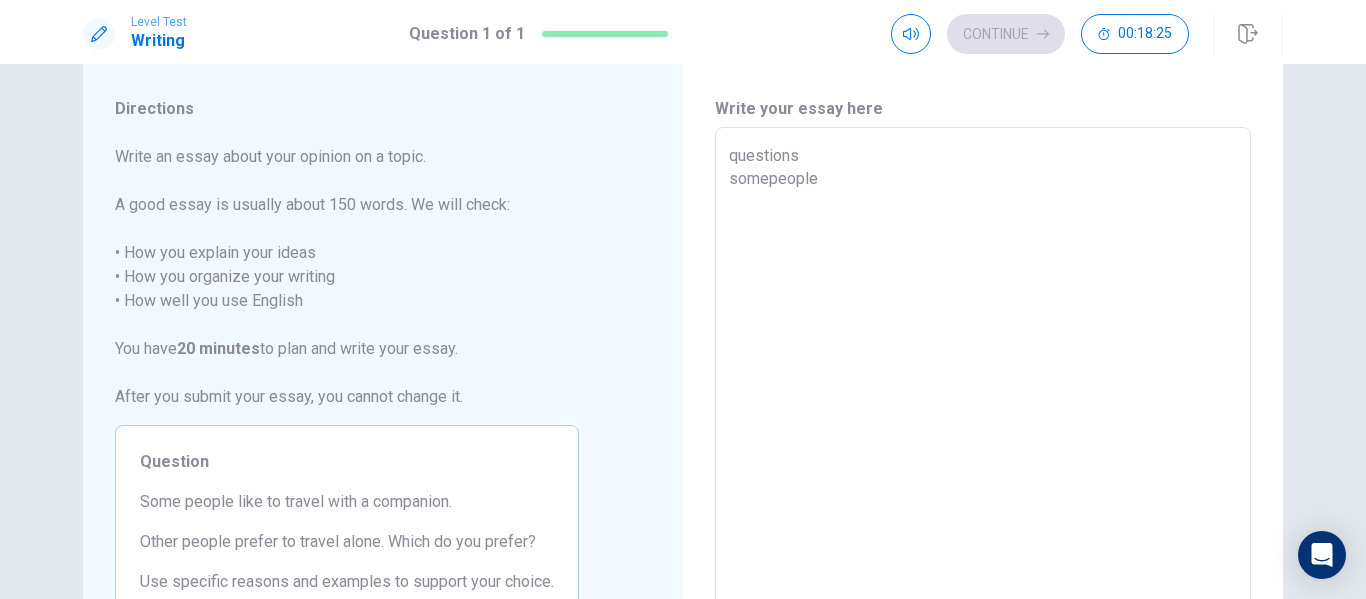 type on "questions
sonepeopl" 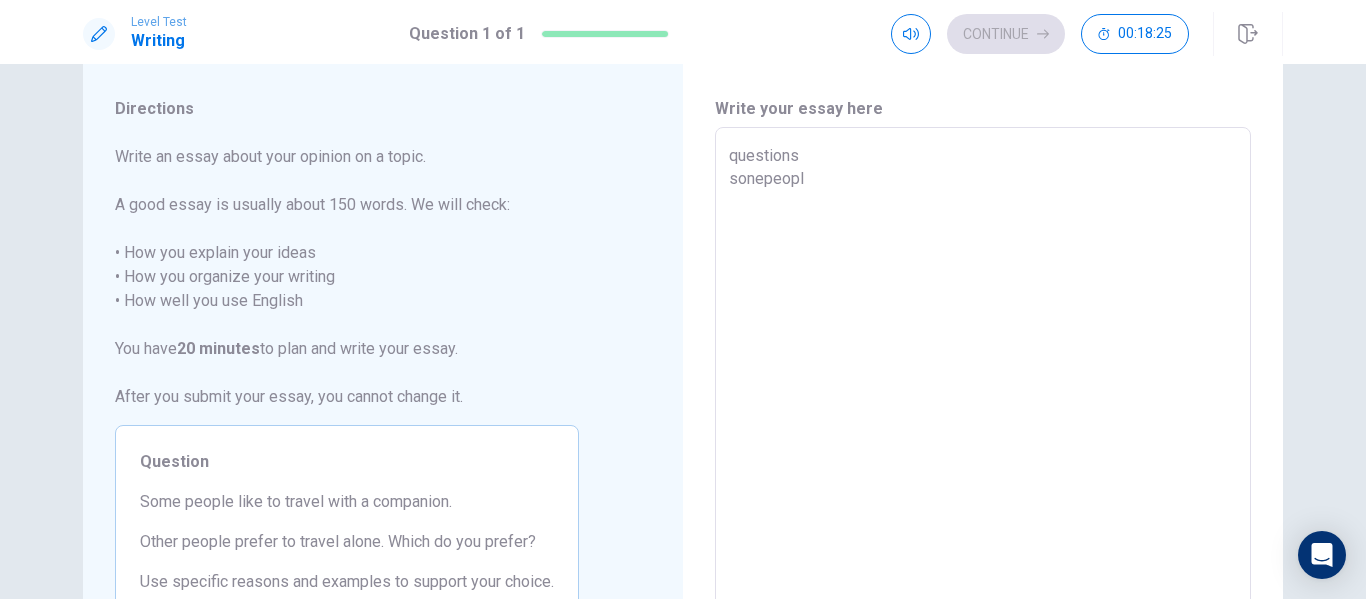 type on "x" 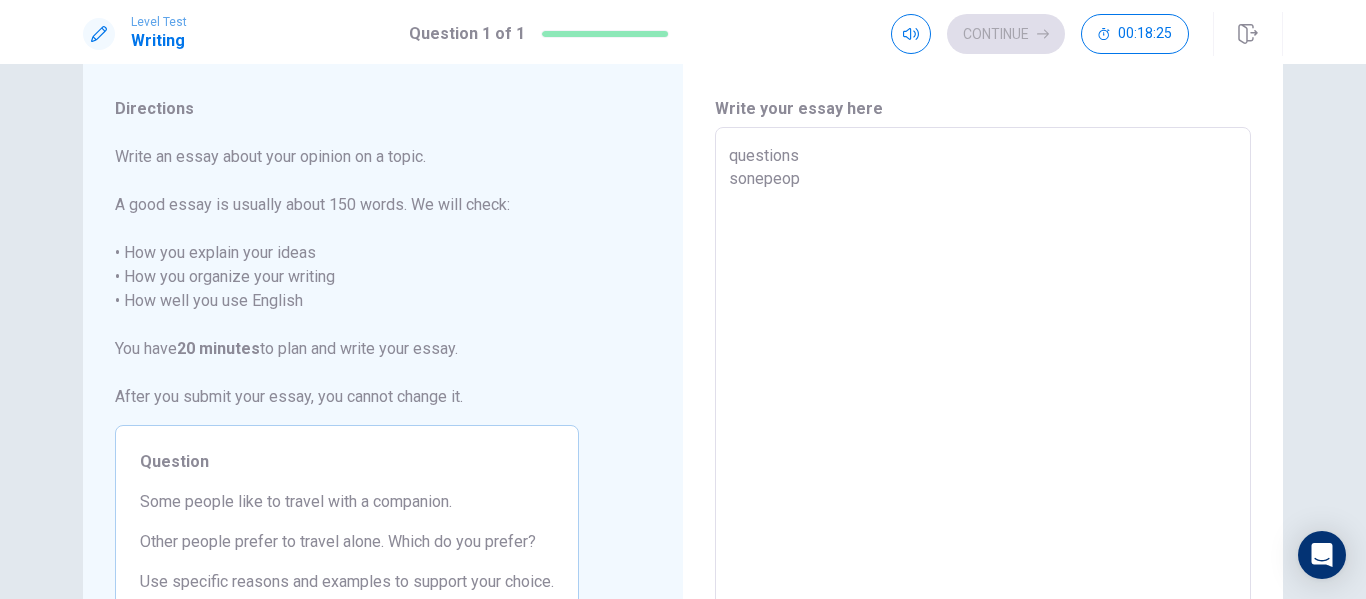 type on "x" 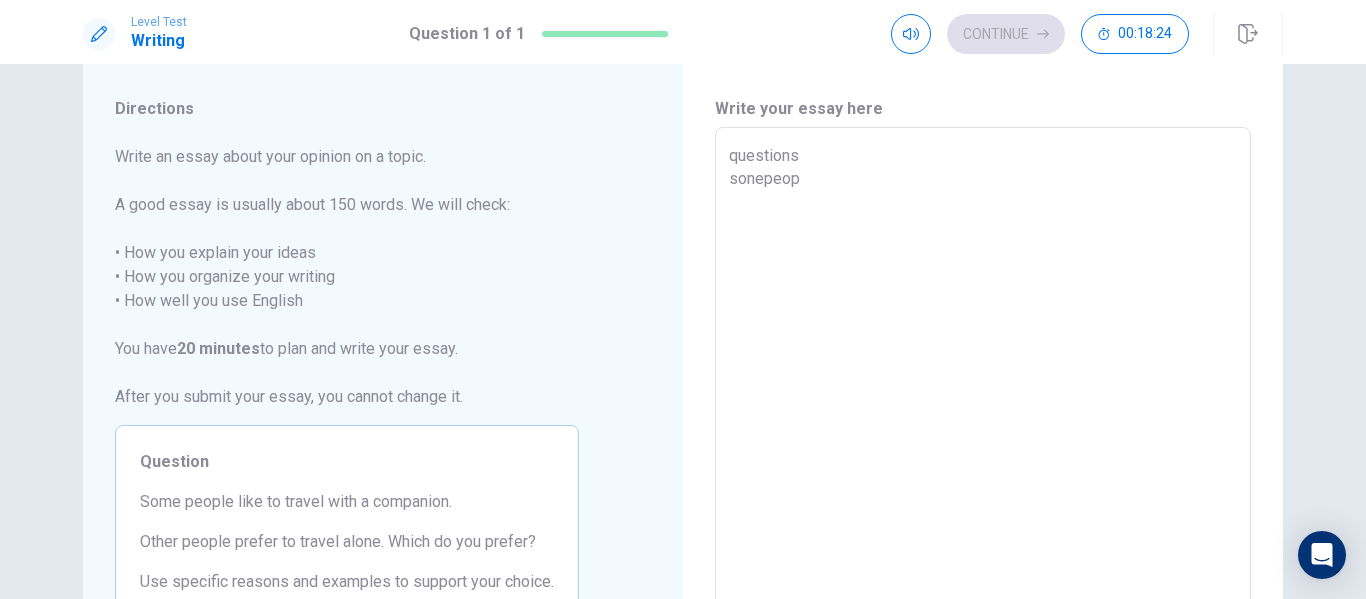 type on "questions
sonepeo" 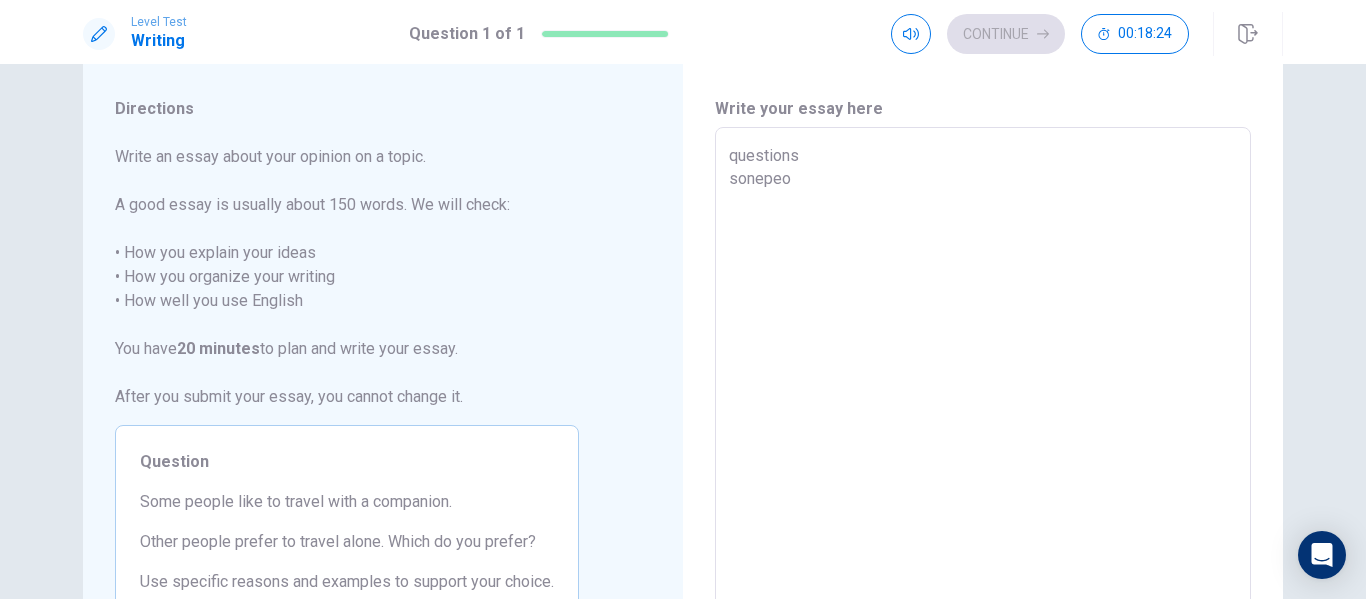 type on "x" 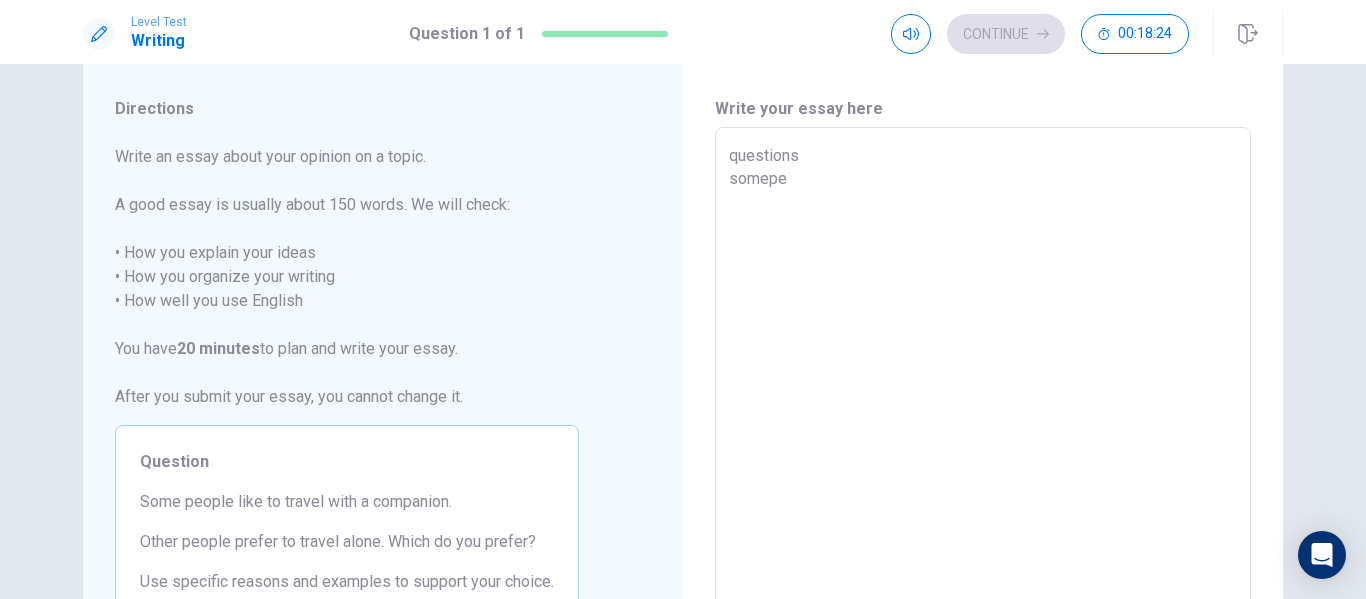 type on "x" 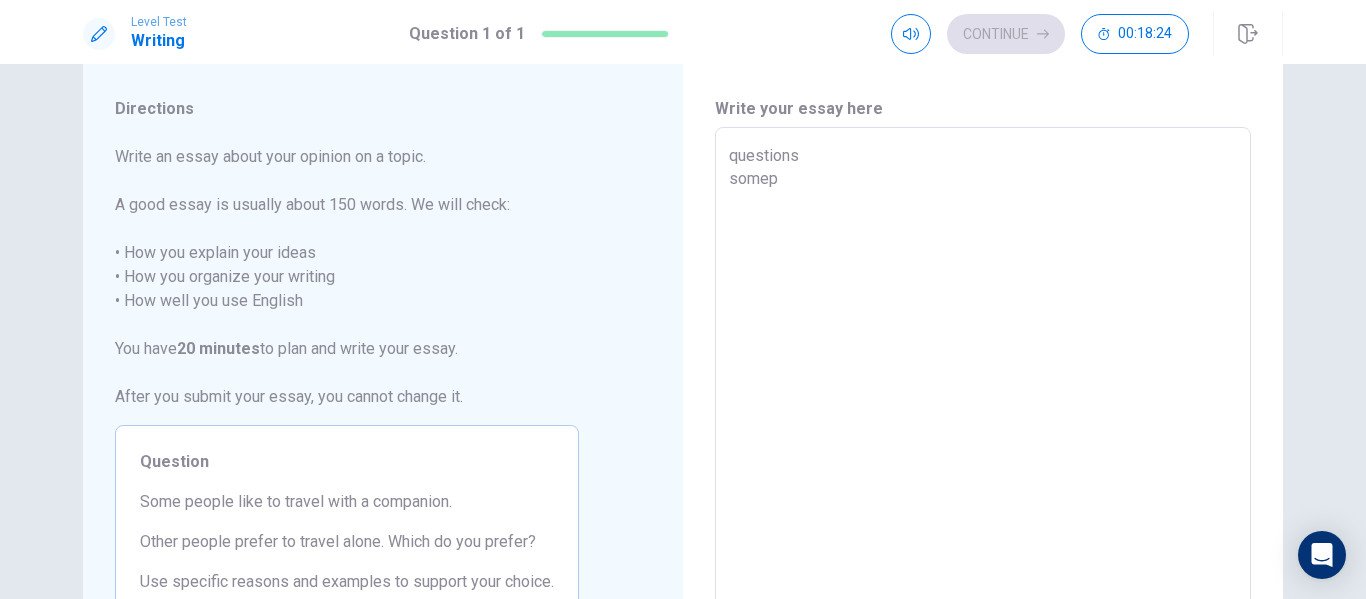 type on "x" 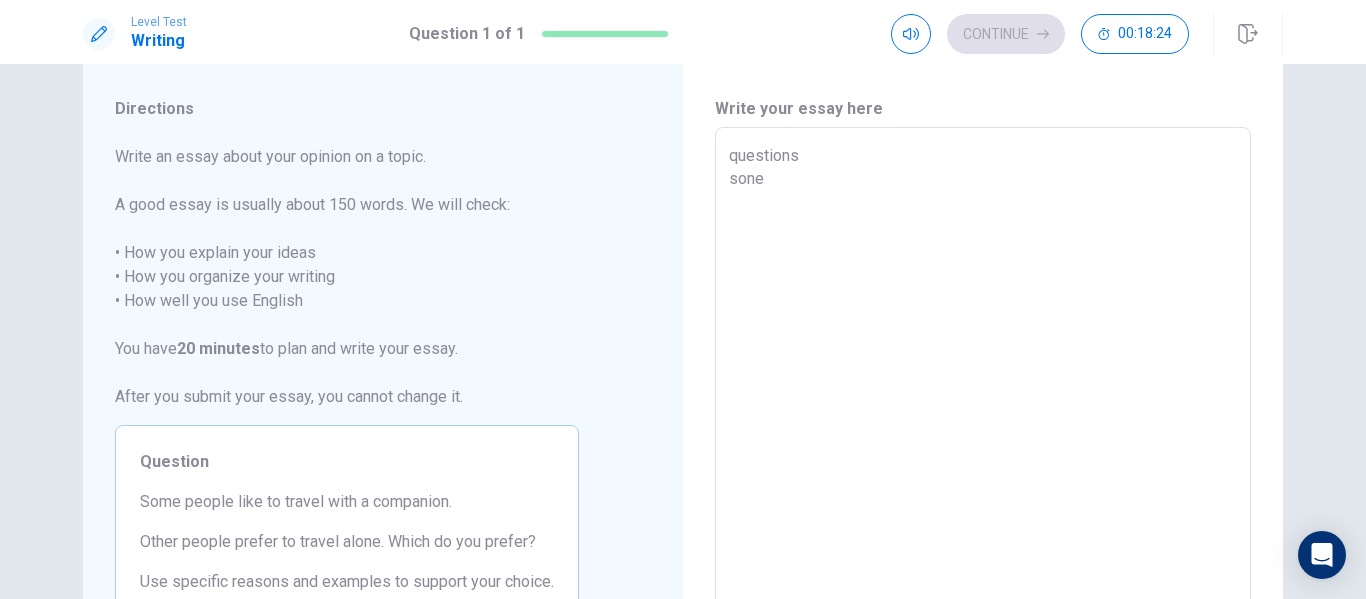 type on "x" 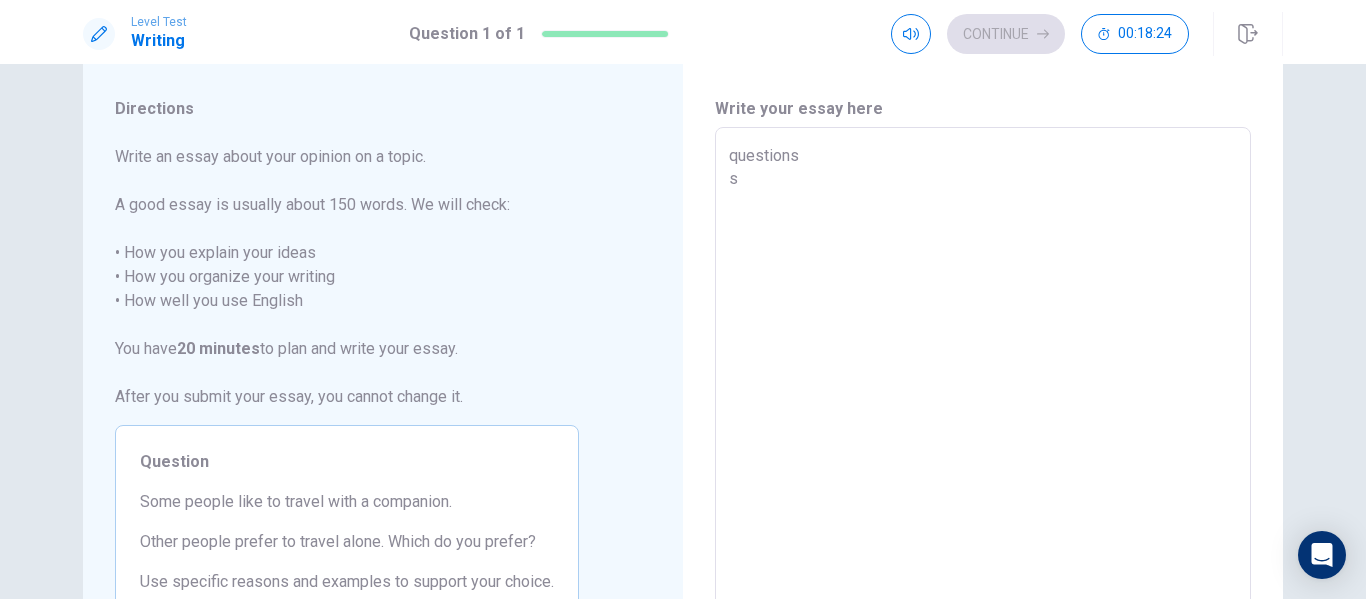 type on "x" 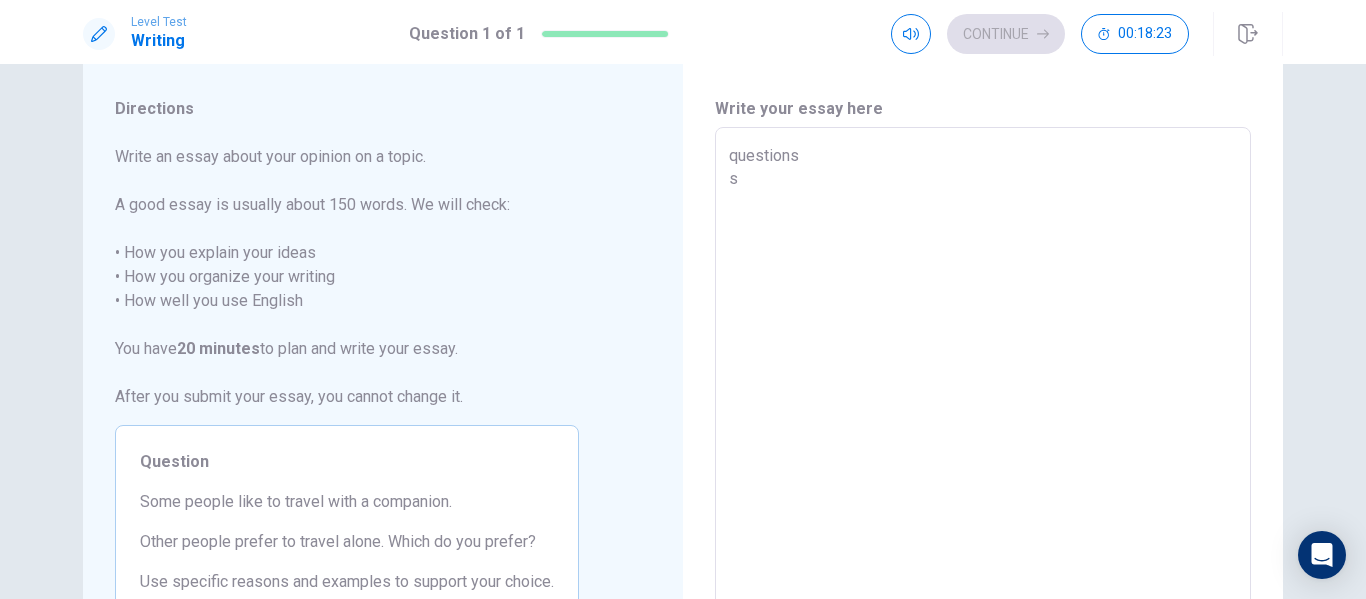 type on "questions
s" 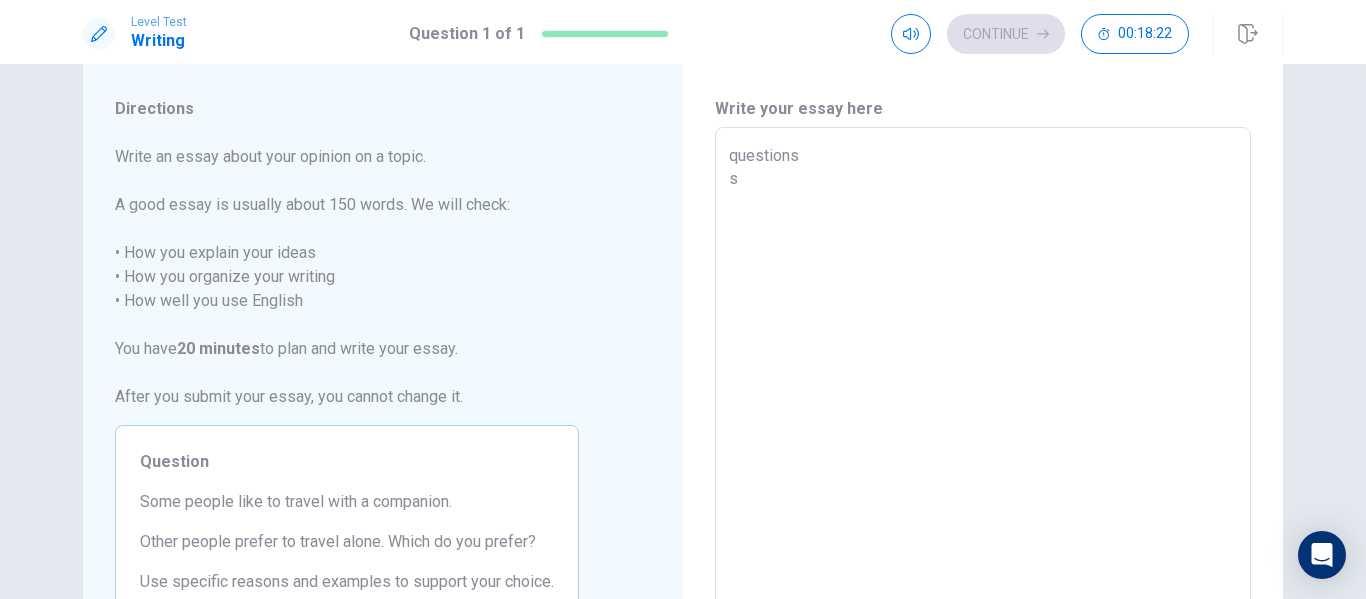 type on "x" 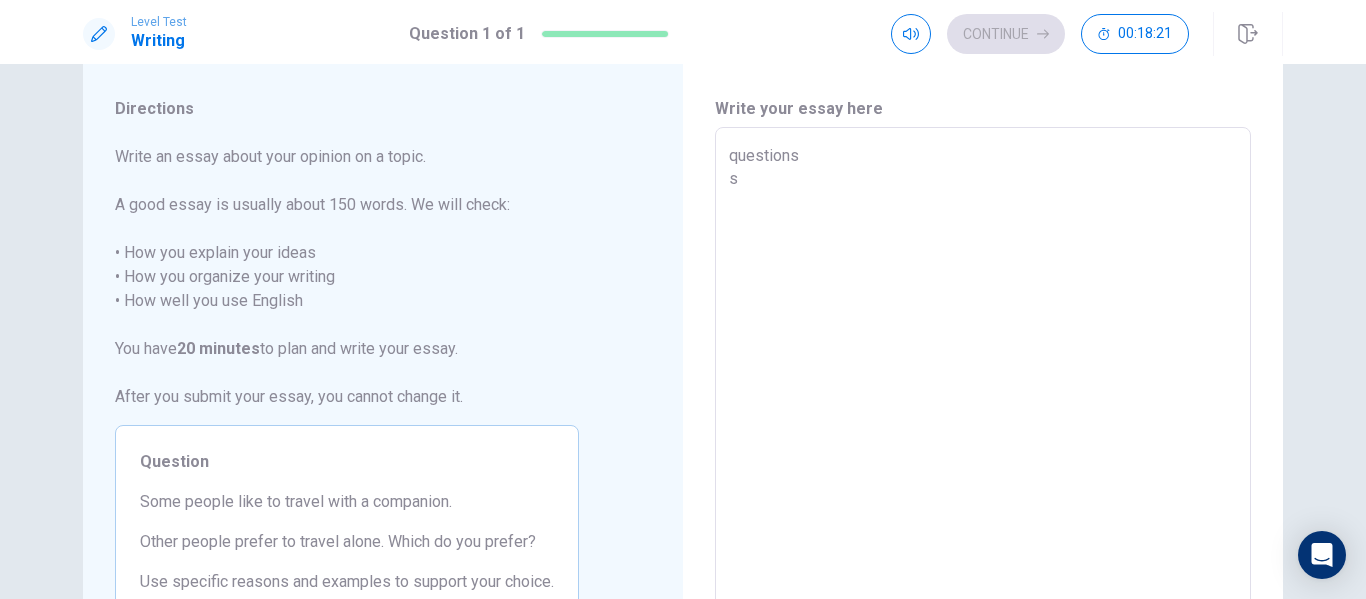 type on "questions
som" 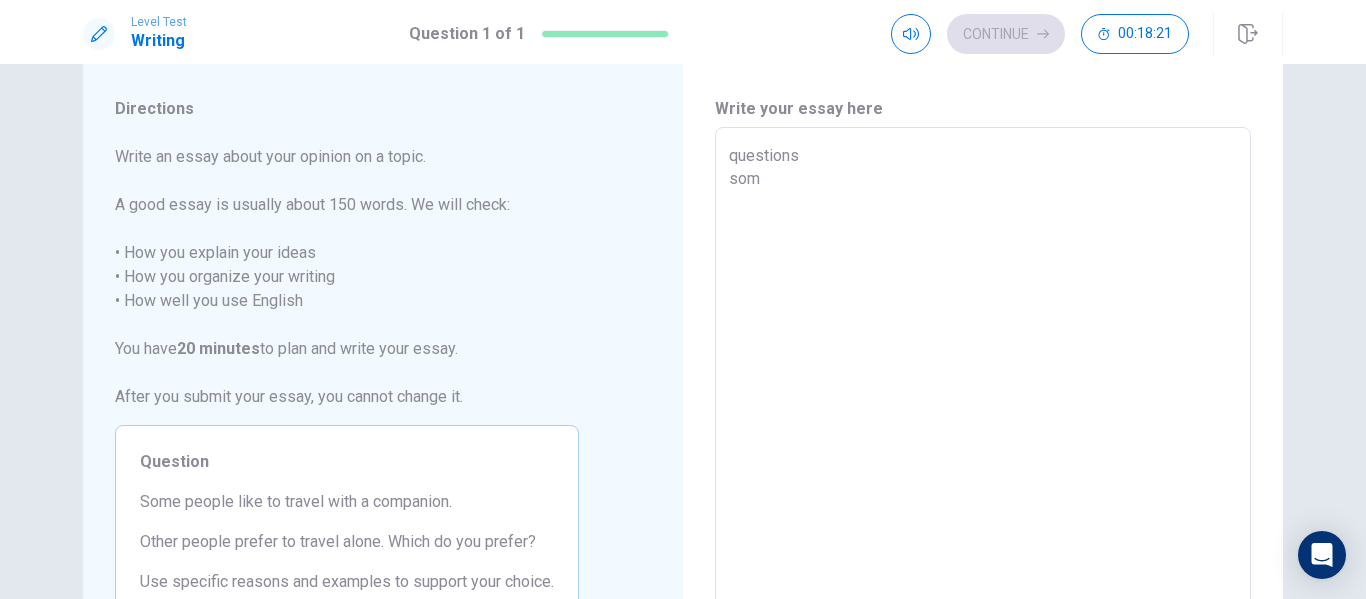 type on "x" 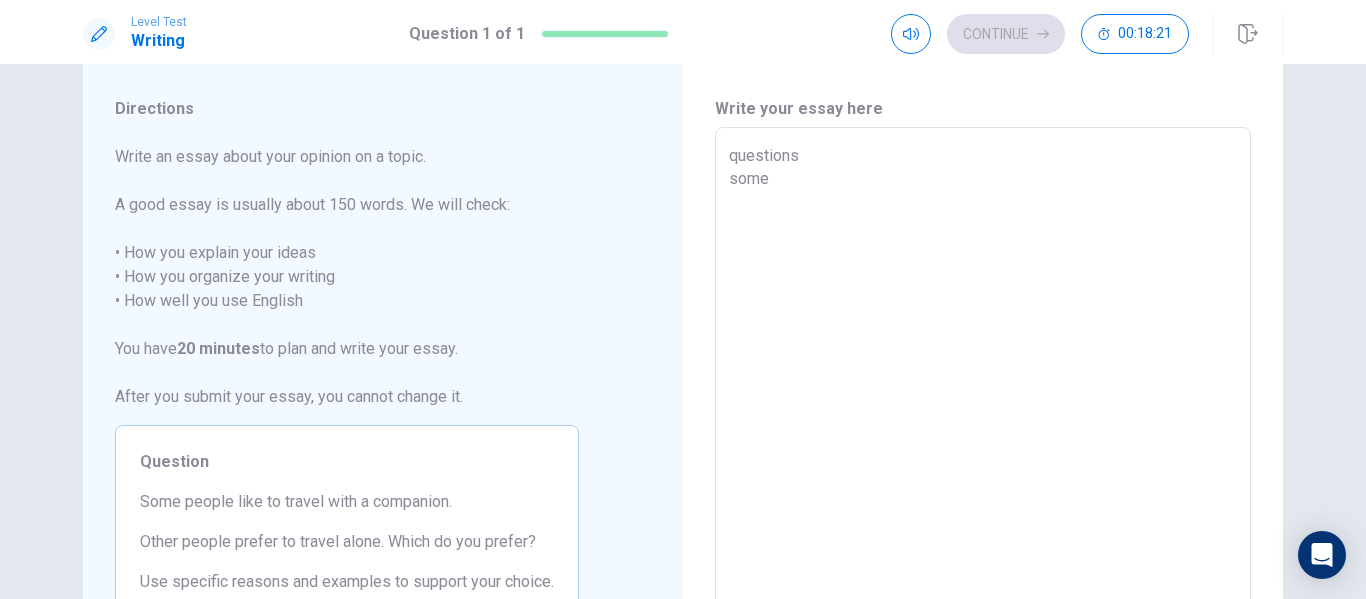 type on "x" 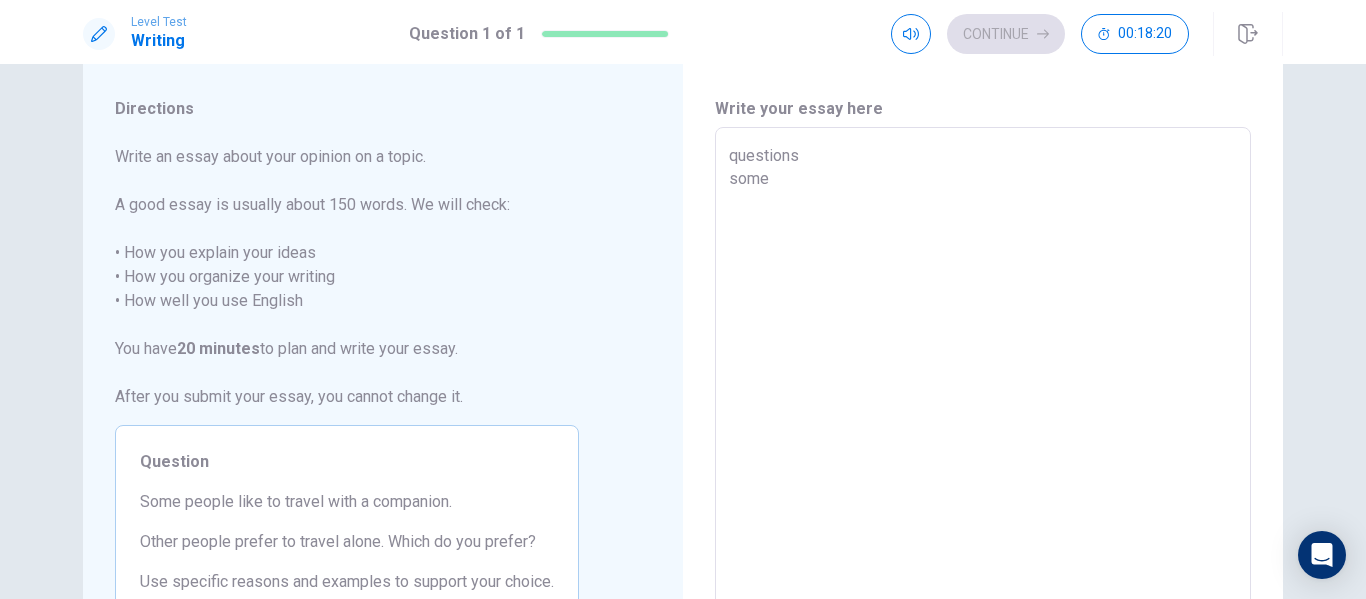 type on "x" 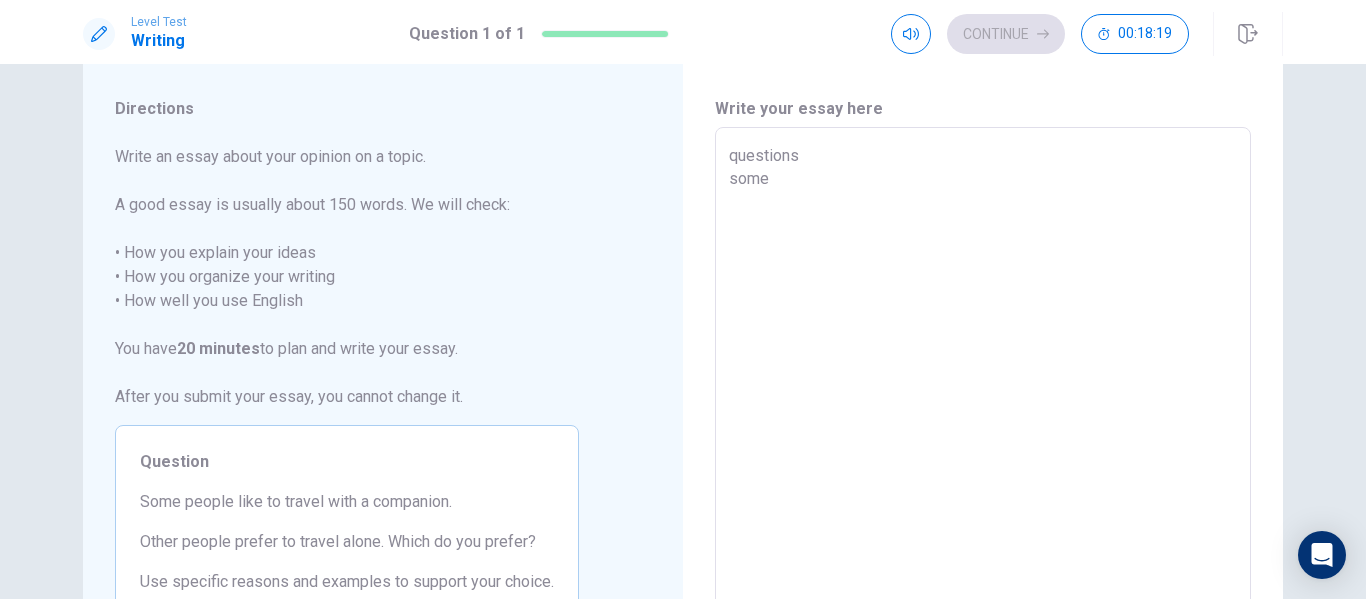 type on "questions
some p" 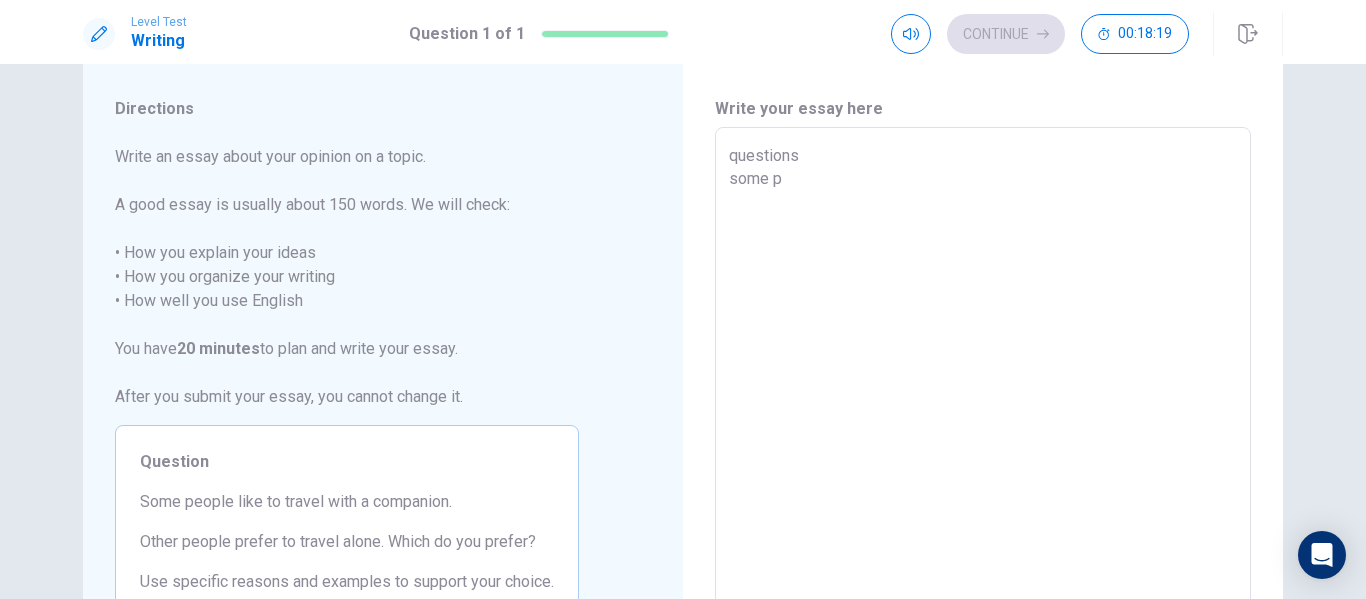 type on "x" 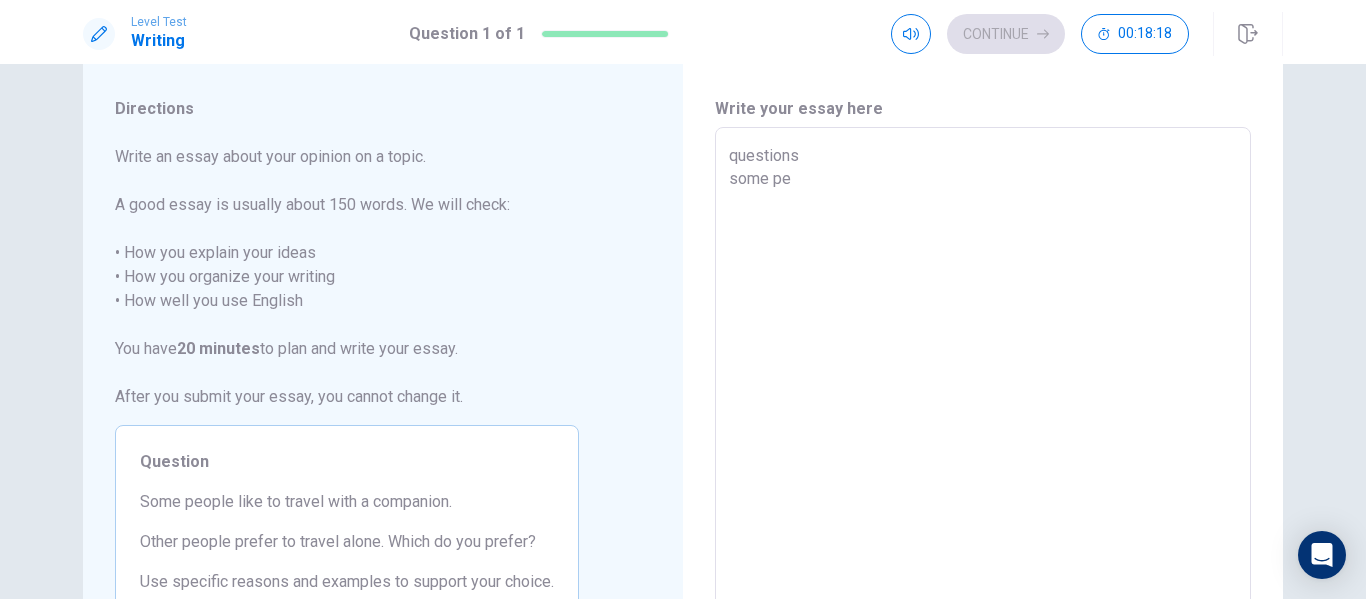 type on "x" 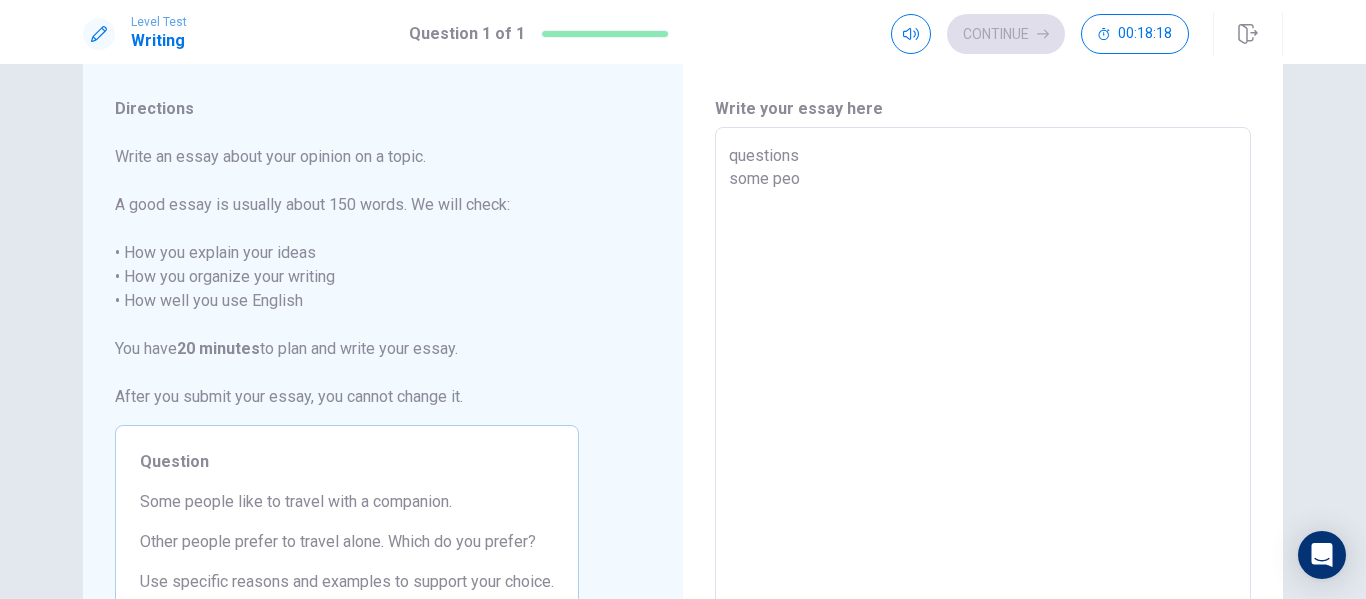type on "x" 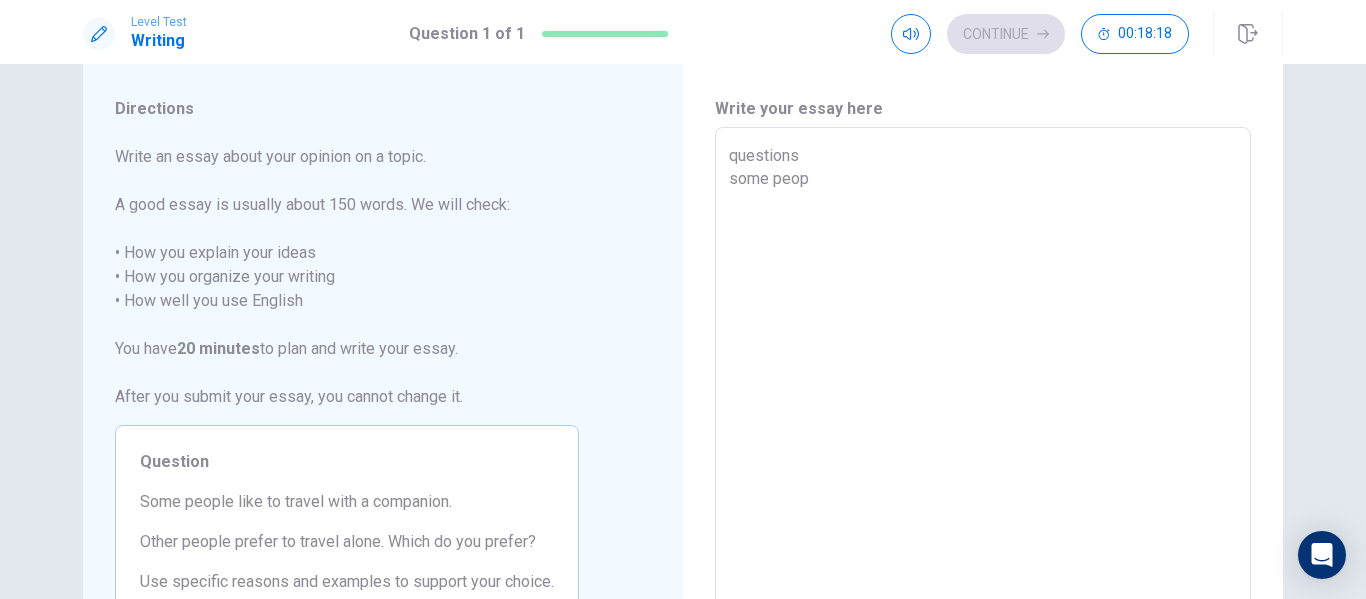 type on "x" 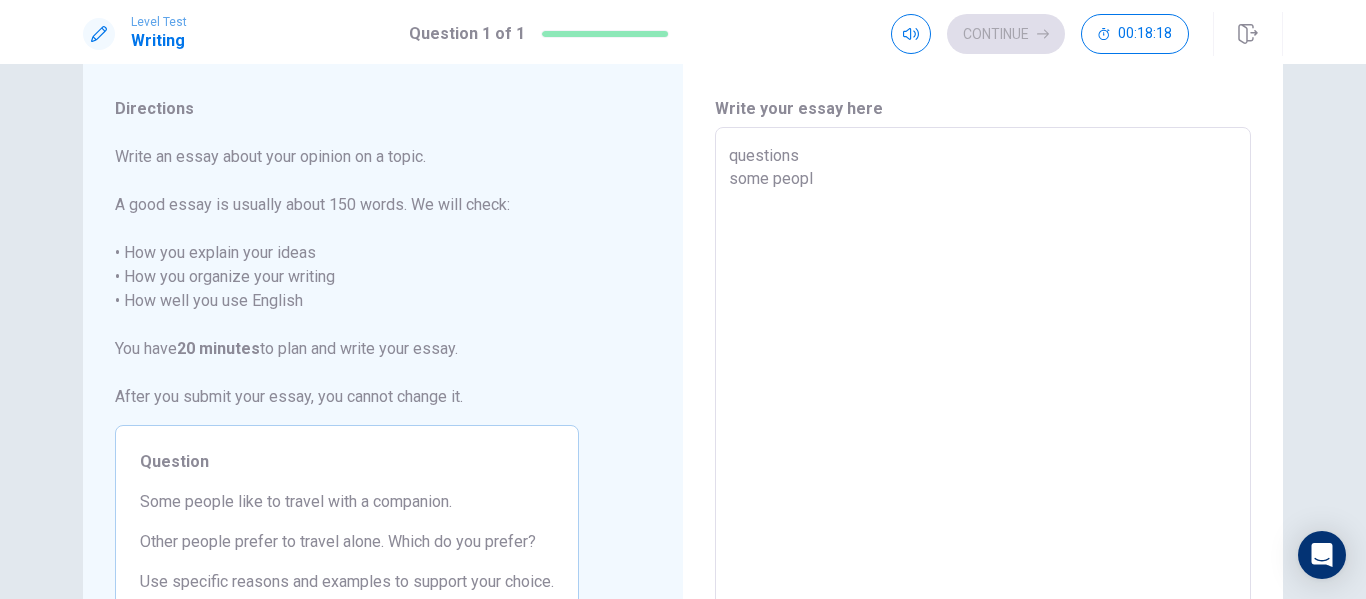 type on "x" 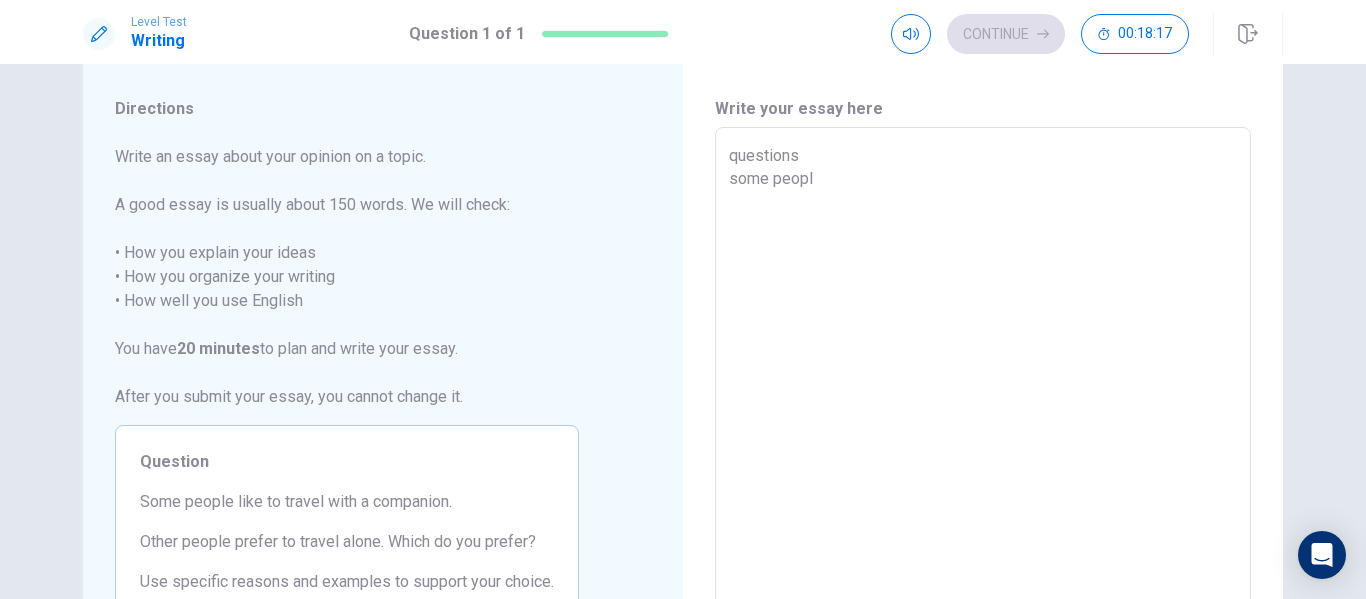 type on "questions
some people" 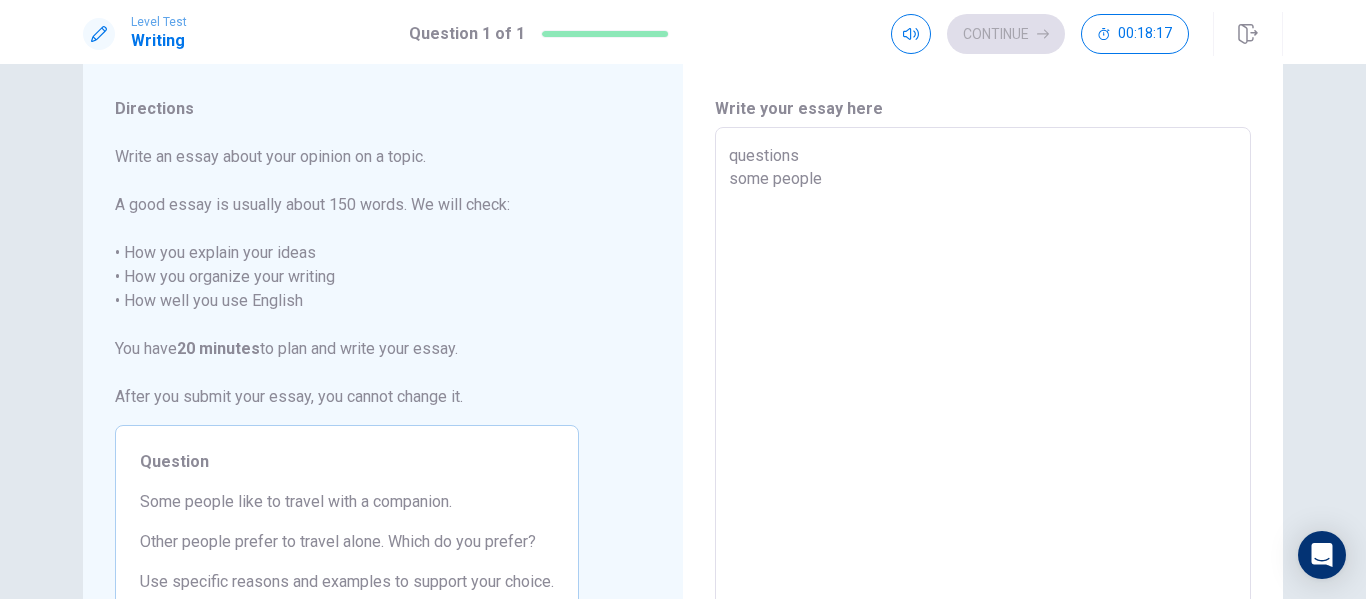 type on "x" 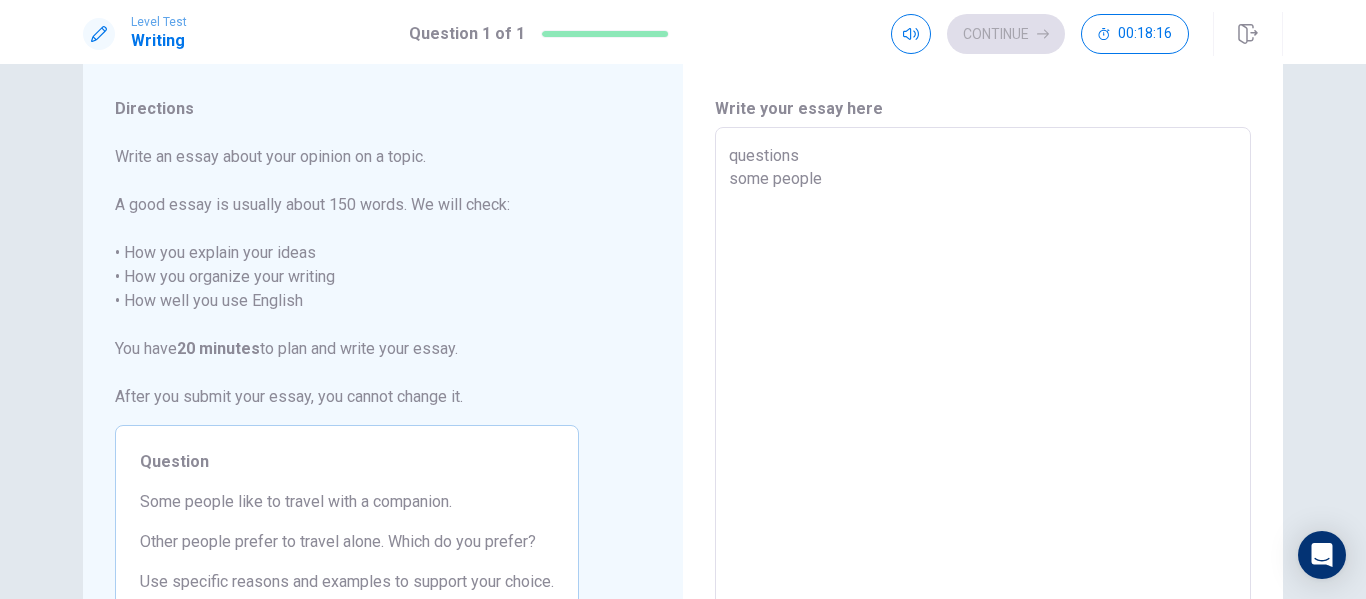 type on "x" 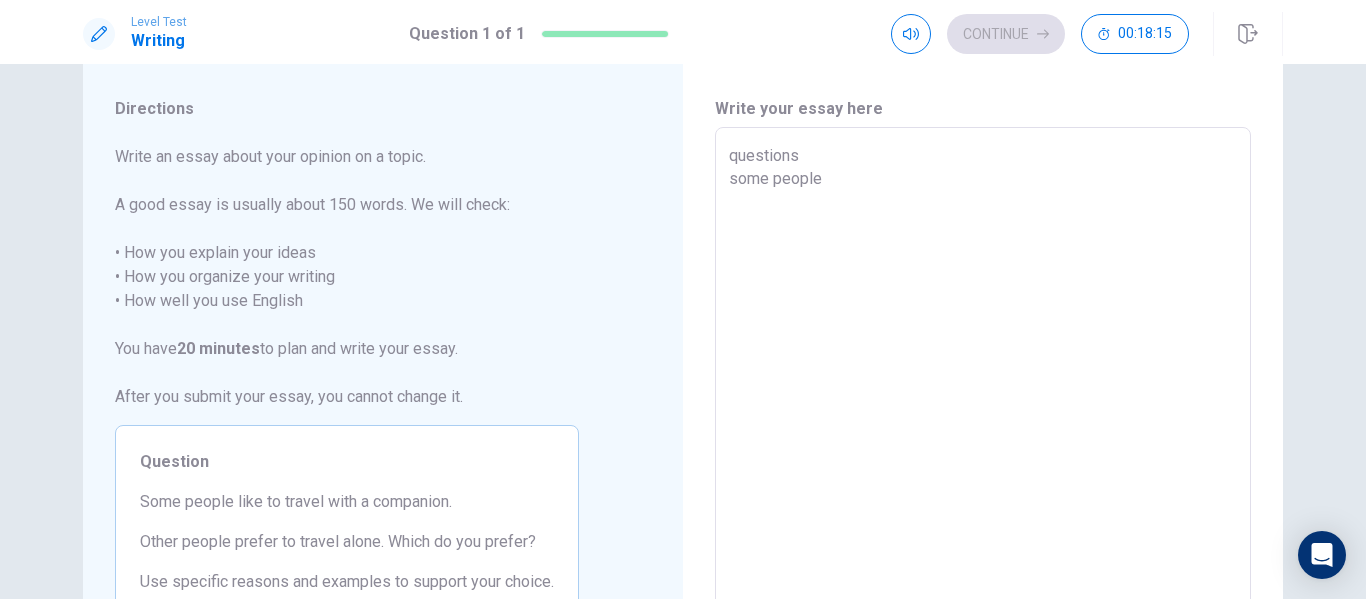 type on "questions
some people l" 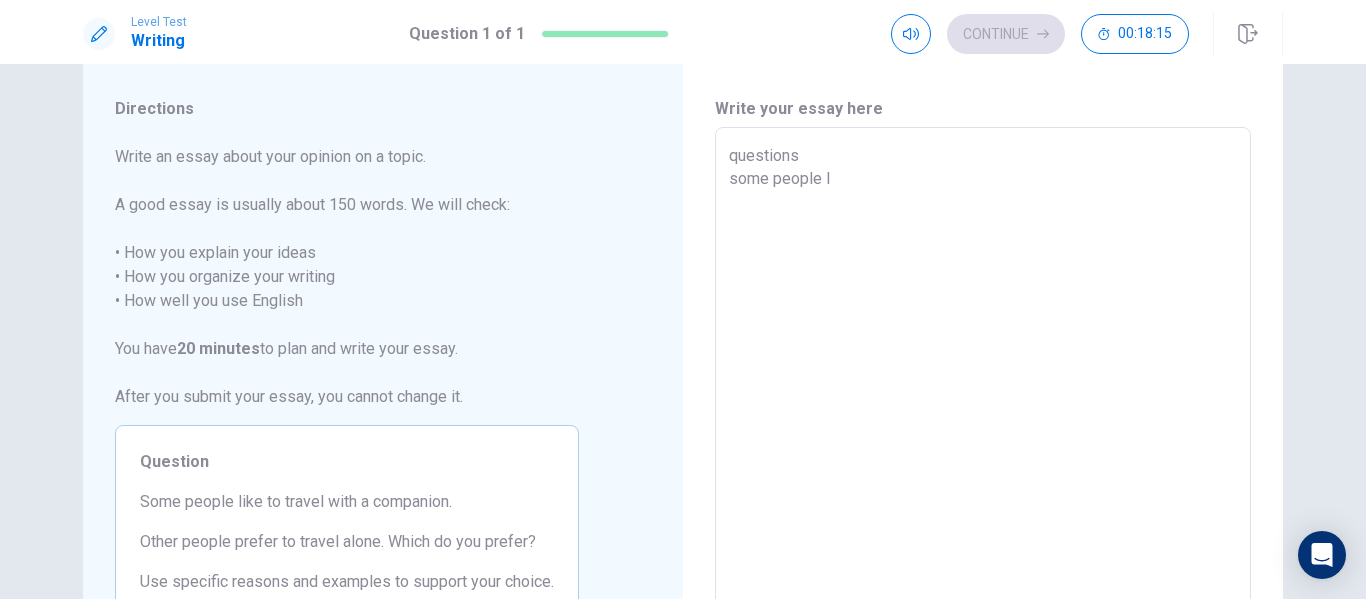 type on "x" 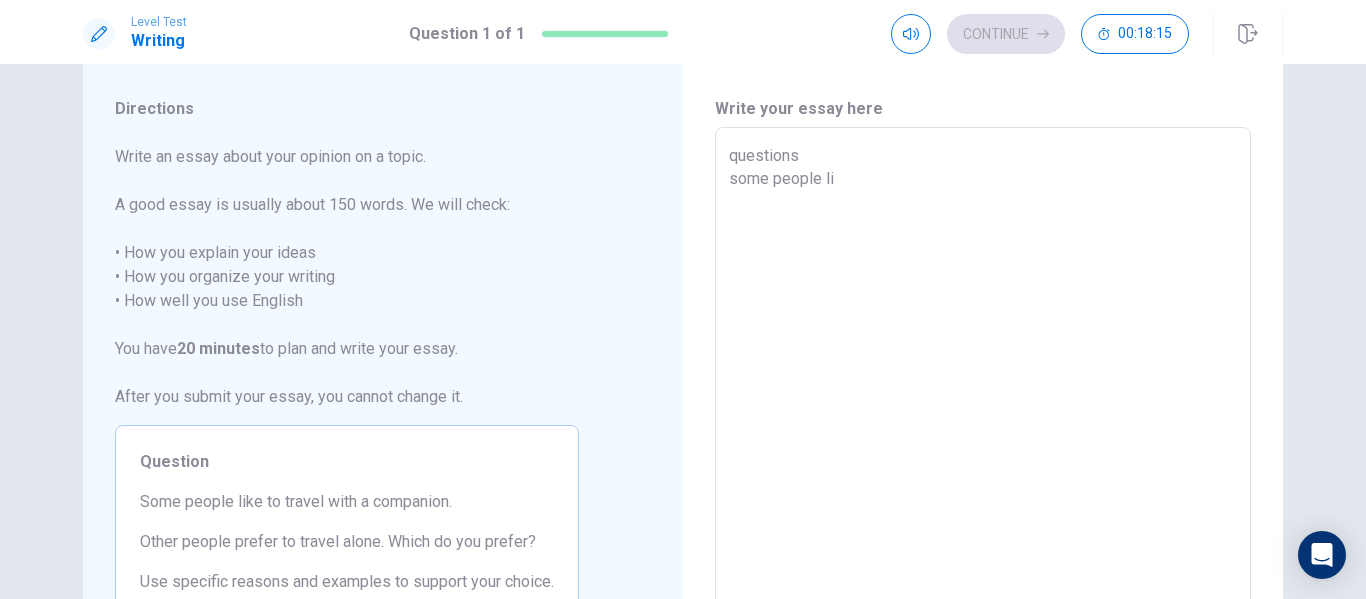 type on "x" 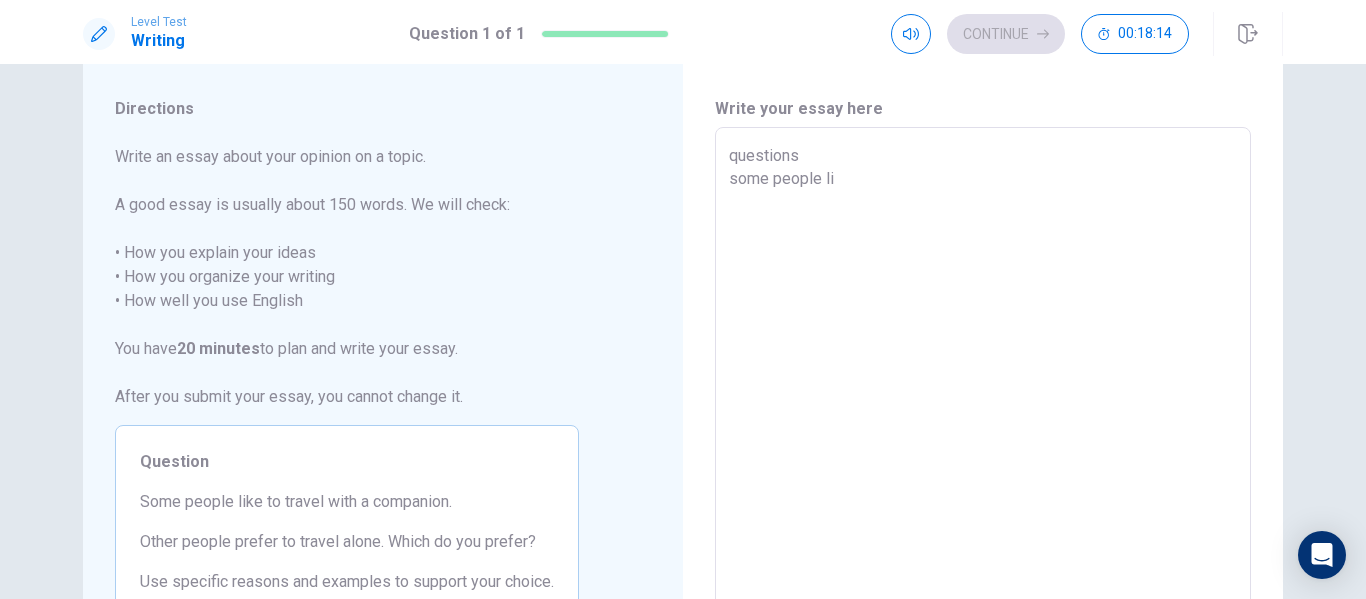 type on "questions
some people lik" 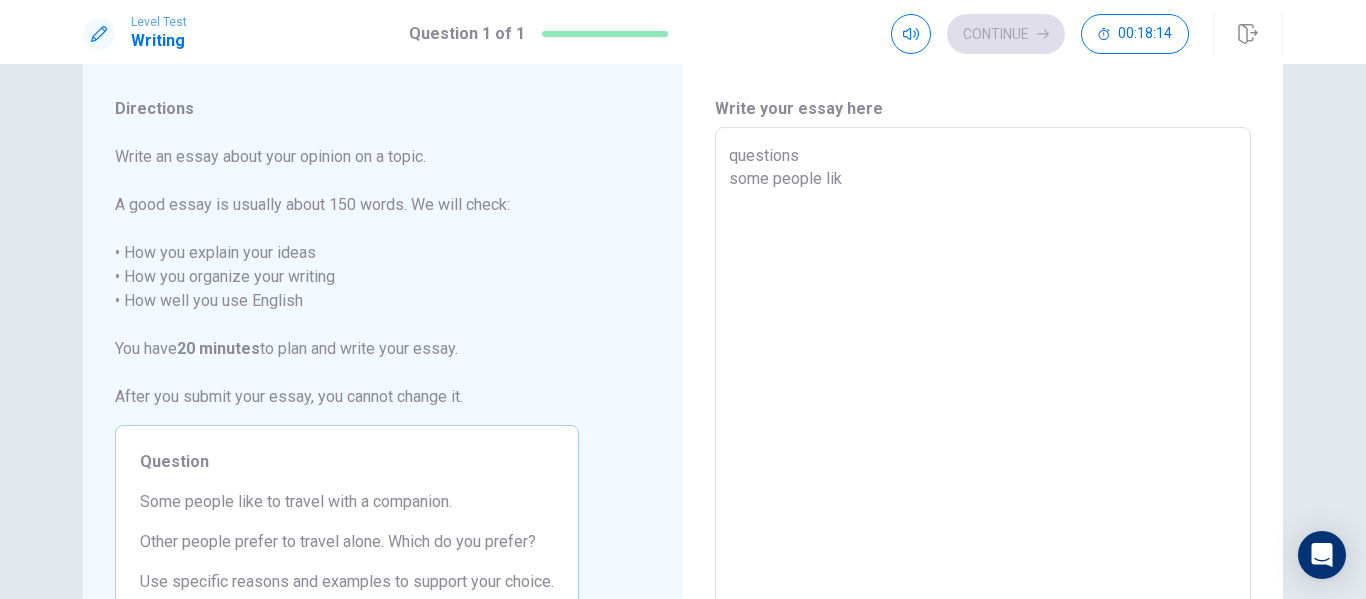 type on "x" 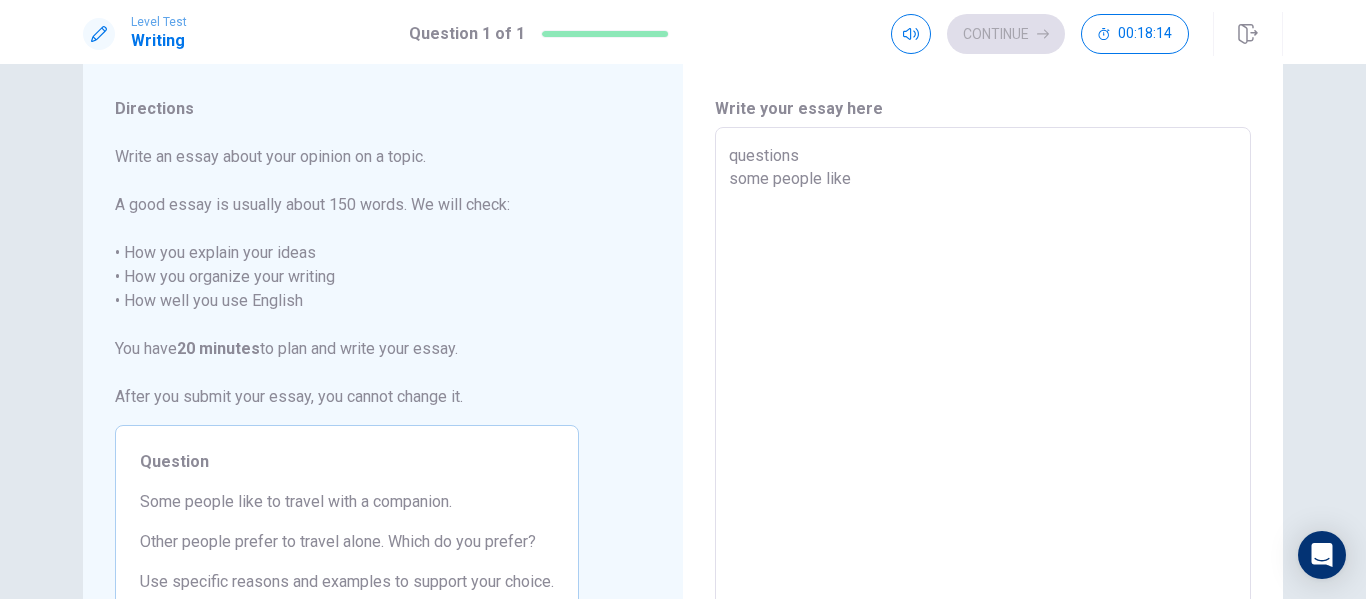 type on "x" 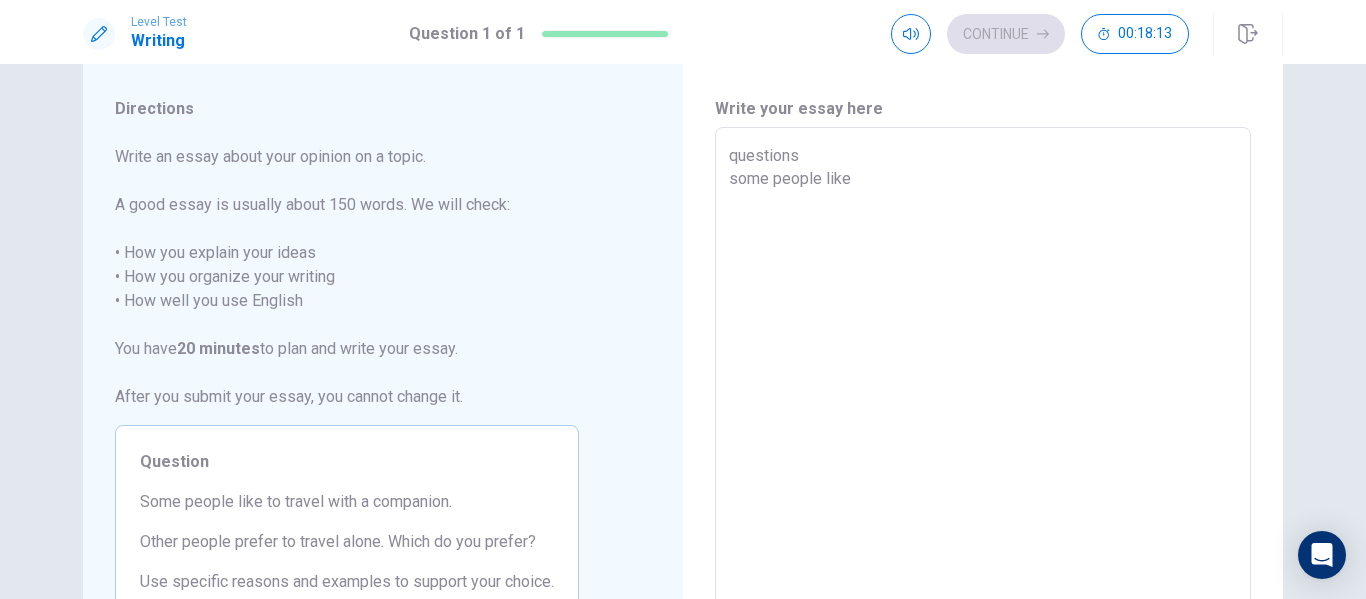 type on "x" 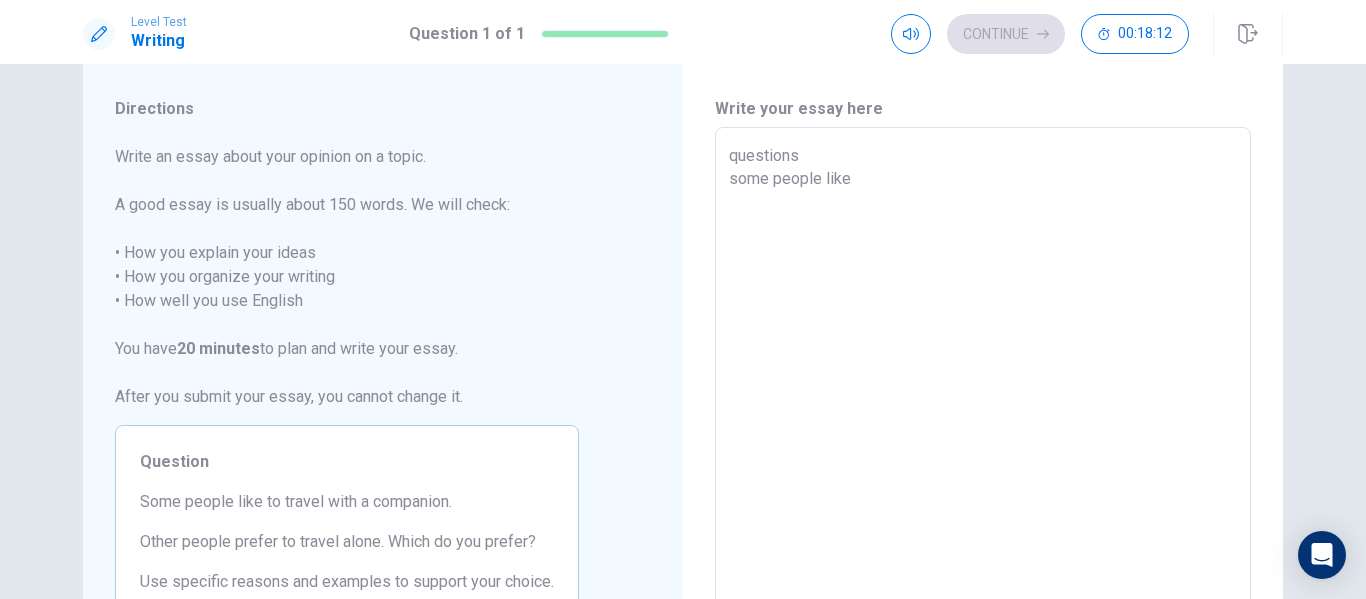 type on "questions
some people like to" 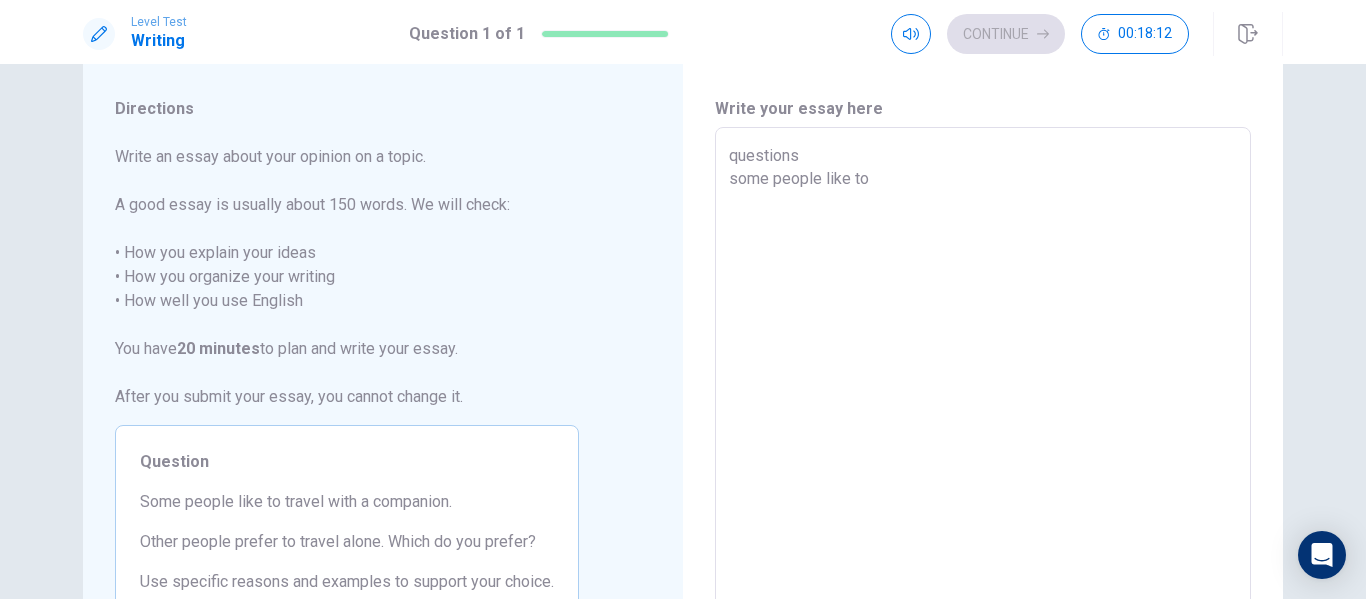 type on "x" 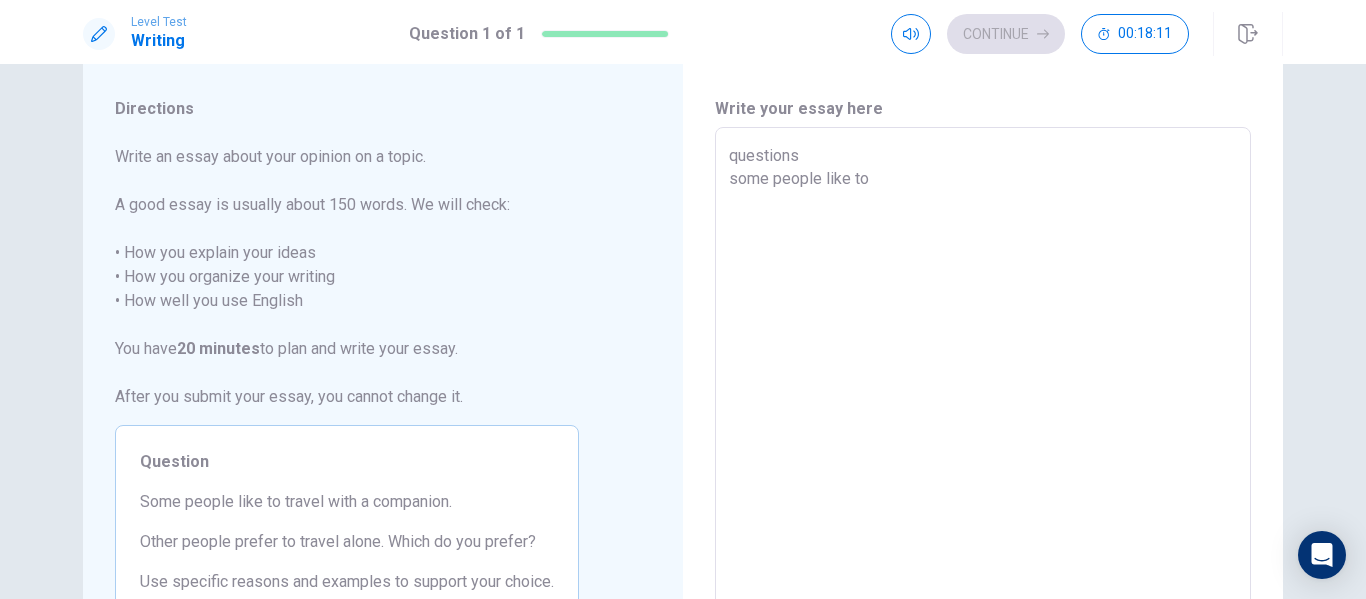 type on "x" 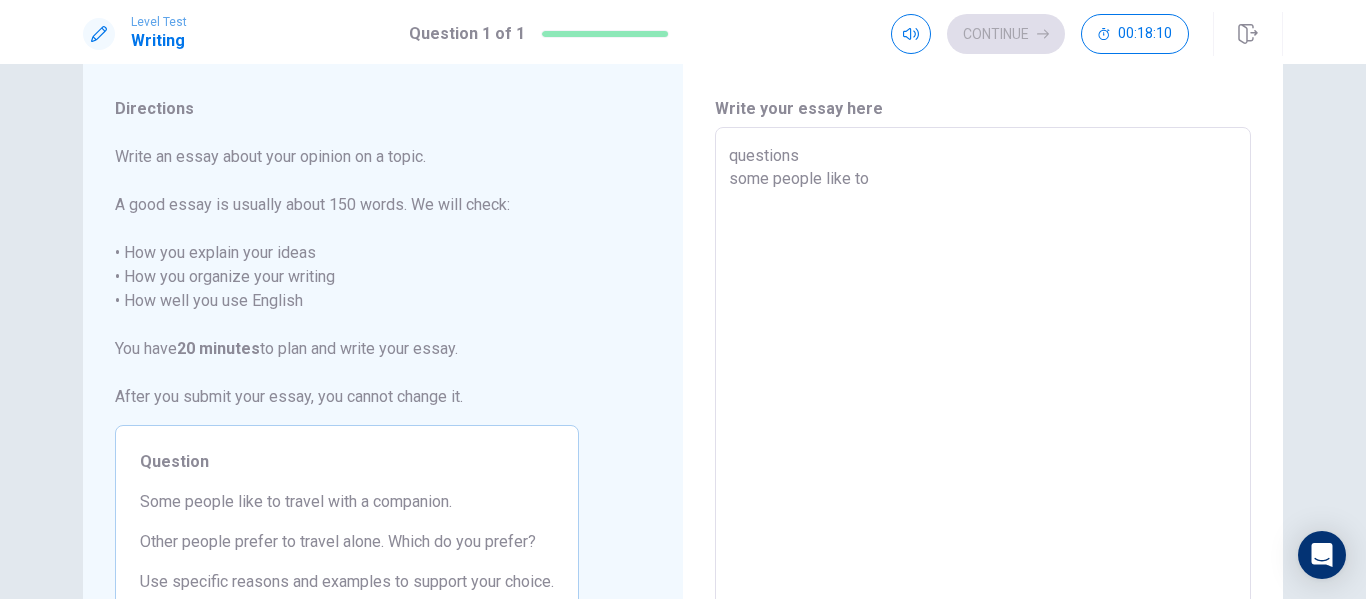 type on "questions
some people like to t" 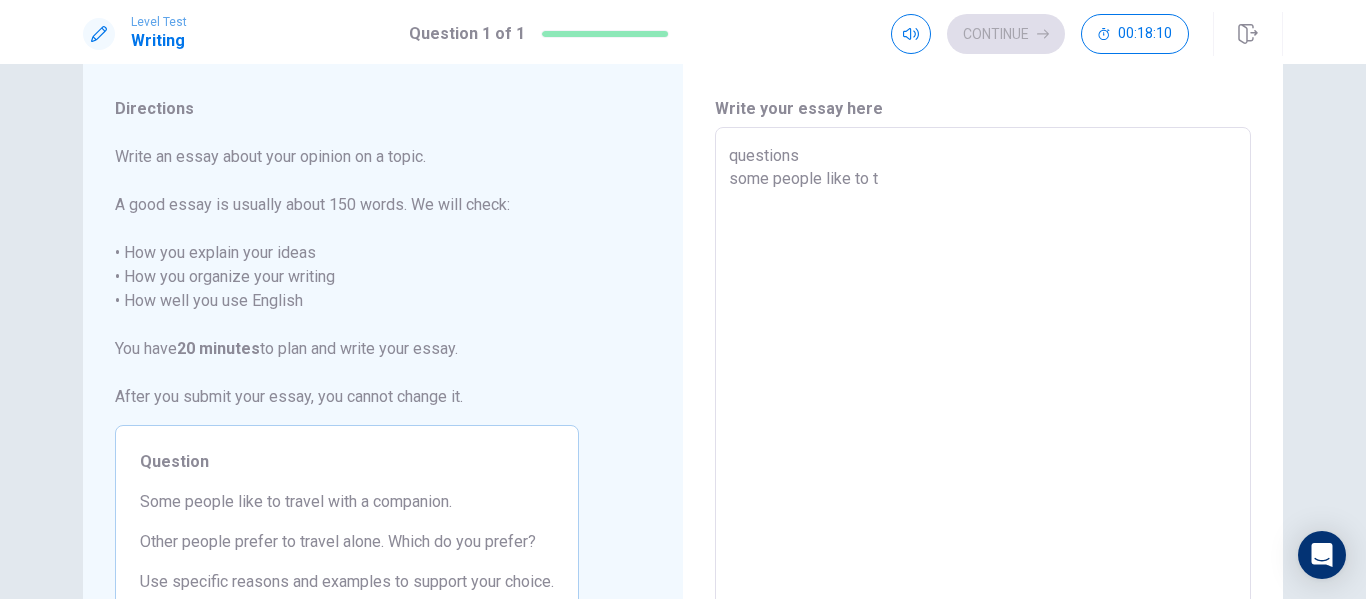 type on "x" 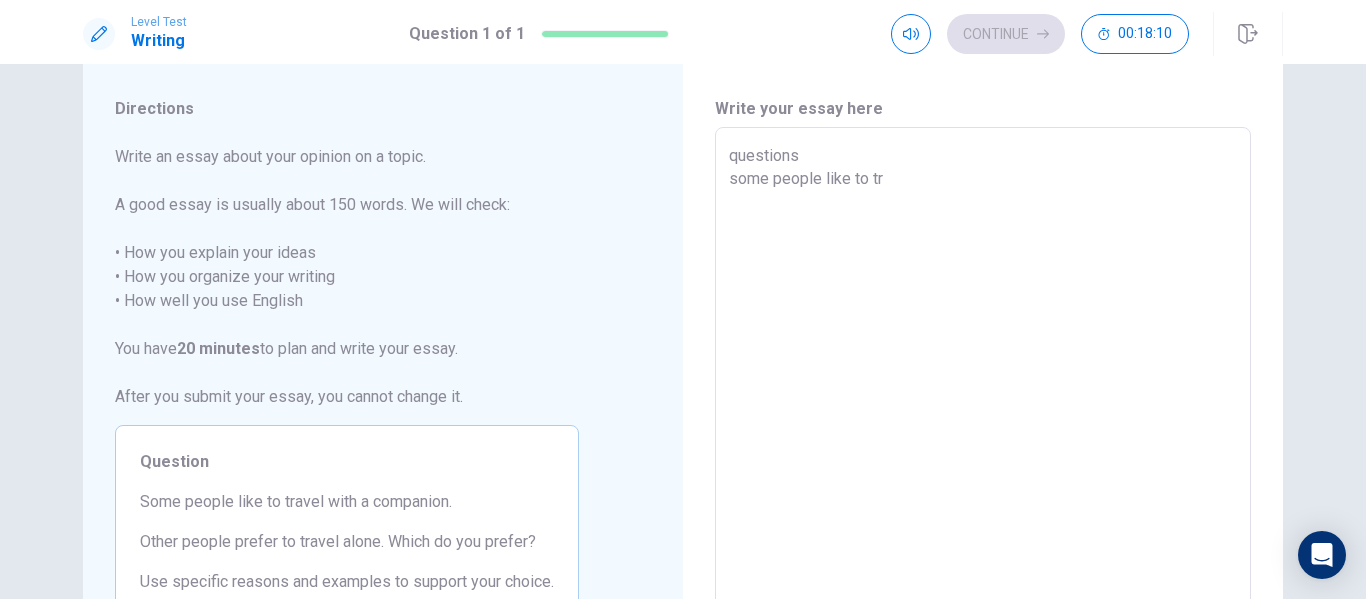 type on "x" 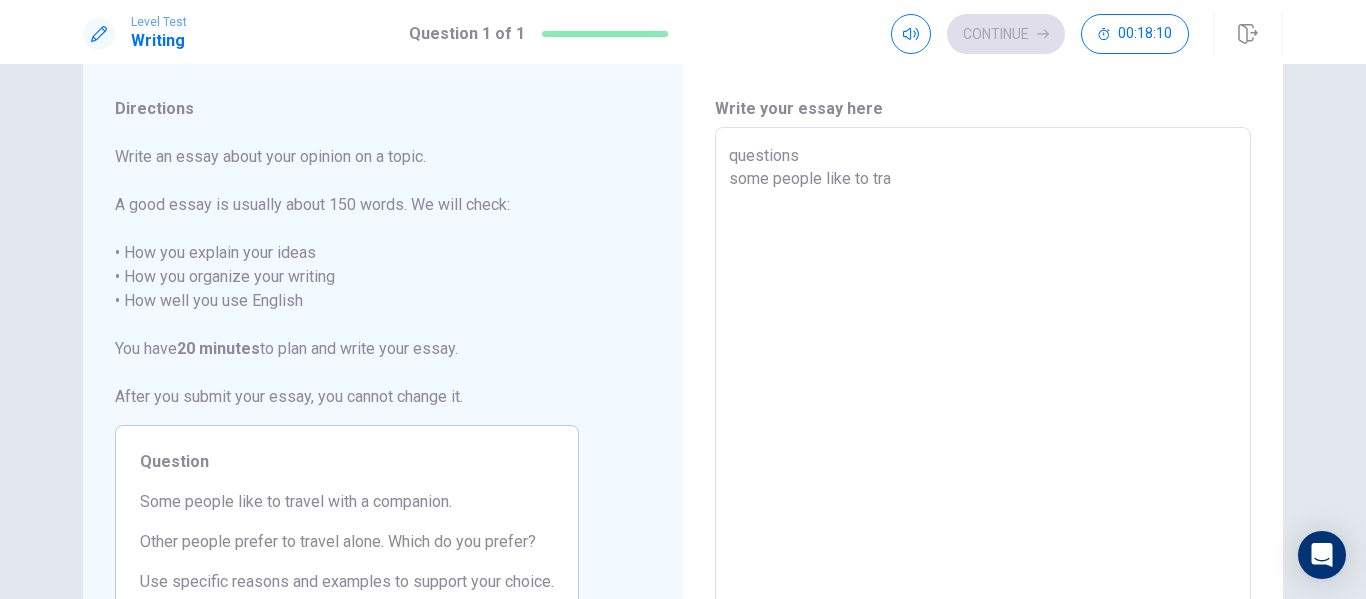 type on "x" 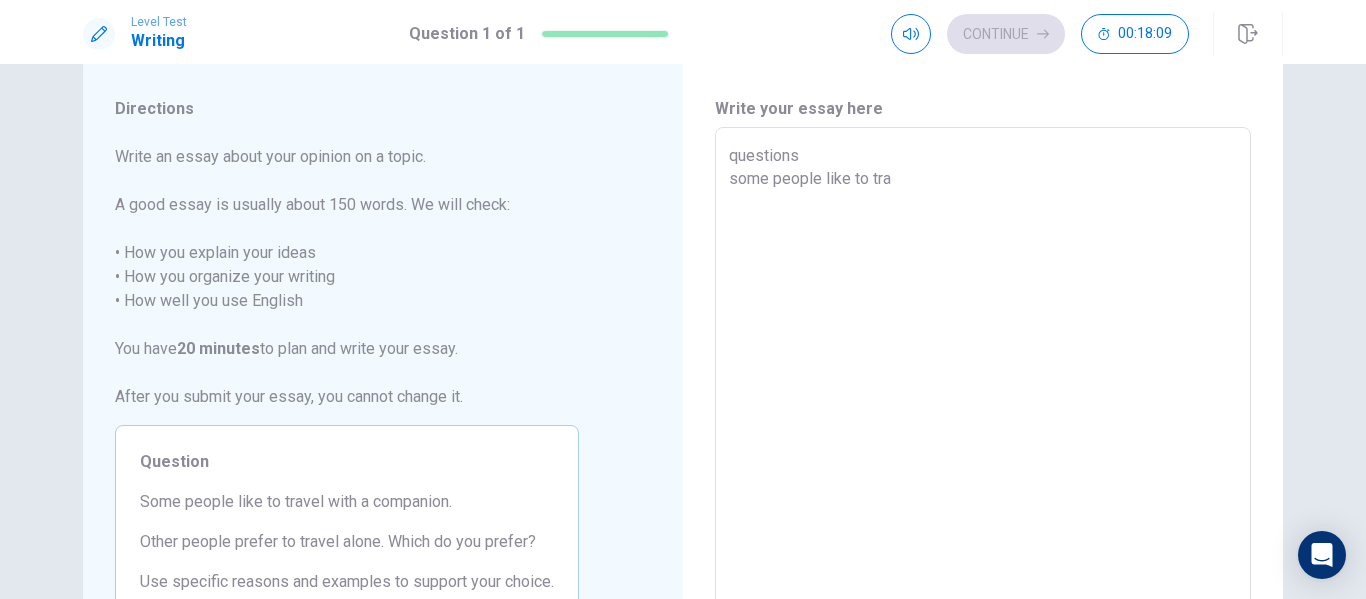 type on "questions
some people like to trav" 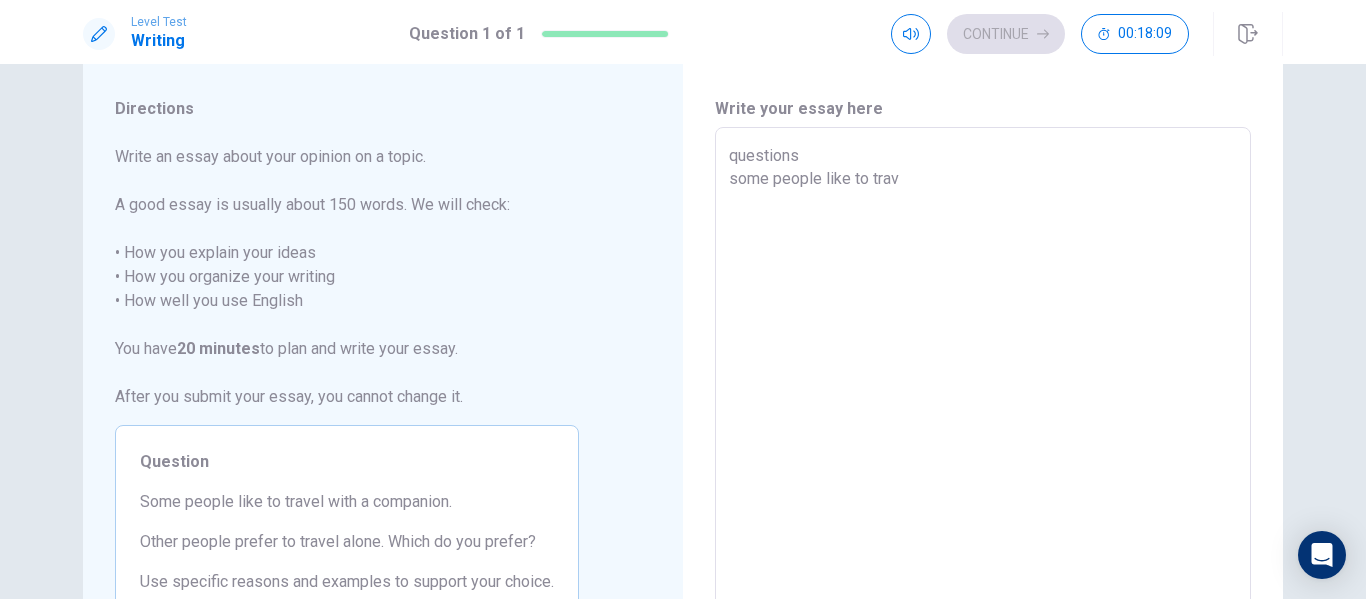 type on "x" 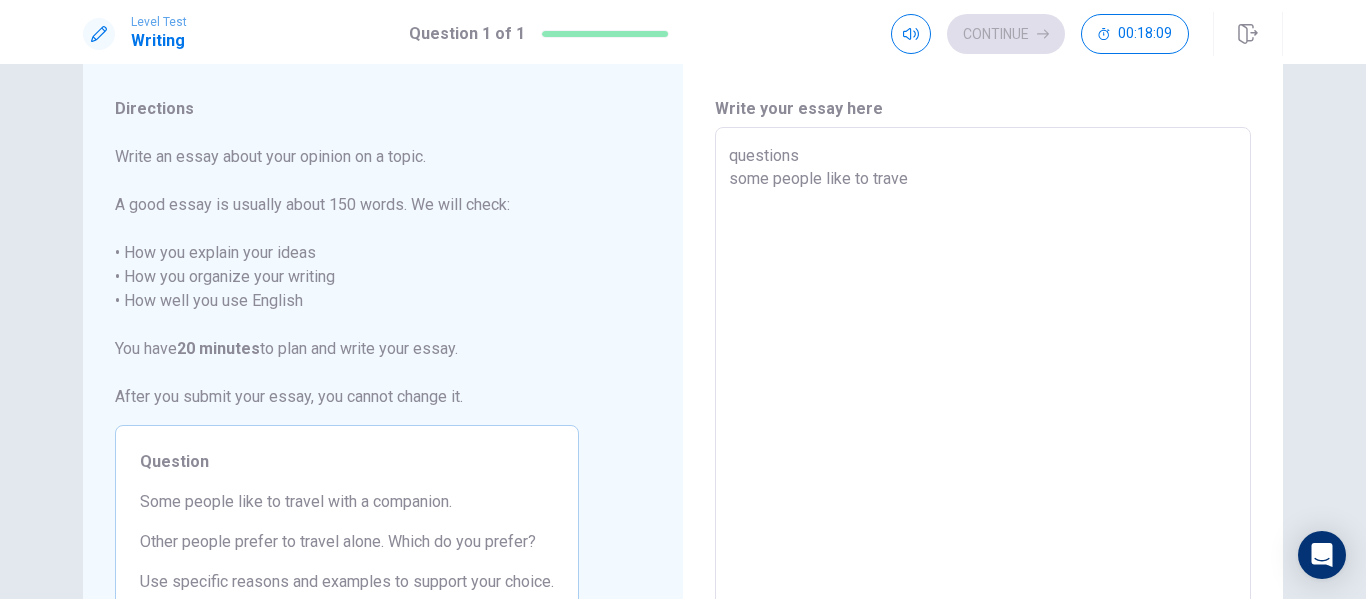 type on "x" 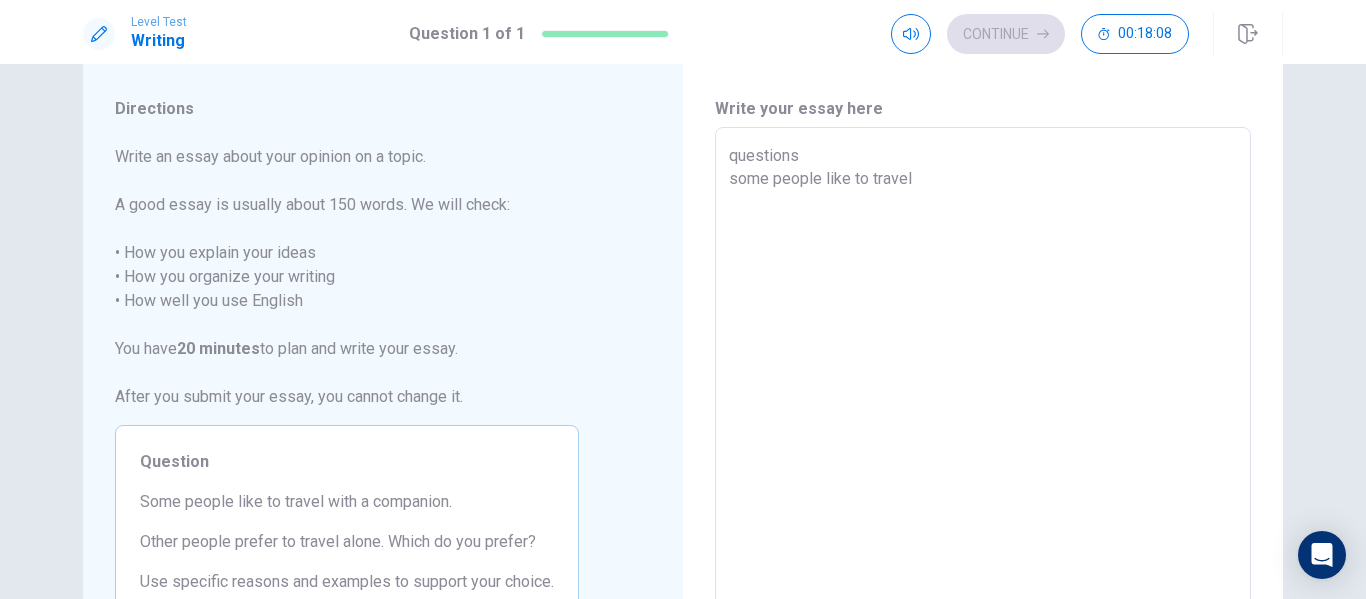 type on "x" 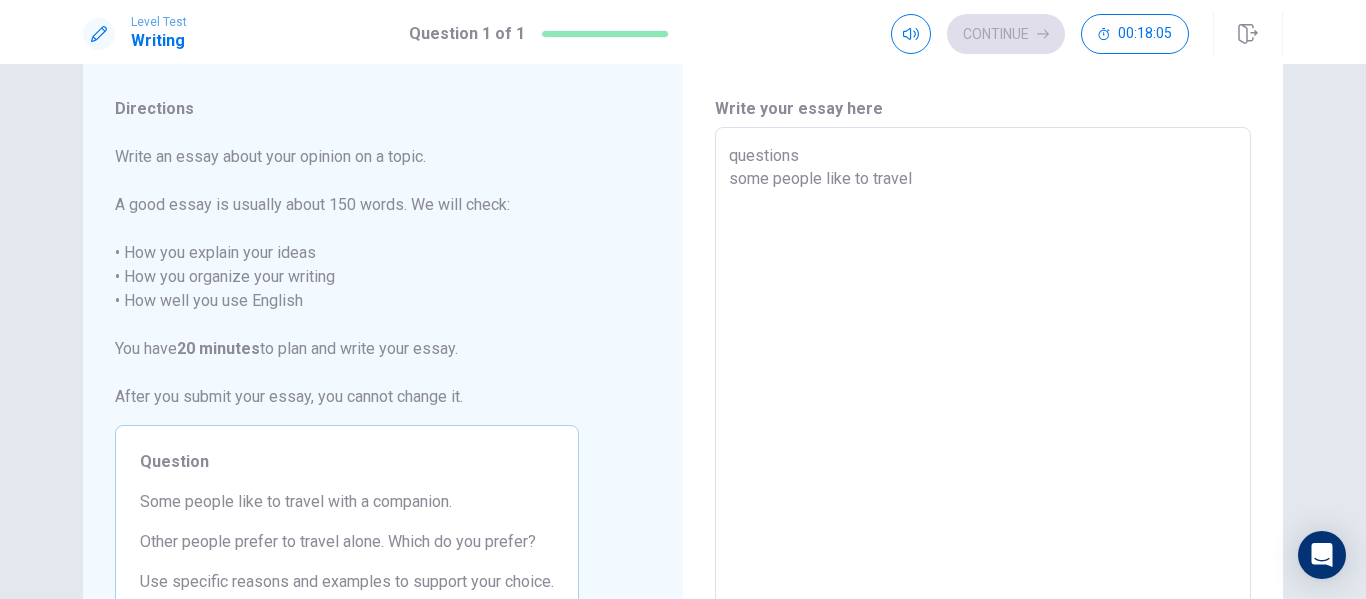 type on "x" 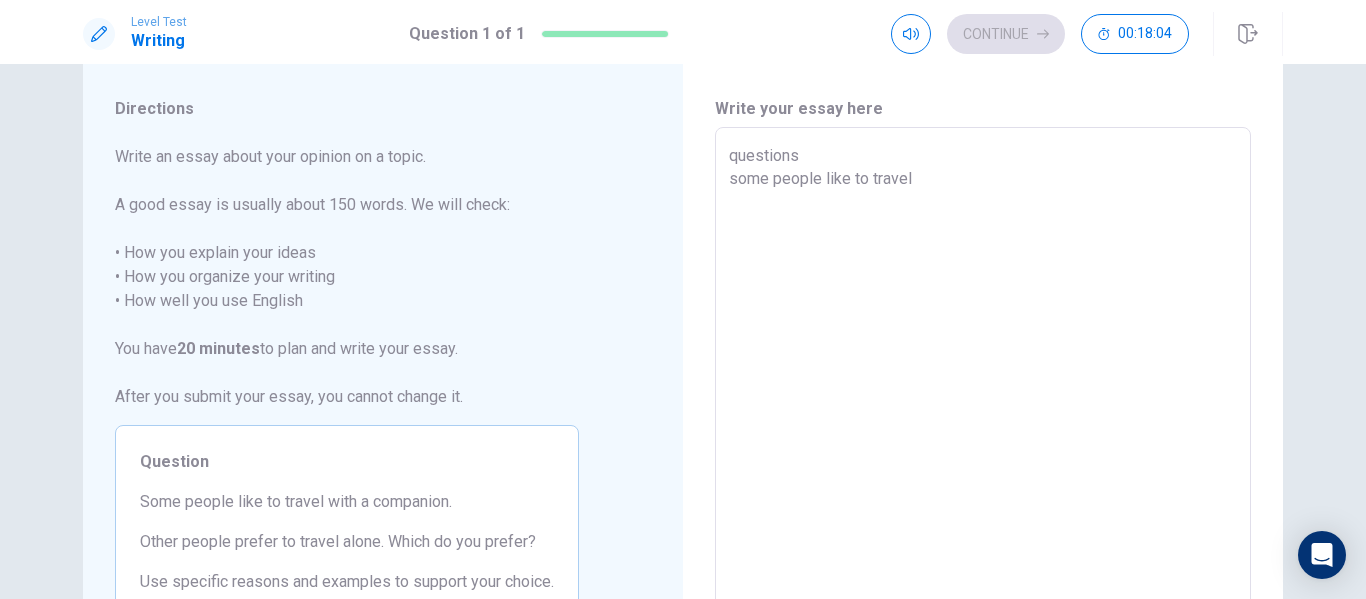 type on "questions
some people like to travel w" 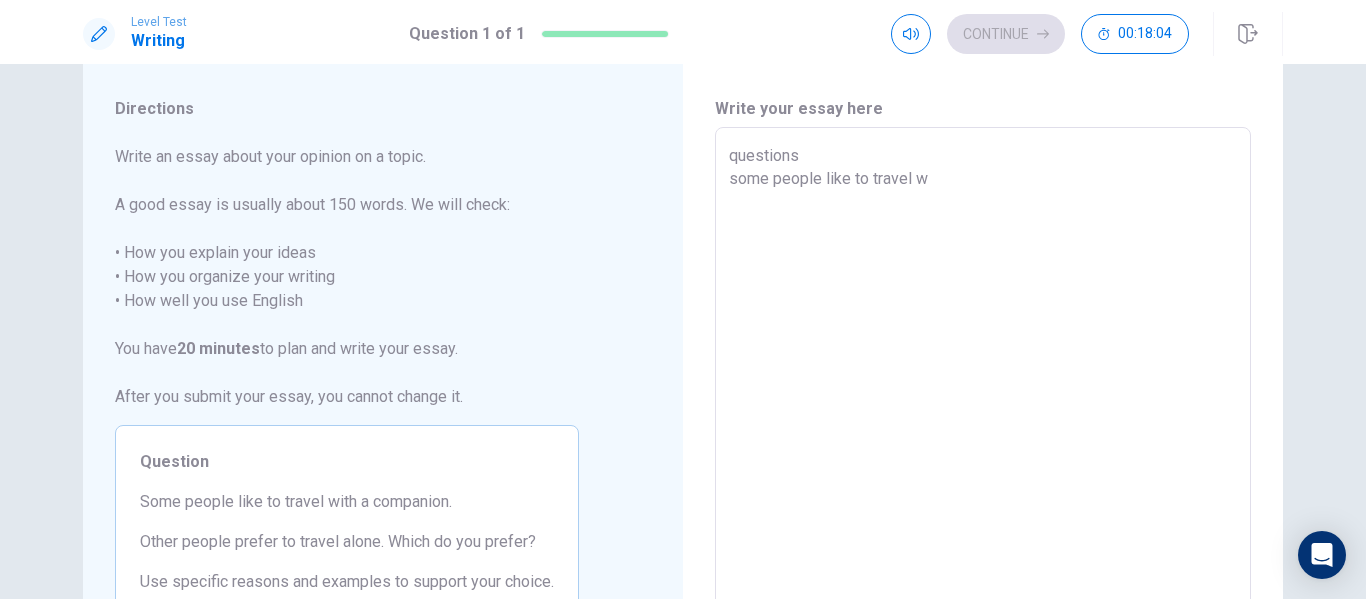 type on "x" 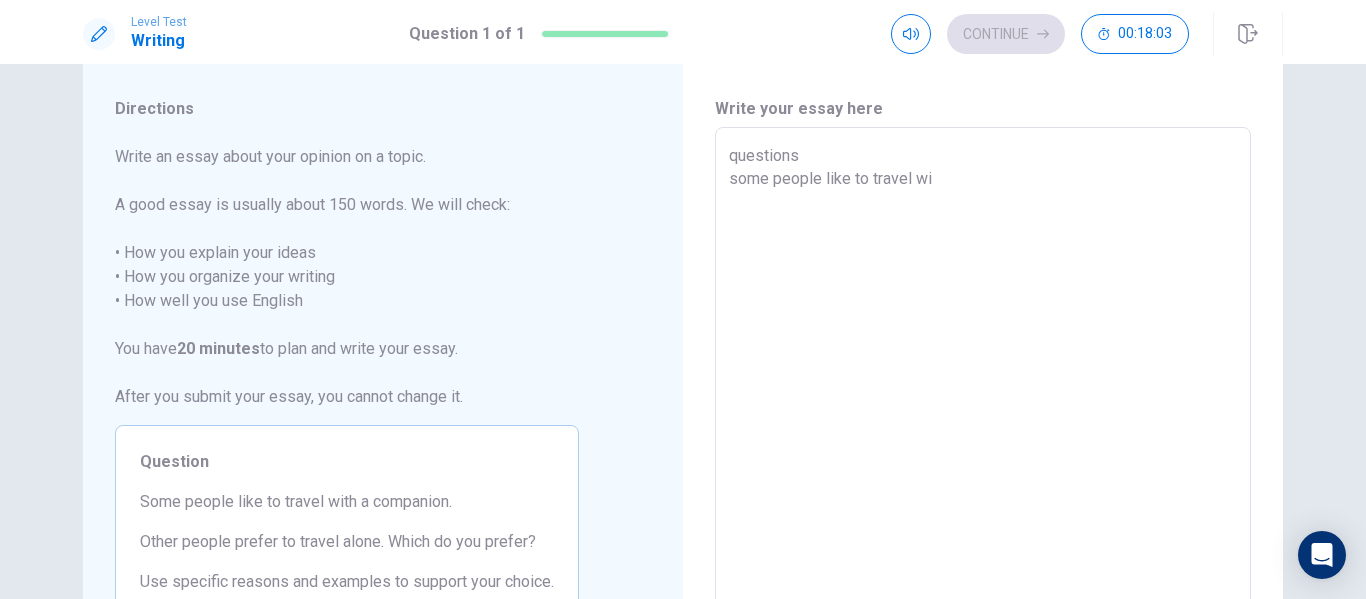 type on "x" 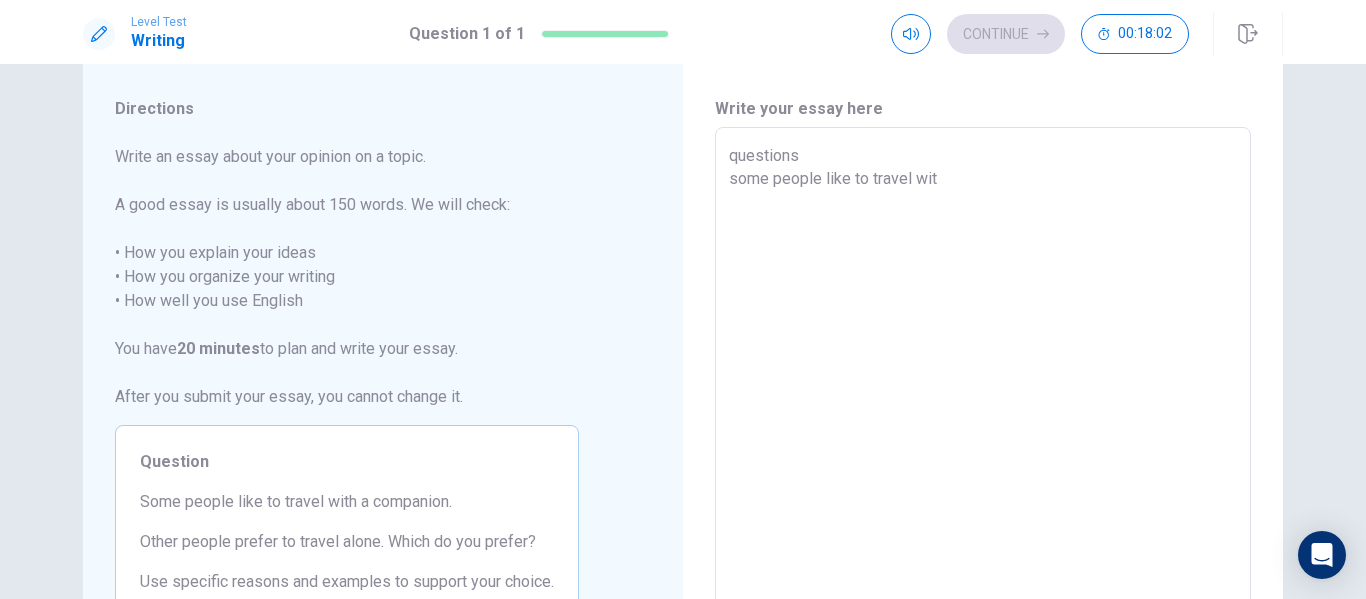 type on "x" 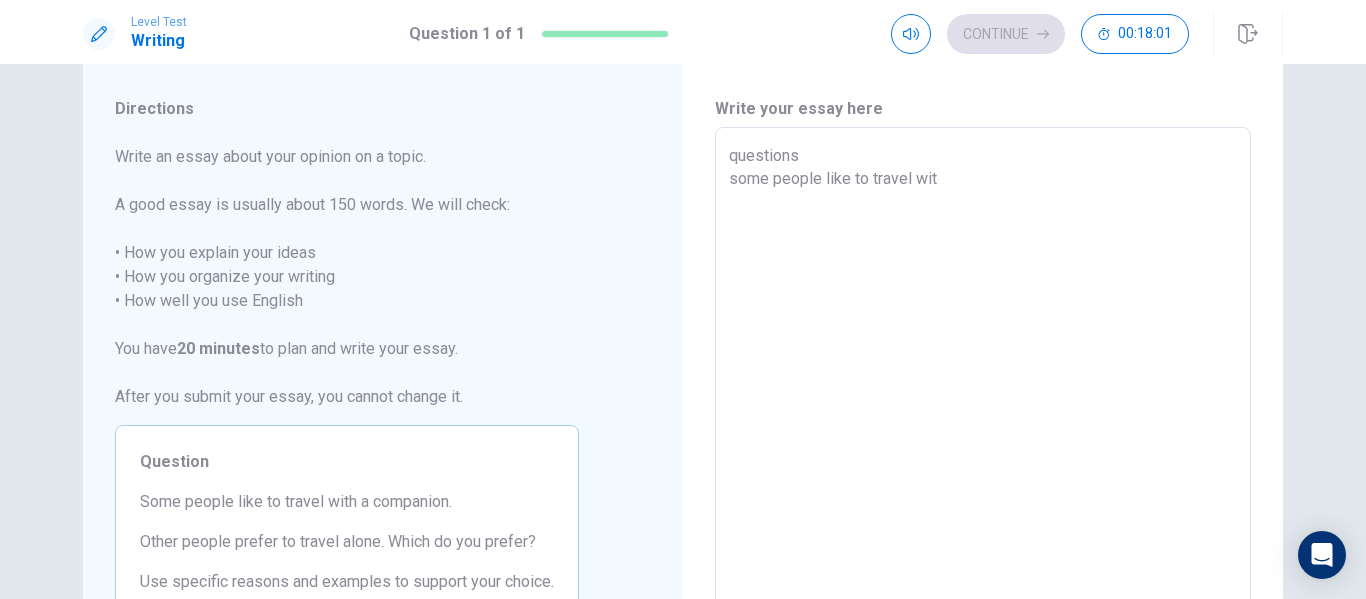 type on "questions
some people like to travel with" 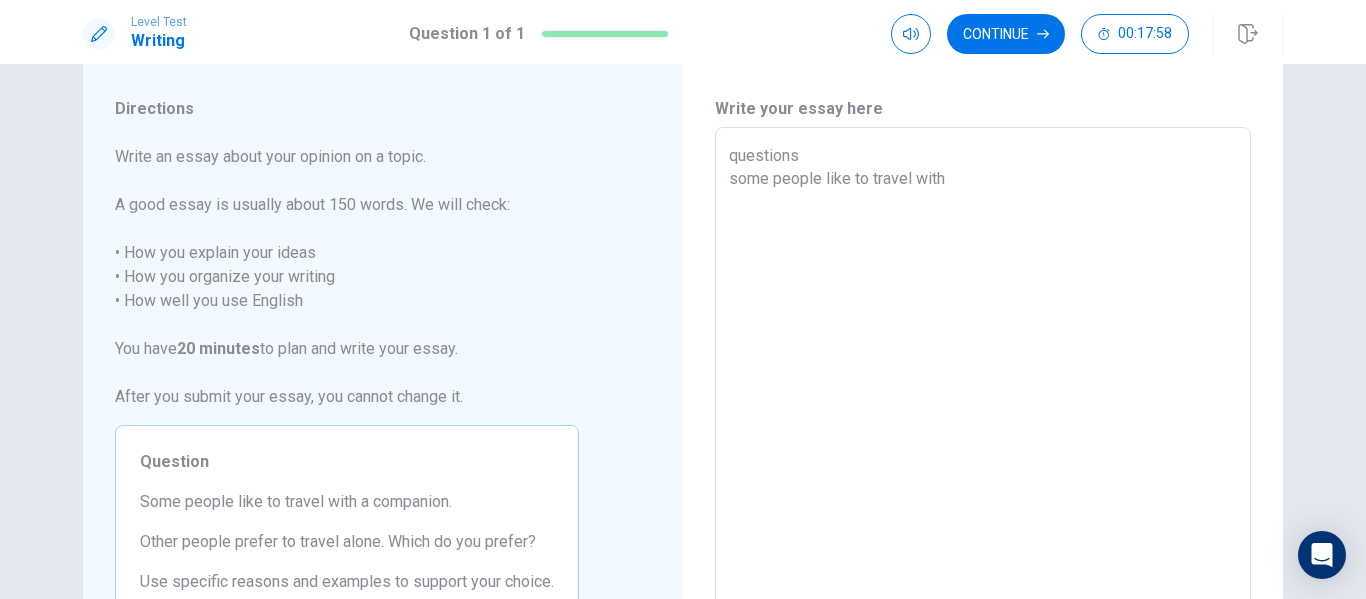 type on "x" 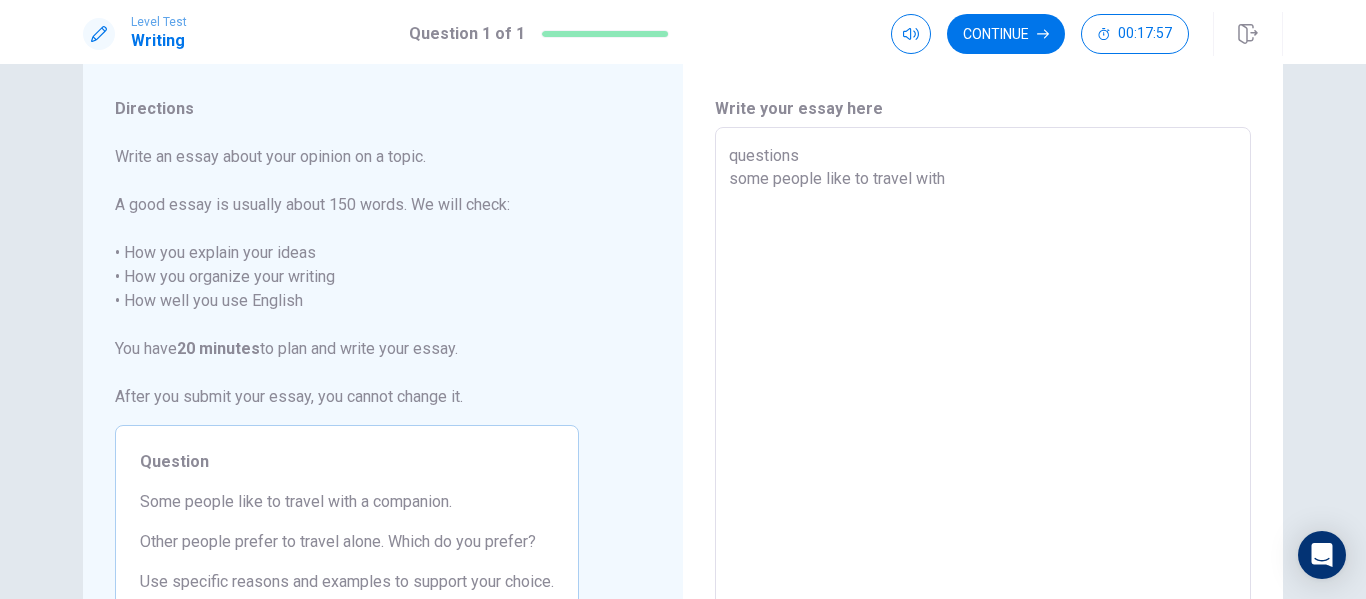 type on "questions
some people like to travel with" 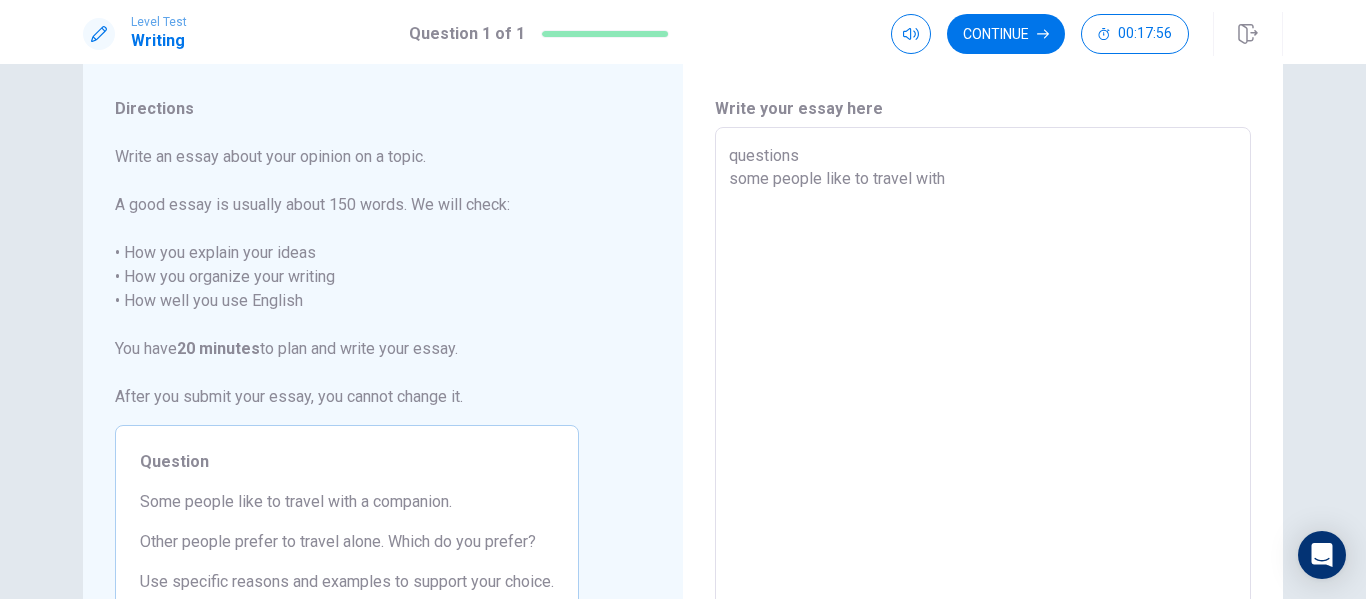 type on "questions
some people like to travel with" 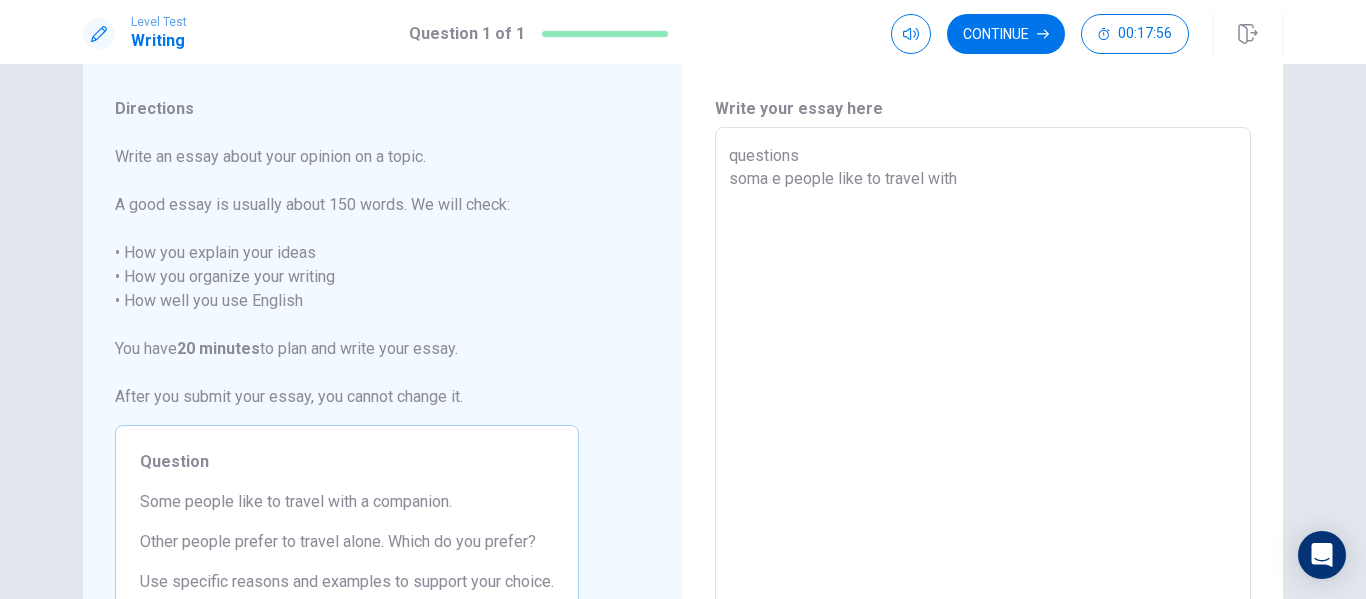 type on "x" 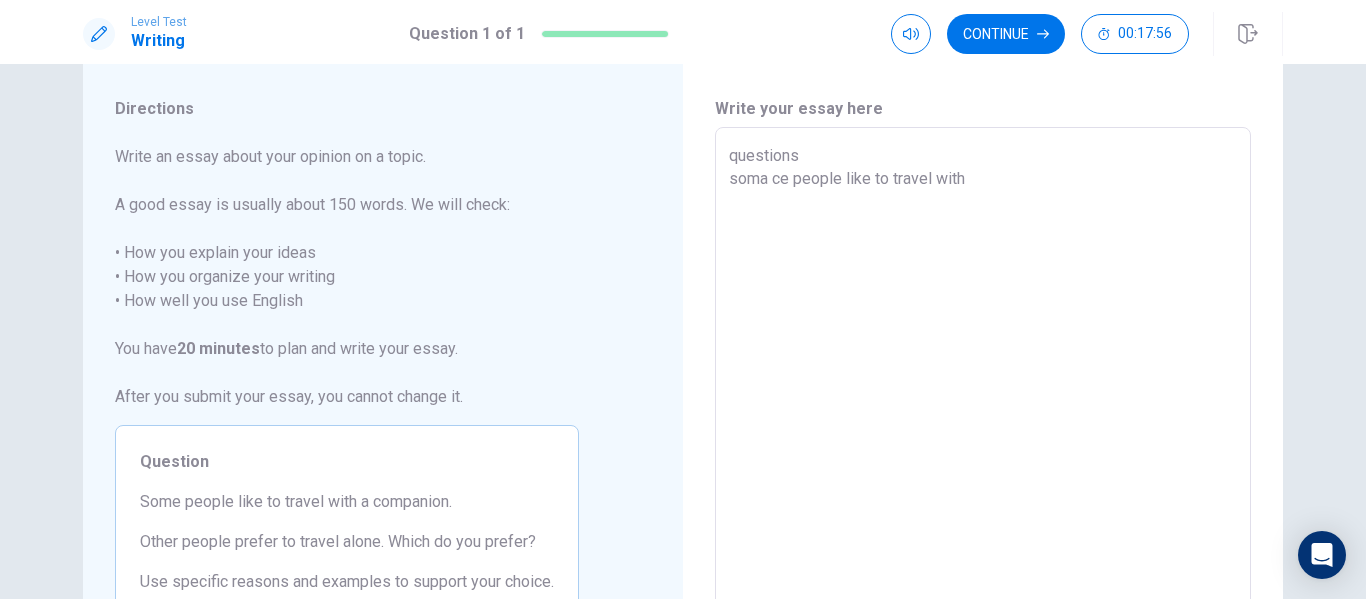 type on "x" 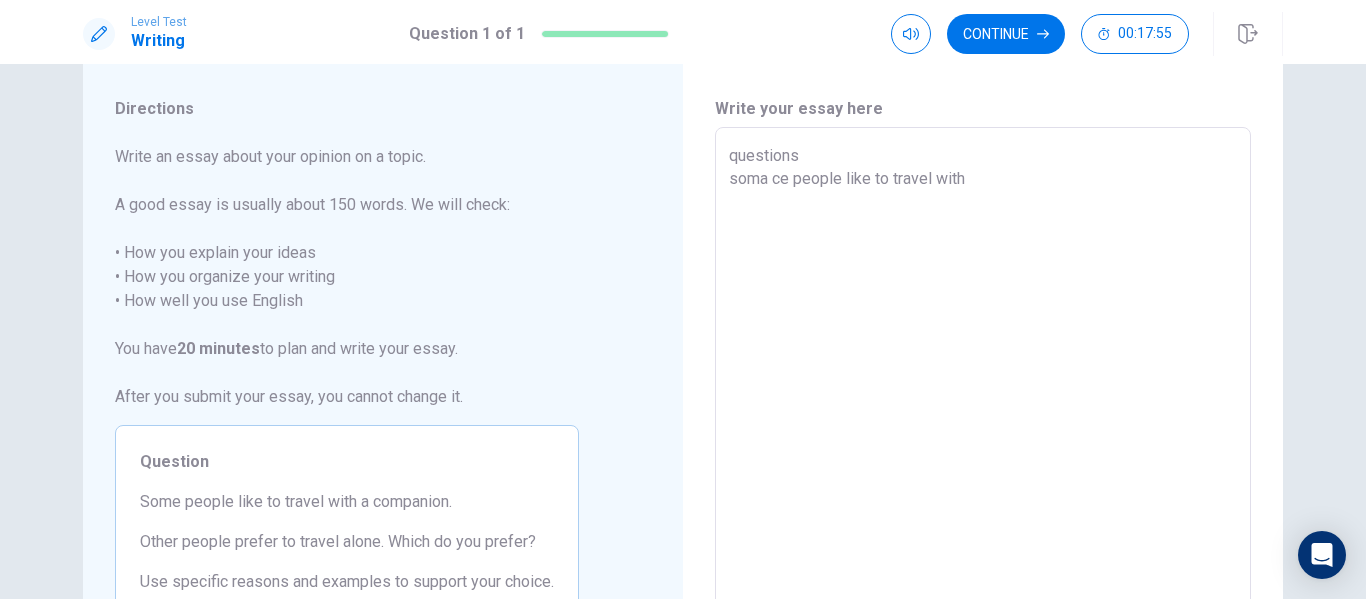 type on "questions
some people like to travel with" 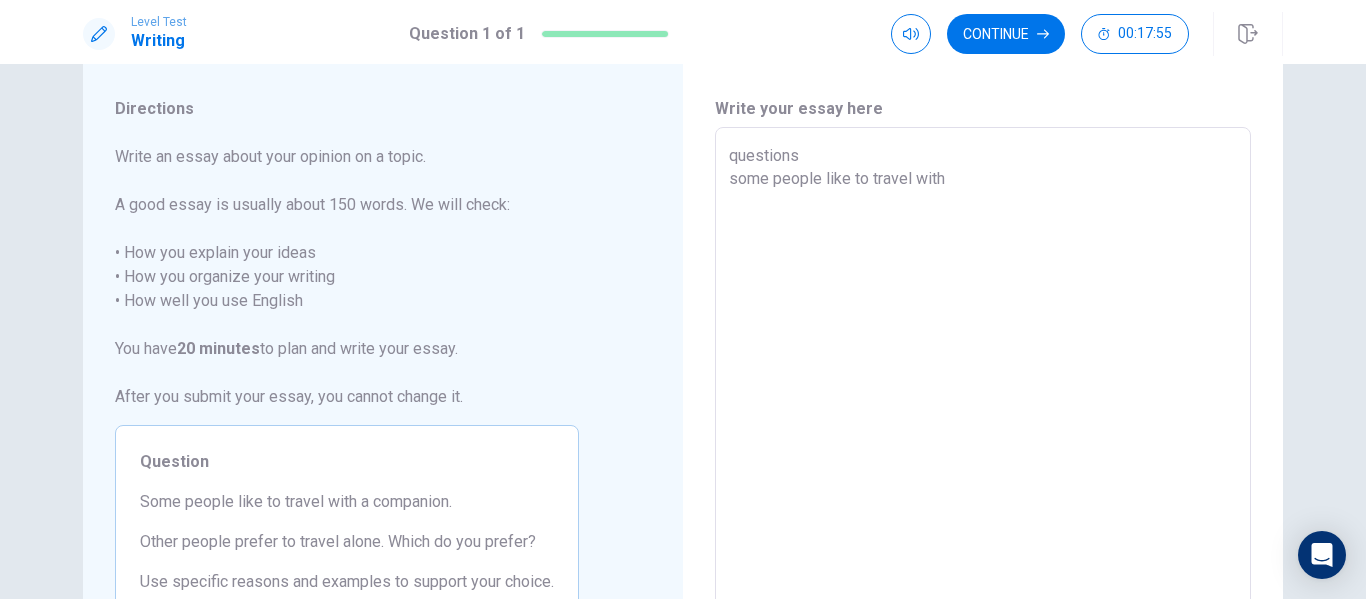 type on "x" 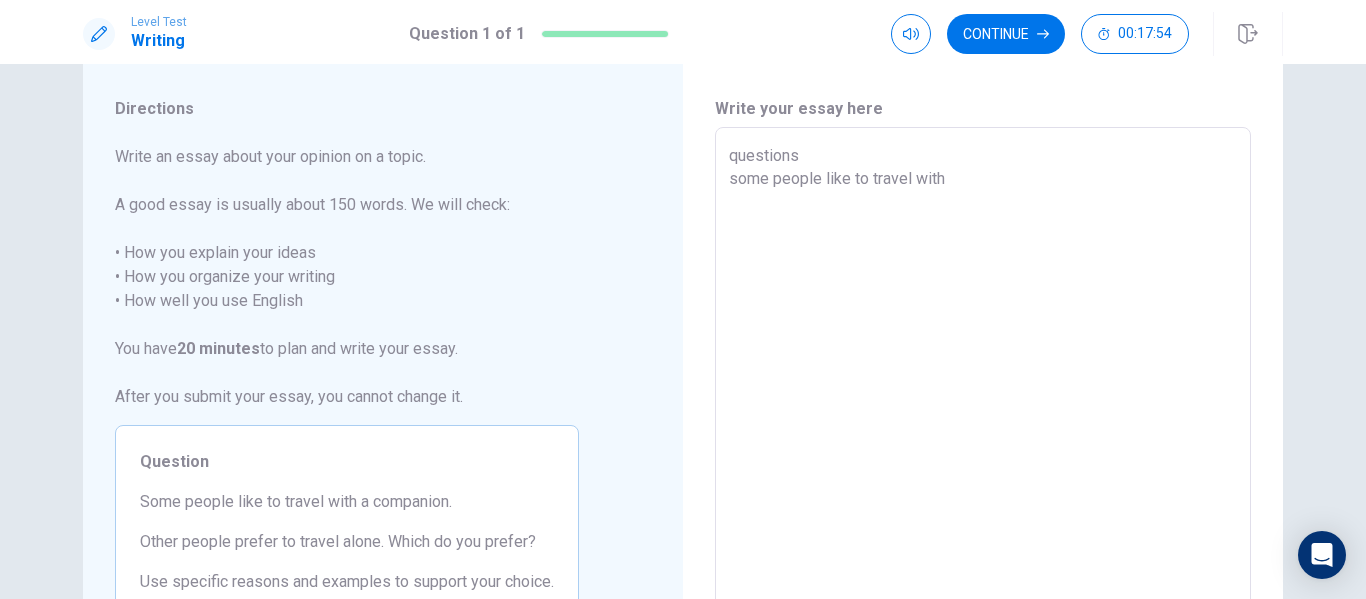 type on "questions
some people like to travel with" 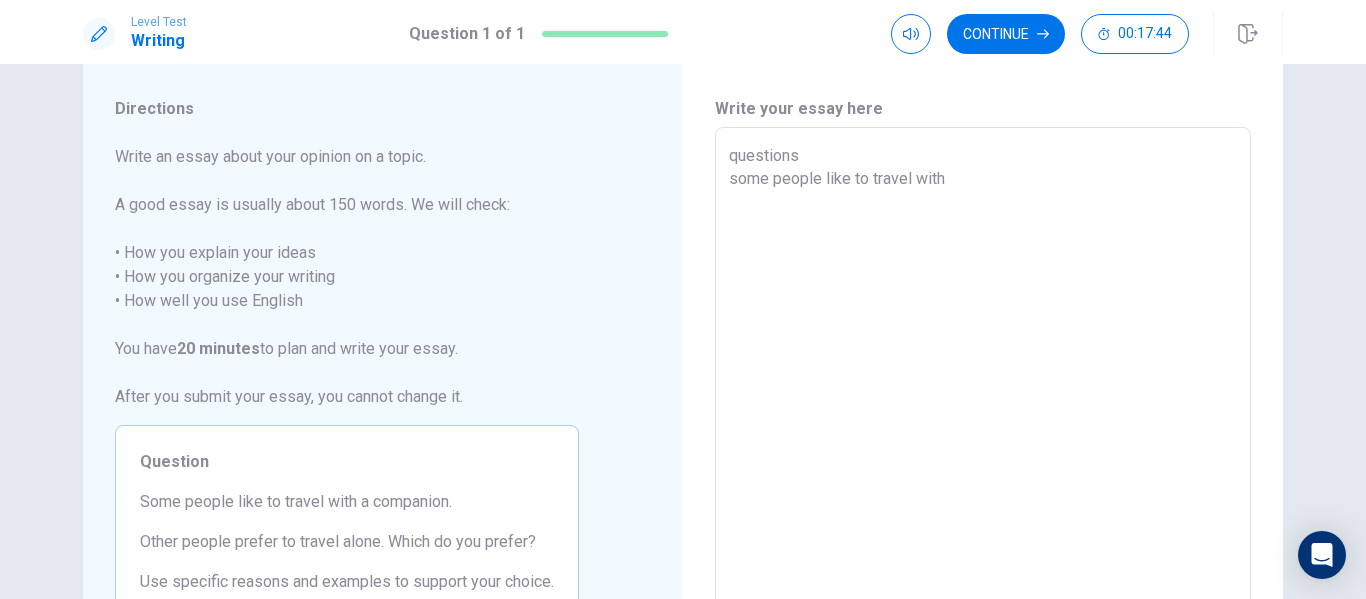 type on "x" 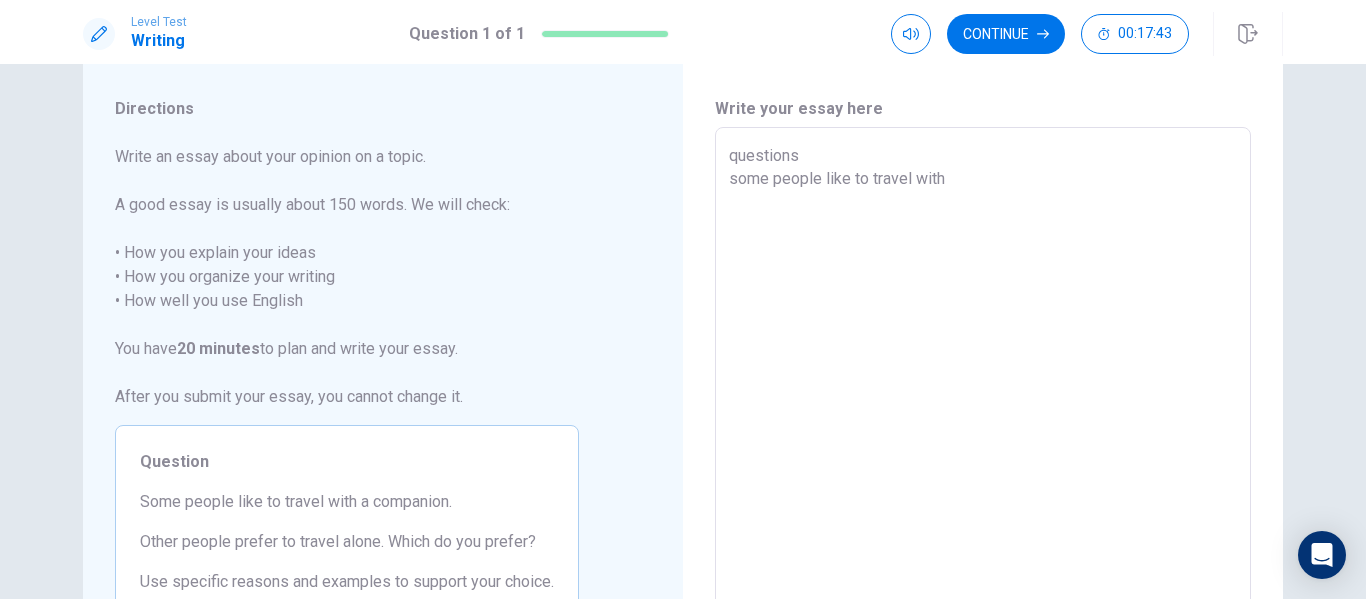 type on "questions
some people like to travel with" 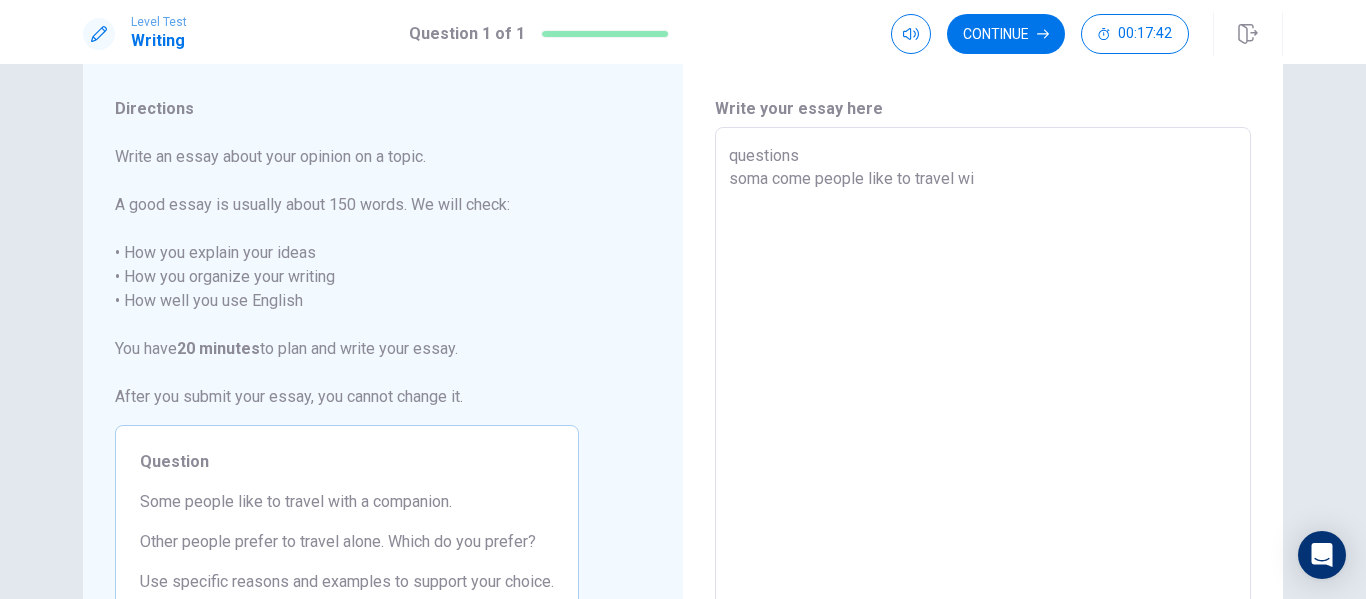 type on "questions
some people like to travel w" 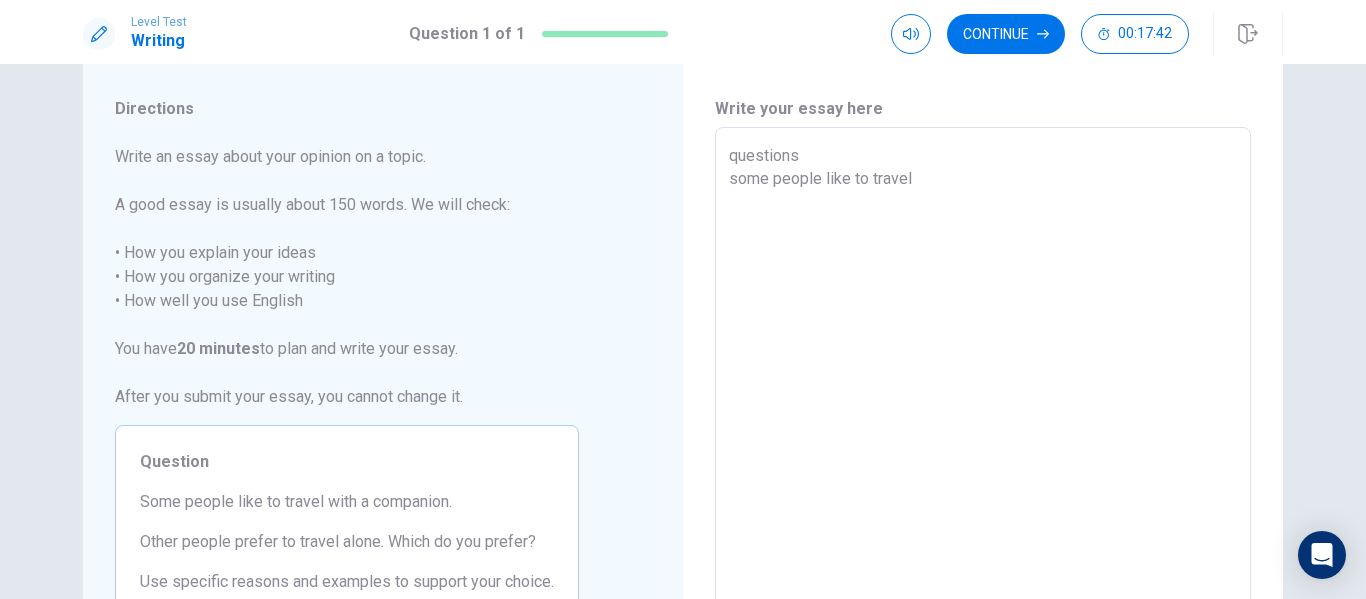 type on "questions
some people like to travel" 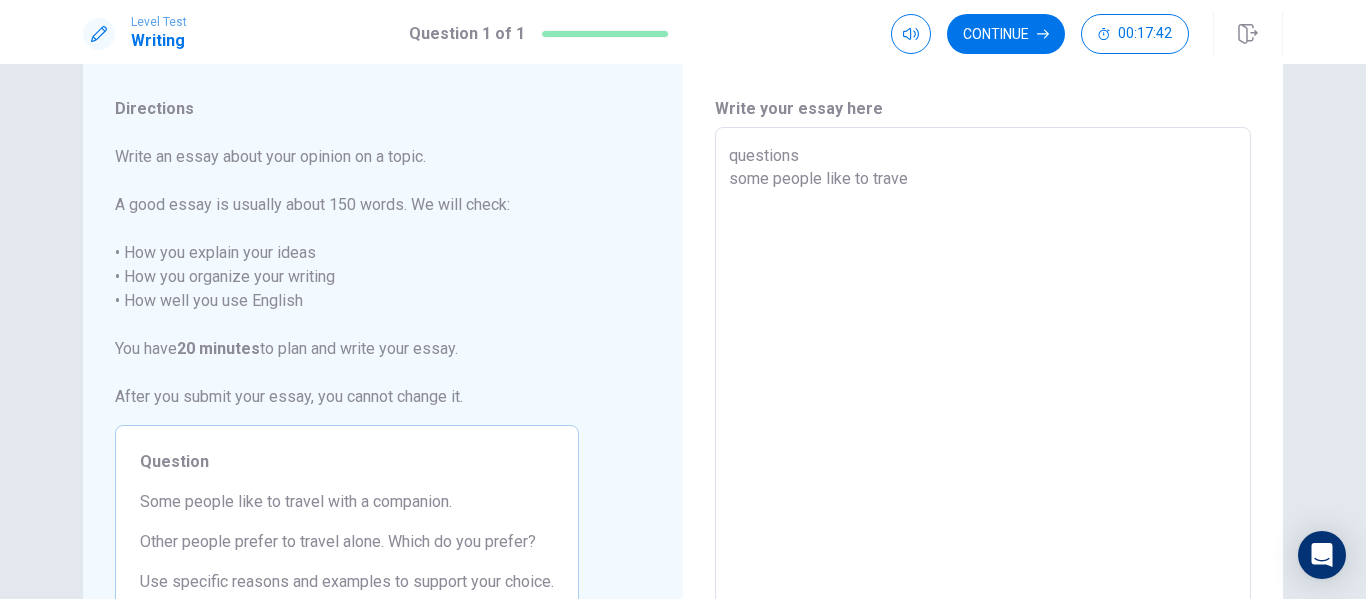 type on "questions
soma come people like to trav" 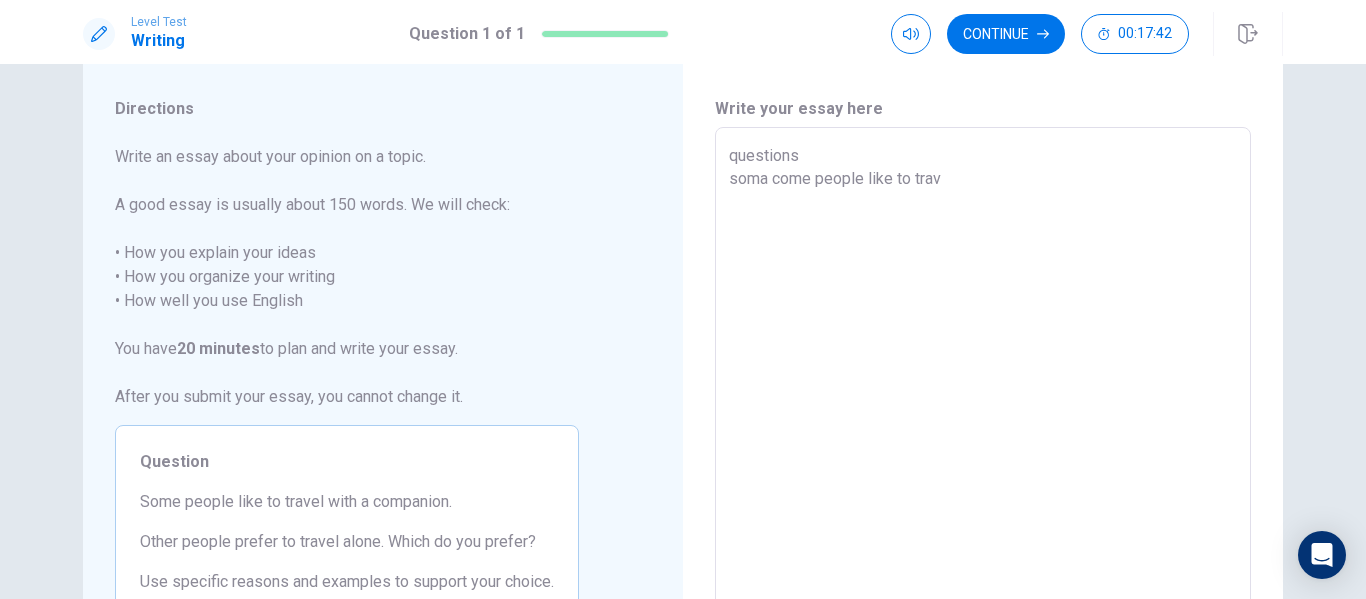 type on "questions
soma come people like to tra" 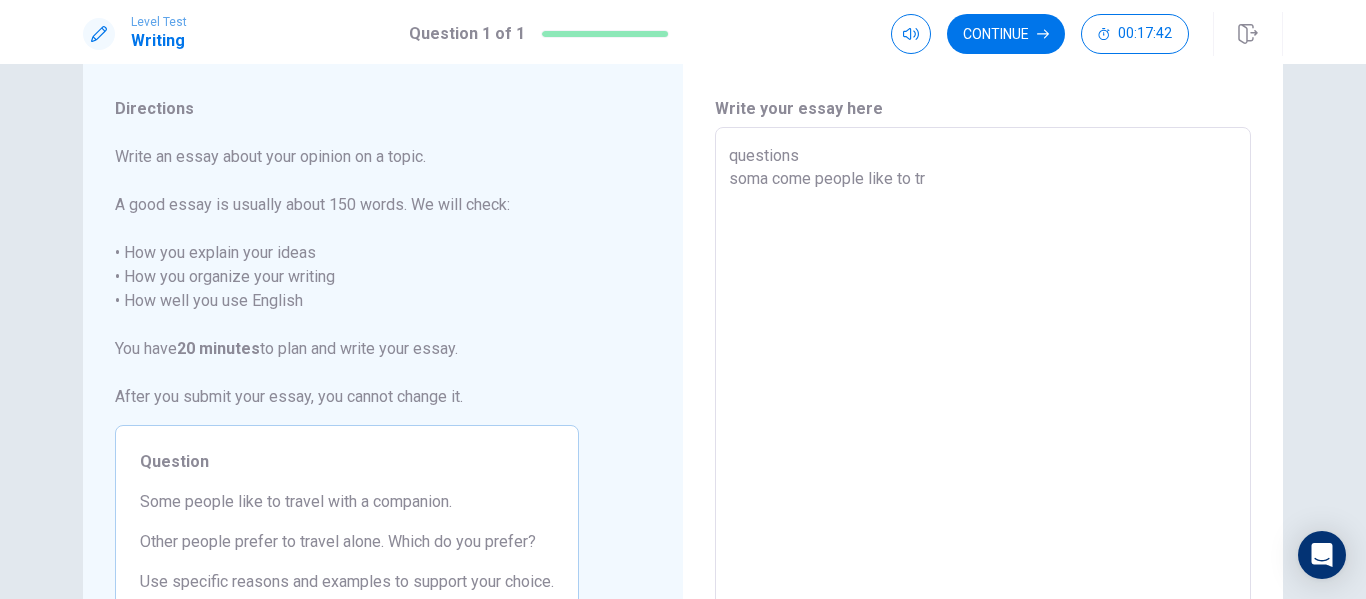 type on "questions
soma come people like to t" 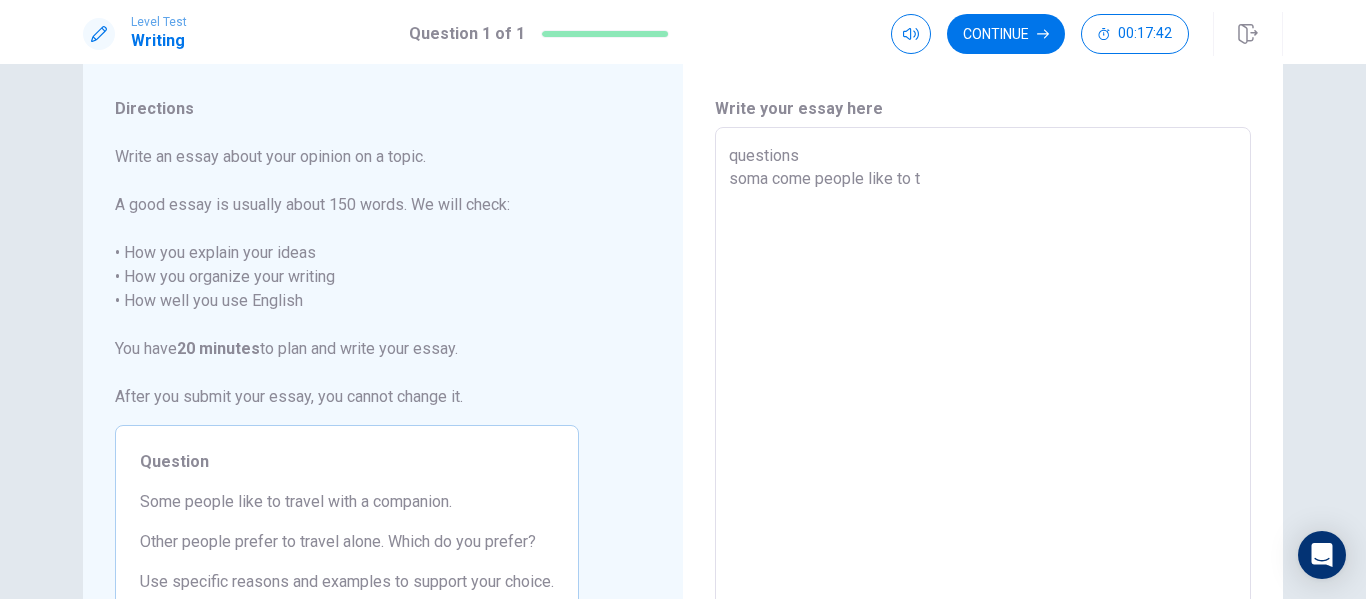 type on "questions
soma come people like to" 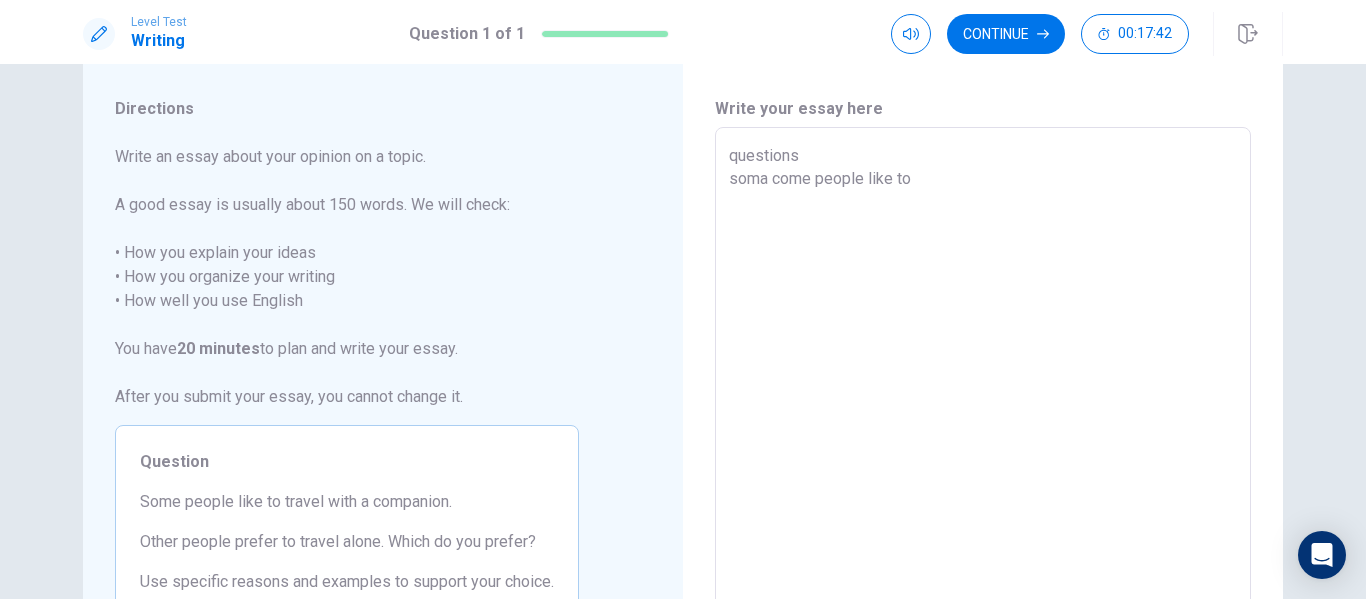 type on "questions
soma come people like to" 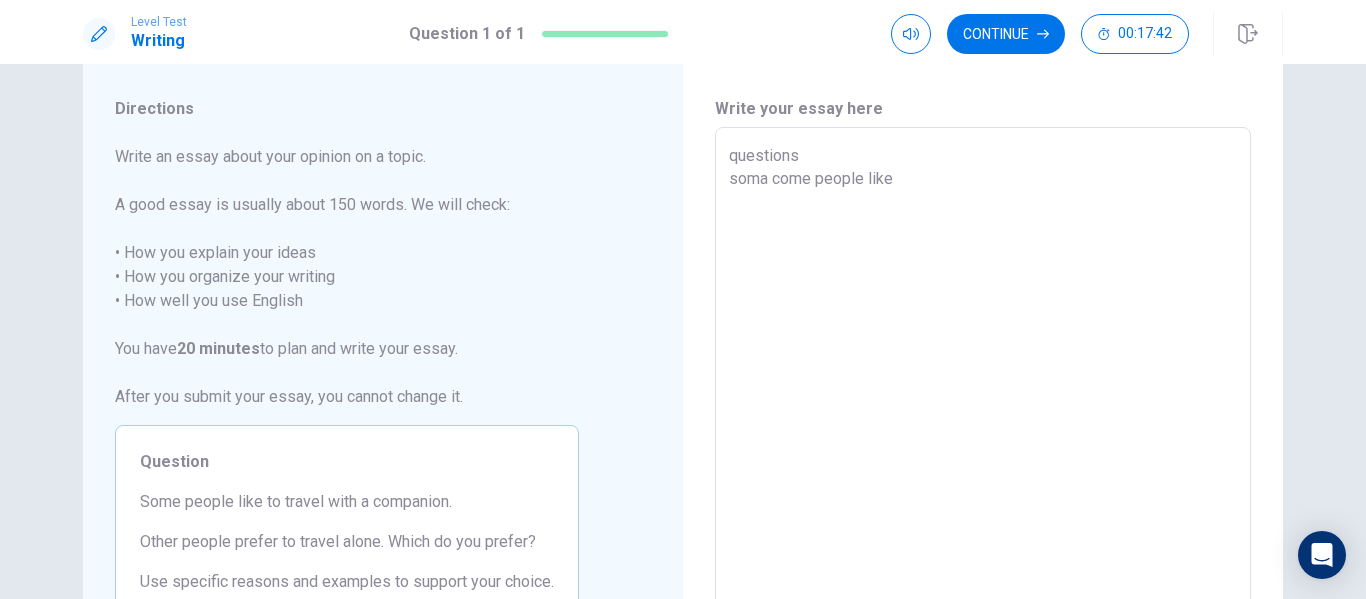 type on "questions
soma come people like" 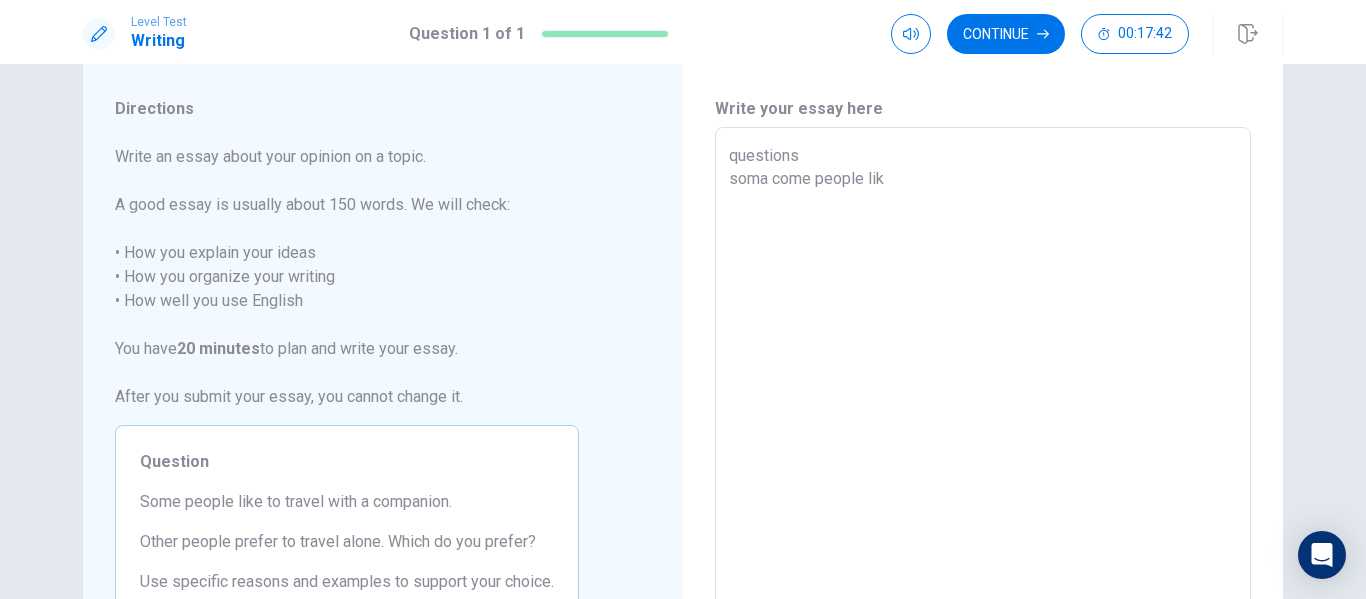 type on "questions
some people li" 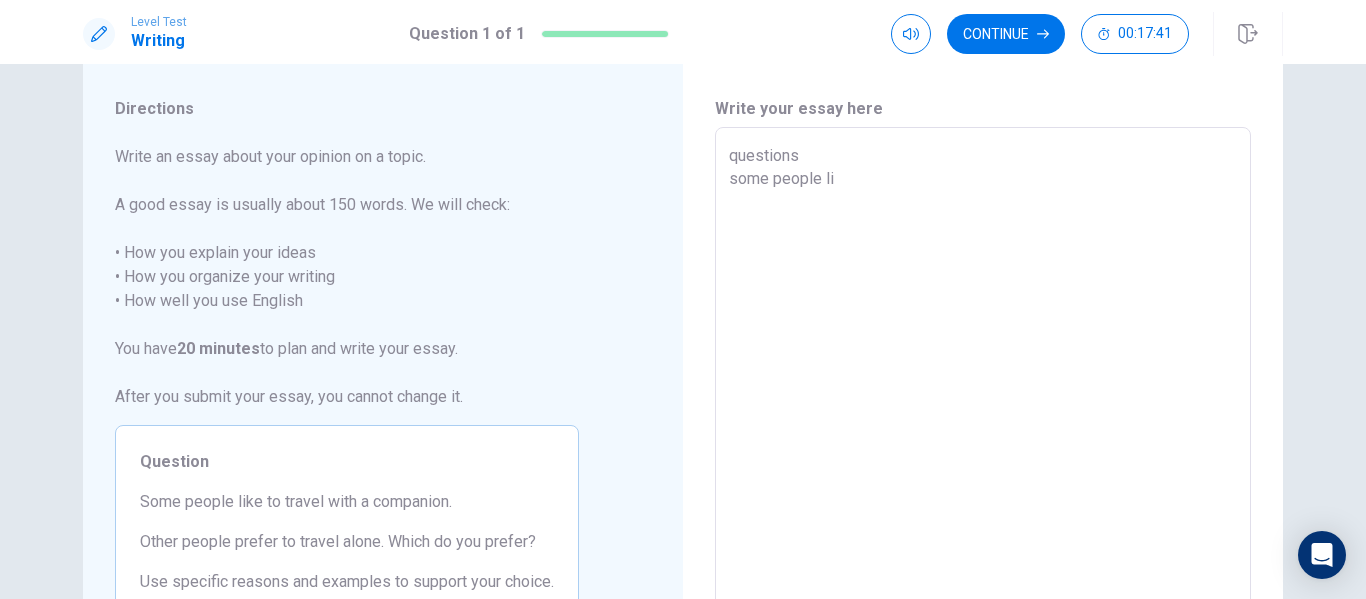 type on "questions
some people l" 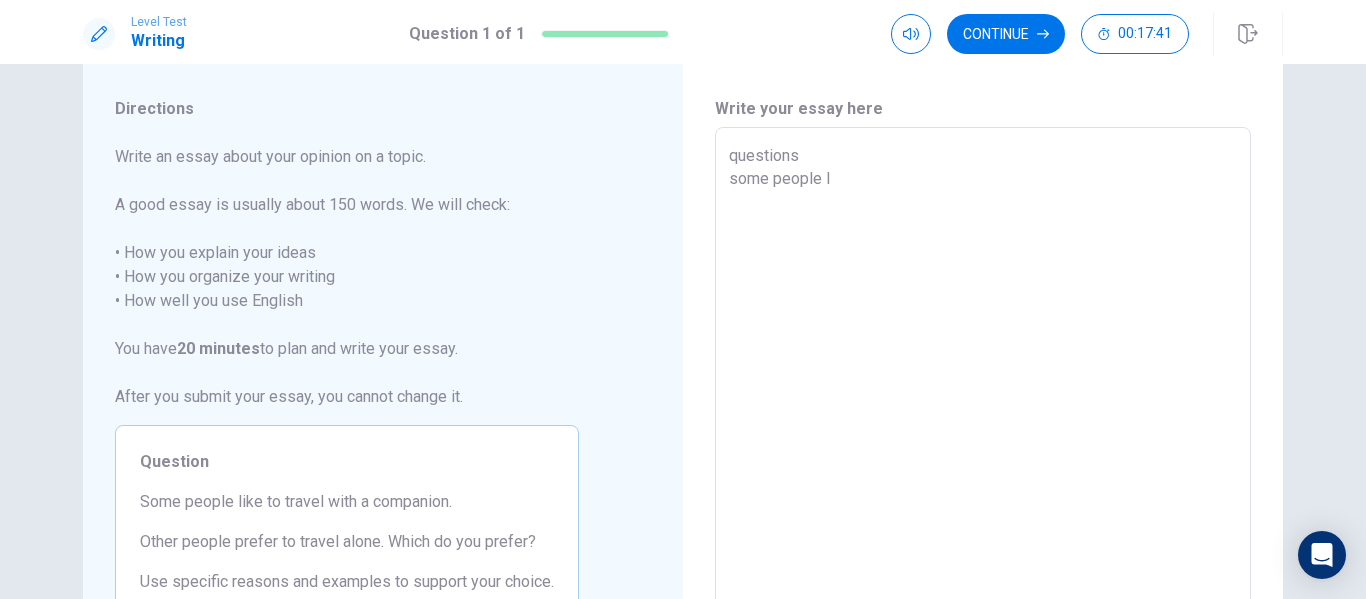type on "questions
soma come people" 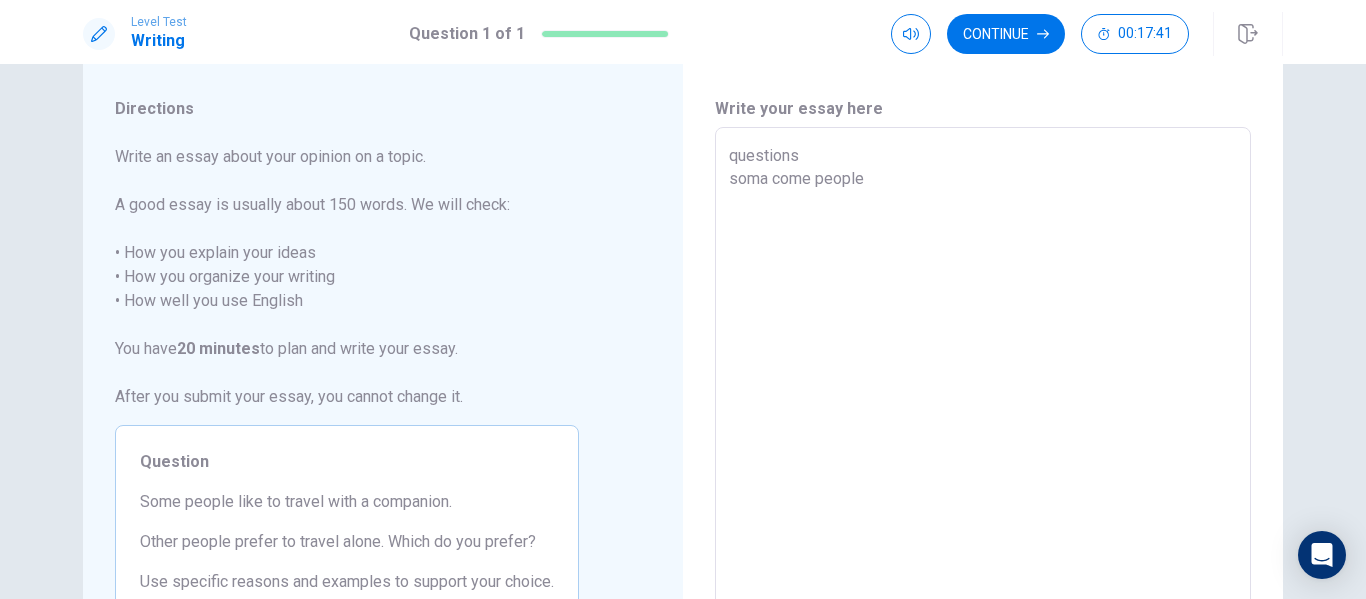 type on "questions
soma come people" 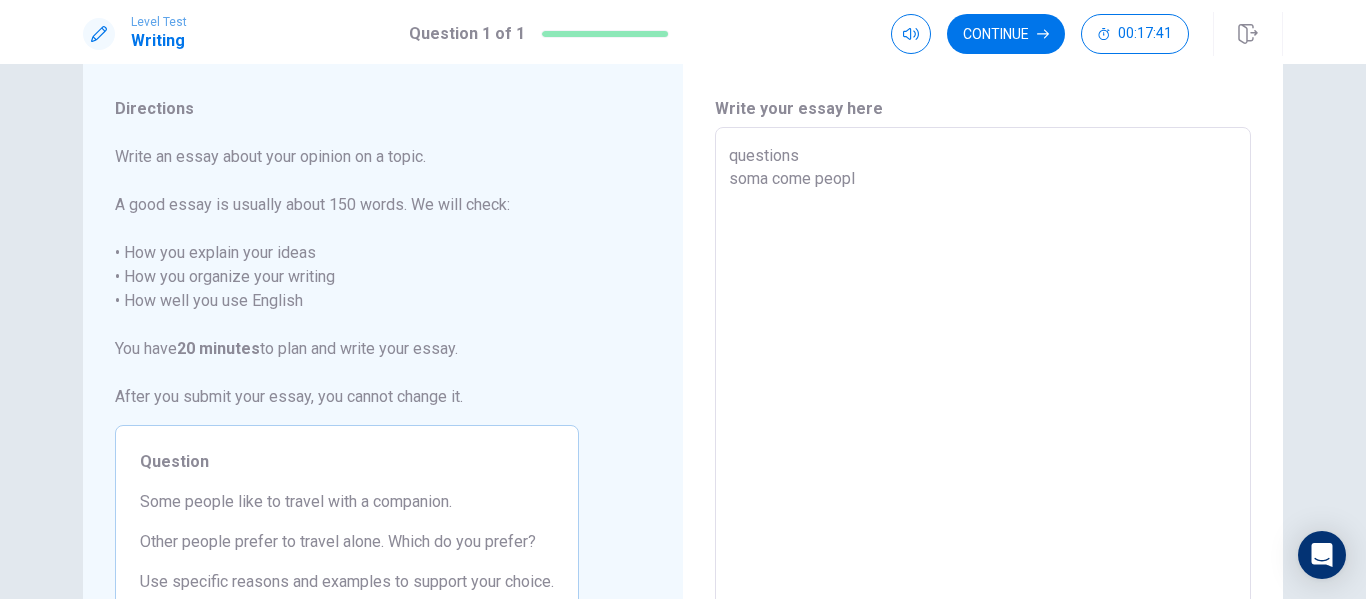 type on "questions
soma come peop" 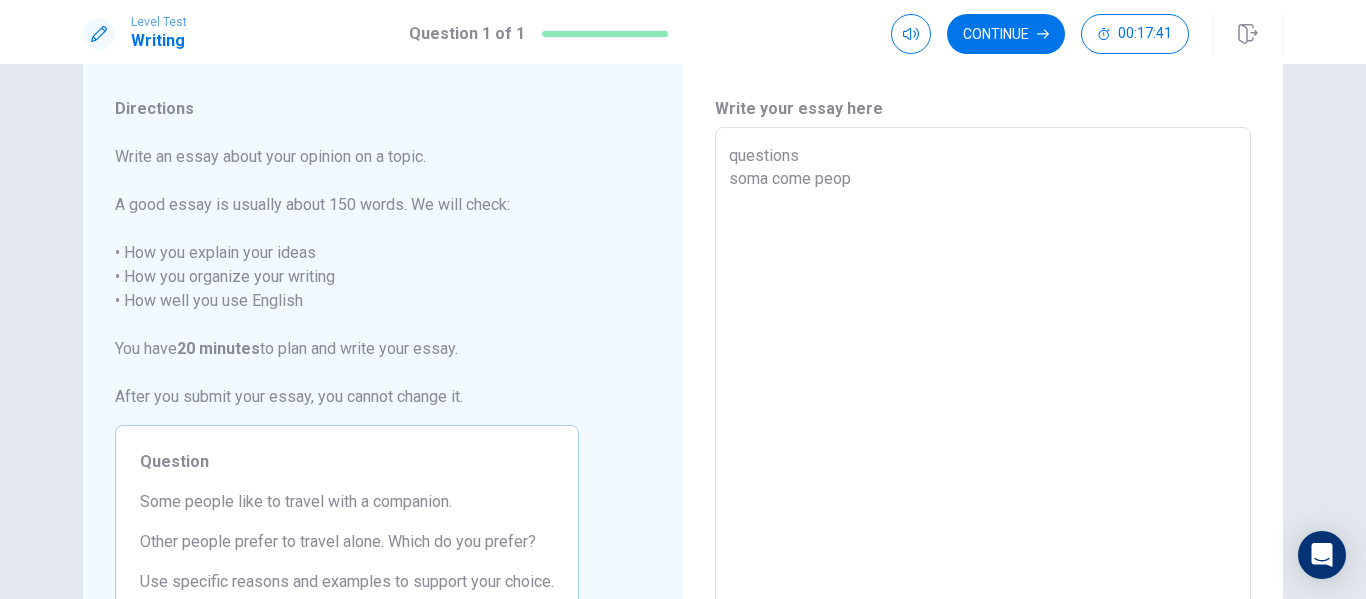 type on "questions
soma come peo" 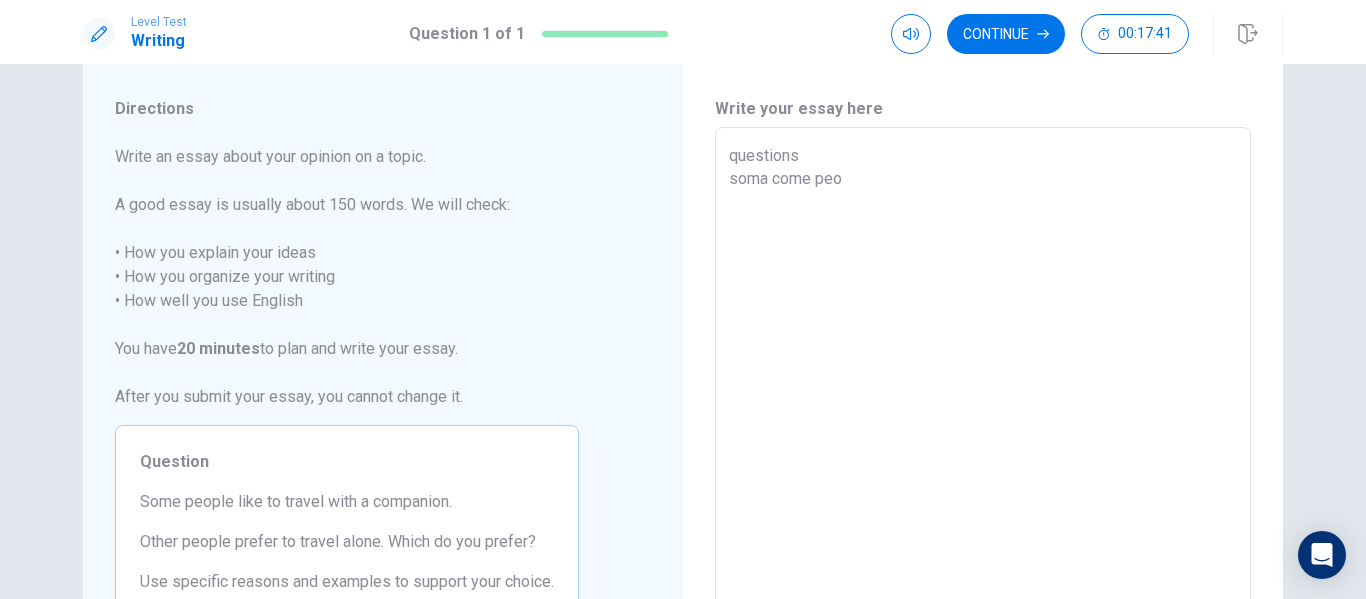 type on "questions
some pe" 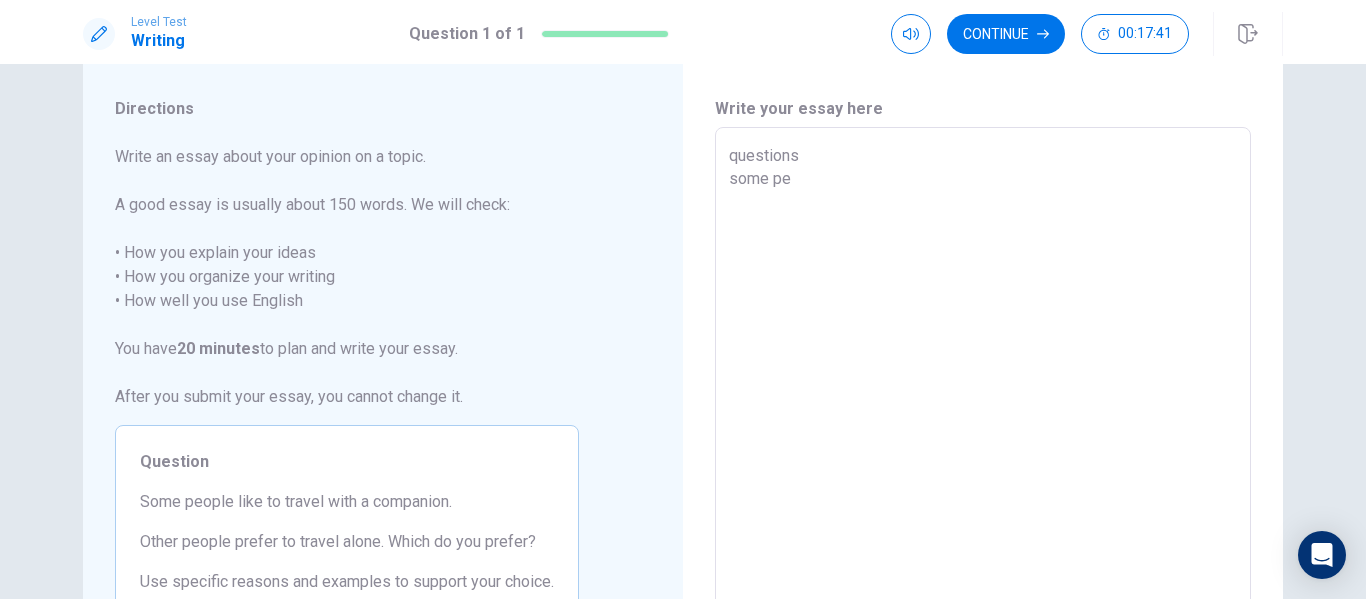 type on "questions
soma come p" 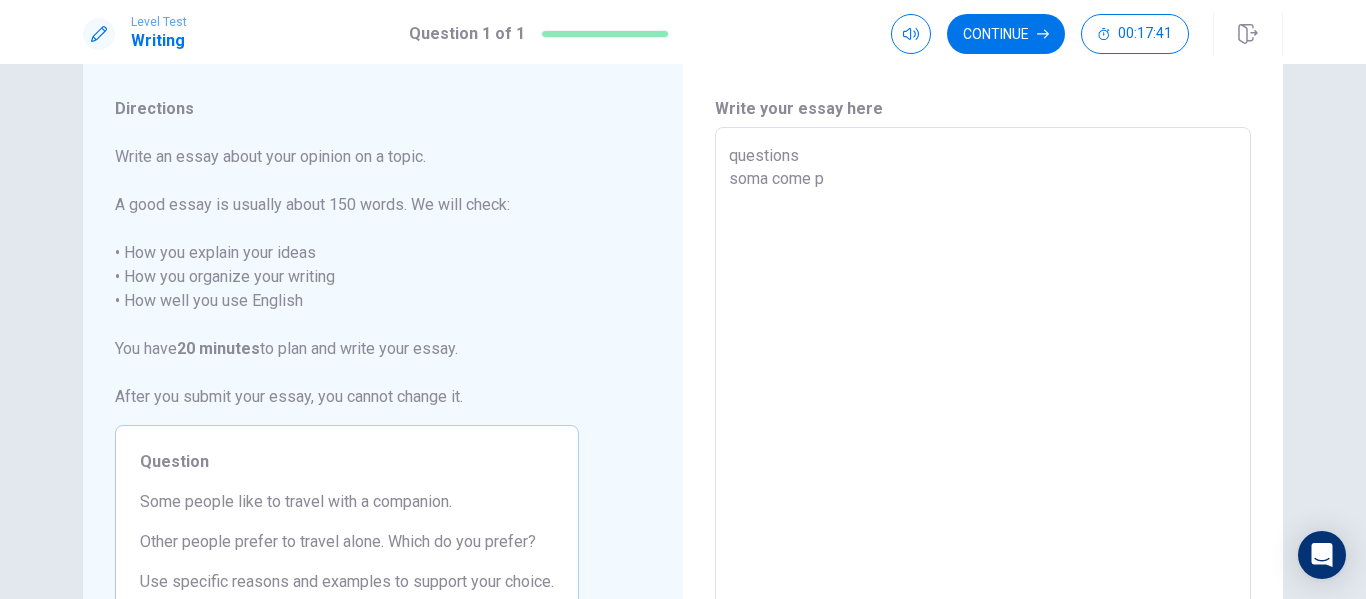 type on "questions
some people" 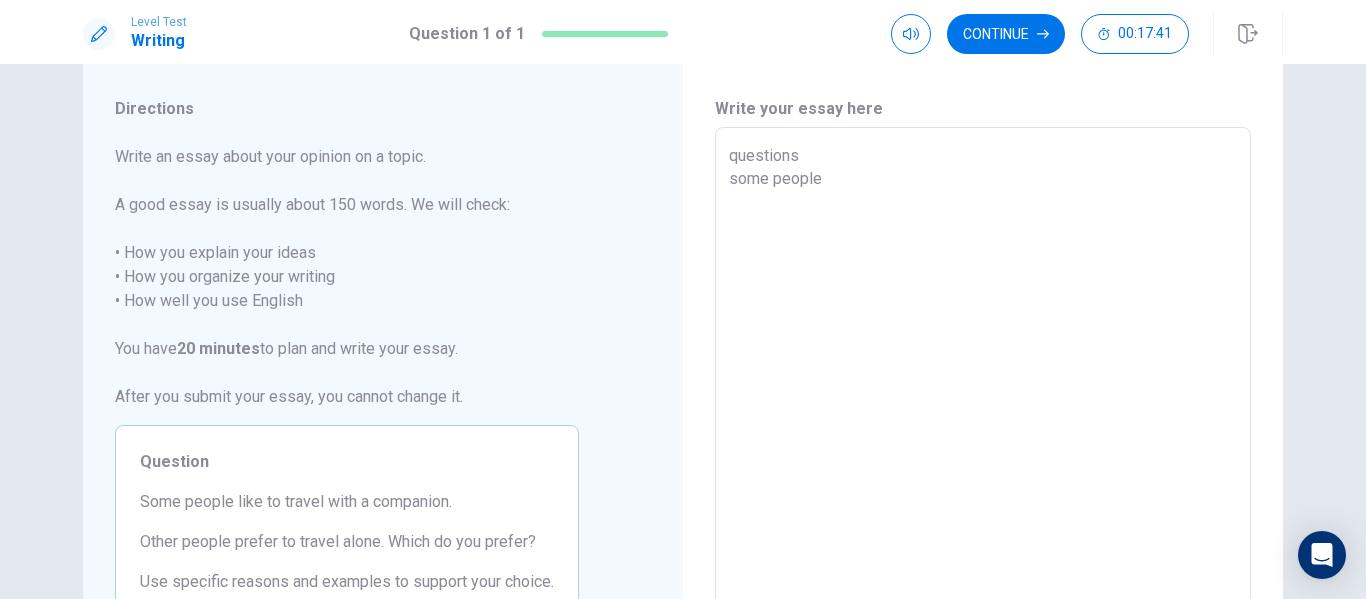 type on "questions
some people" 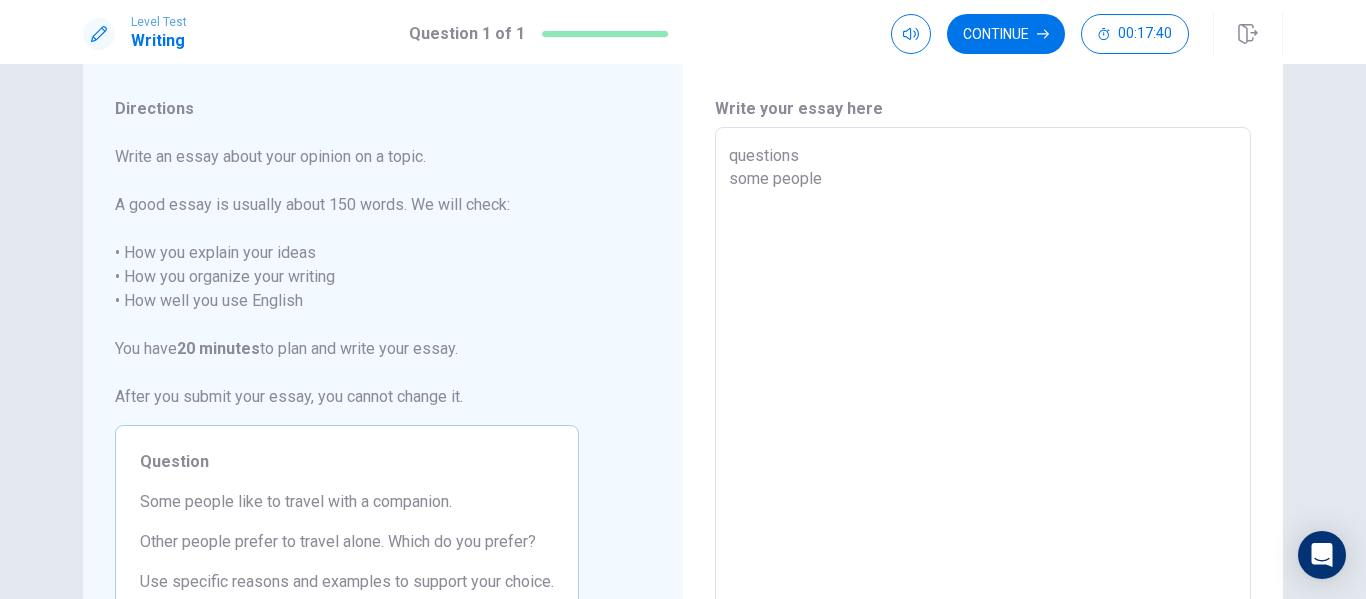 type on "questions
soma com" 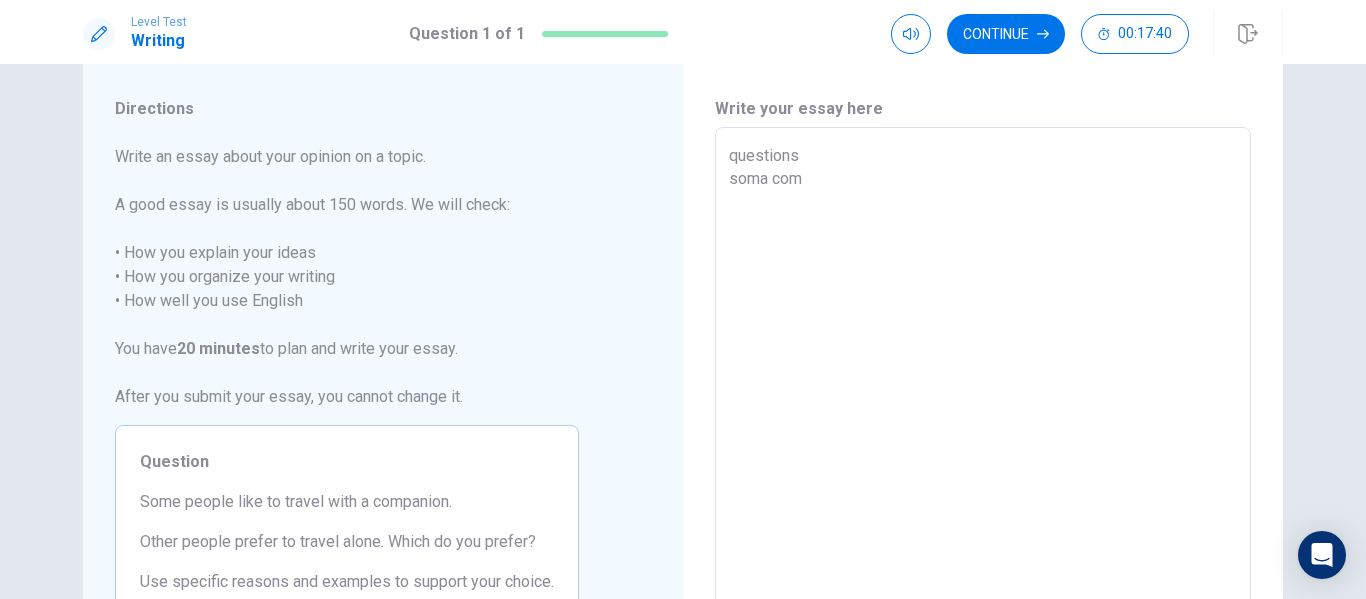 type on "x" 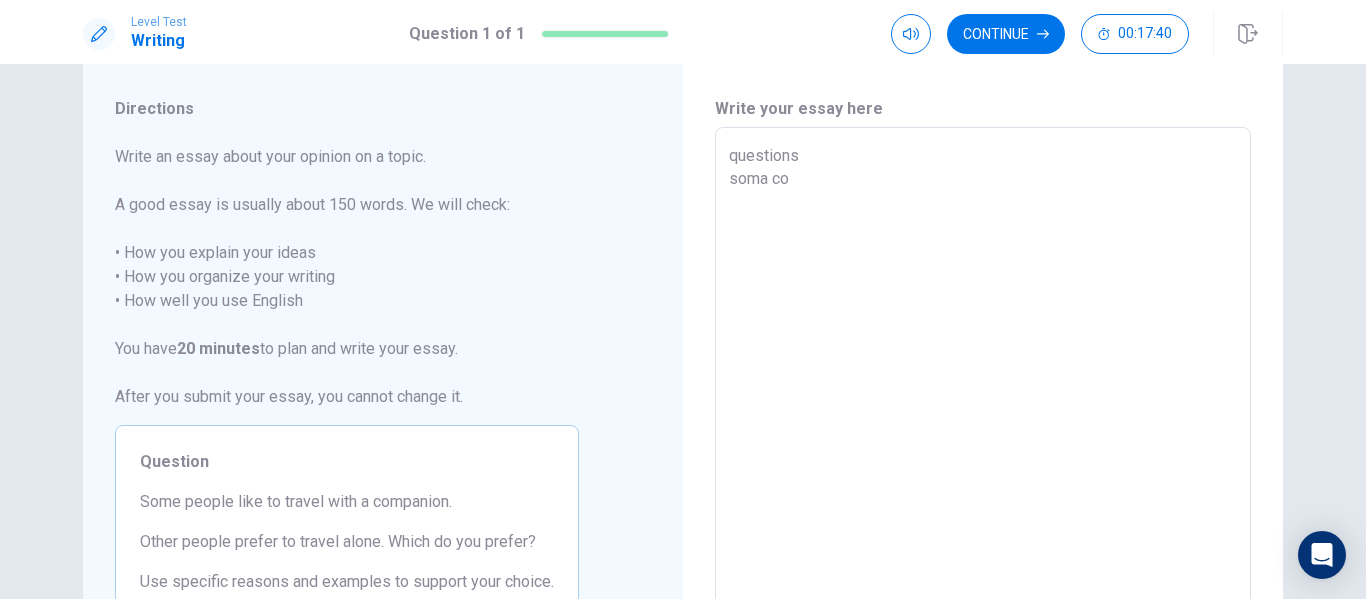 type on "x" 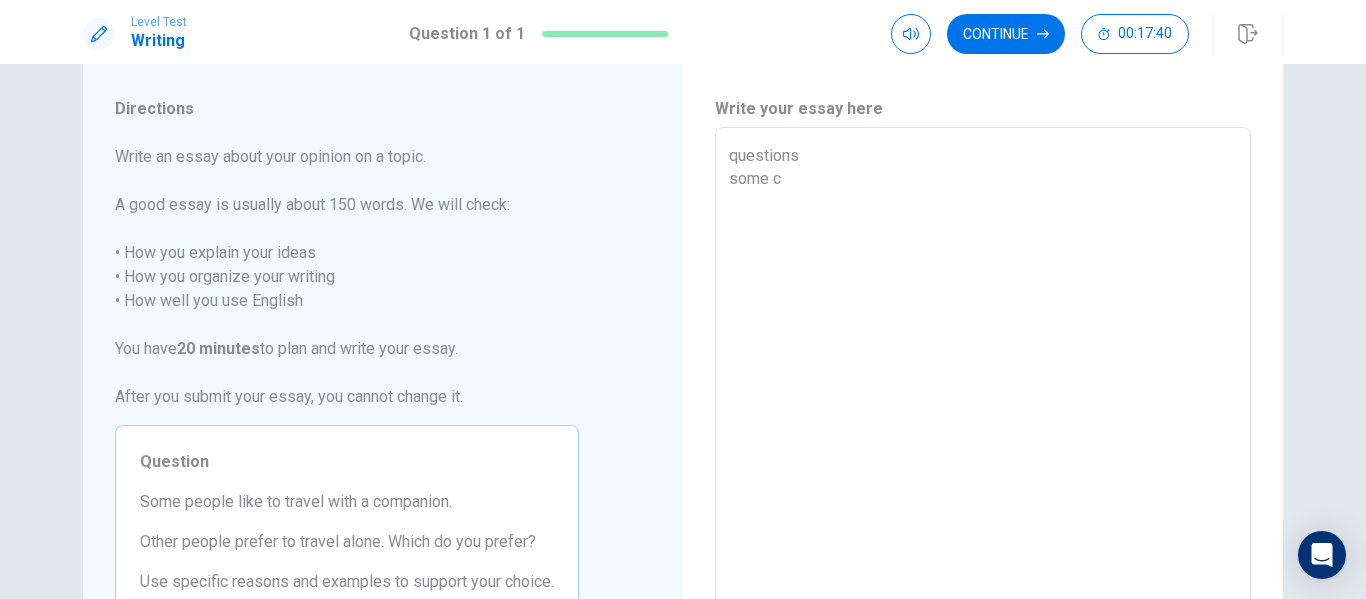 type on "x" 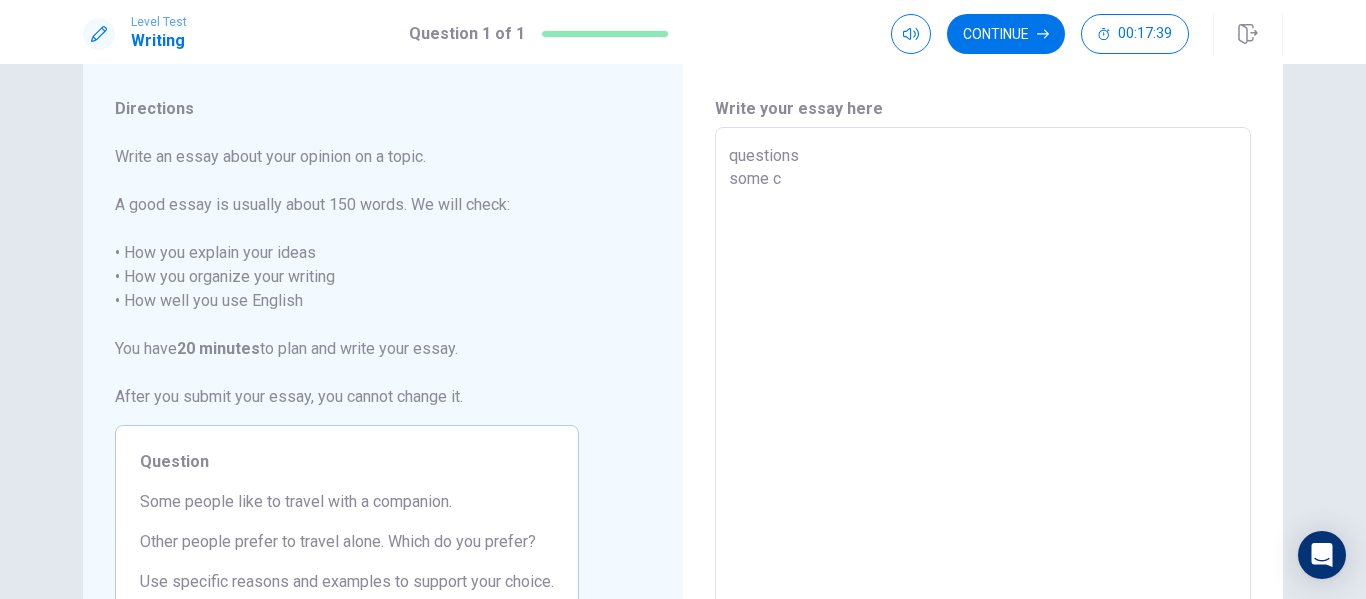 type on "questions
soma" 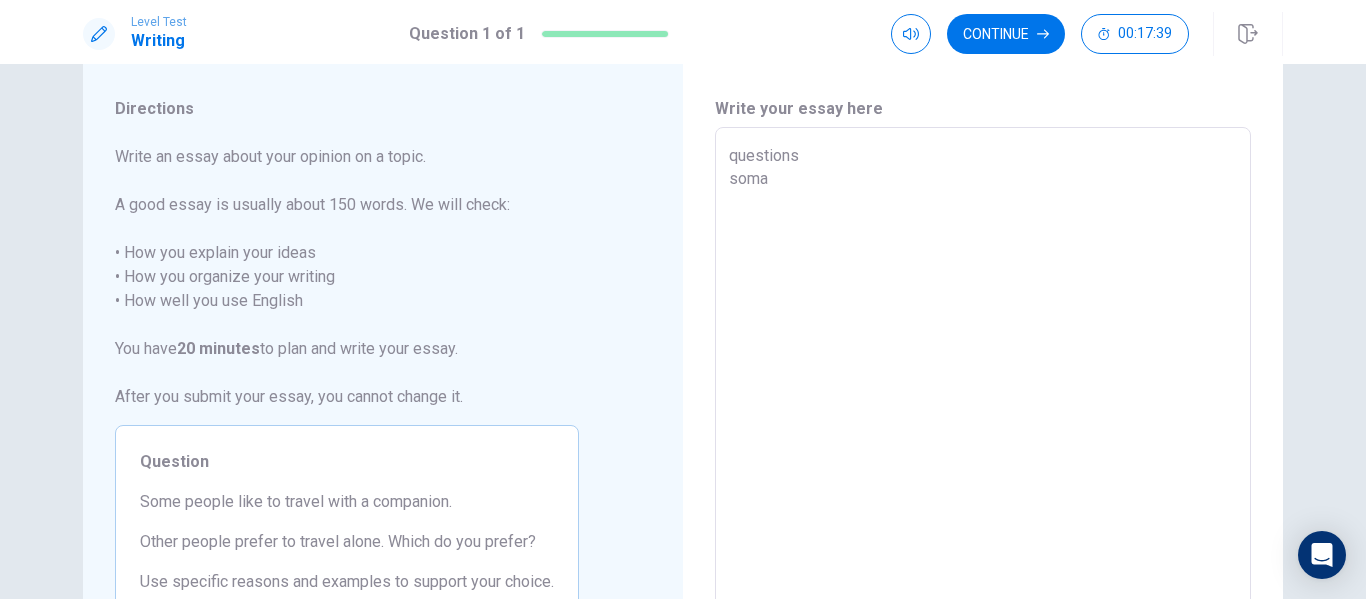 type on "x" 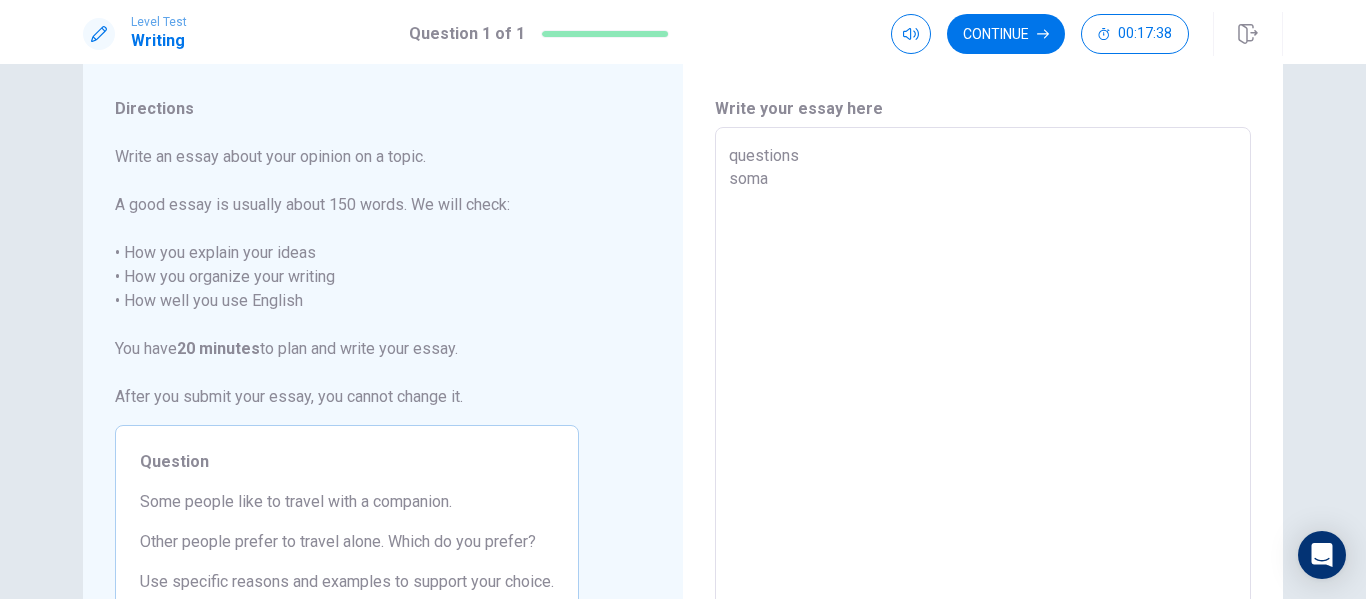 type on "questions
some p" 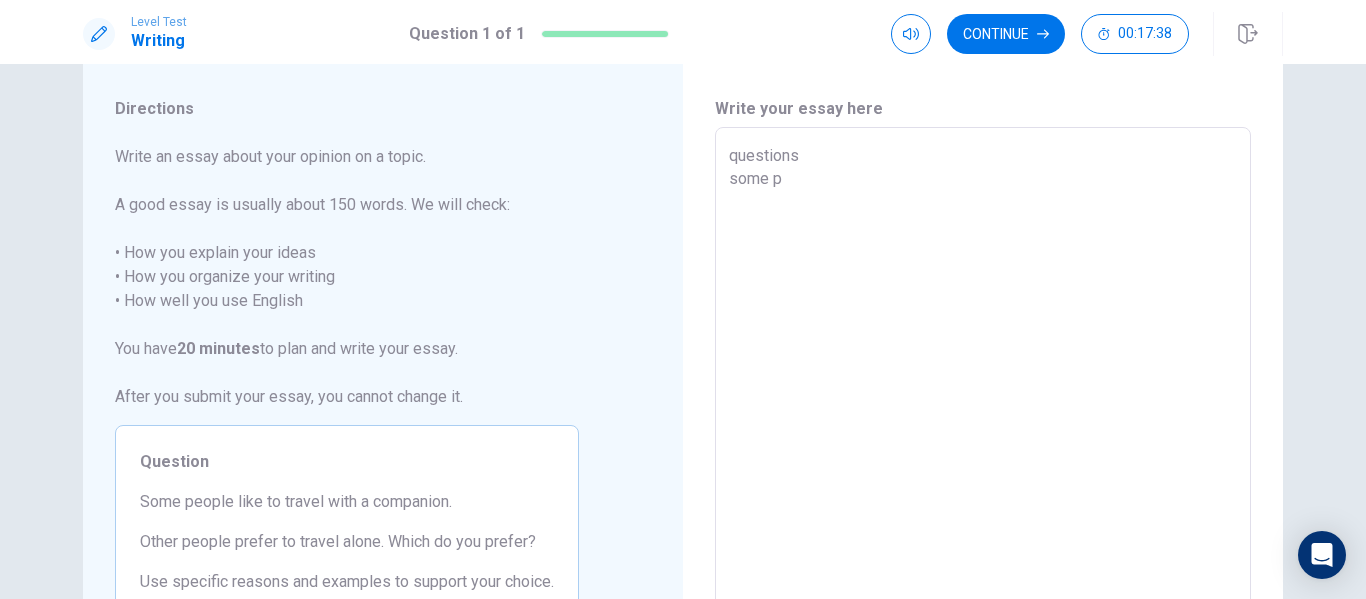 type on "x" 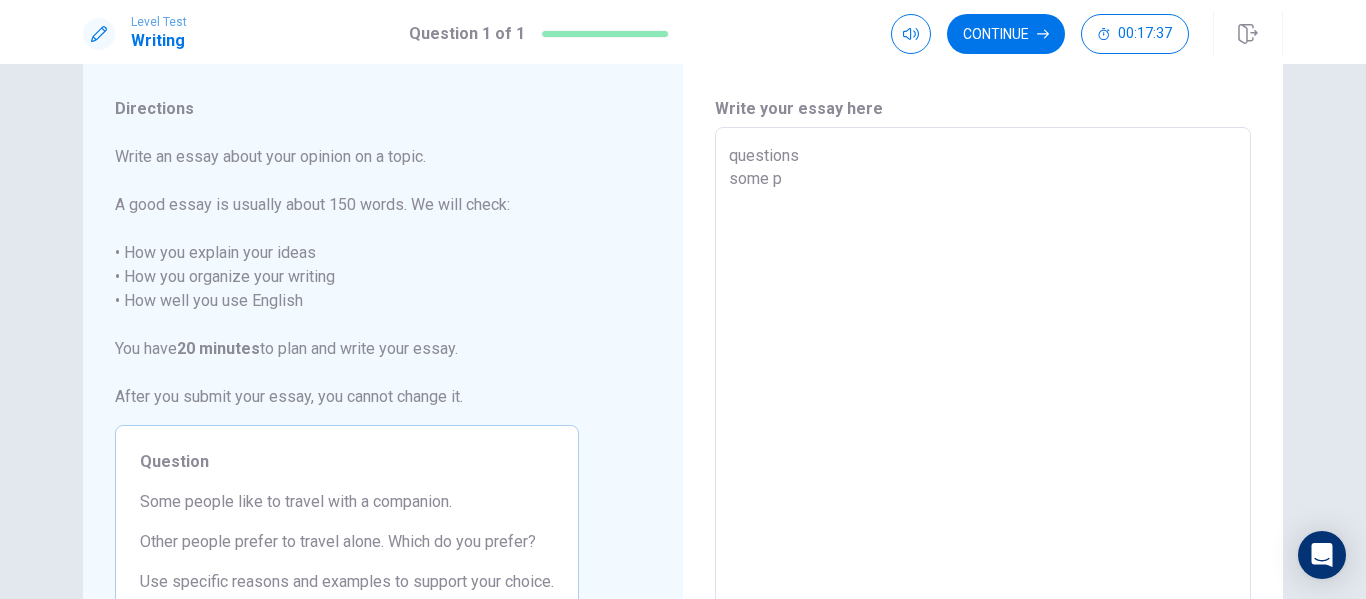 type on "questions
some pe" 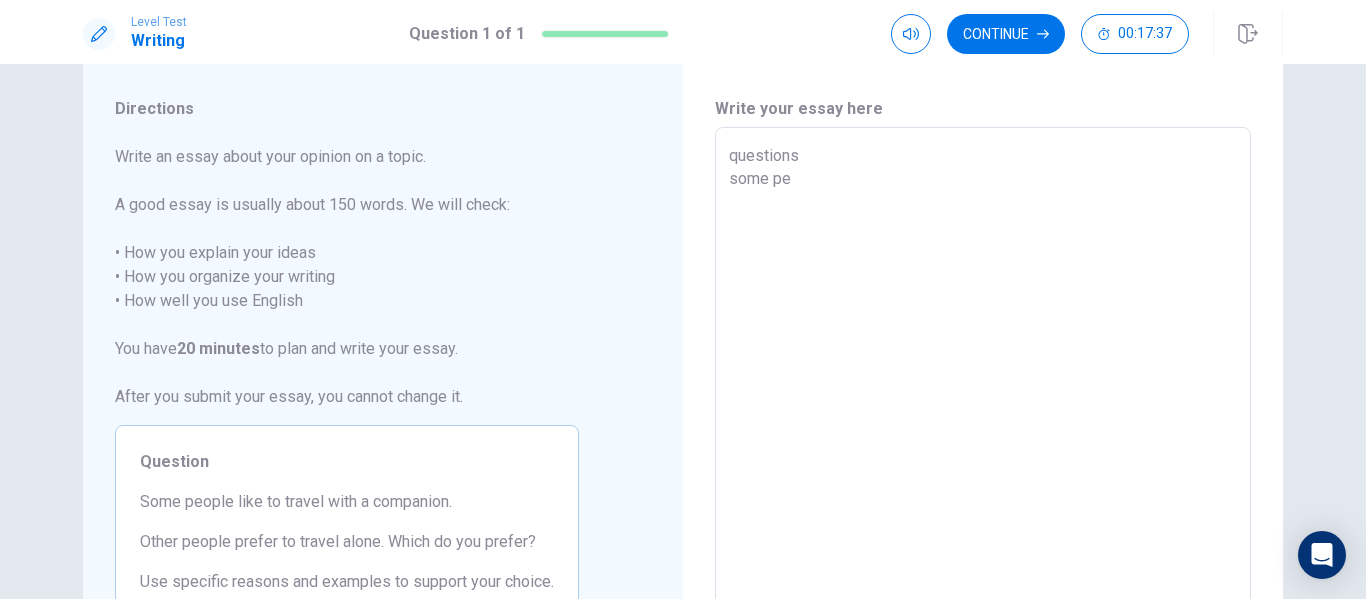 type on "x" 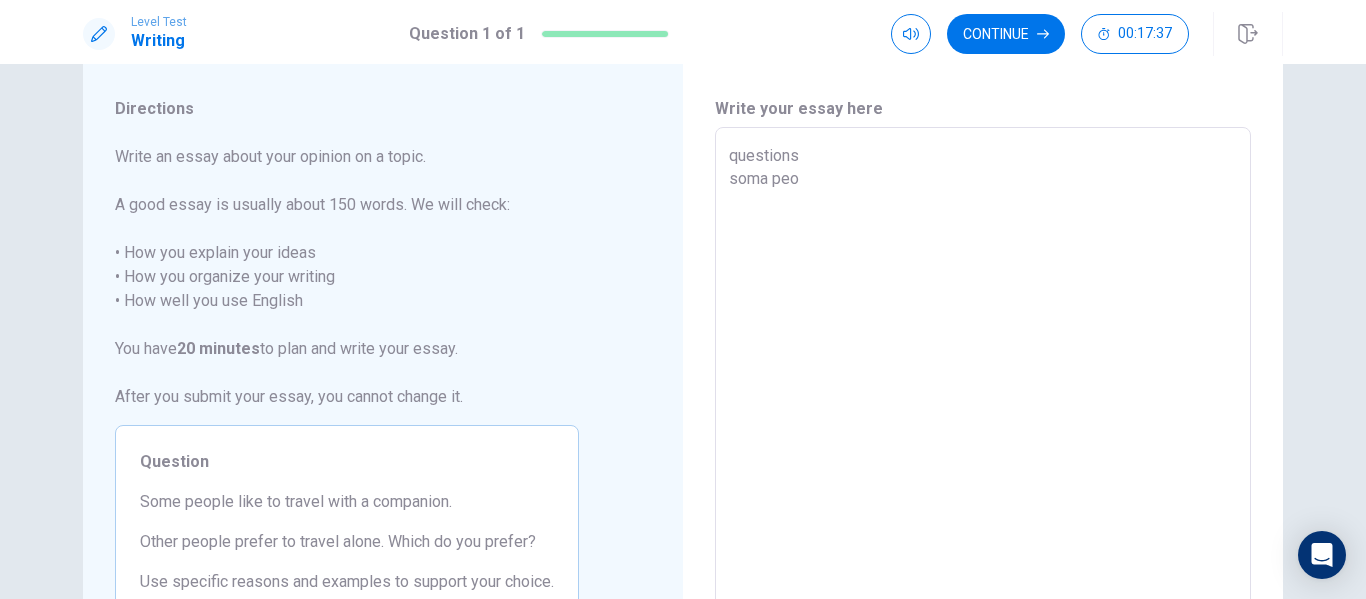type on "x" 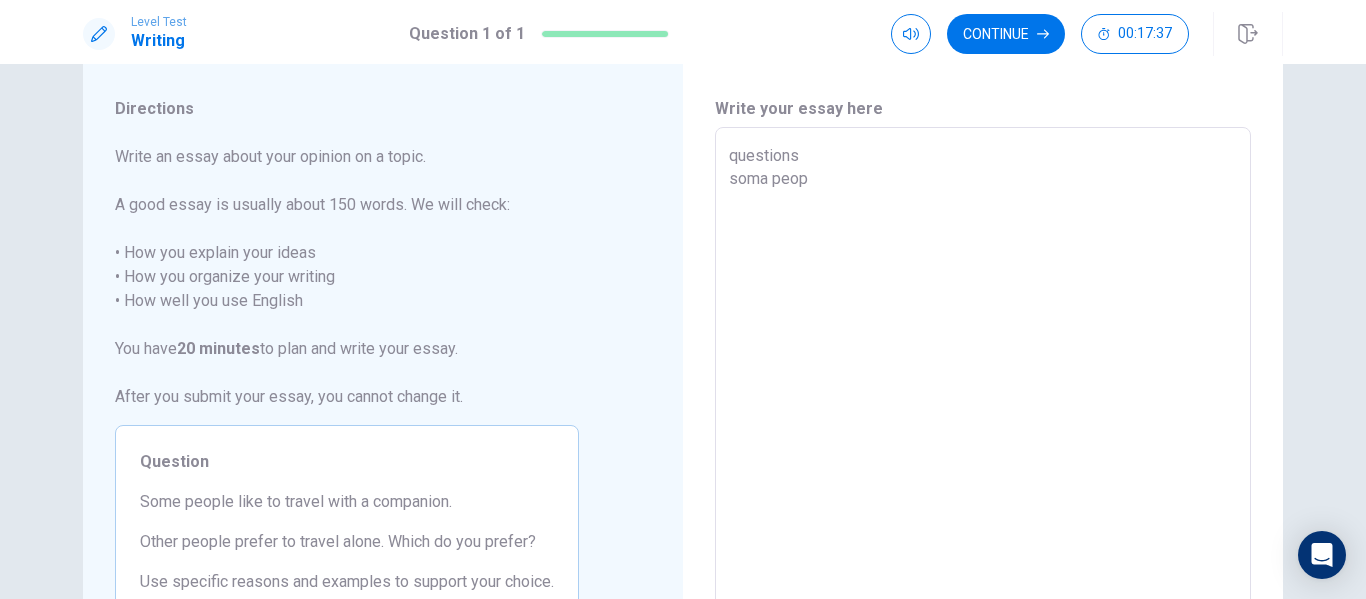 type on "x" 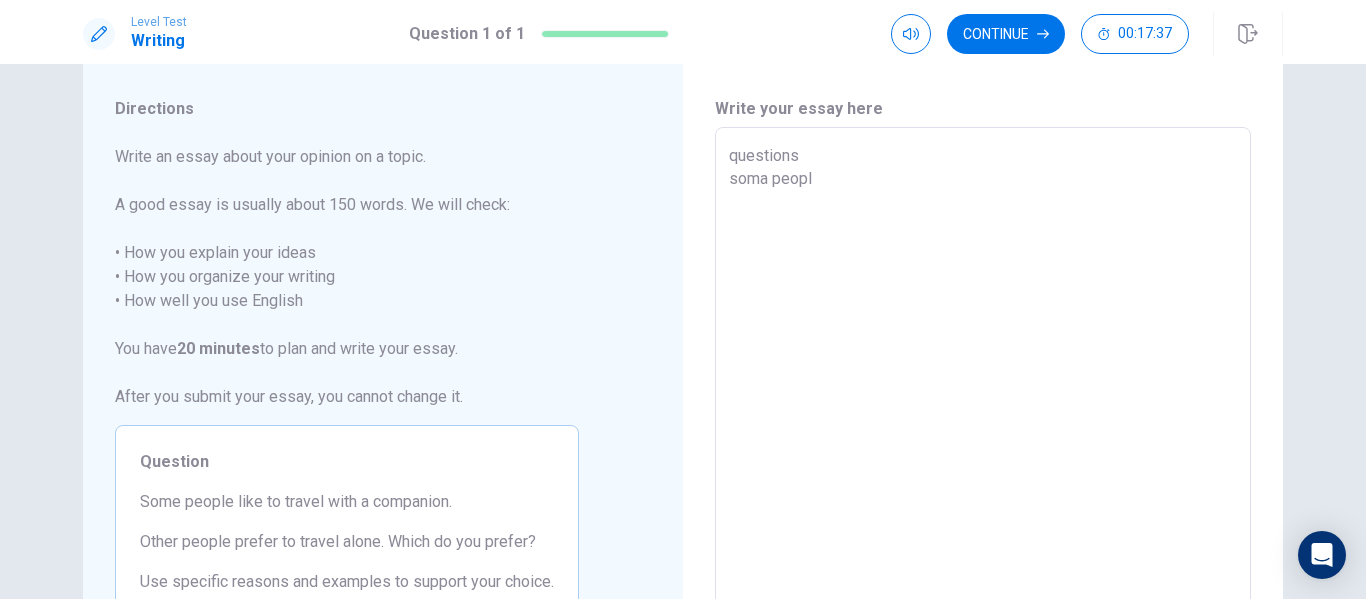 type on "x" 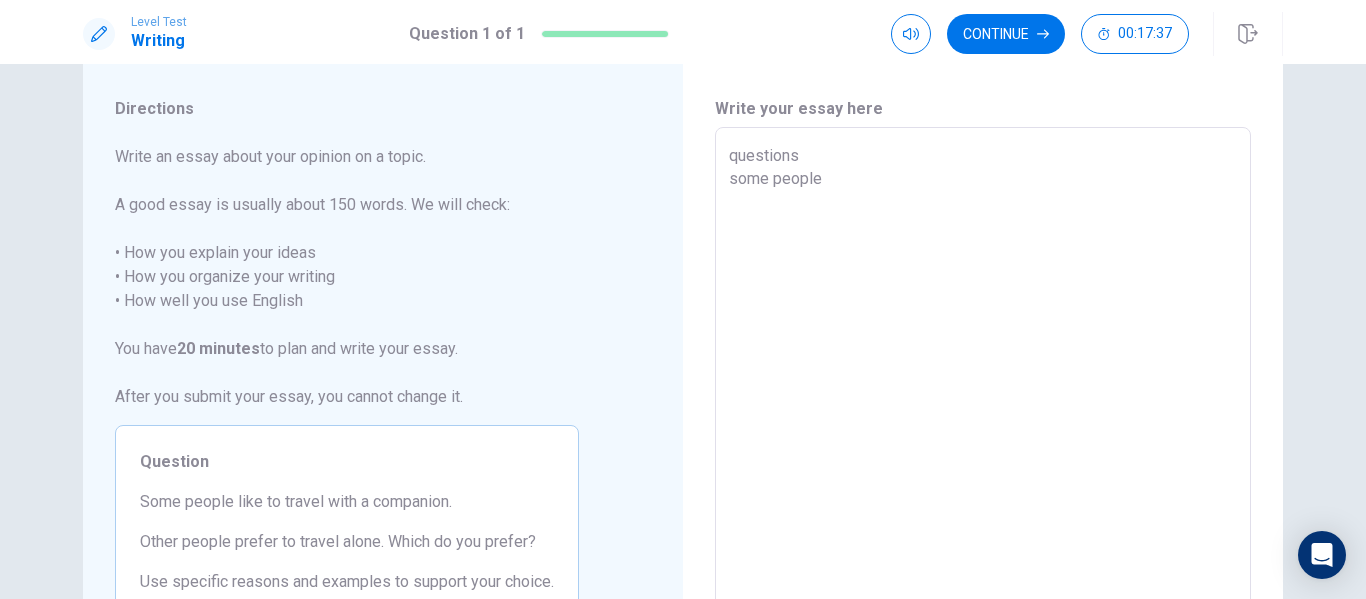 type on "x" 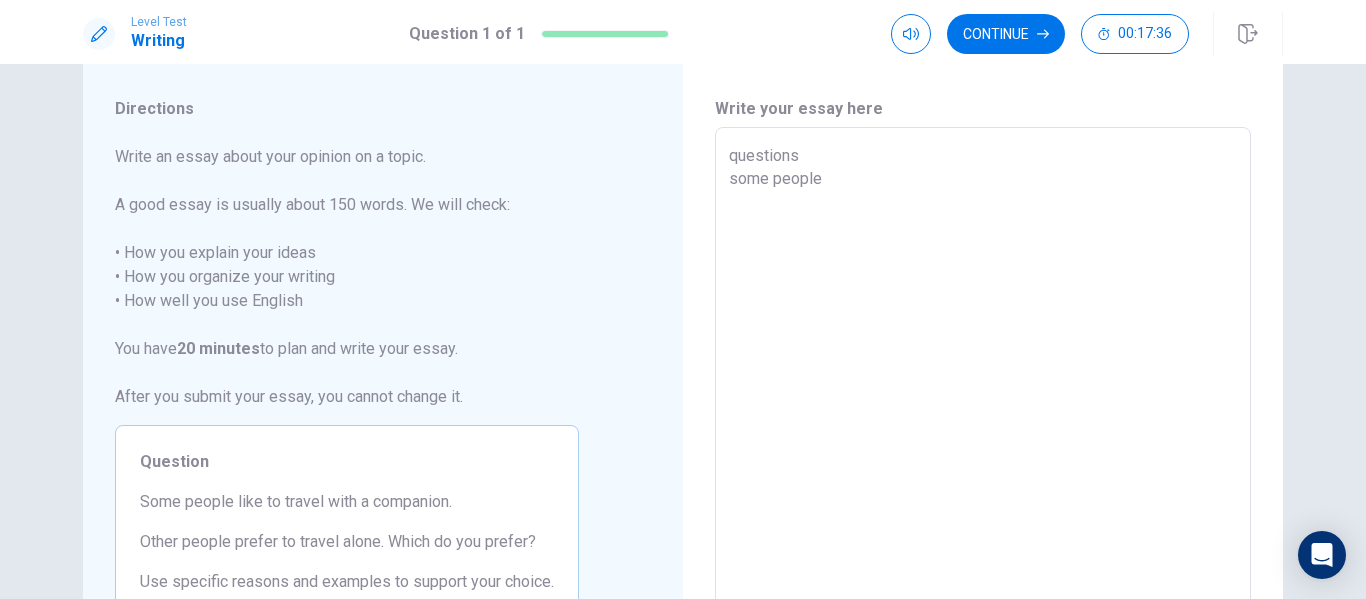type on "questions
some people" 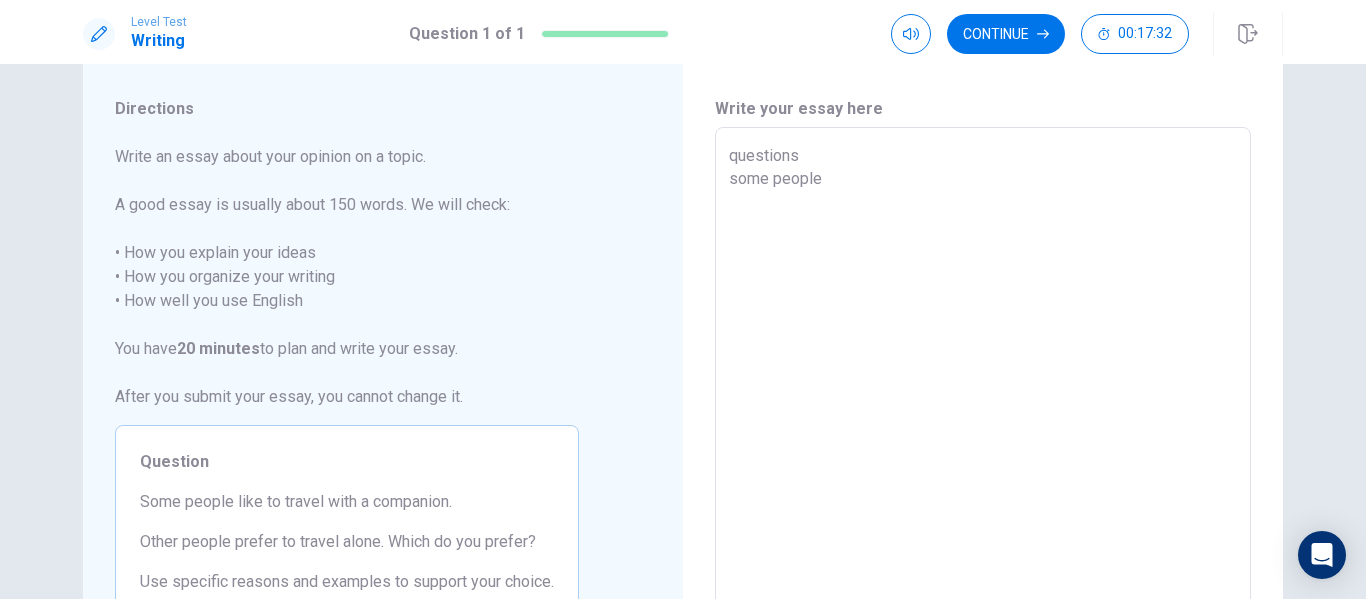 type on "x" 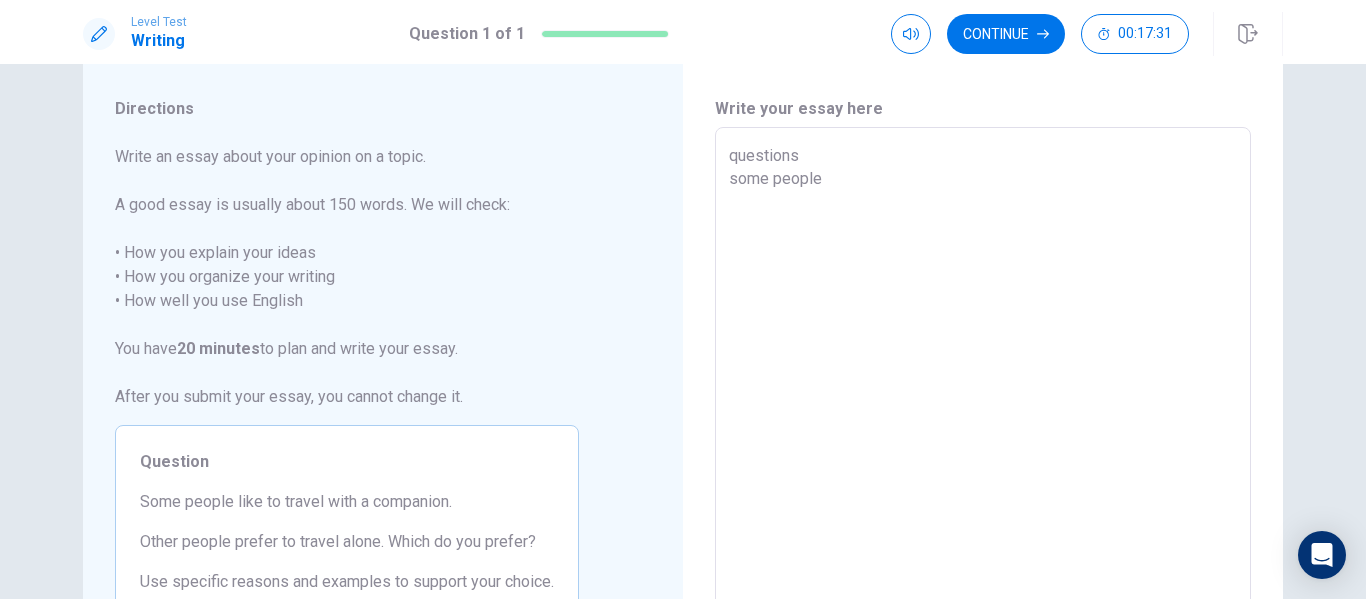 type on "questions
some people l" 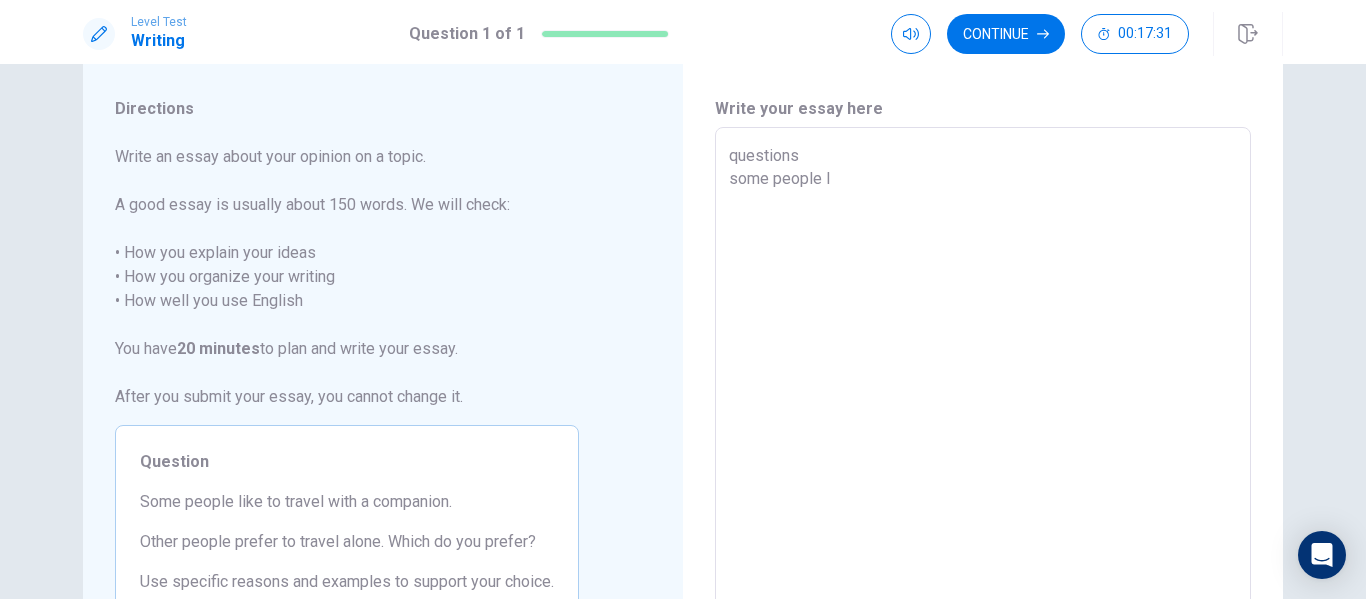 type 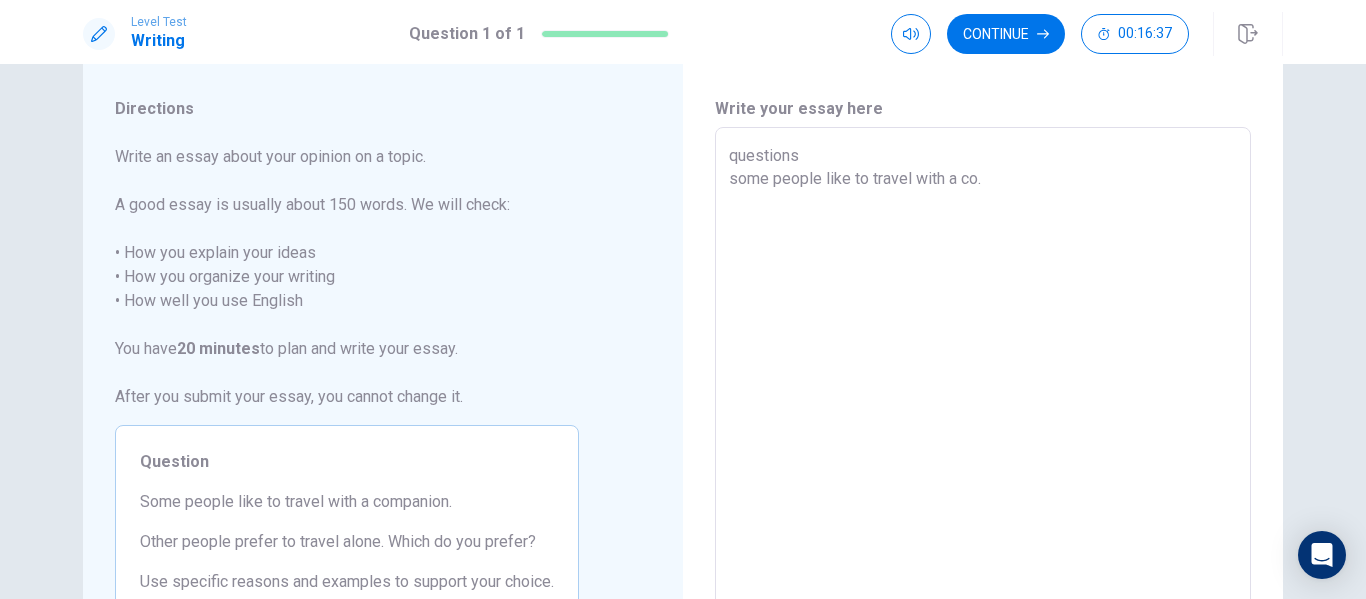 click on "questions
some people like to travel with a co." at bounding box center (983, 404) 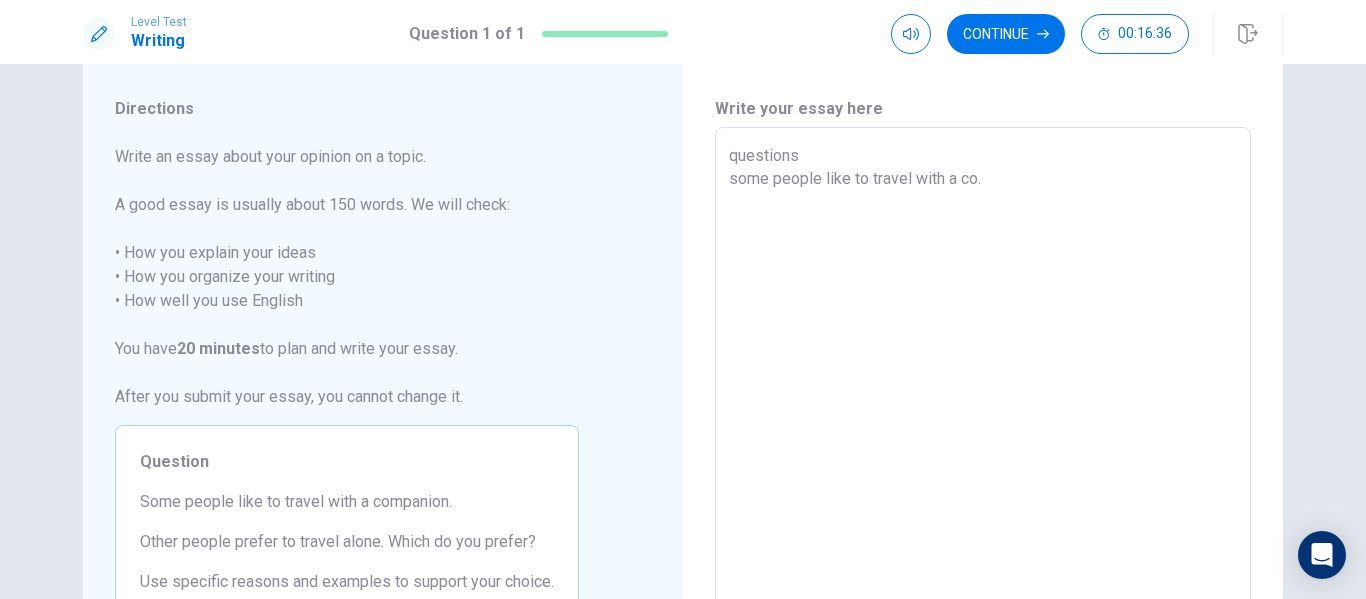 click on "questions
some people like to travel with a co." at bounding box center (983, 404) 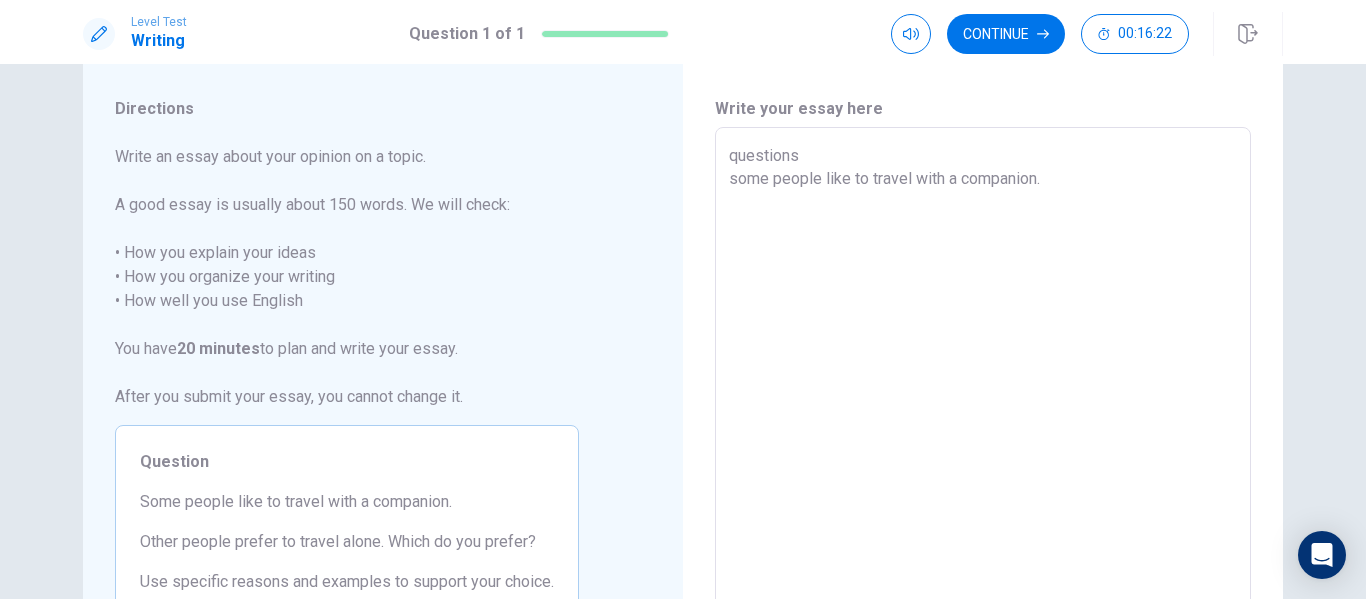 click on "questions
some people like to travel with a companion." at bounding box center [983, 404] 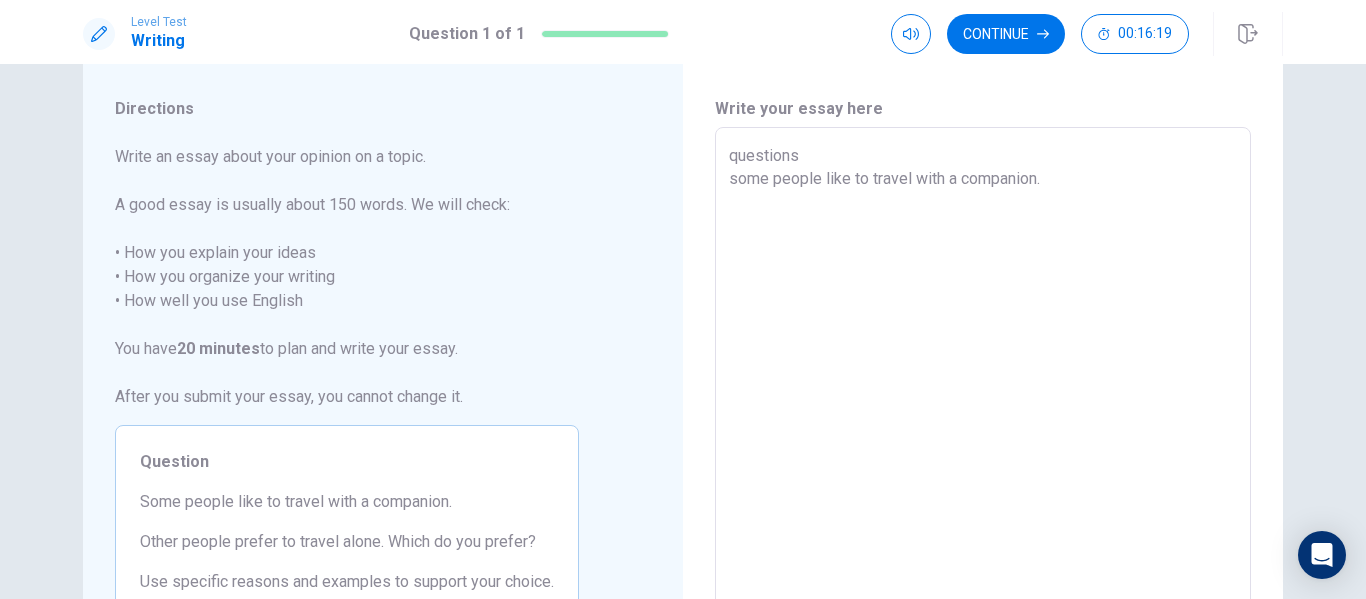 click on "questions
some people like to travel with a companion." at bounding box center (983, 404) 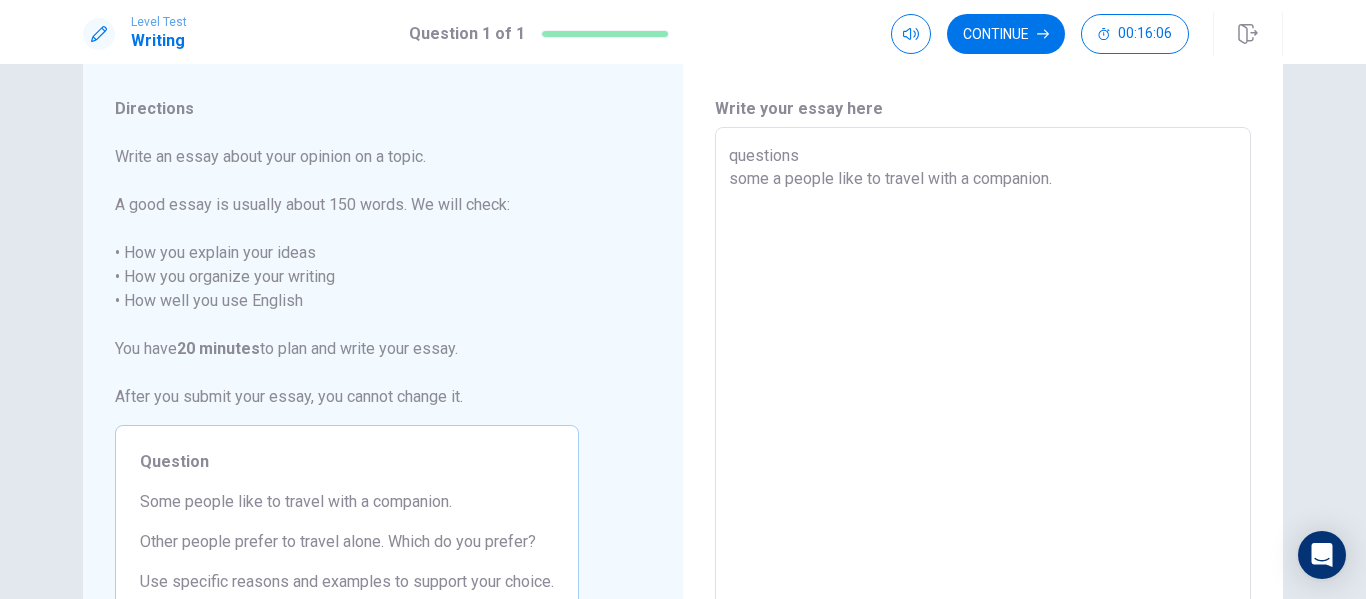 click on "questions
some a people like to travel with a companion." at bounding box center (983, 404) 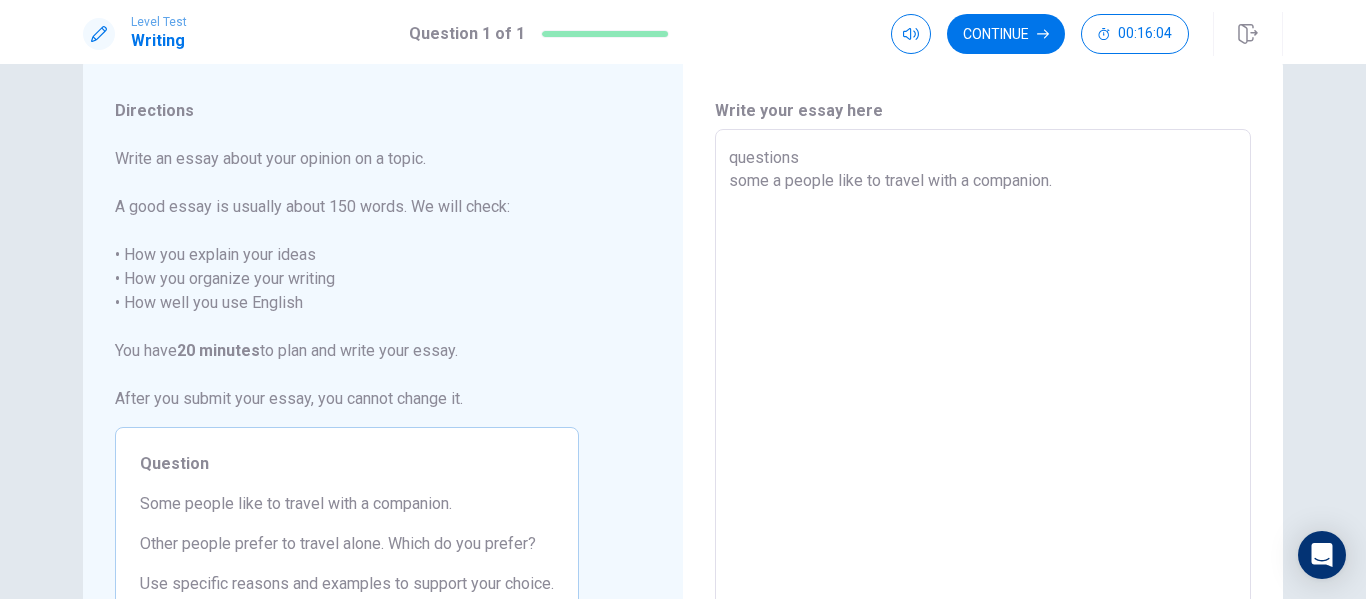 scroll, scrollTop: 48, scrollLeft: 0, axis: vertical 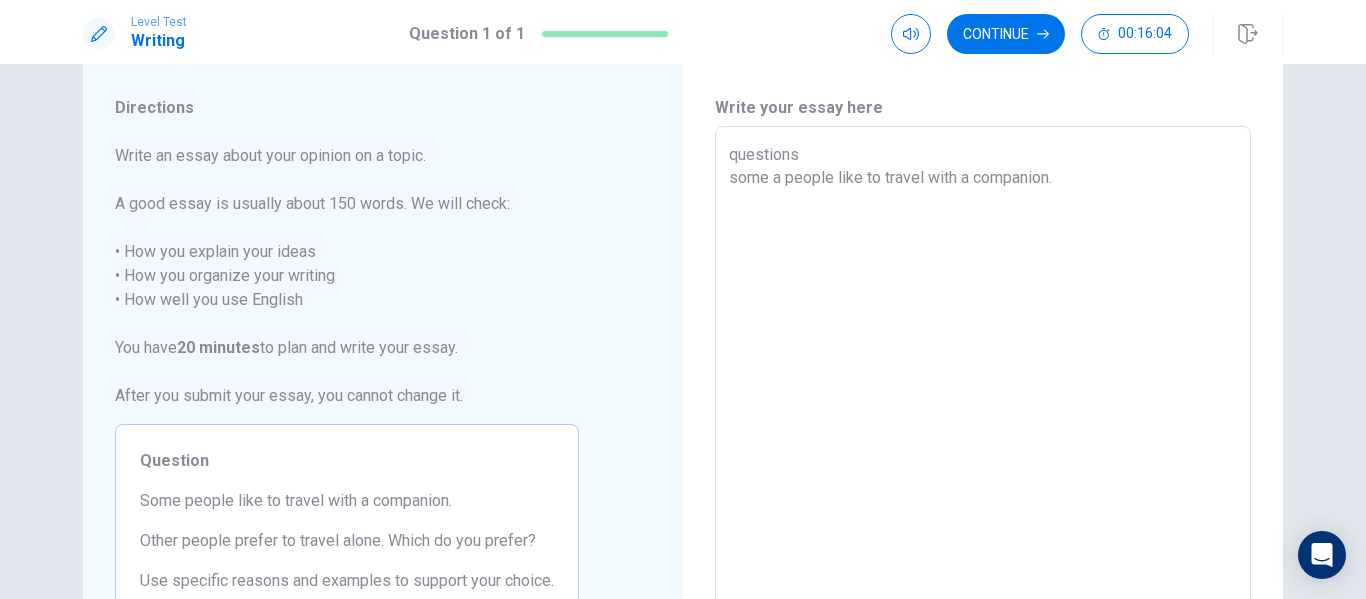 click on "questions
some a people like to travel with a companion." at bounding box center (983, 403) 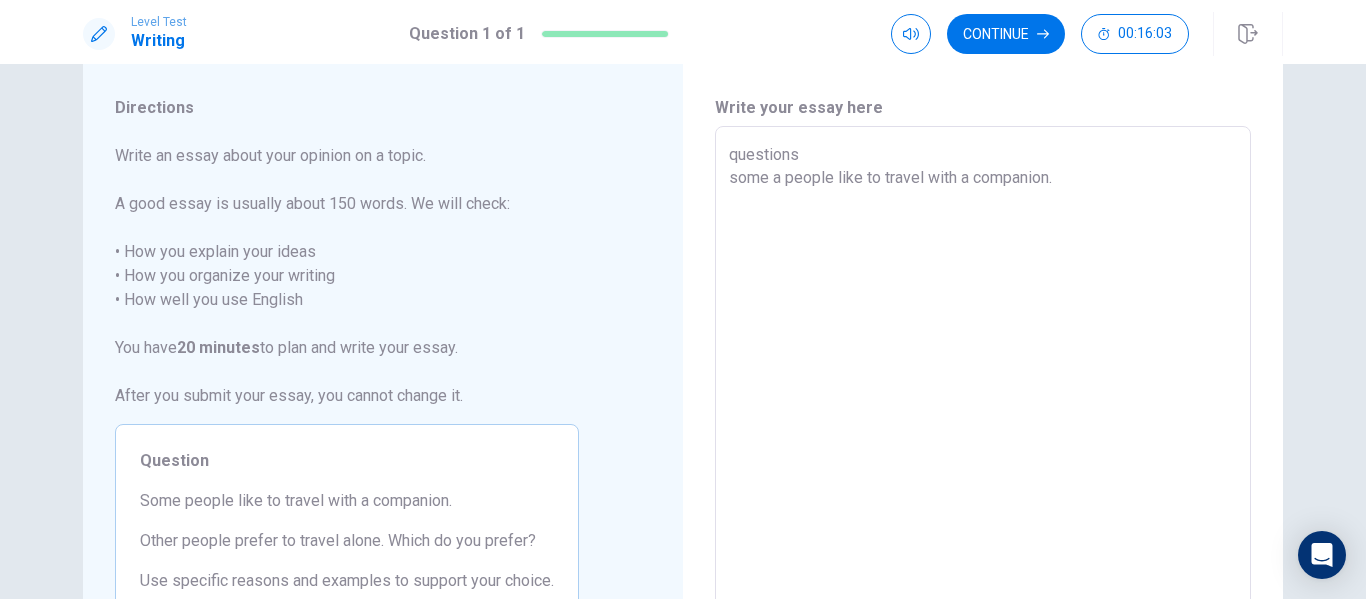 click on "questions
some a people like to travel with a companion." at bounding box center (983, 403) 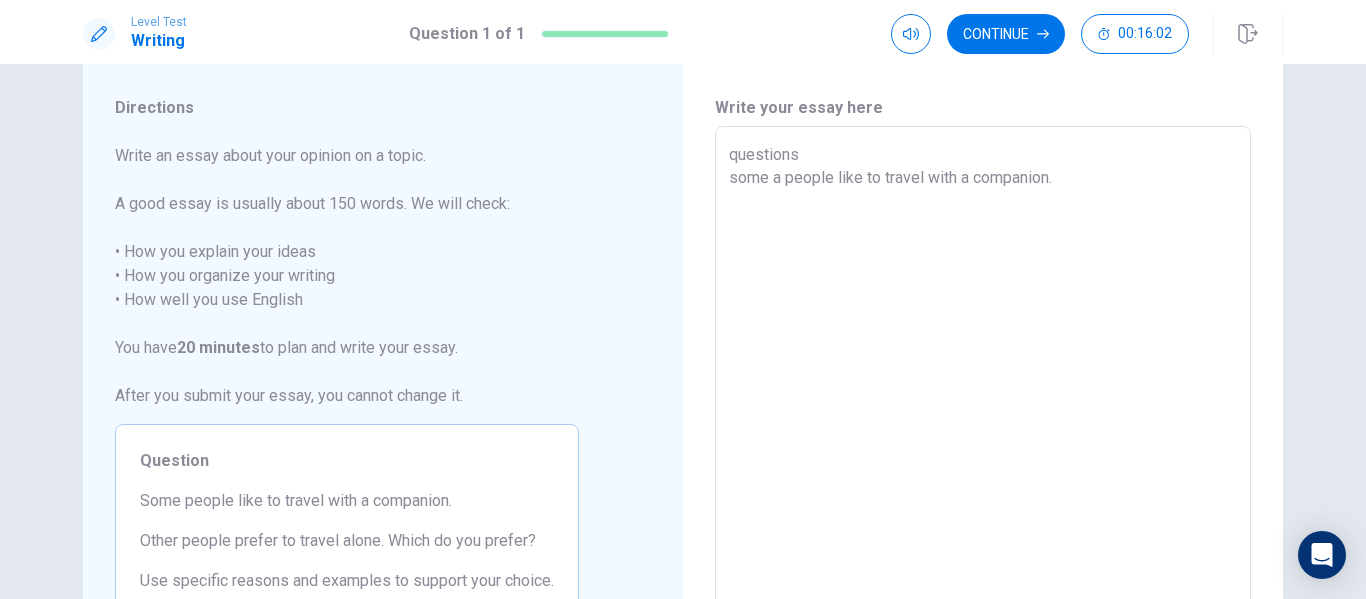 click on "questions
some a people like to travel with a companion." at bounding box center (983, 403) 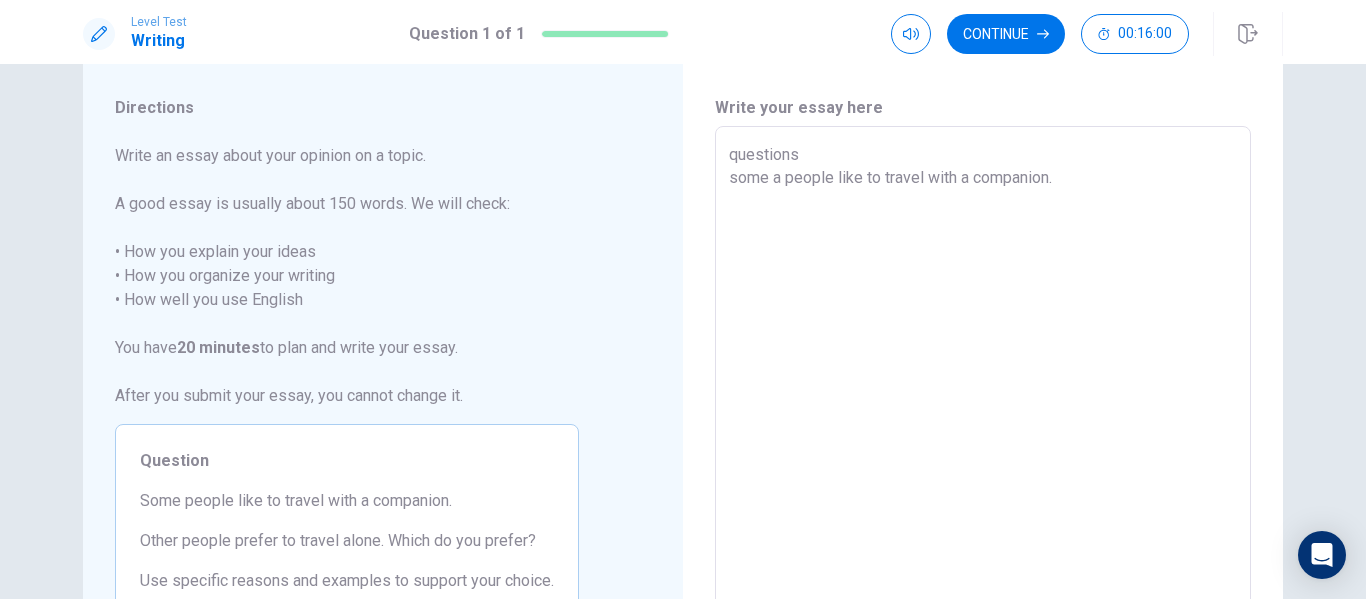 click on "questions
some a people like to travel with a companion." at bounding box center [983, 403] 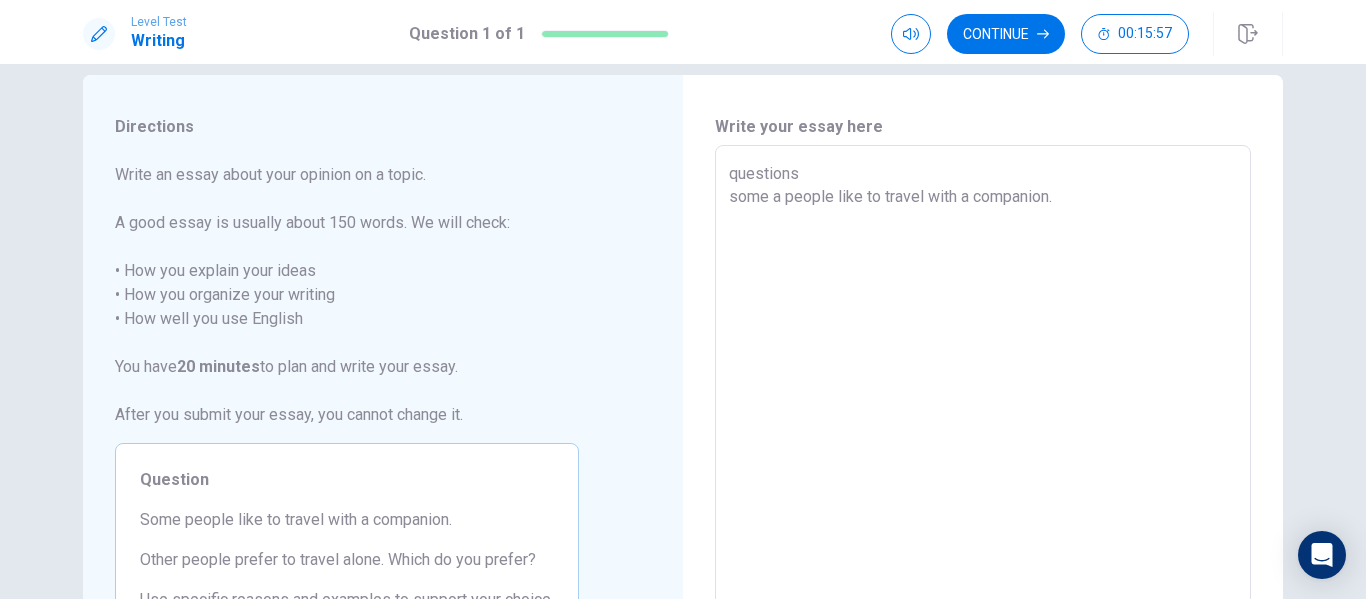 scroll, scrollTop: 20, scrollLeft: 0, axis: vertical 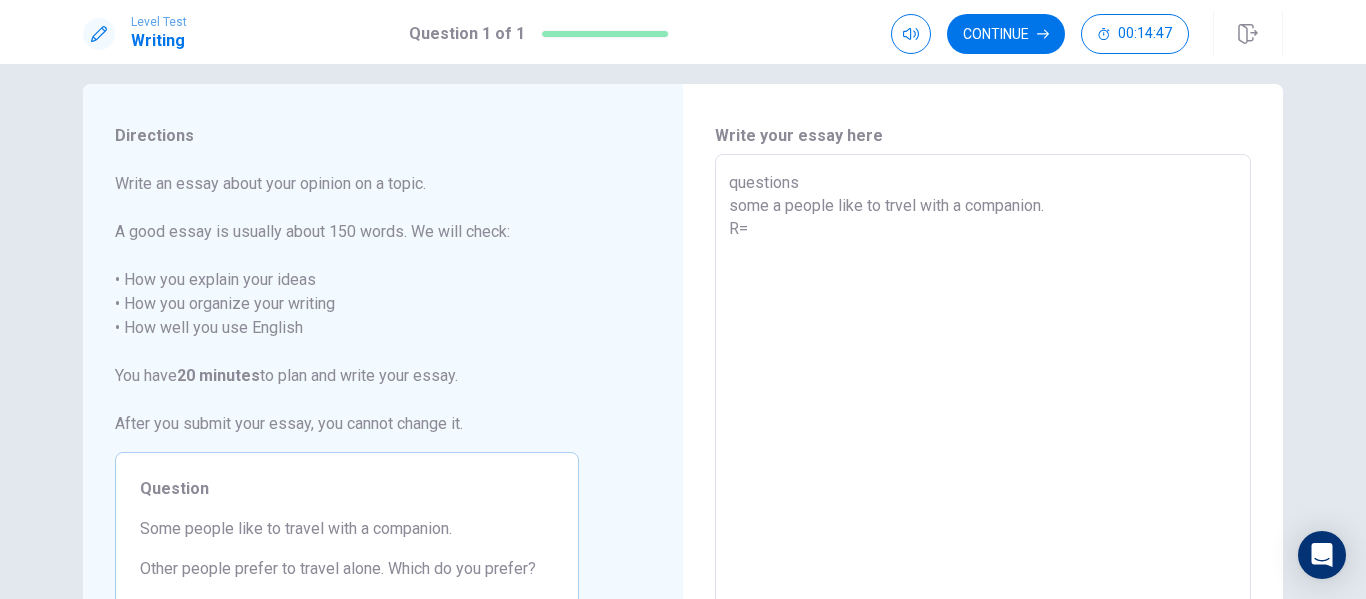 click on "questions
some a people like to trvel with a companion.
R=" at bounding box center [983, 431] 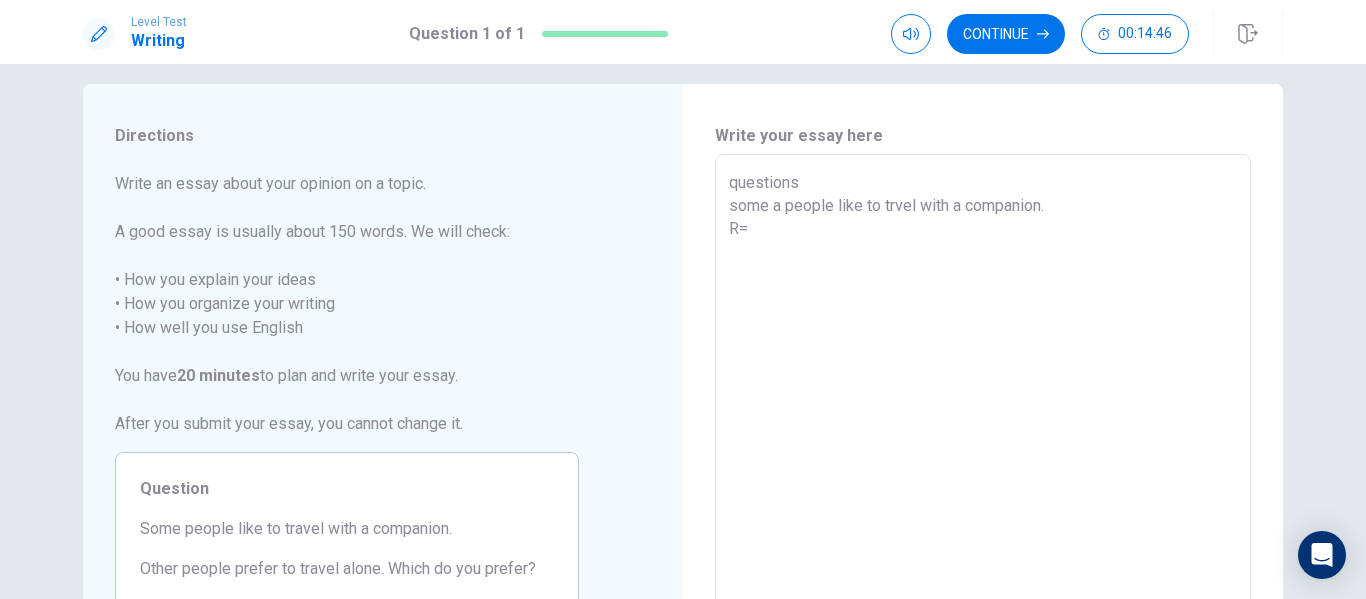 click on "questions
some a people like to trvel with a companion.
R=" at bounding box center (983, 431) 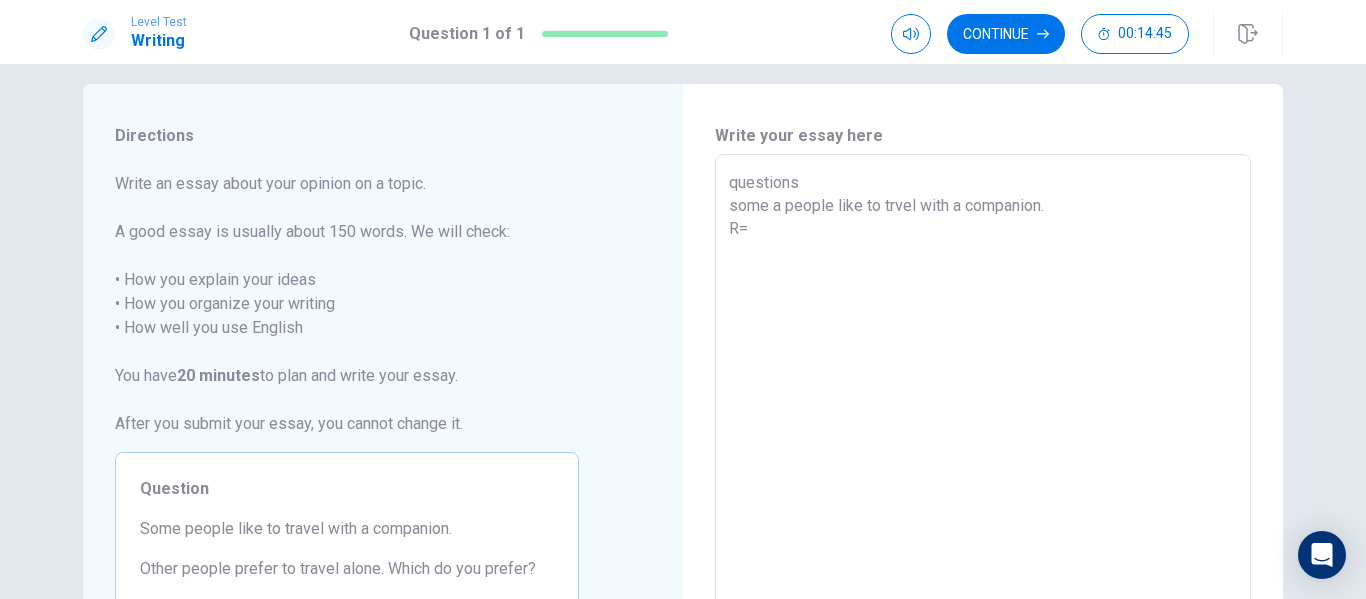 click on "questions
some a people like to trvel with a companion.
R=" at bounding box center (983, 431) 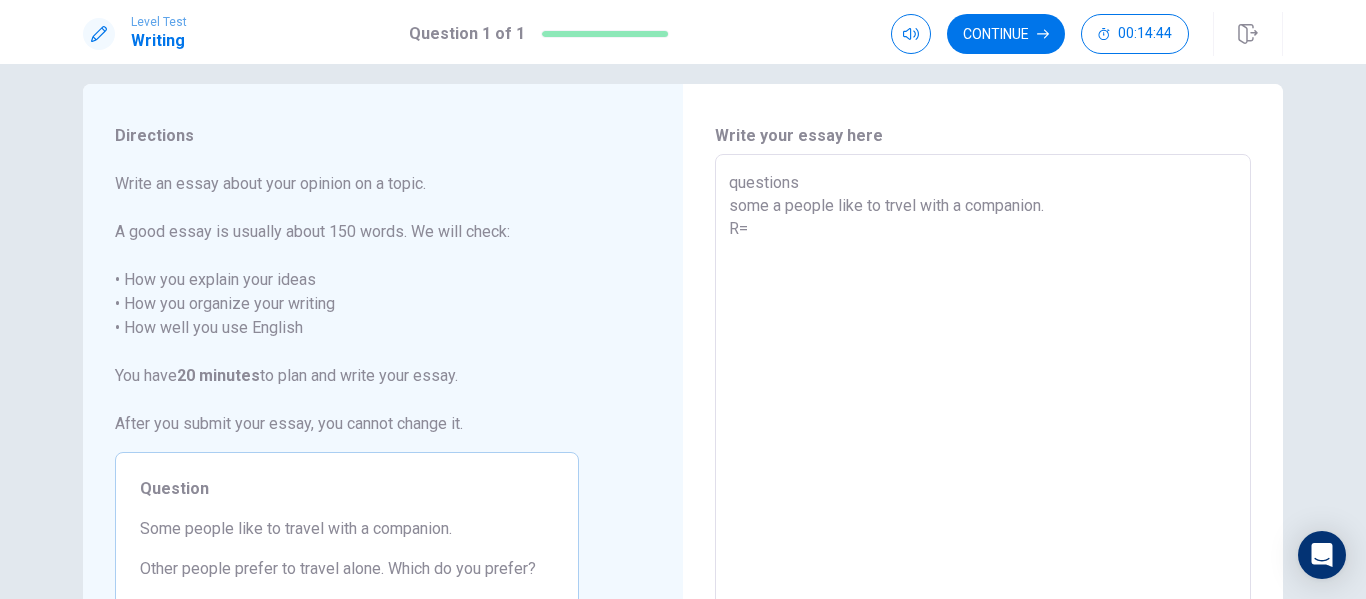 click on "questions
some a people like to trvel with a companion.
R=" at bounding box center (983, 431) 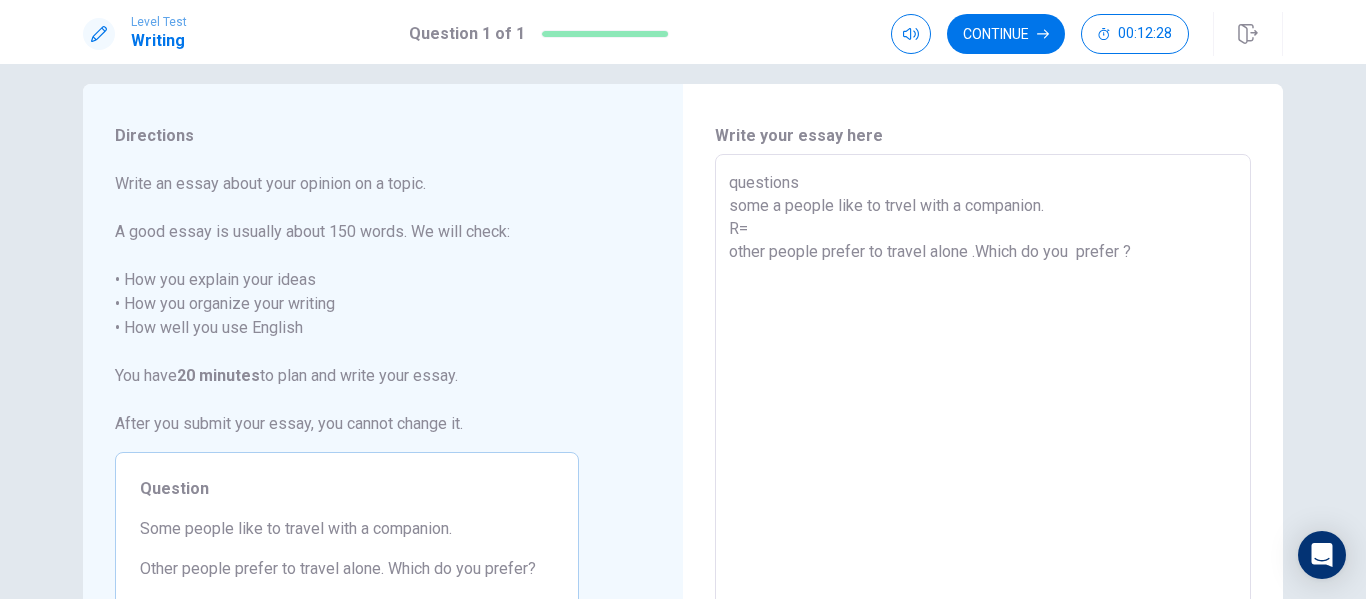 click on "questions
some a people like to trvel with a companion.
R=
other people prefer to travel alone .Which do you  prefer ?" at bounding box center (983, 431) 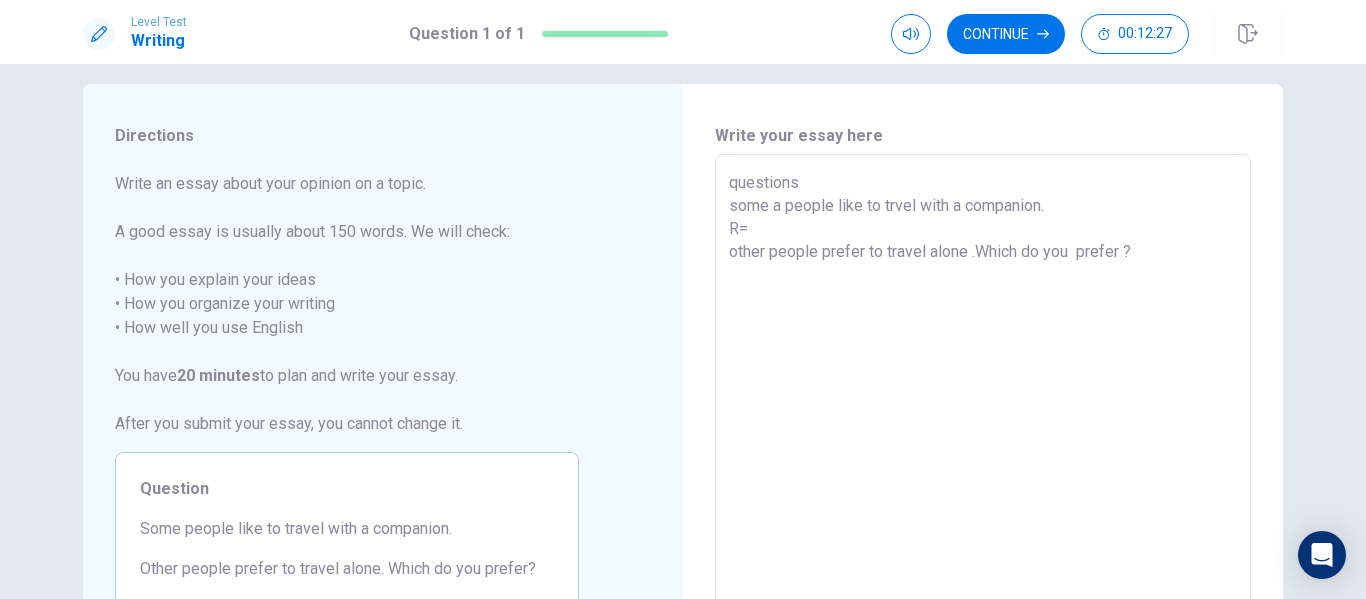 click on "questions
some a people like to trvel with a companion.
R=
other people prefer to travel alone .Which do you  prefer ?" at bounding box center [983, 431] 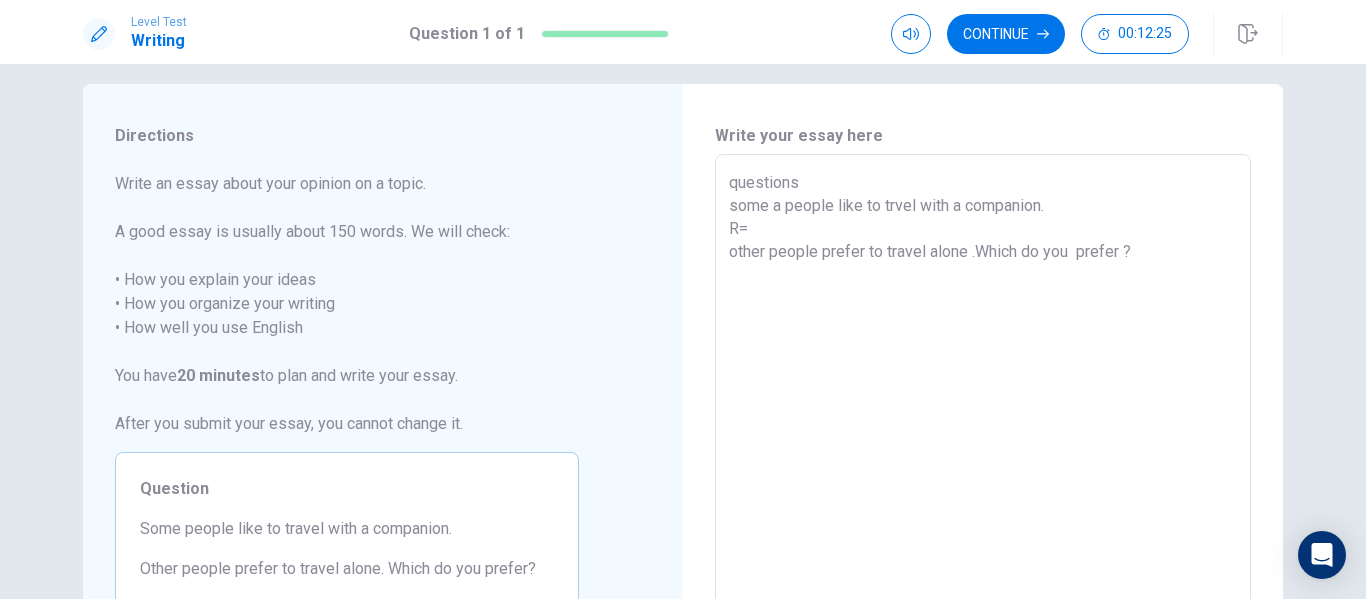 click on "questions
some a people like to trvel with a companion.
R=
other people prefer to travel alone .Which do you  prefer ?" at bounding box center (983, 431) 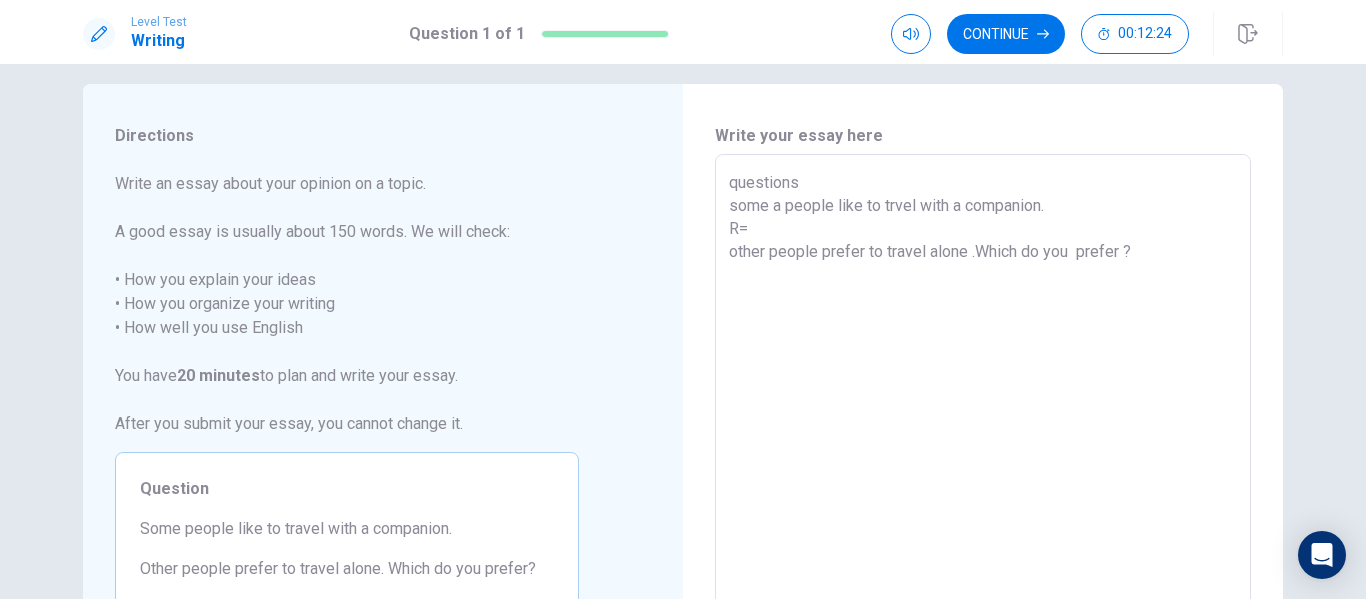 click on "questions
some a people like to trvel with a companion.
R=
other people prefer to travel alone .Which do you  prefer ?" at bounding box center (983, 431) 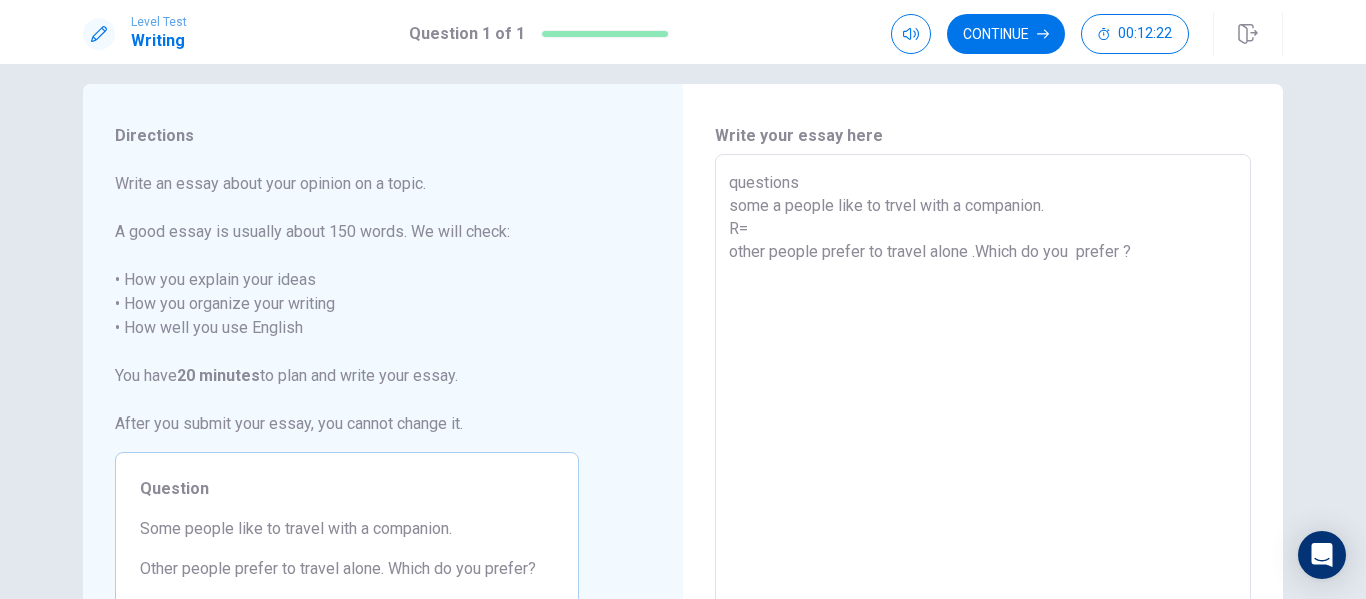 click on "questions
some a people like to trvel with a companion.
R=
other people prefer to travel alone .Which do you  prefer ?" at bounding box center [983, 431] 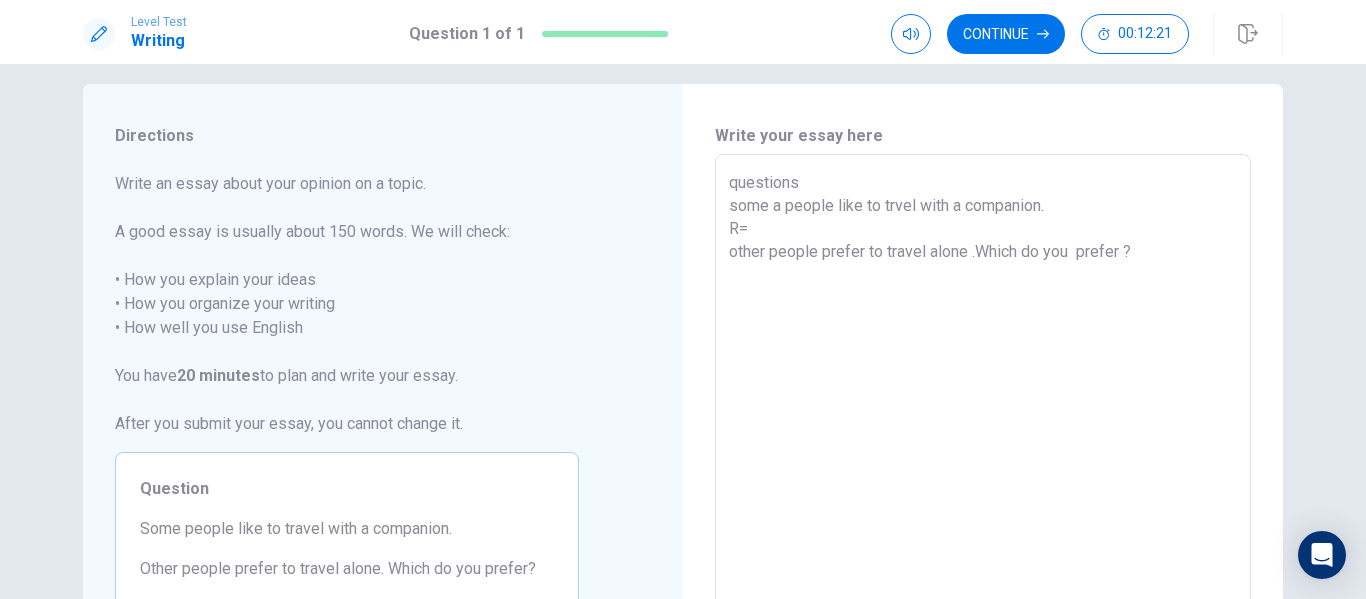 click on "questions
some a people like to trvel with a companion.
R=
other people prefer to travel alone .Which do you  prefer ?" at bounding box center (983, 431) 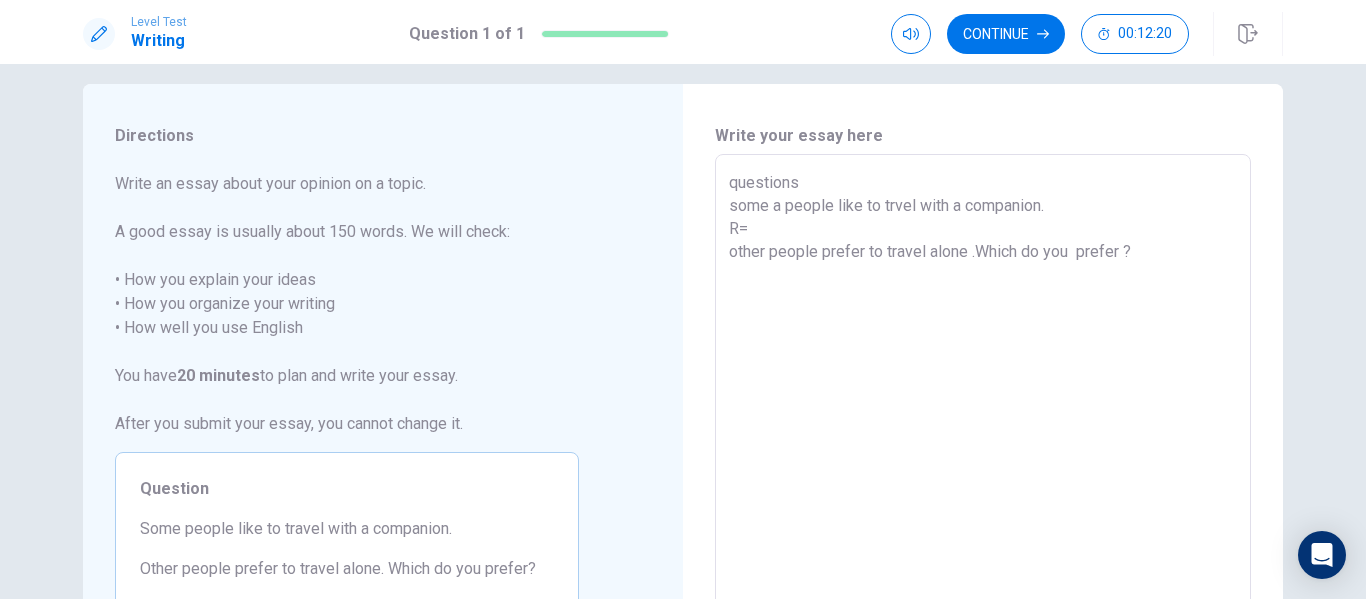 click on "questions
some a people like to trvel with a companion.
R=
other people prefer to travel alone .Which do you  prefer ?" at bounding box center [983, 431] 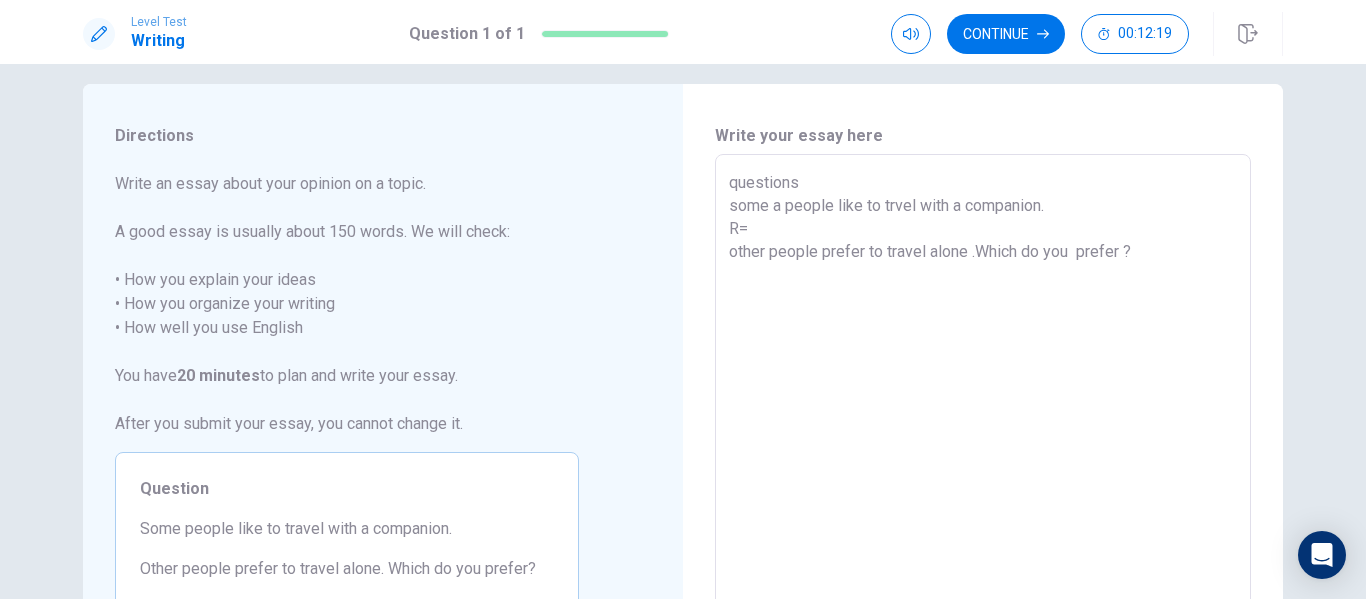 click on "questions
some a people like to trvel with a companion.
R=
other people prefer to travel alone .Which do you  prefer ?" at bounding box center (983, 431) 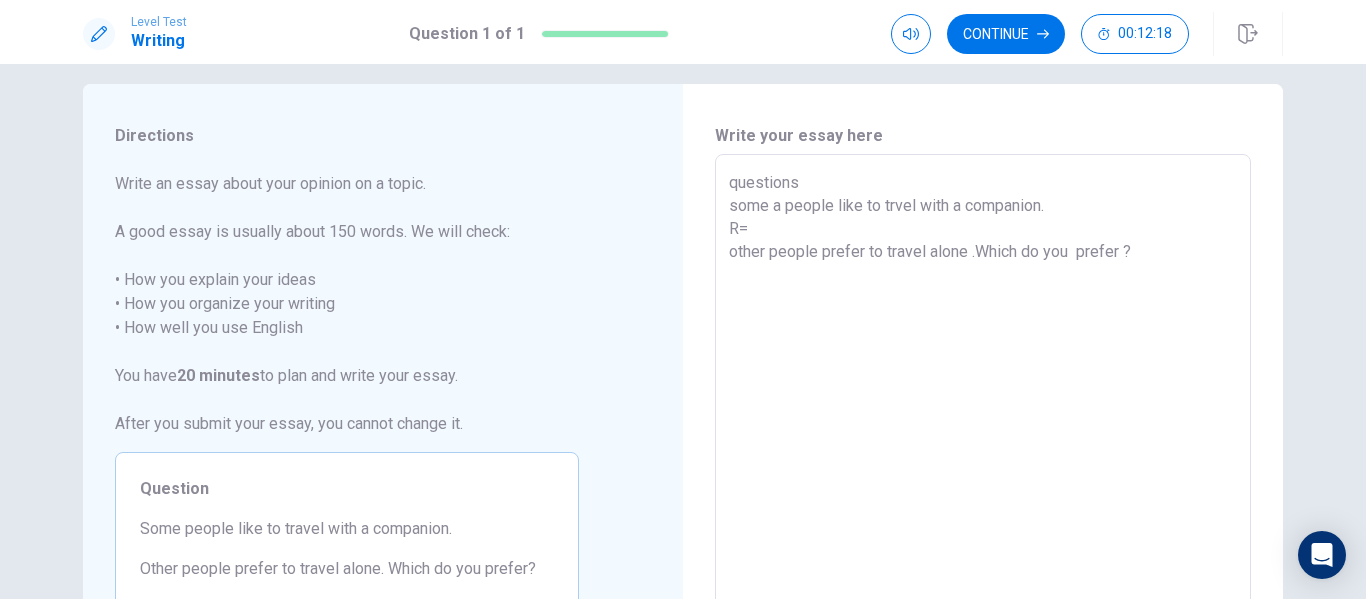 click on "questions
some a people like to trvel with a companion.
R=
other people prefer to travel alone .Which do you  prefer ?" at bounding box center (983, 431) 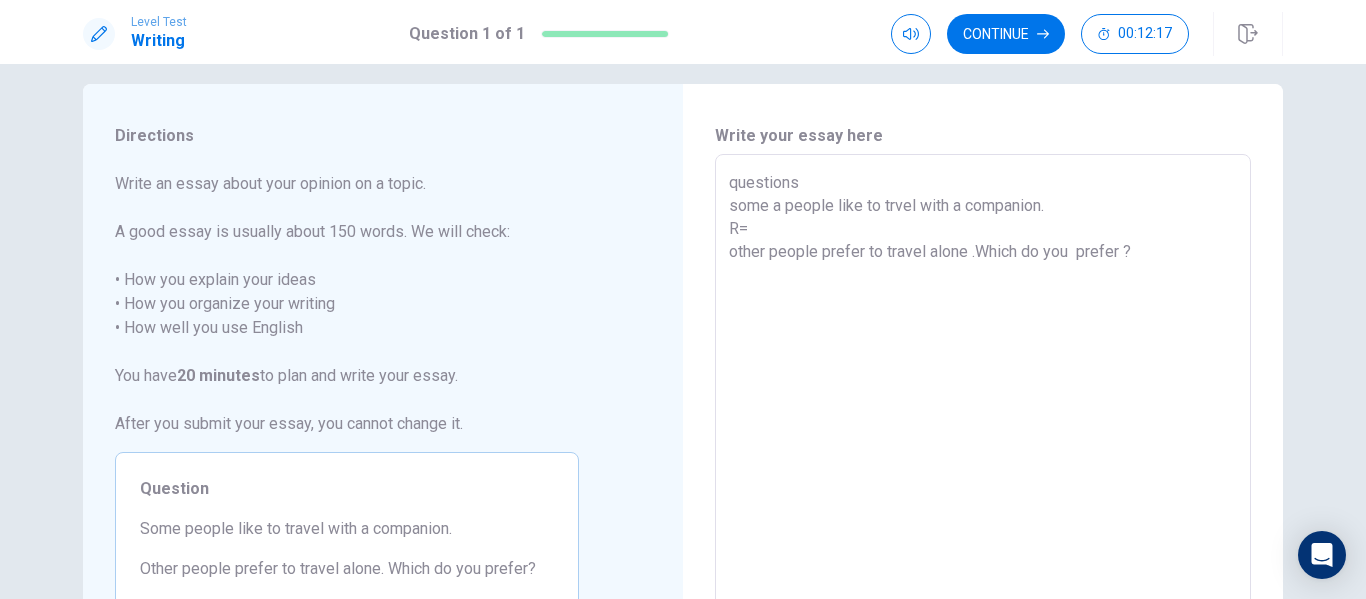 click on "questions
some a people like to trvel with a companion.
R=
other people prefer to travel alone .Which do you  prefer ?" at bounding box center [983, 431] 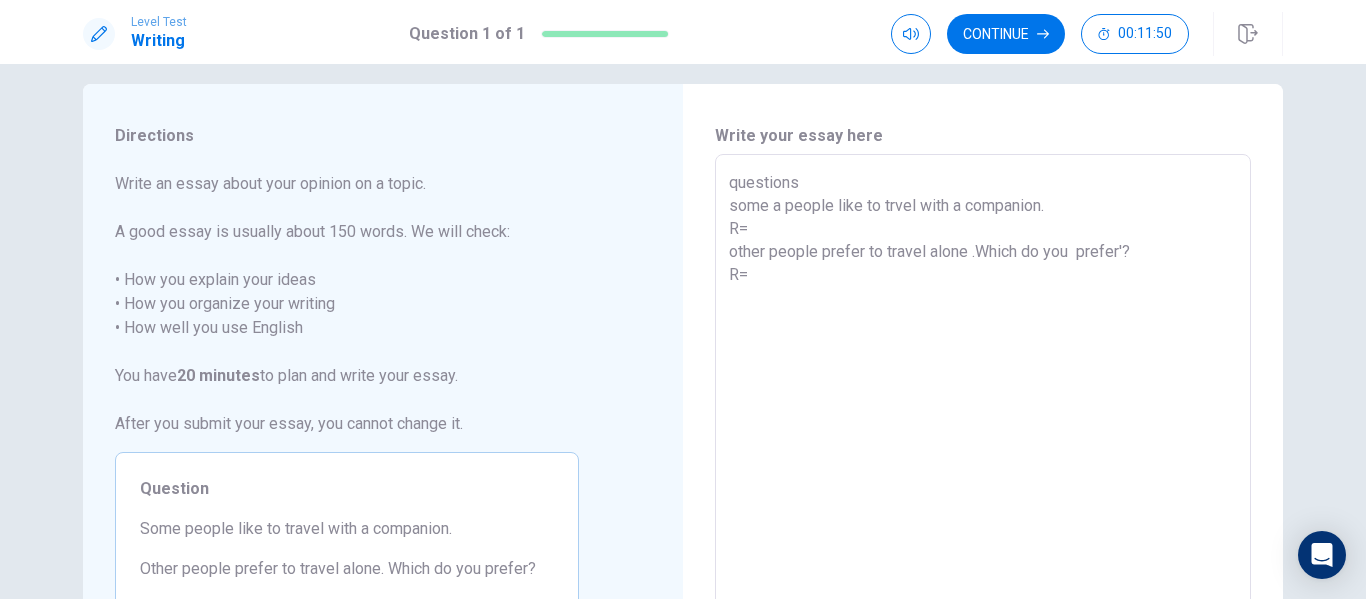 click on "questions
some a people like to trvel with a companion.
R=
other people prefer to travel alone .Which do you  prefer'?
R=" at bounding box center (983, 431) 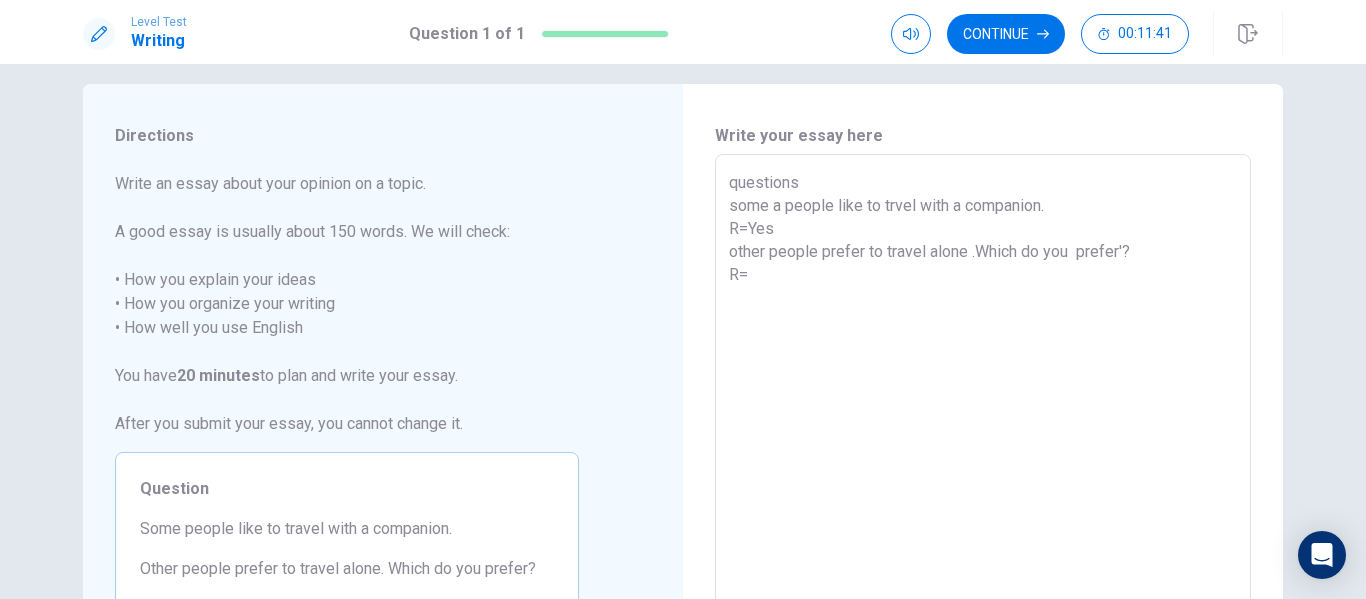 click on "questions
some a people like to trvel with a companion.
R=Yes
other people prefer to travel alone .Which do you  prefer'?
R=" at bounding box center [983, 431] 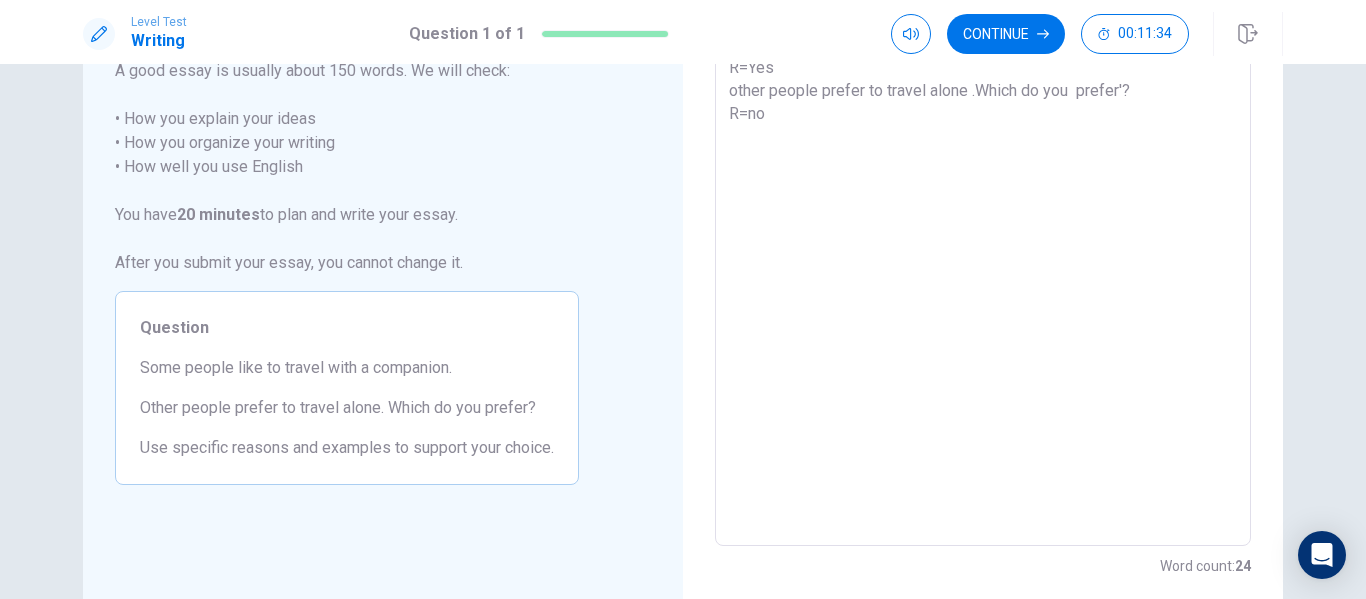 scroll, scrollTop: 182, scrollLeft: 0, axis: vertical 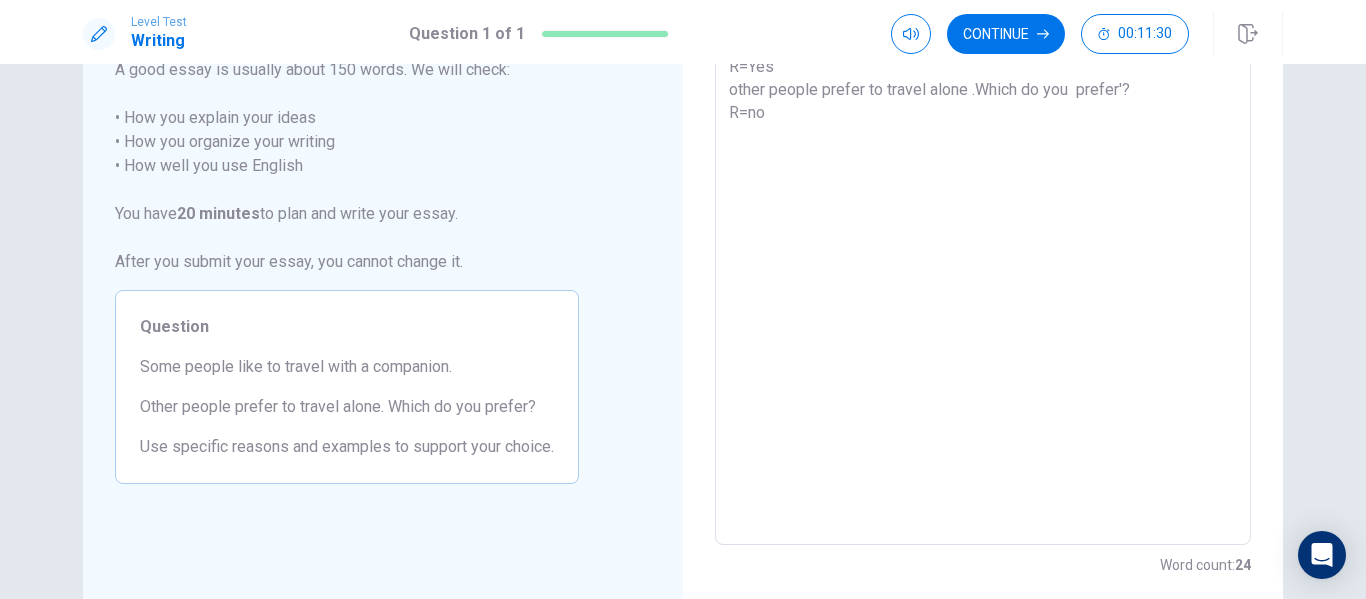 click on "questions
some a people like to trvel with a companion.
R=Yes
other people prefer to travel alone .Which do you  prefer'?
R=no" at bounding box center [983, 269] 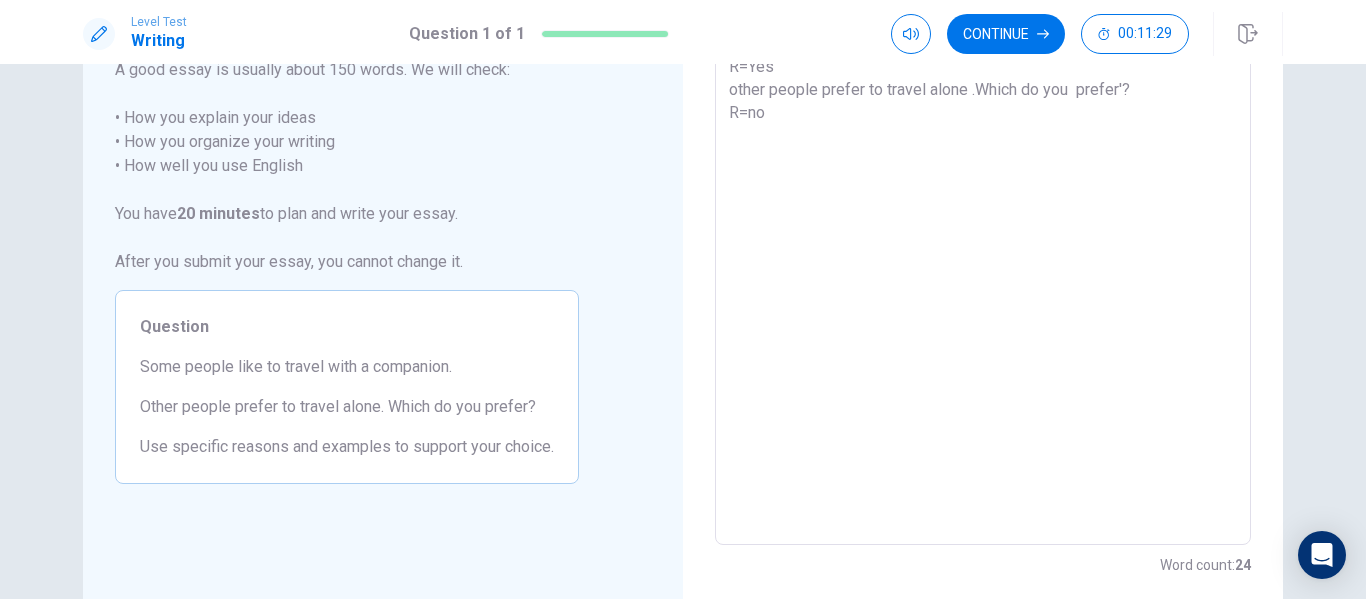 click on "questions
some a people like to travel with a companion.
R=Yes
other people prefer to travel alone .Which do you prefer'?
R=no x" at bounding box center (983, 268) 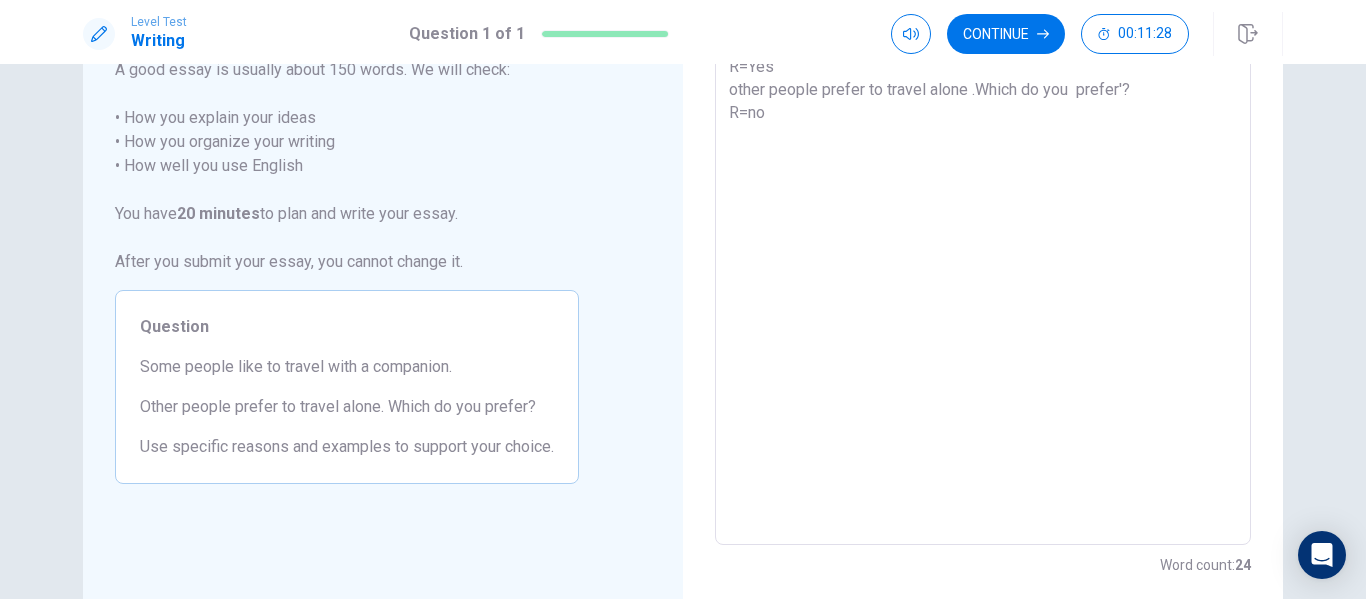 click on "questions
some a people like to trvel with a companion.
R=Yes
other people prefer to travel alone .Which do you  prefer'?
R=no" at bounding box center [983, 269] 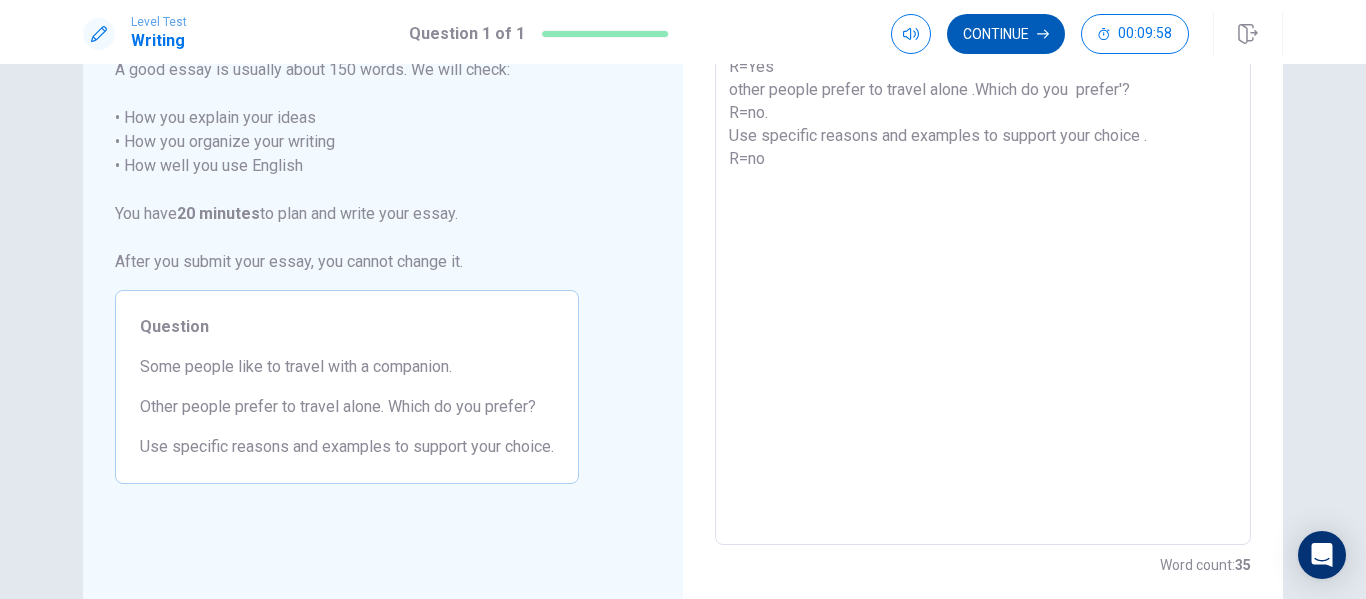 click on "Continue" at bounding box center [1006, 34] 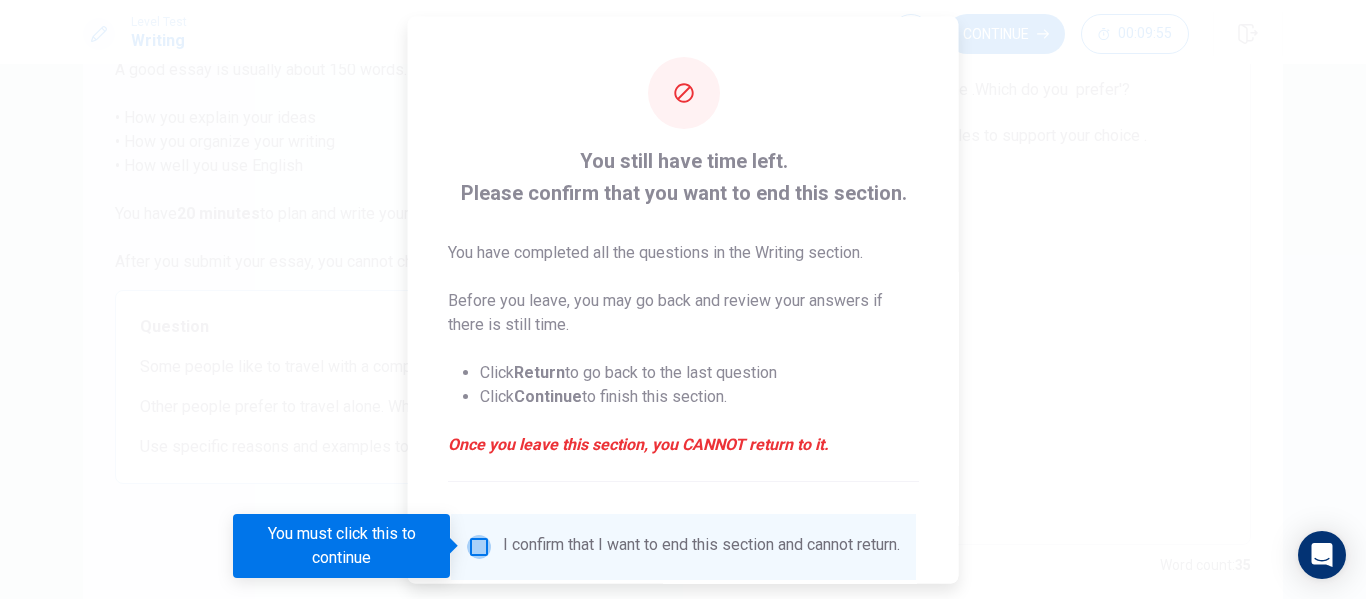 click at bounding box center (479, 546) 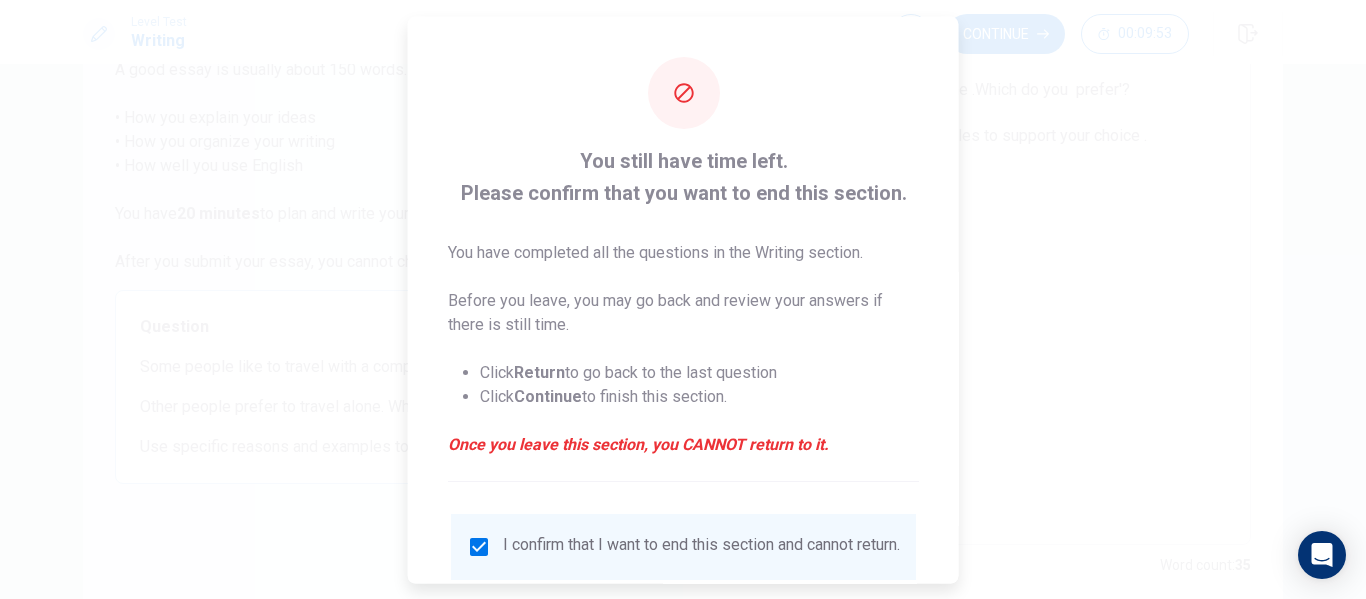 click on "You still have time left.   Please confirm that you want to end this section. You have completed all the questions in the Writing section. Before you leave, you may go back and review your answers if there is still time. Click  Return  to go back to the last question Click  Continue  to finish this section. Once you leave this section, you CANNOT return to it. I confirm that I want to end this section and cannot return. Return Continue" at bounding box center (683, 366) 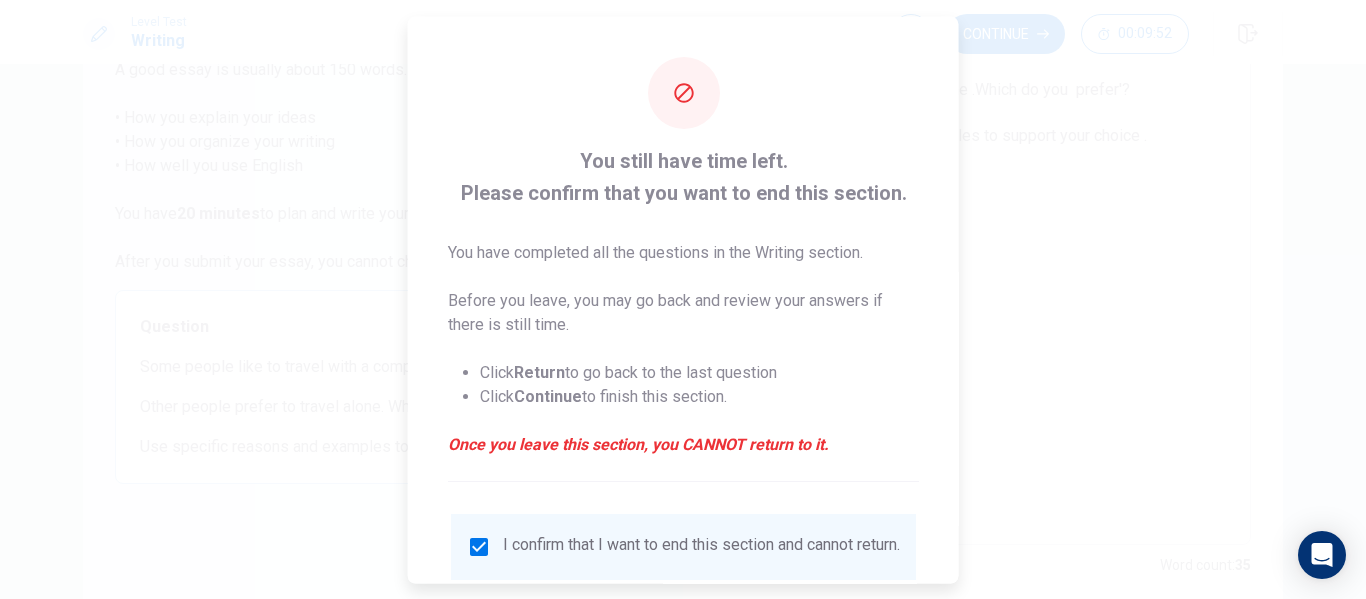 click on "You still have time left.   Please confirm that you want to end this section. You have completed all the questions in the Writing section. Before you leave, you may go back and review your answers if there is still time. Click  Return  to go back to the last question Click  Continue  to finish this section. Once you leave this section, you CANNOT return to it." at bounding box center (683, 312) 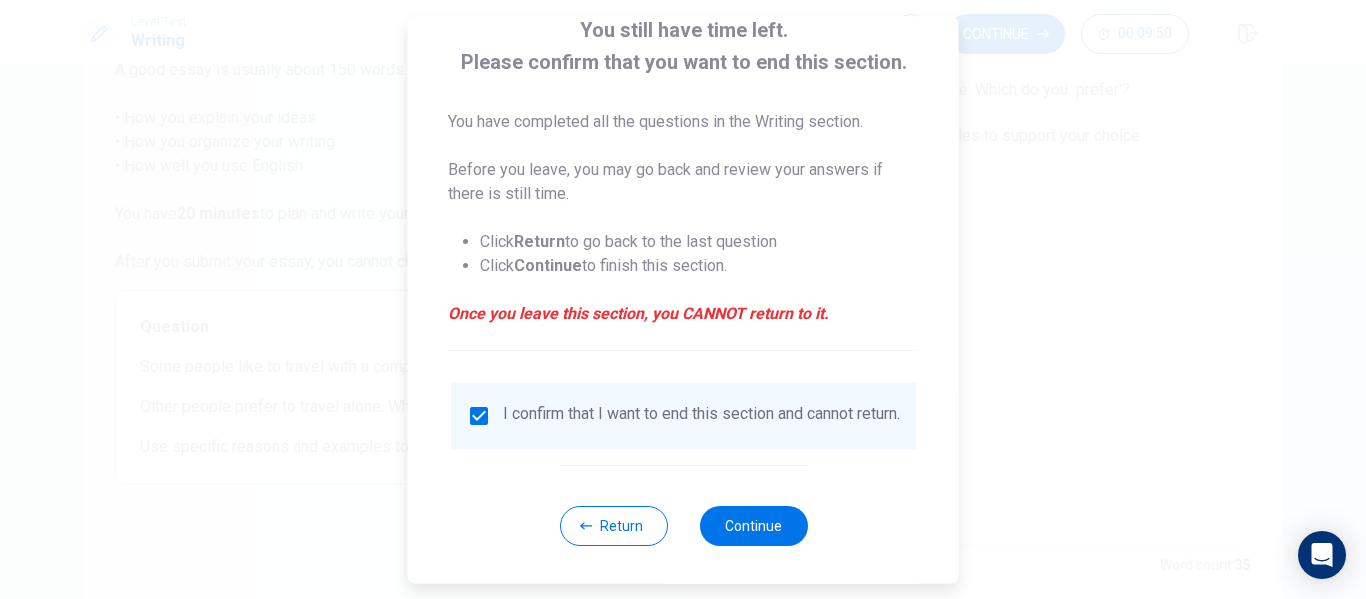 scroll, scrollTop: 129, scrollLeft: 0, axis: vertical 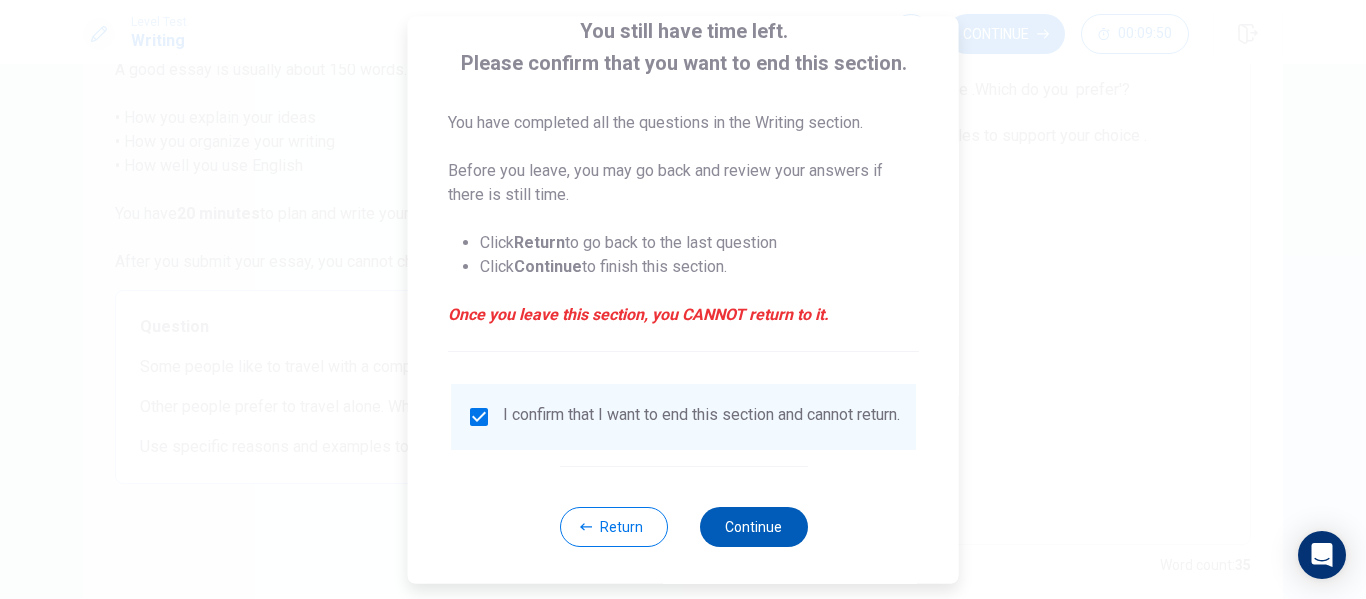 click on "Continue" at bounding box center (753, 527) 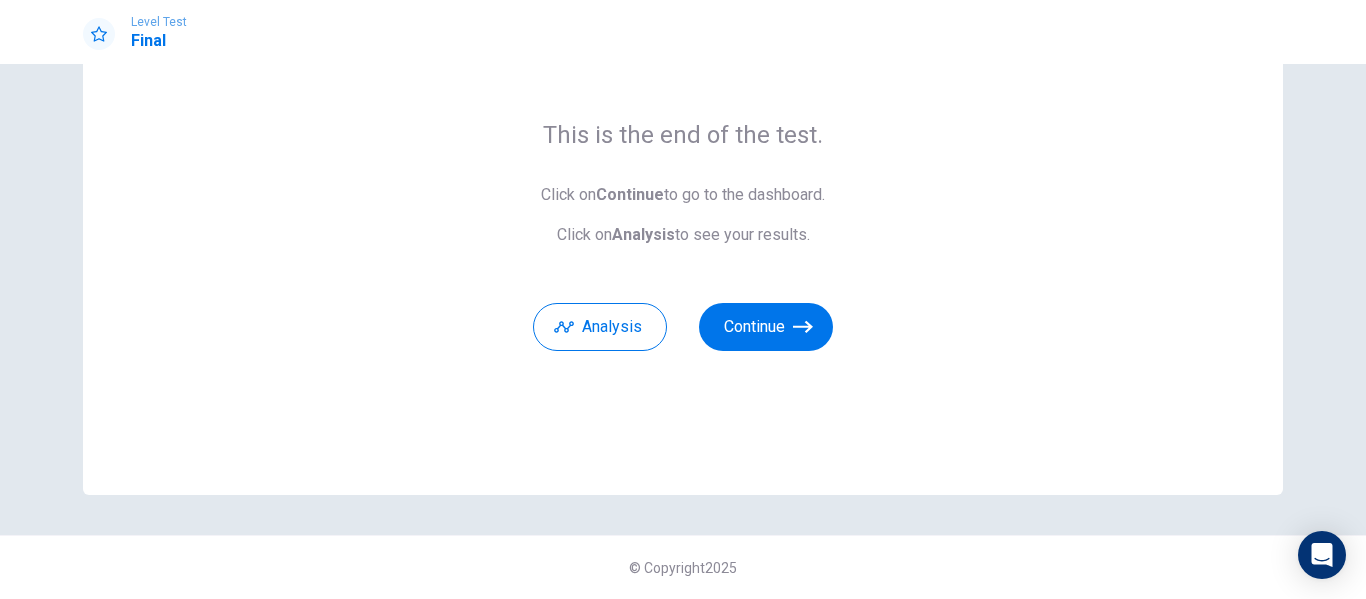 scroll, scrollTop: 129, scrollLeft: 0, axis: vertical 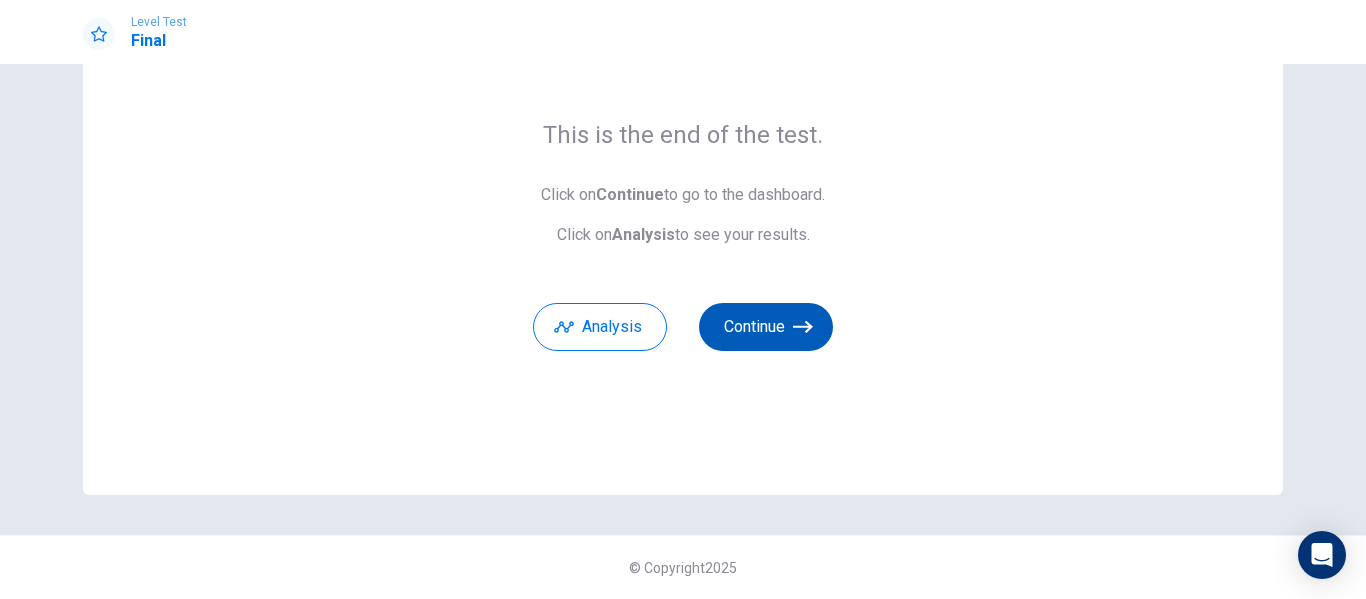 click 